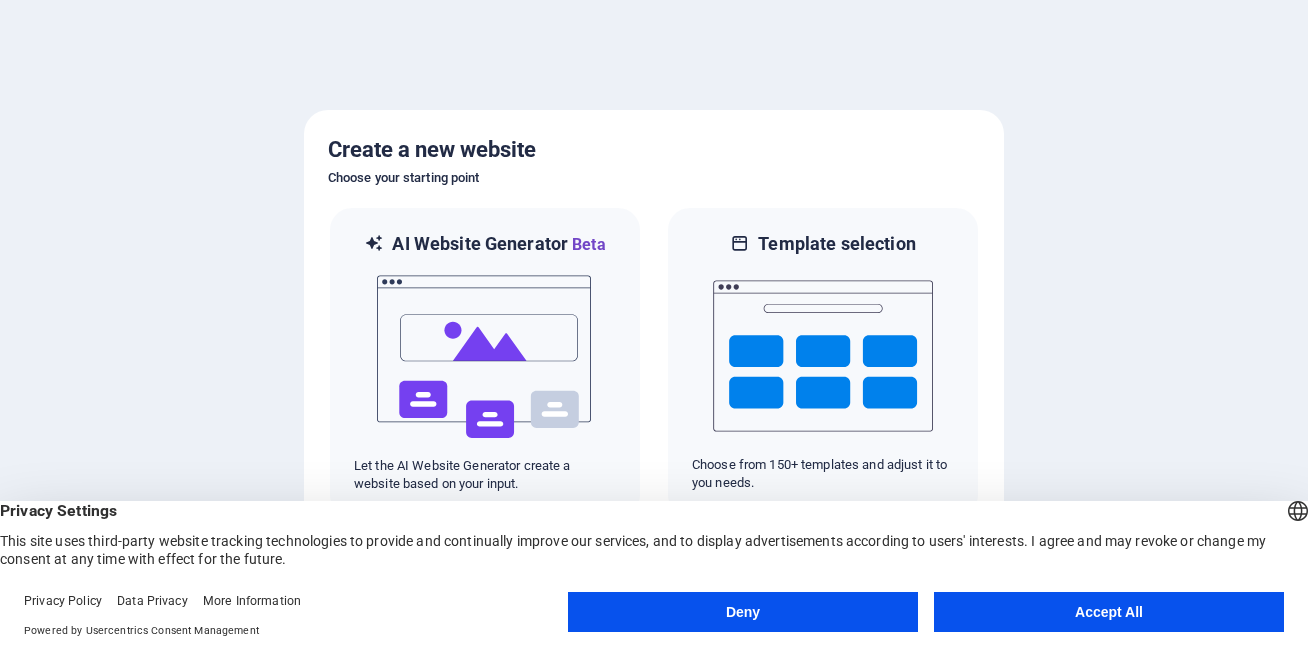 scroll, scrollTop: 0, scrollLeft: 0, axis: both 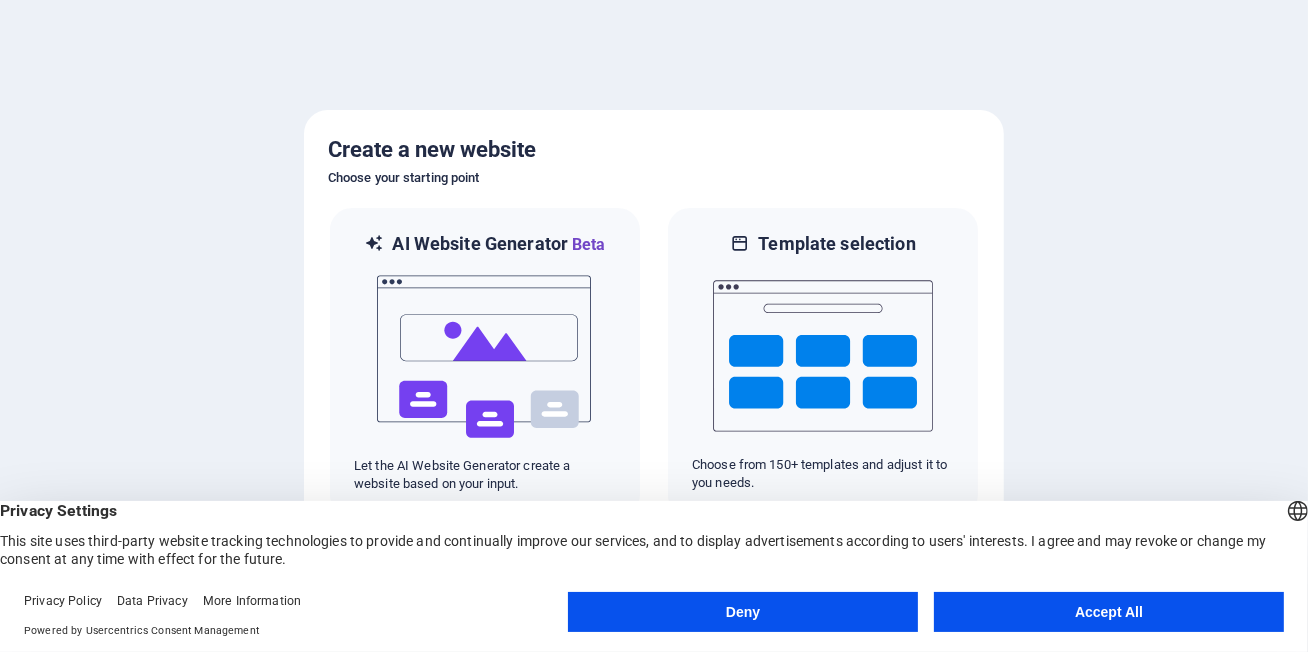 click on "Deny
Accept All" at bounding box center [926, 616] 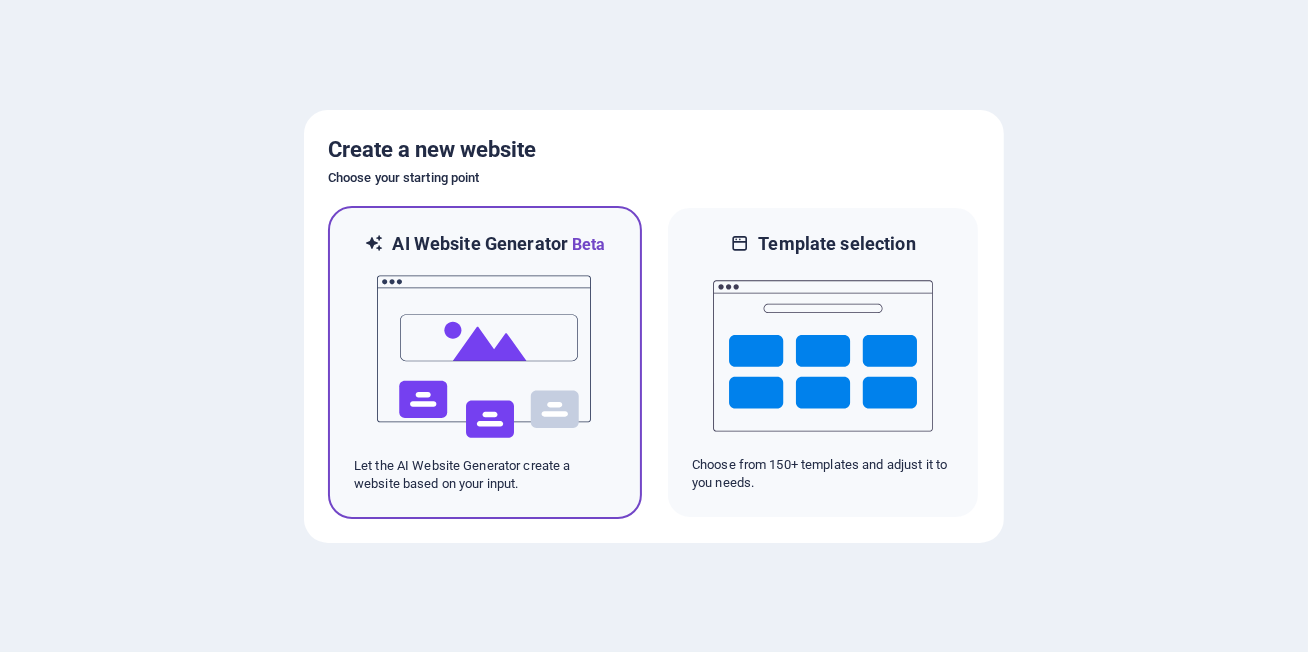 click at bounding box center (485, 357) 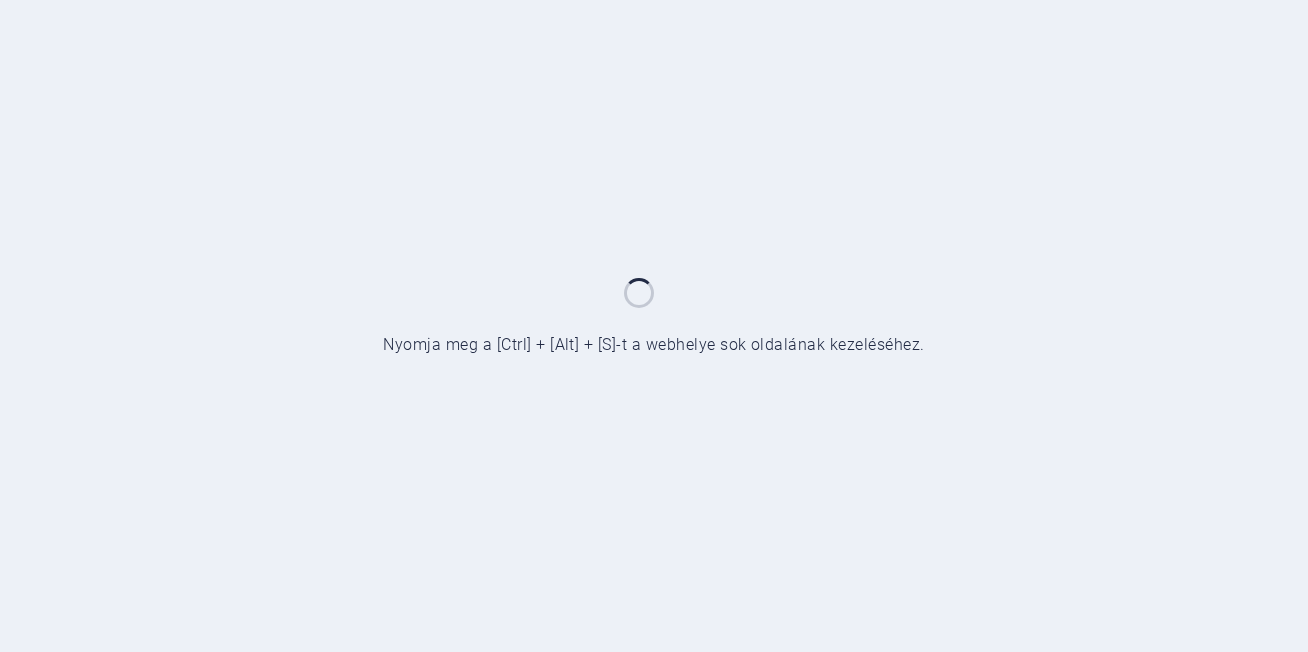 scroll, scrollTop: 0, scrollLeft: 0, axis: both 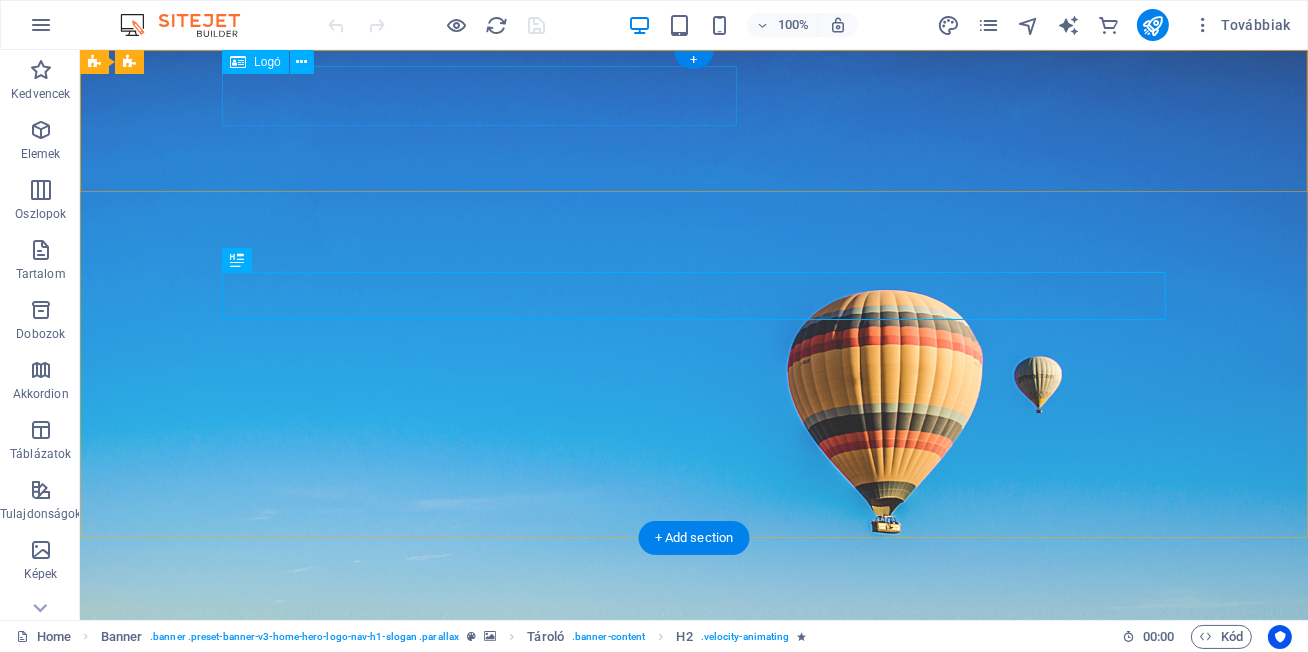 click on "sargabeka.neurodiverzum.hu" at bounding box center (693, 646) 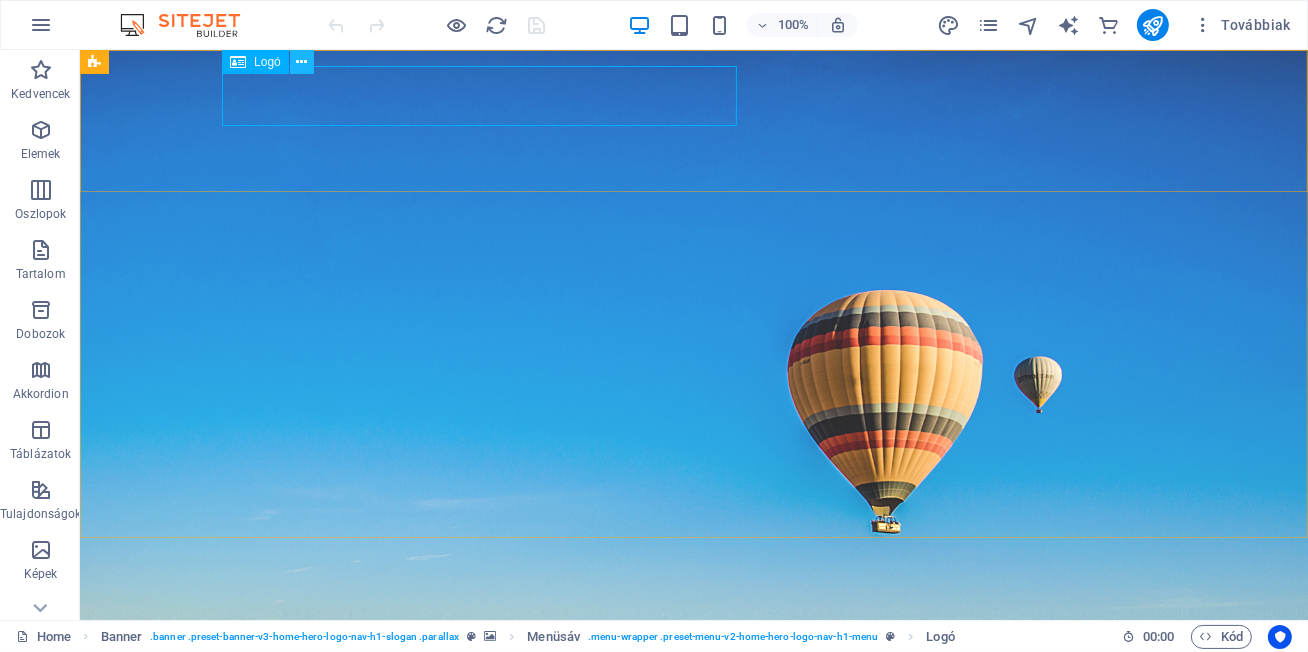 click at bounding box center [301, 62] 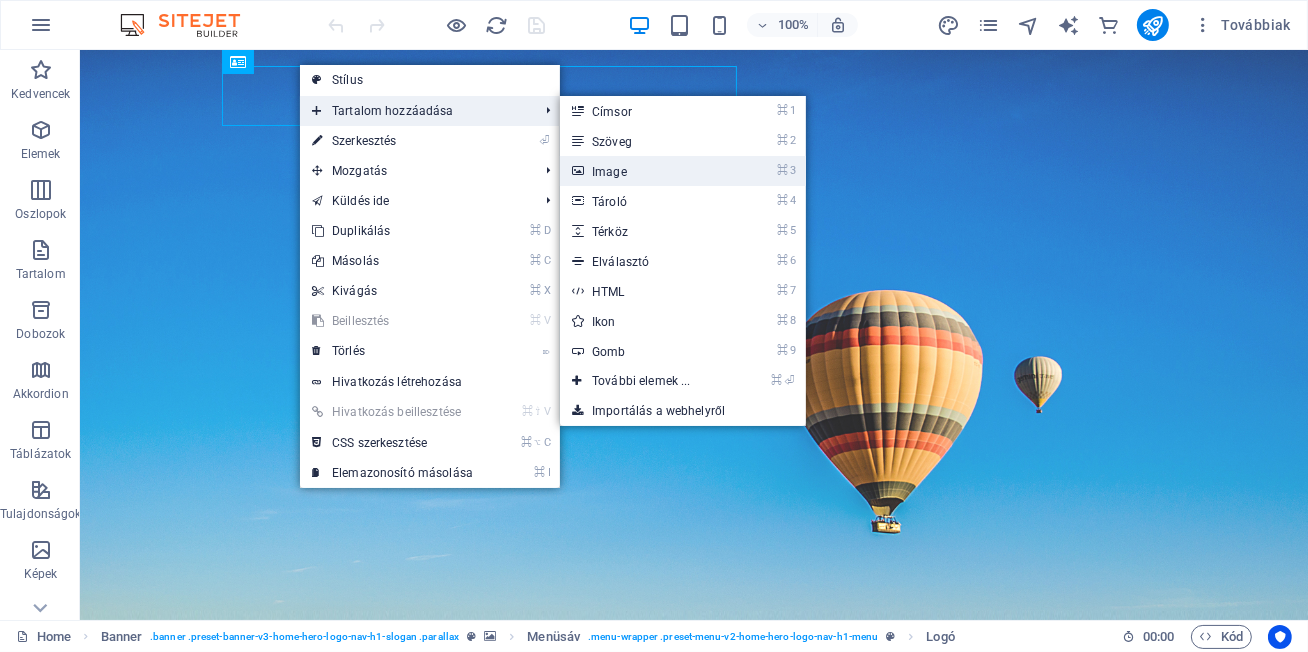 click on "⌘ 3  Image" at bounding box center [645, 171] 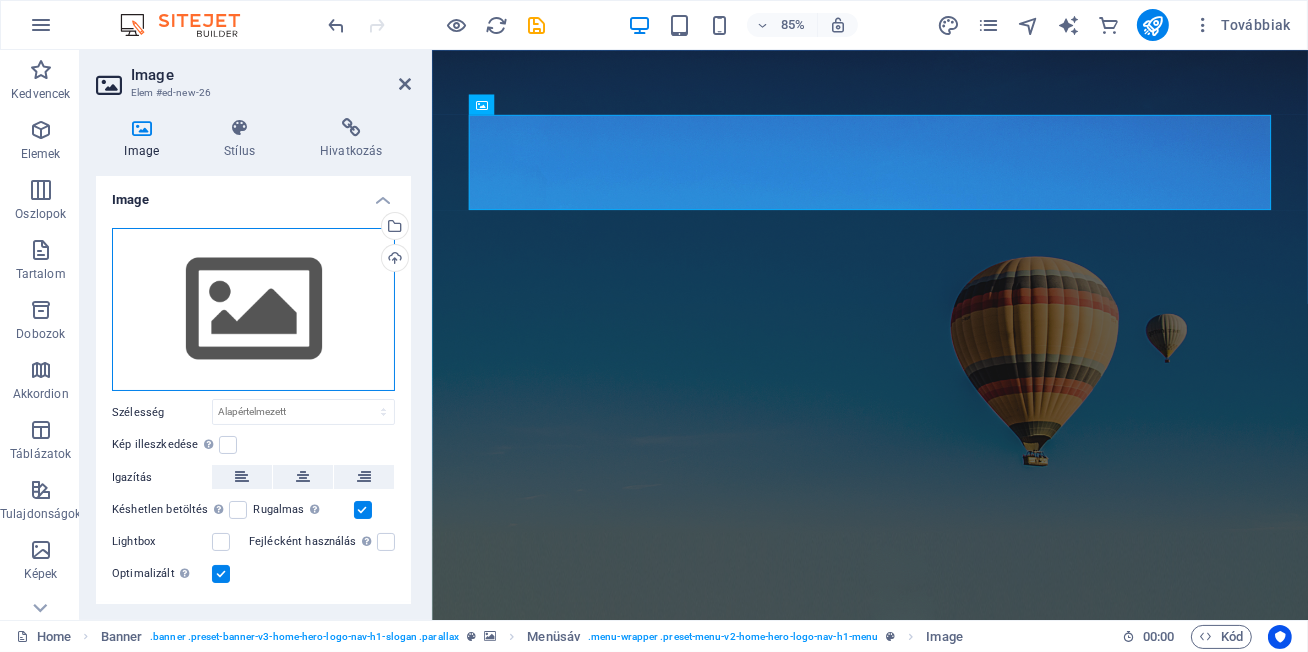click on "Húzza ide a fájlokat, kattintson a fájlok kiválasztásához, vagy válasszon fájlokat a Fájlokból vagy a szabadon elérhető képek és videók közül" at bounding box center (253, 310) 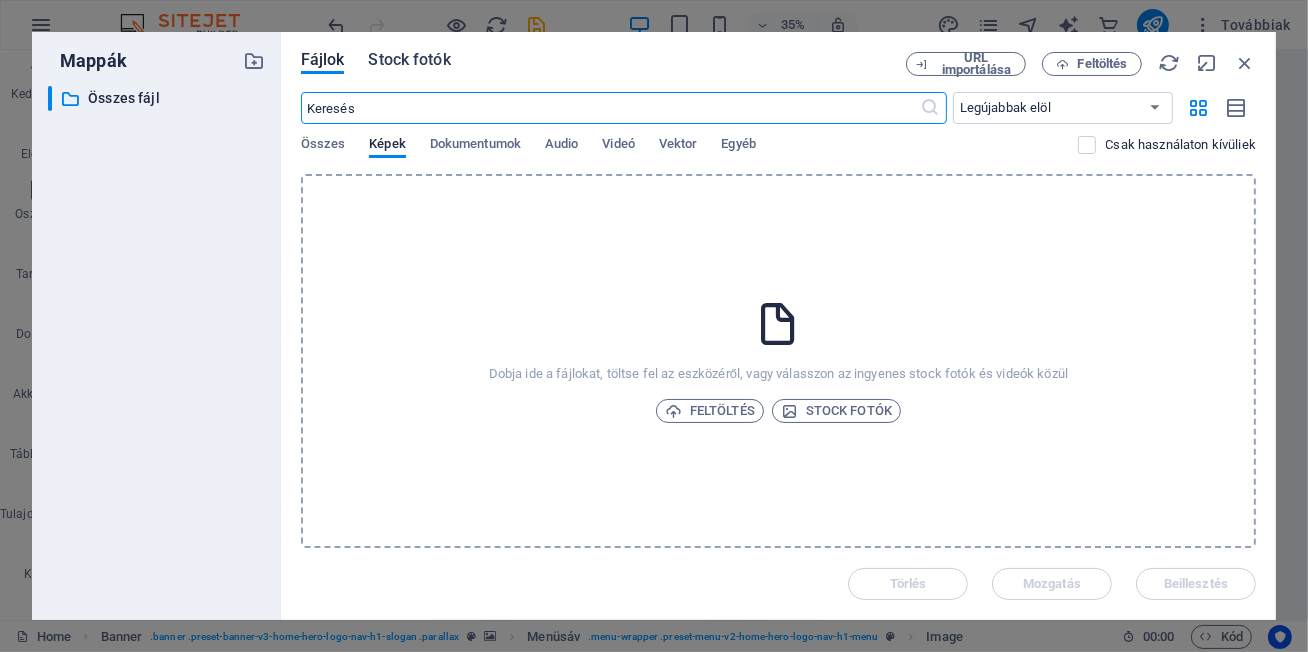 click on "Stock fotók" at bounding box center [409, 60] 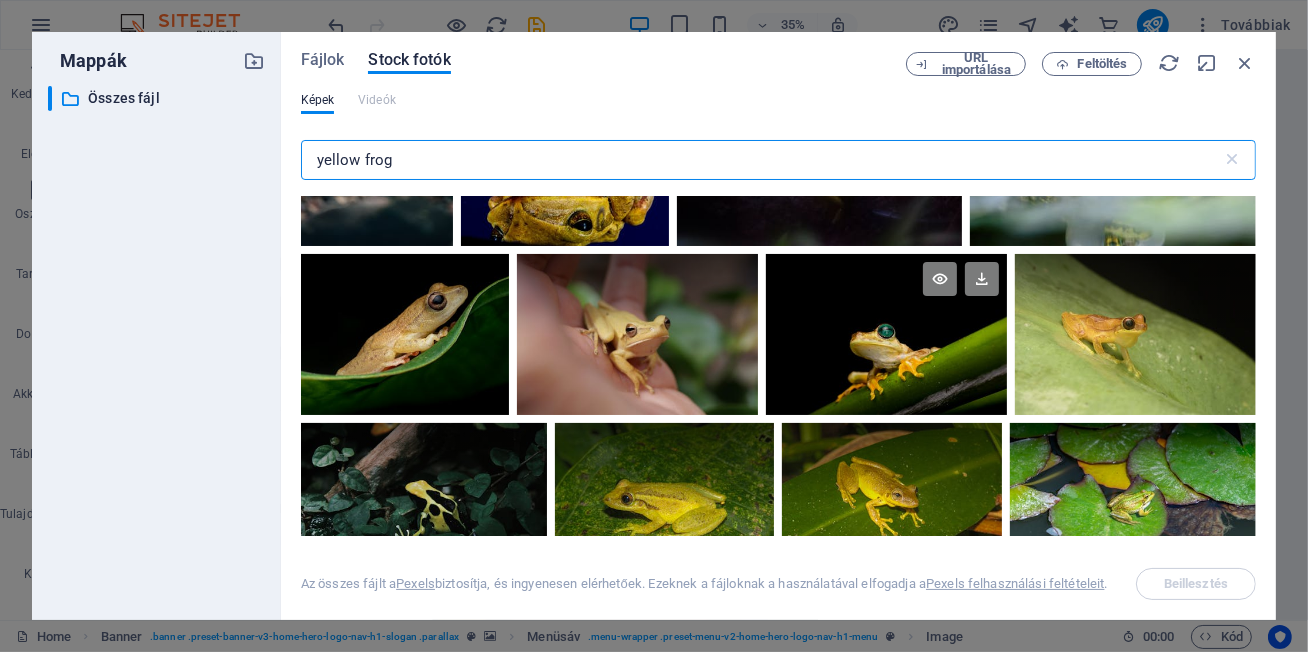 scroll, scrollTop: 221, scrollLeft: 0, axis: vertical 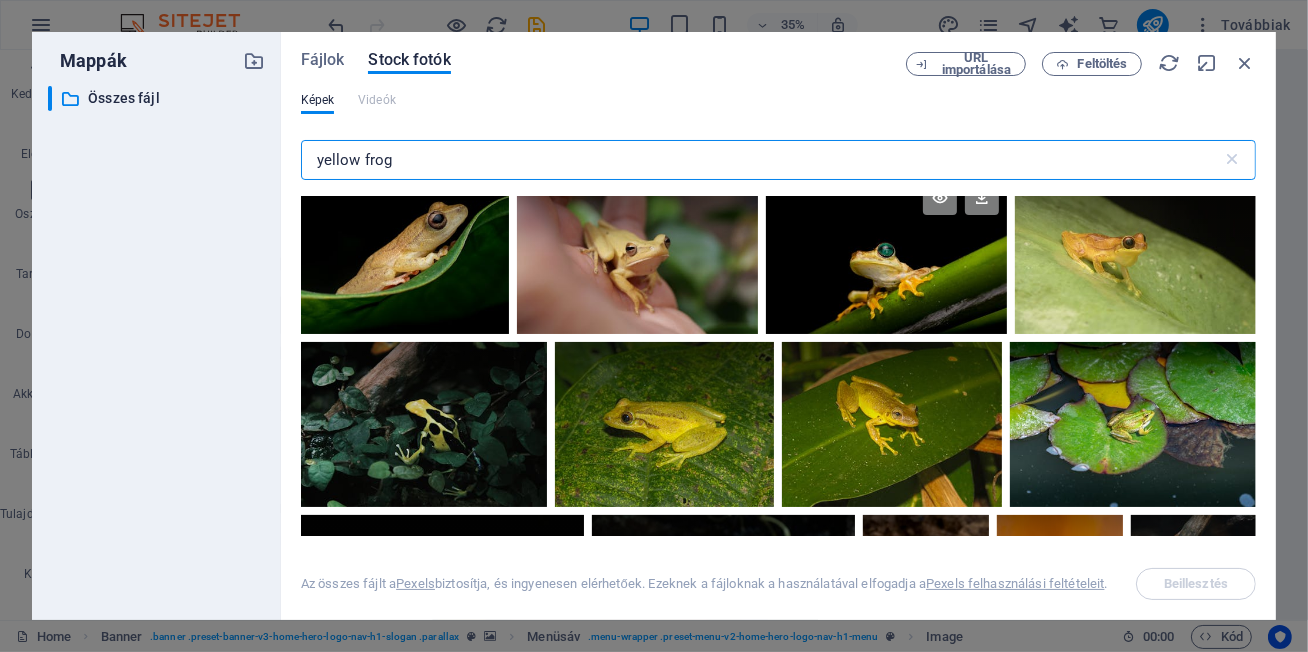 type on "yellow frog" 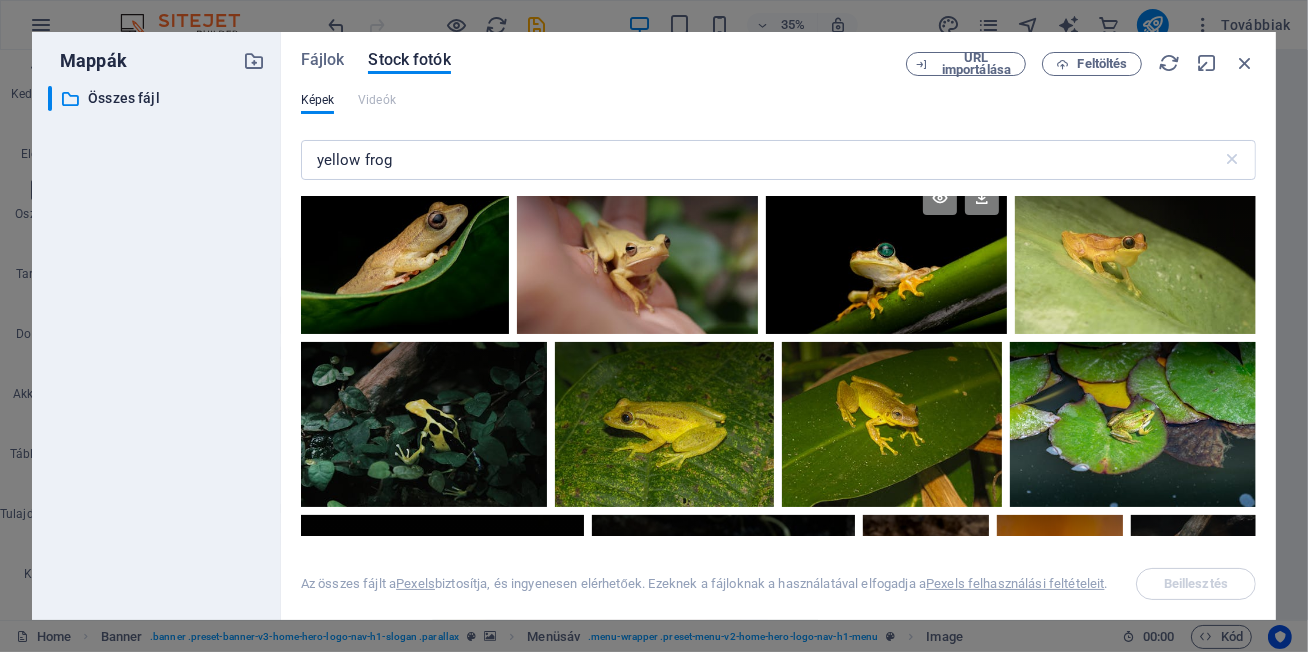 click at bounding box center (886, 213) 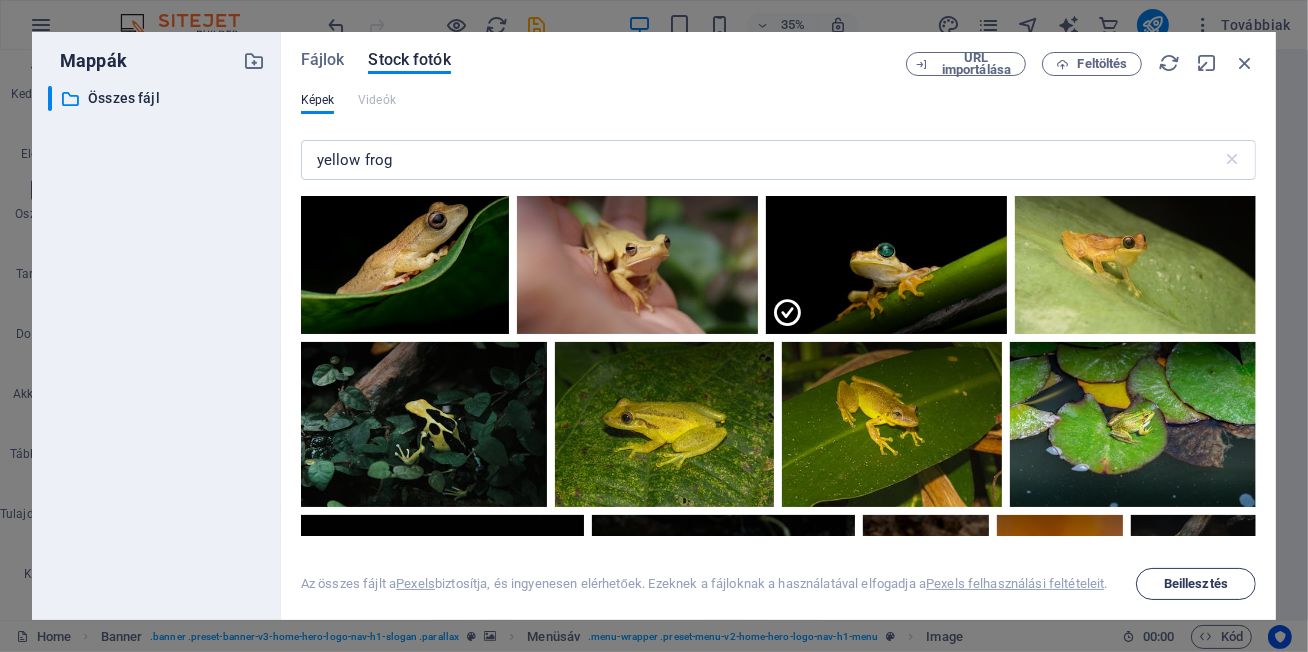 click on "Beillesztés" at bounding box center [1196, 584] 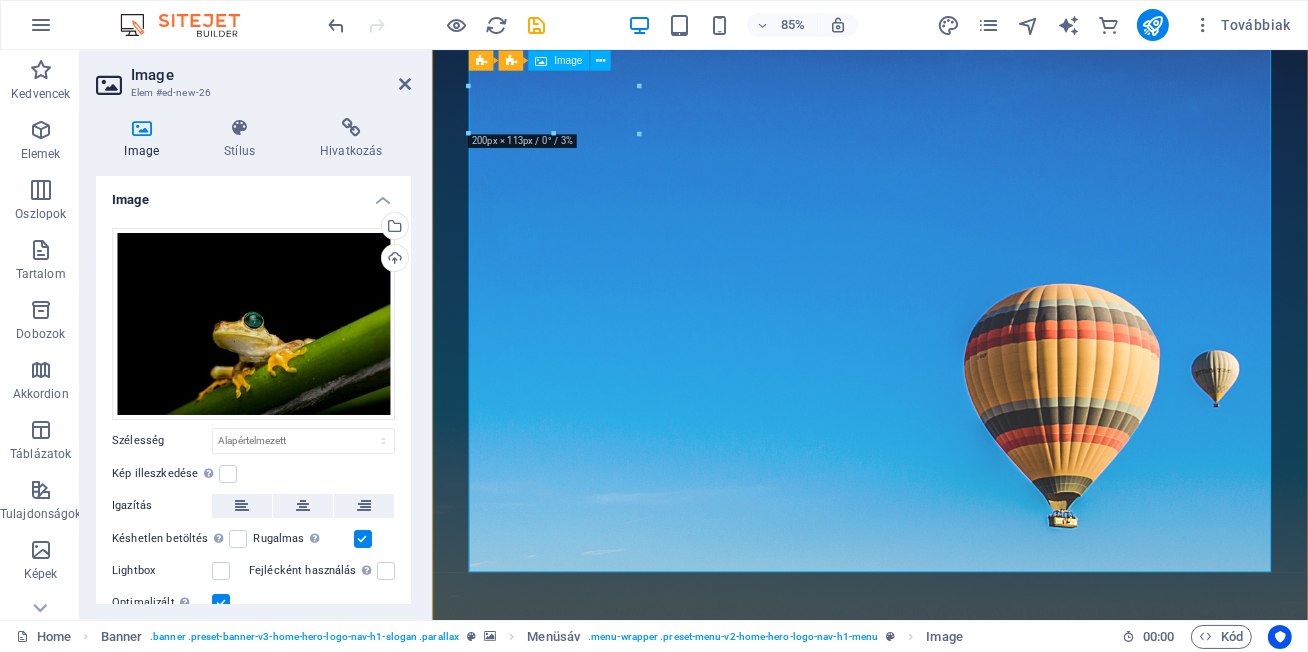 scroll, scrollTop: 0, scrollLeft: 0, axis: both 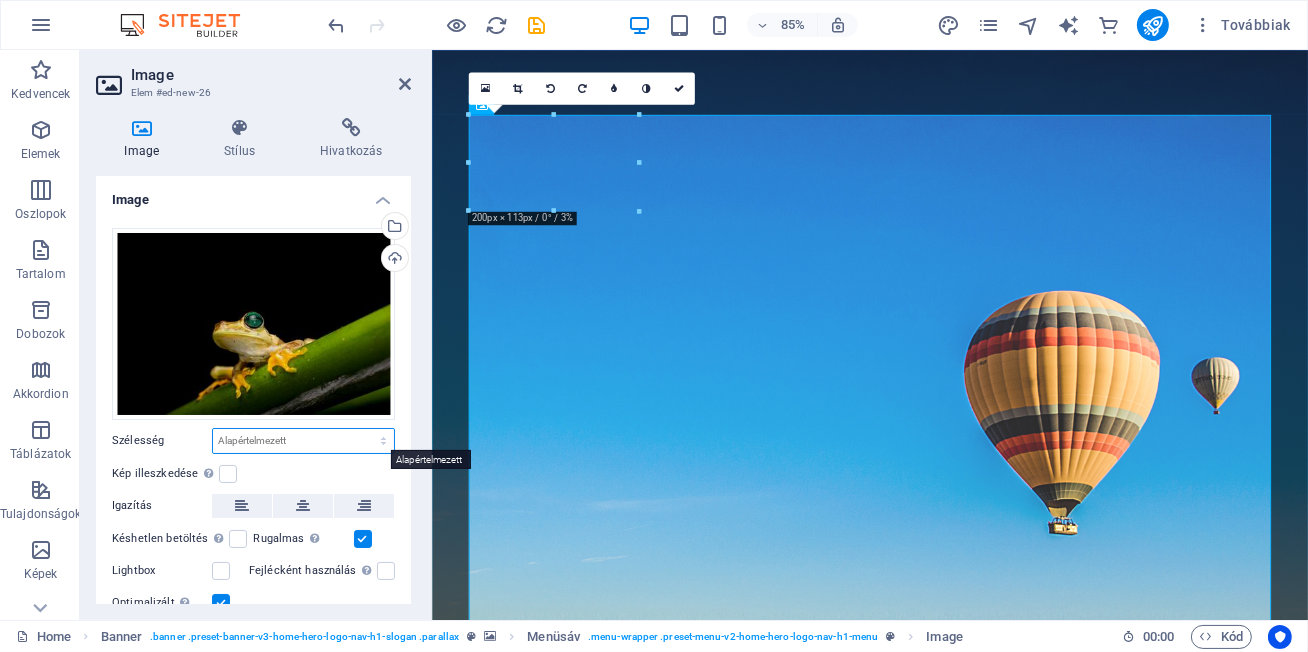click on "Alapértelmezett automatikus px rem % em vh vw" at bounding box center [303, 441] 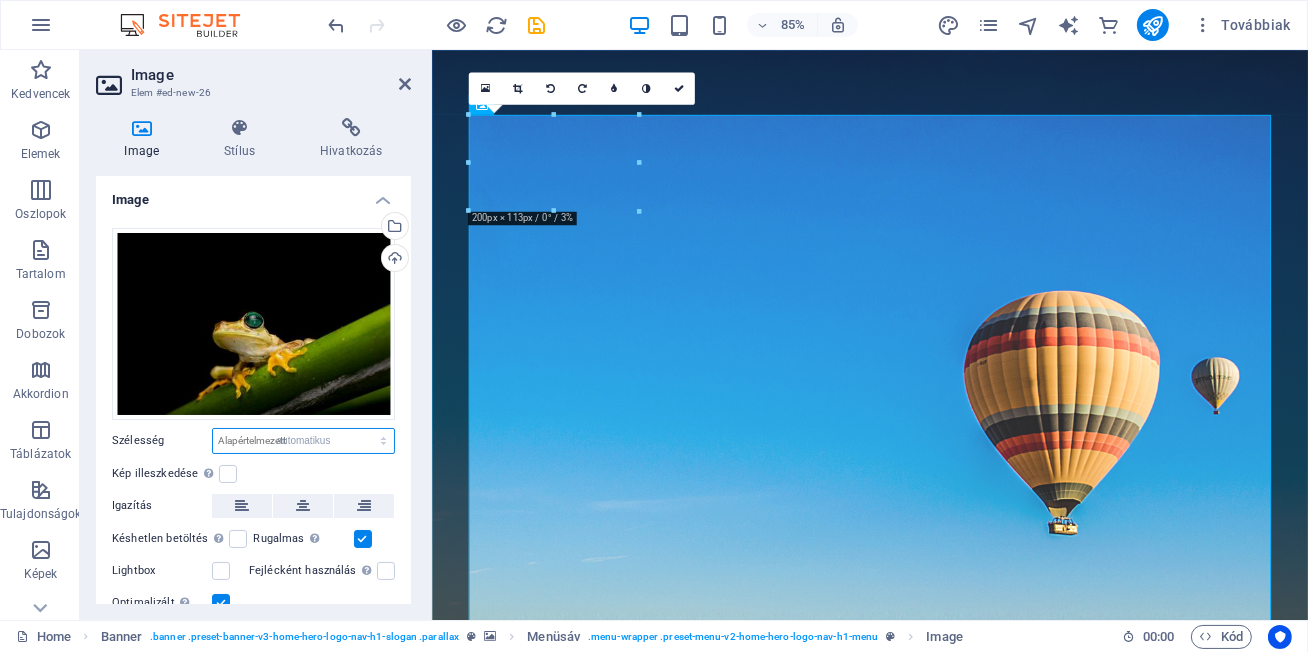 select on "DISABLED_OPTION_VALUE" 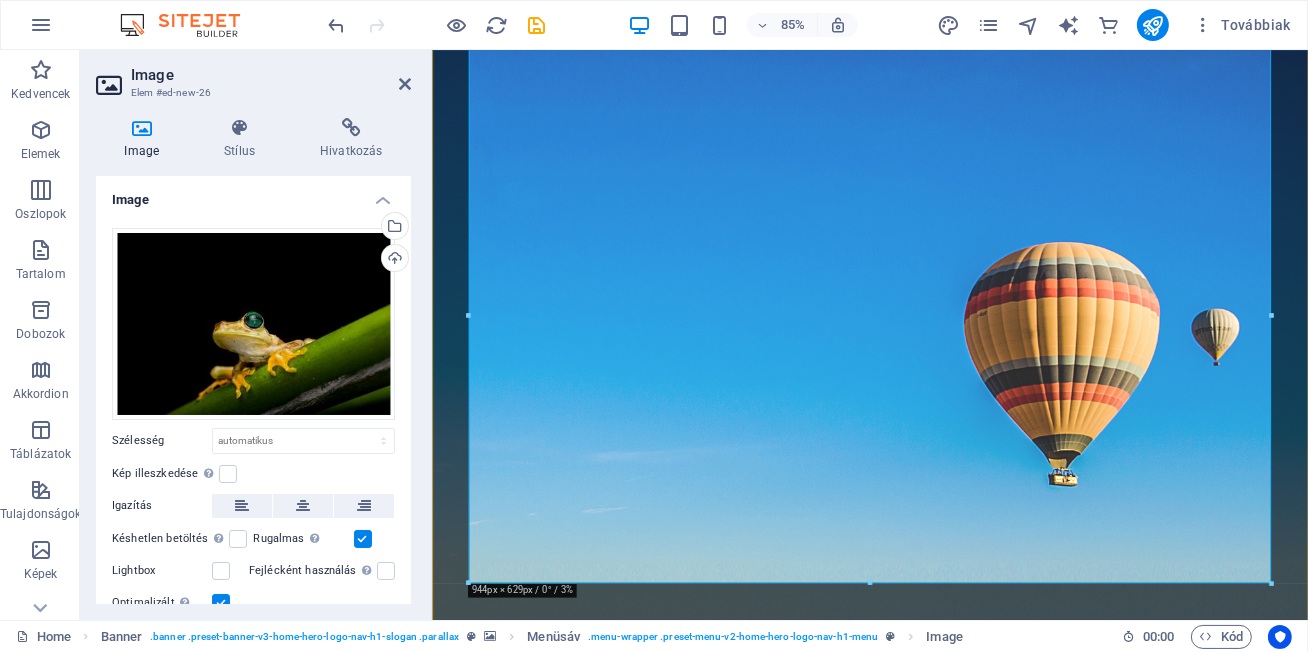 scroll, scrollTop: 95, scrollLeft: 0, axis: vertical 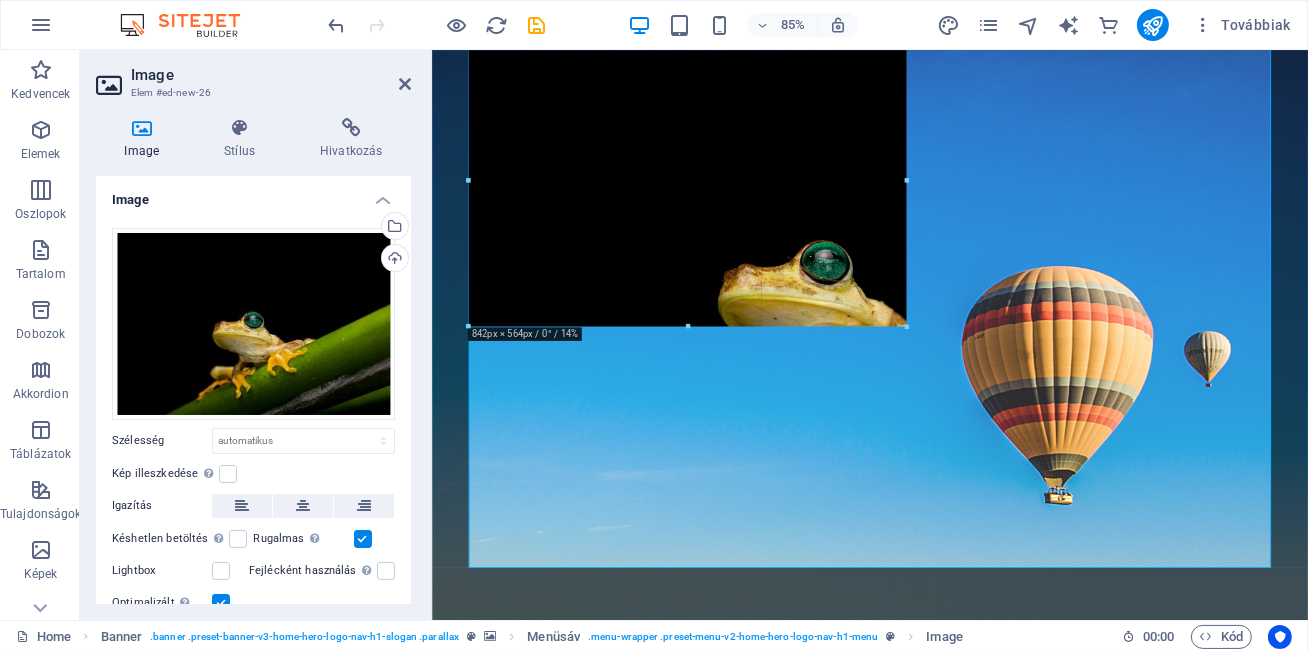 drag, startPoint x: 1267, startPoint y: 566, endPoint x: 836, endPoint y: 111, distance: 626.72644 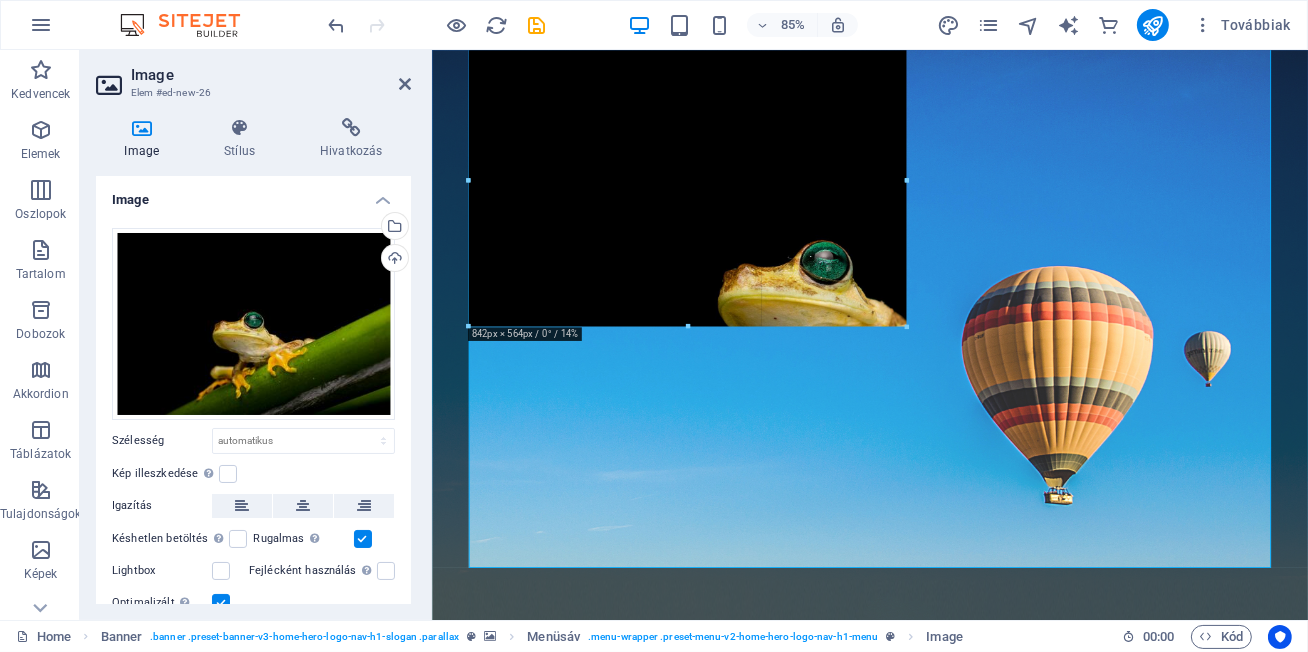 type on "568" 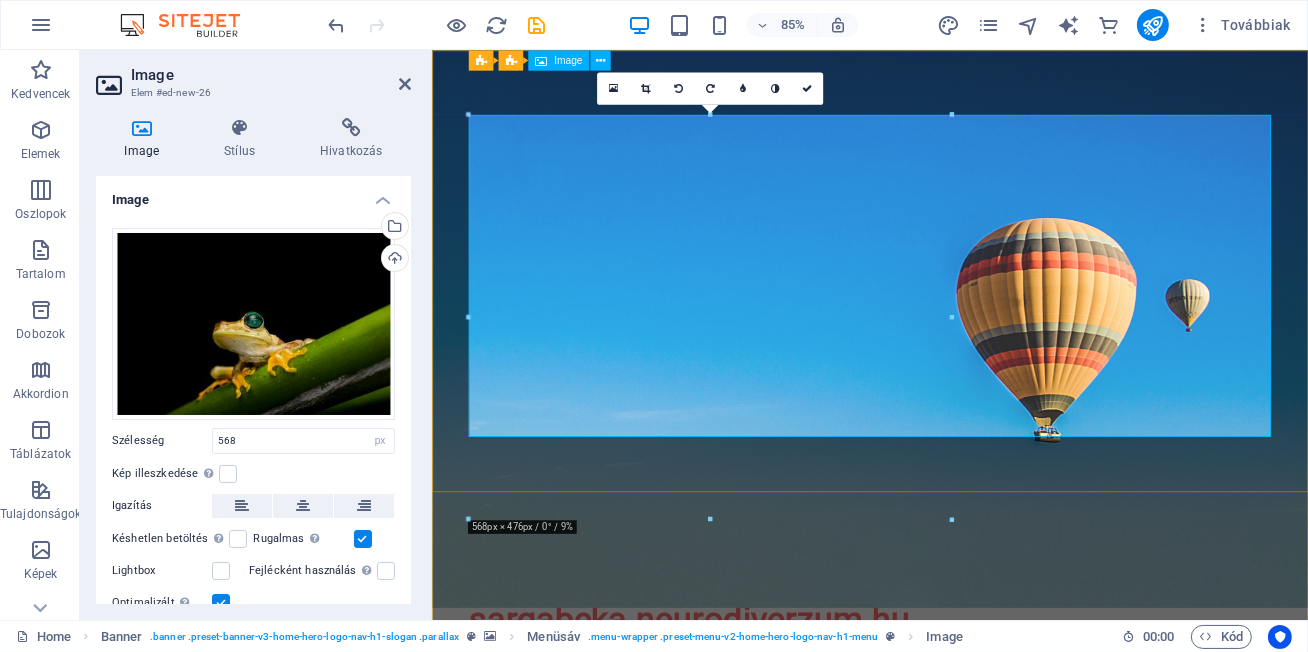 scroll, scrollTop: 0, scrollLeft: 0, axis: both 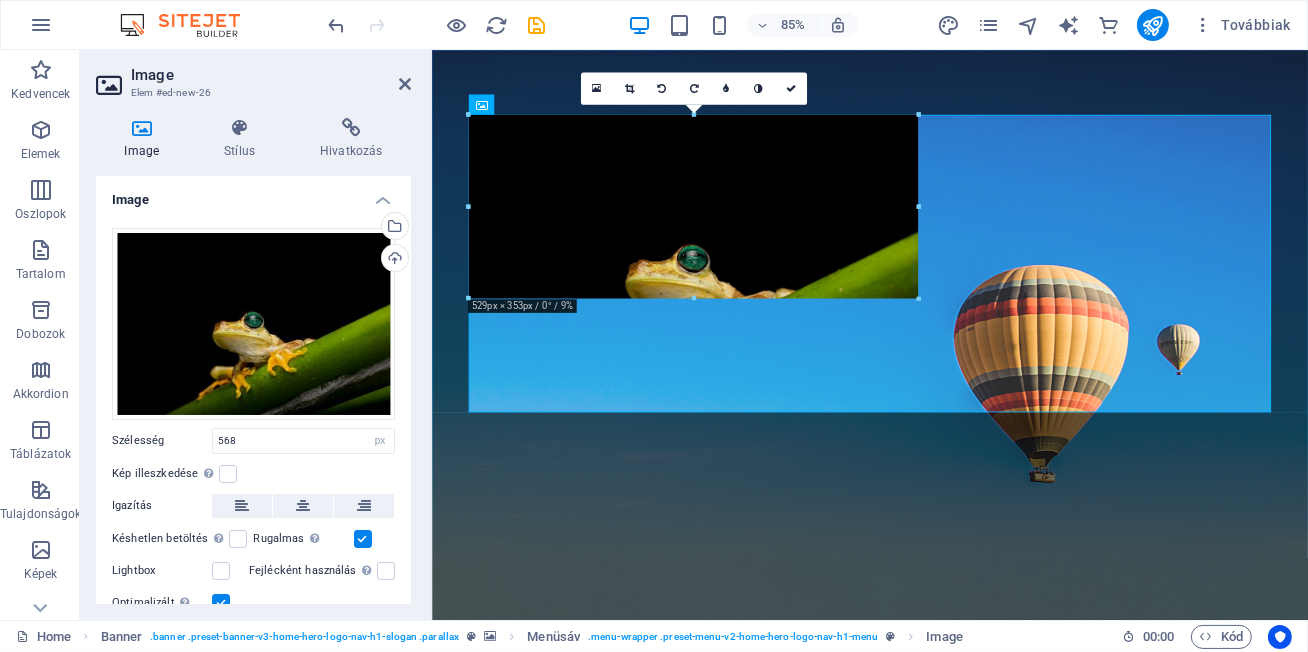 drag, startPoint x: 950, startPoint y: 436, endPoint x: 691, endPoint y: 133, distance: 398.61008 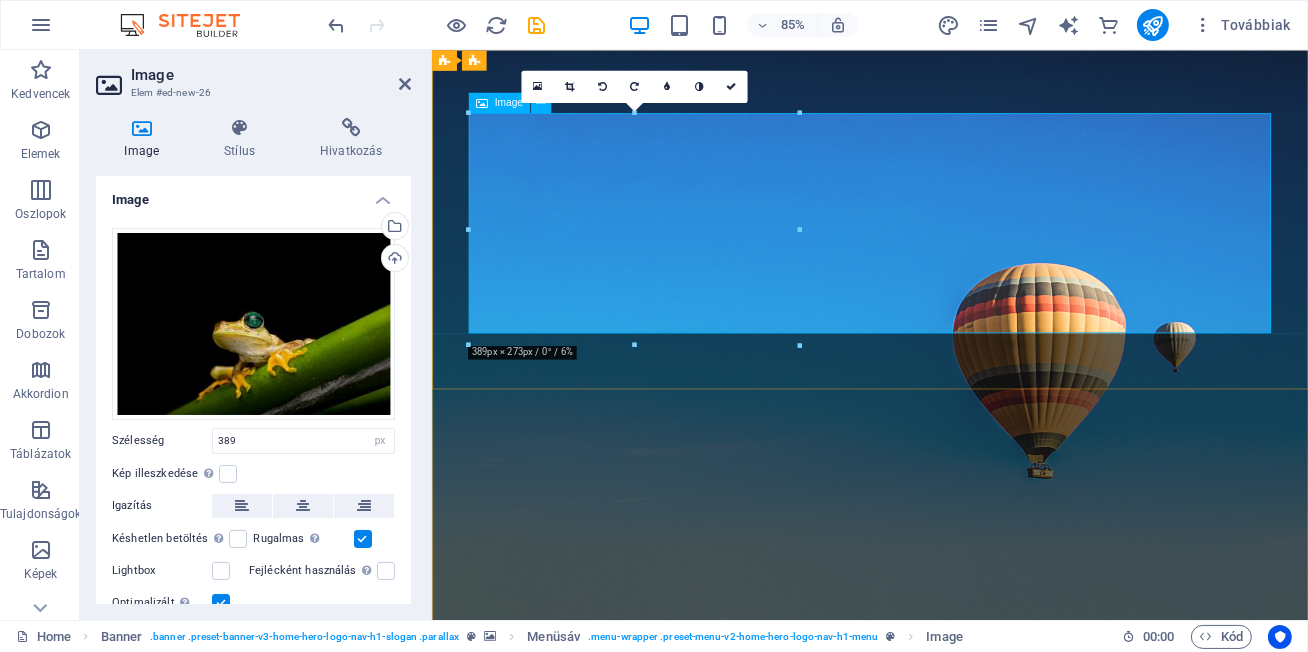 scroll, scrollTop: 0, scrollLeft: 0, axis: both 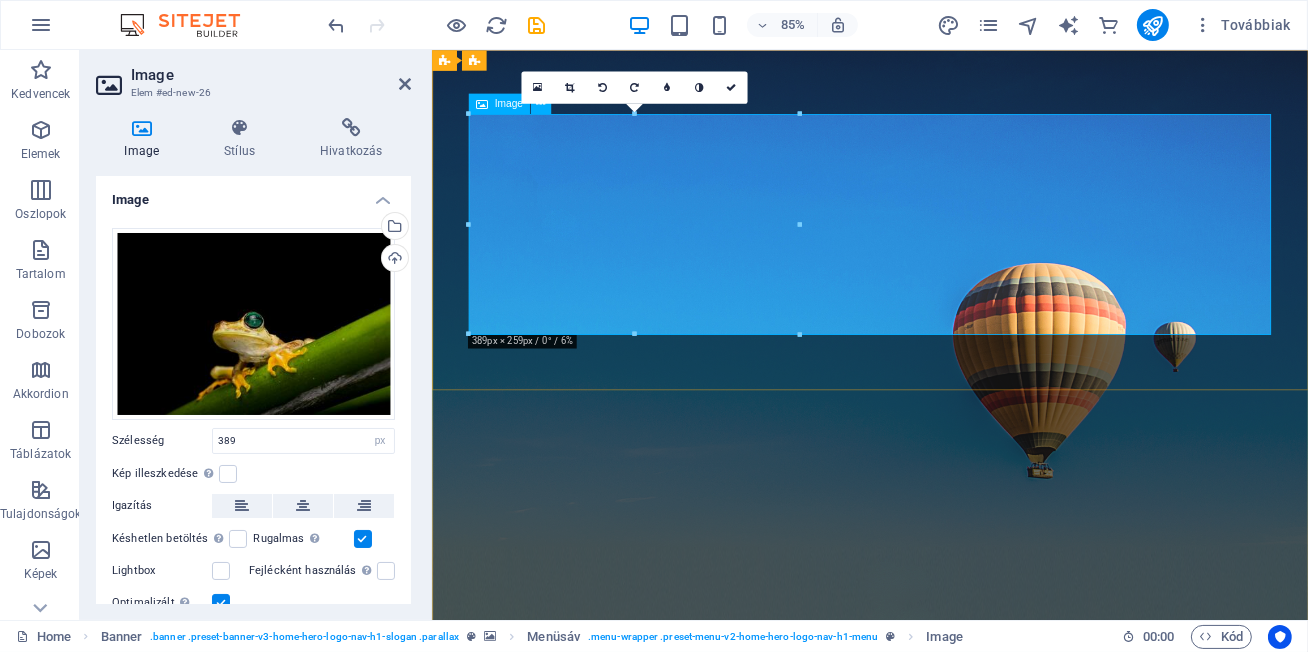 drag, startPoint x: 1225, startPoint y: 380, endPoint x: 708, endPoint y: 191, distance: 550.46344 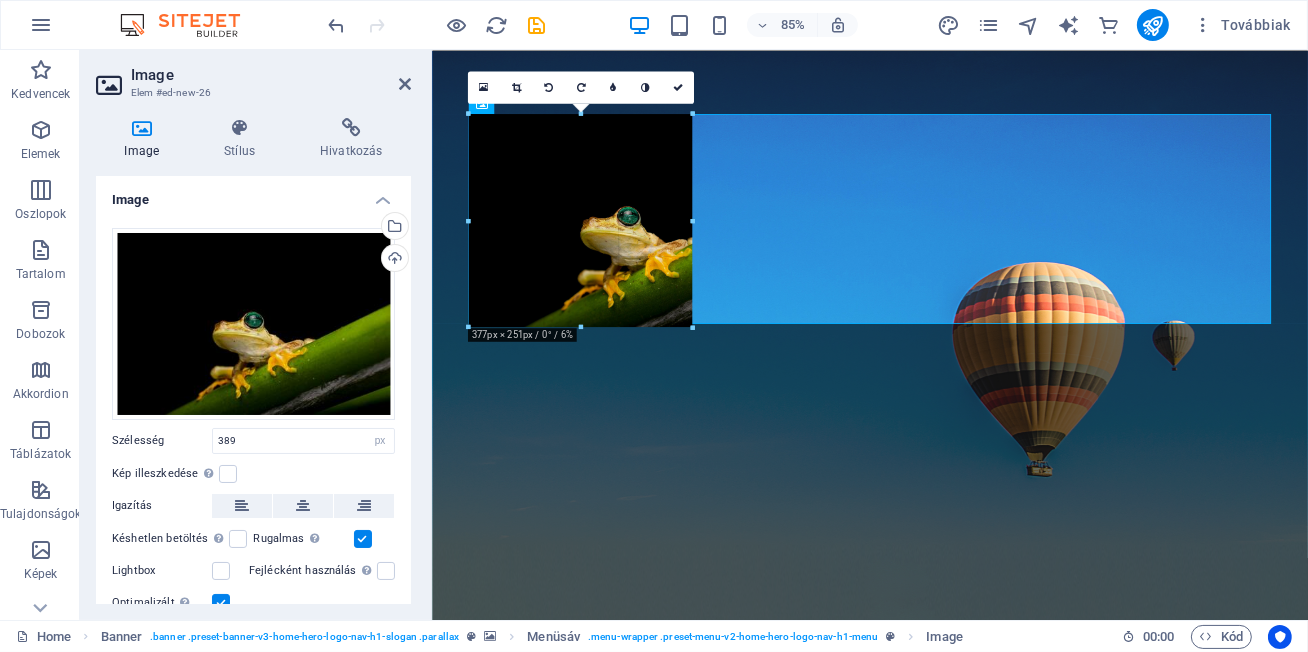 drag, startPoint x: 799, startPoint y: 332, endPoint x: 711, endPoint y: 246, distance: 123.04471 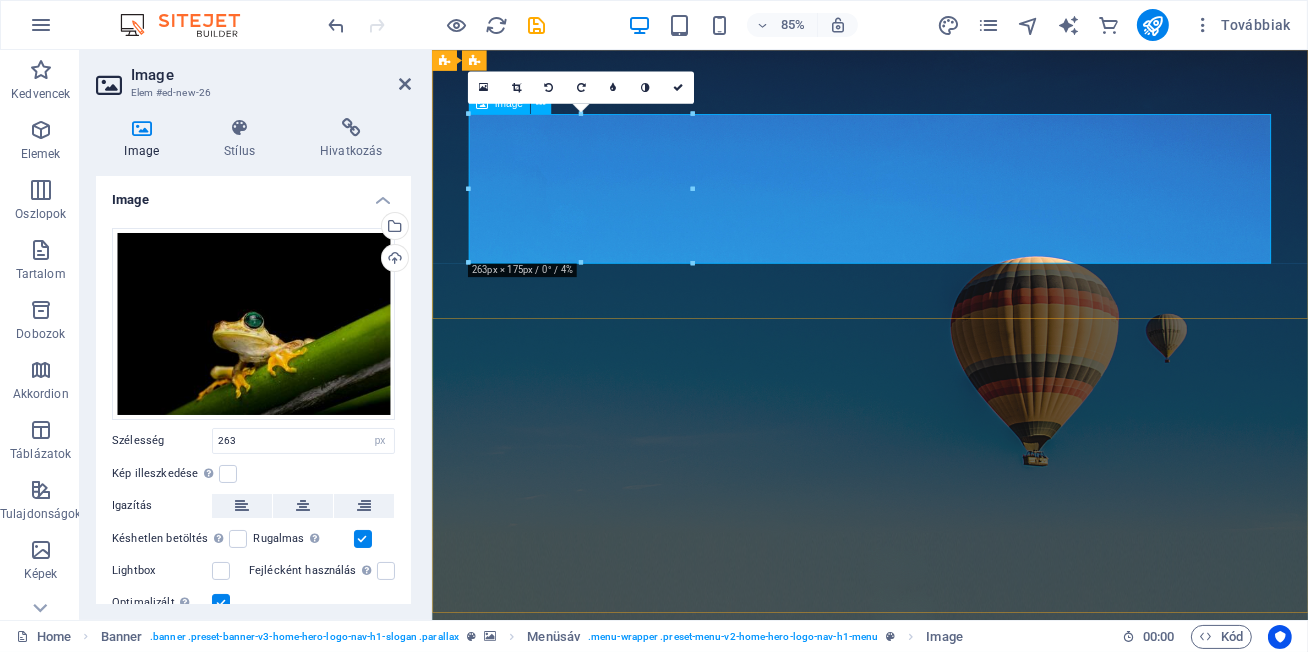 click at bounding box center (947, 882) 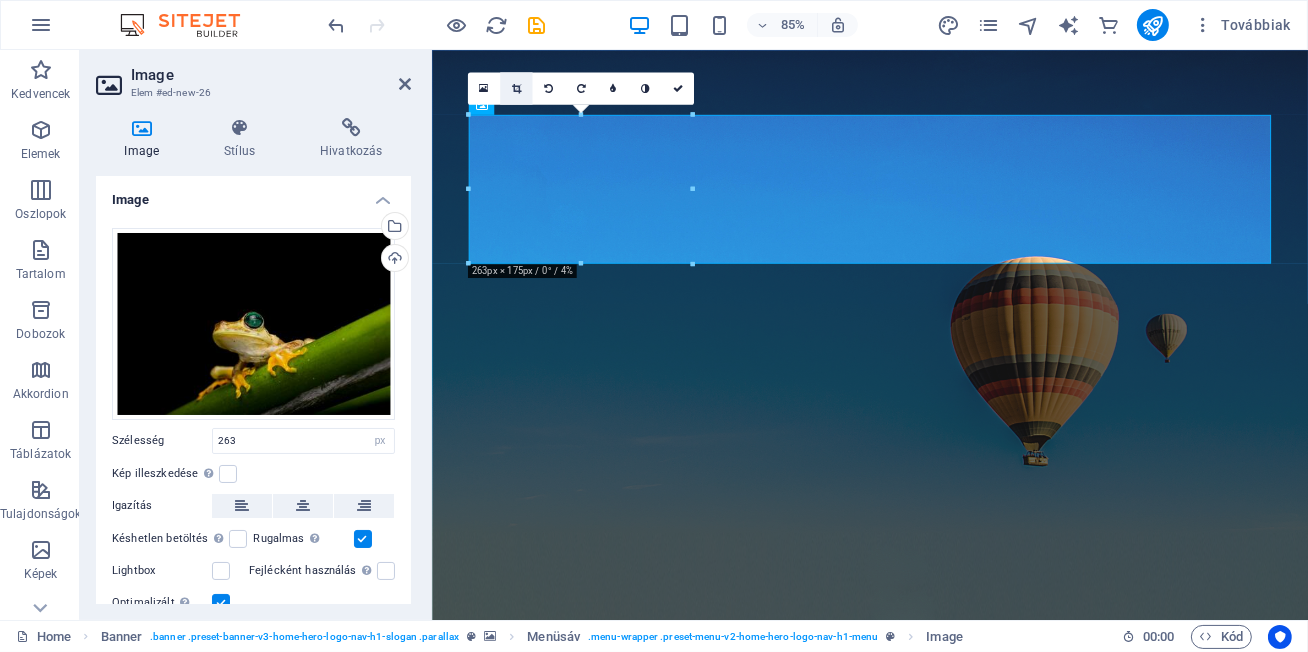 click at bounding box center (515, 88) 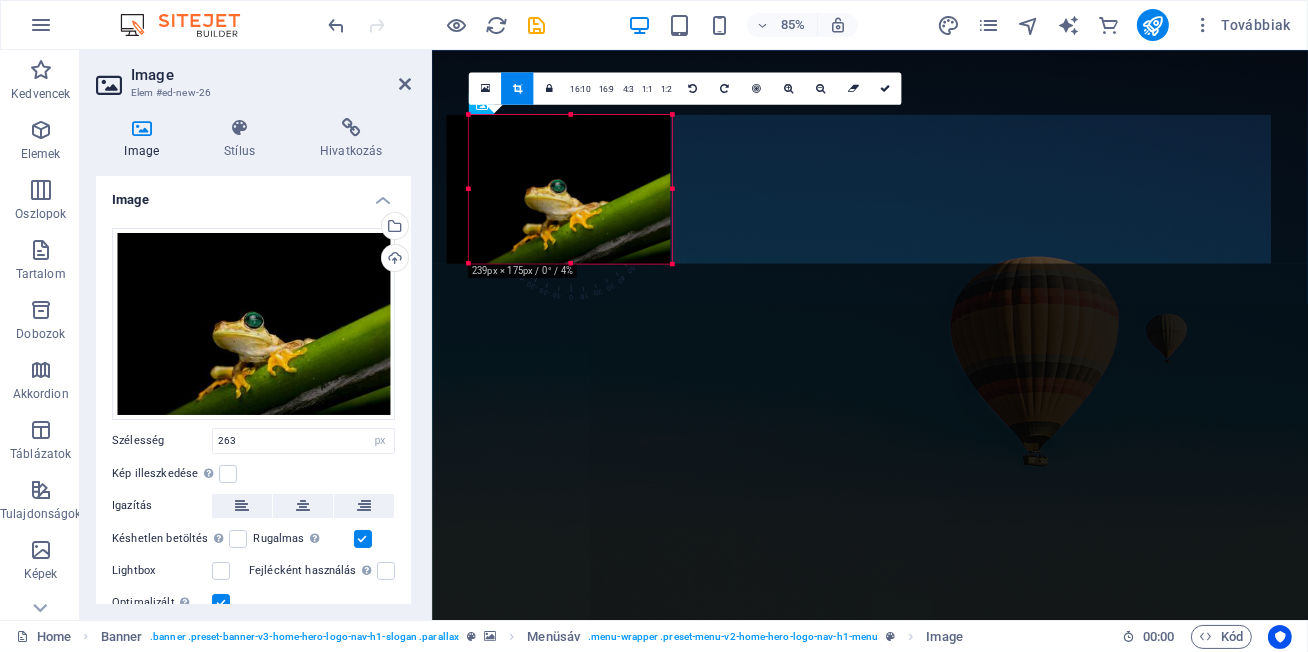 drag, startPoint x: 470, startPoint y: 195, endPoint x: 496, endPoint y: 195, distance: 26 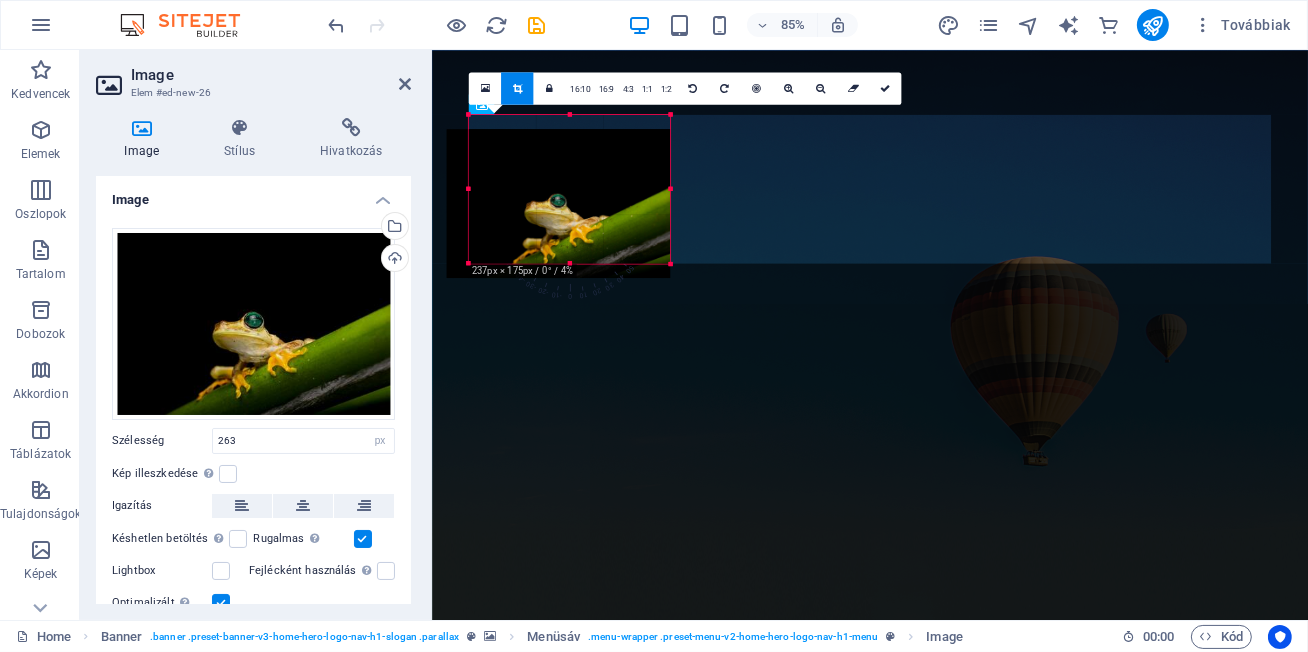 drag, startPoint x: 567, startPoint y: 119, endPoint x: 565, endPoint y: 135, distance: 16.124516 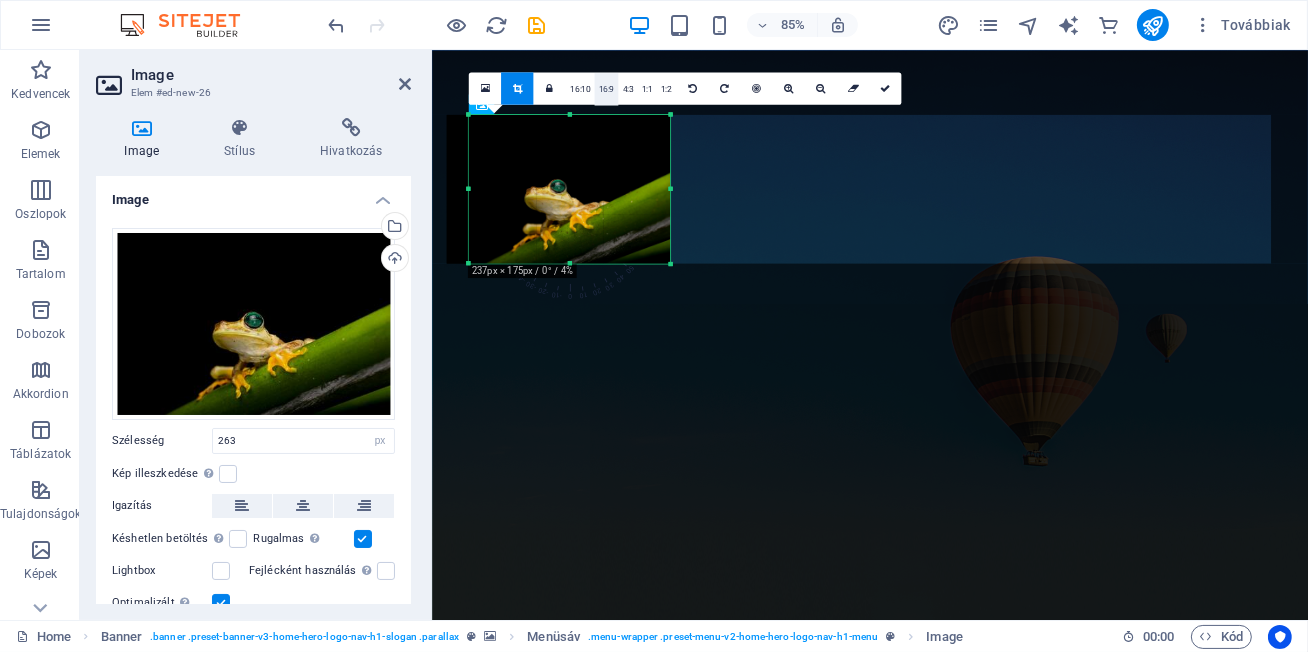 click on "16:9" at bounding box center (606, 89) 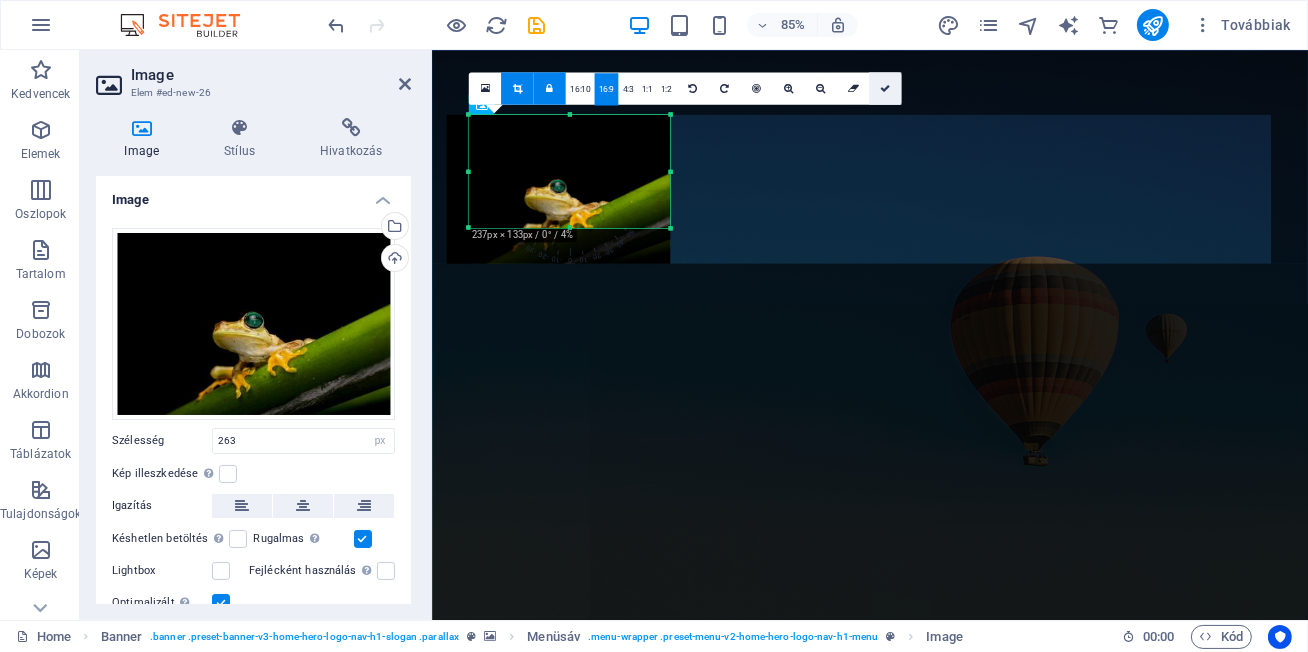 click at bounding box center [885, 88] 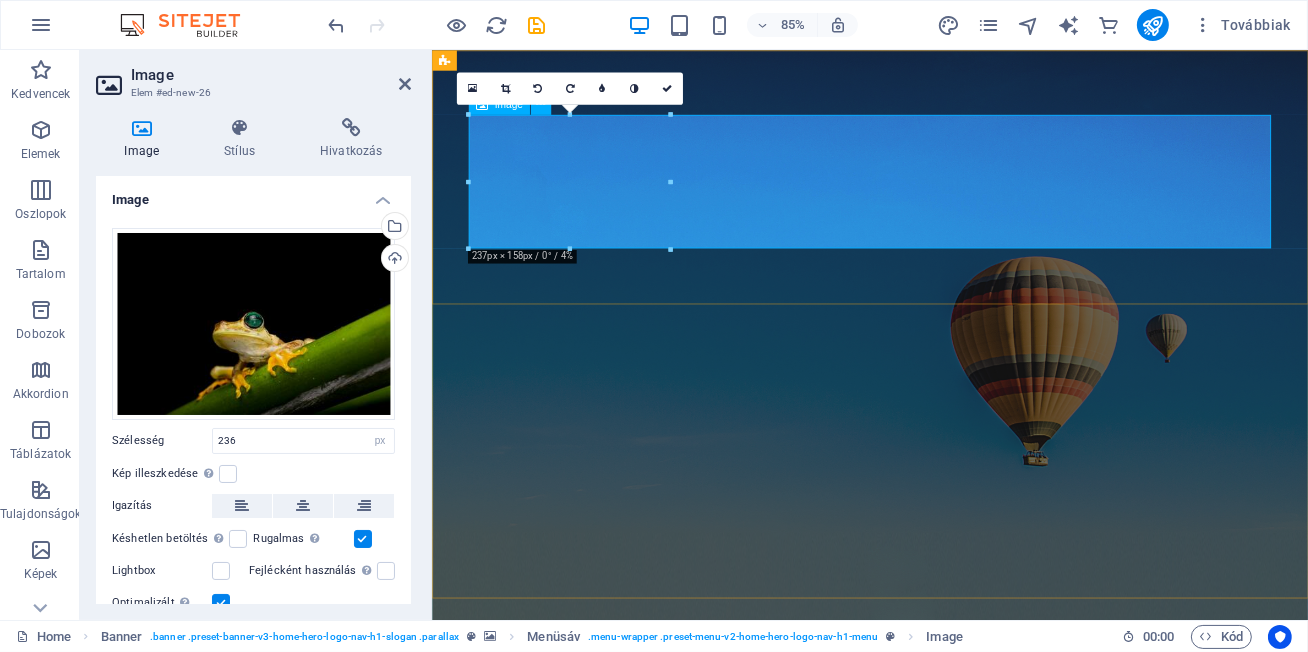 click at bounding box center (947, 856) 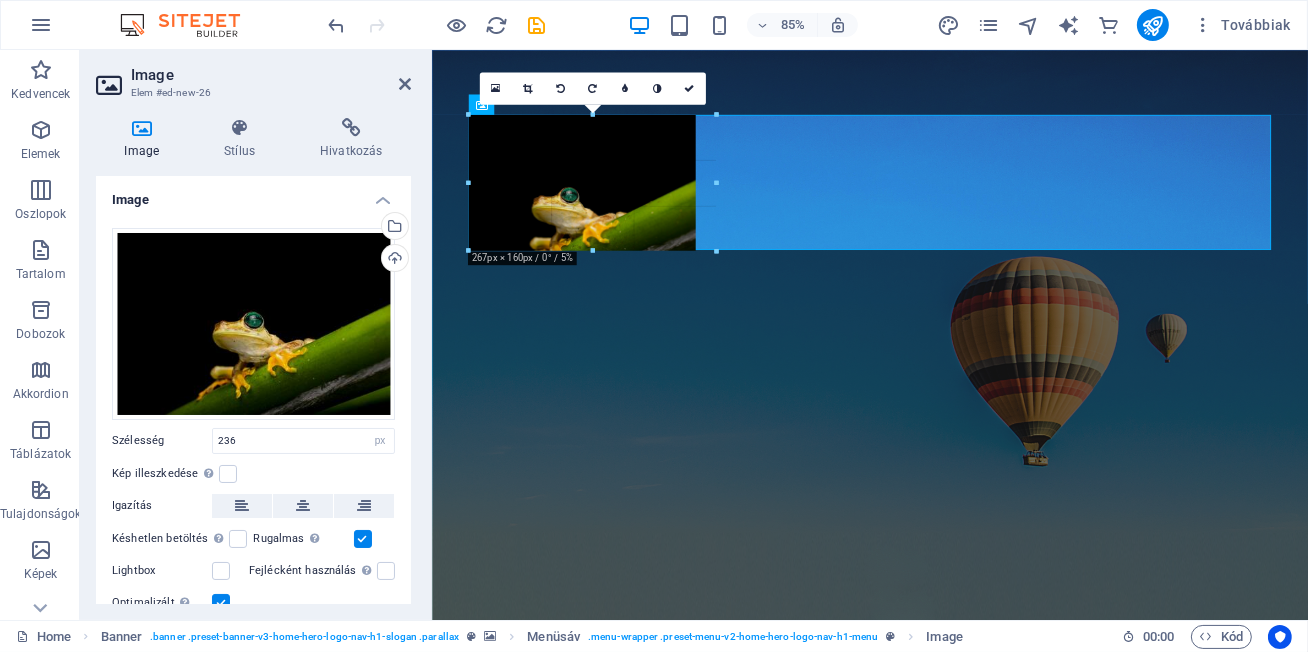 drag, startPoint x: 667, startPoint y: 225, endPoint x: 669, endPoint y: 266, distance: 41.04875 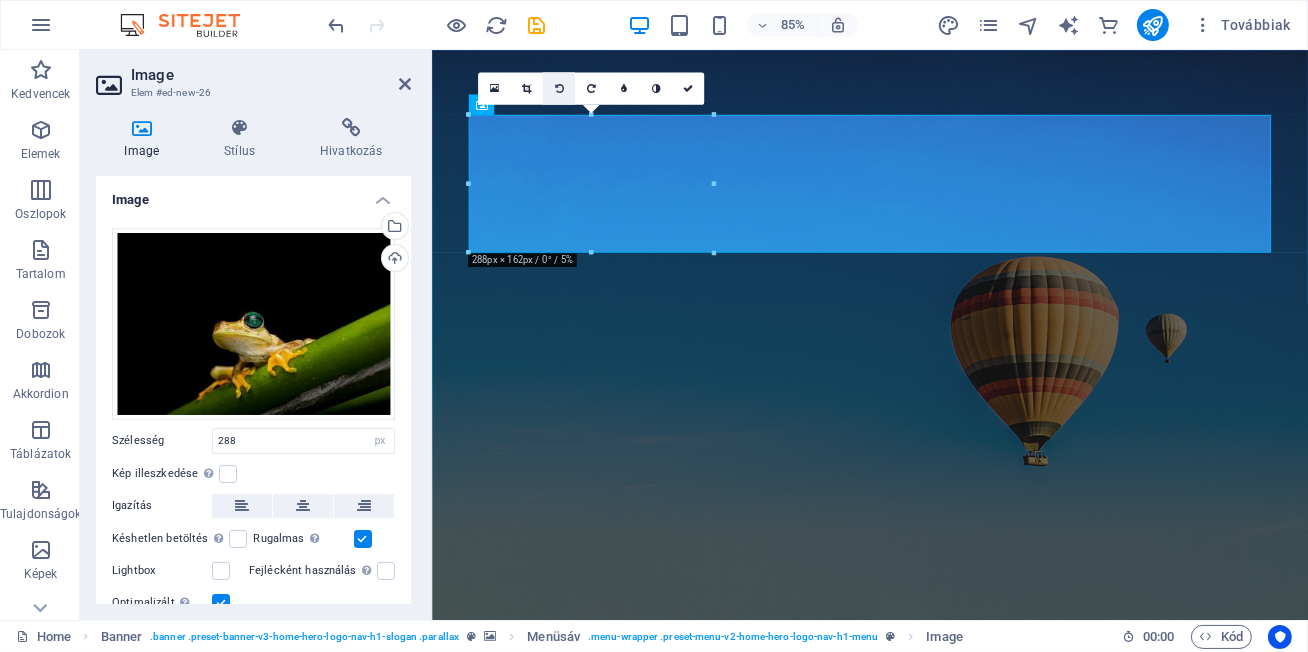 click at bounding box center (559, 88) 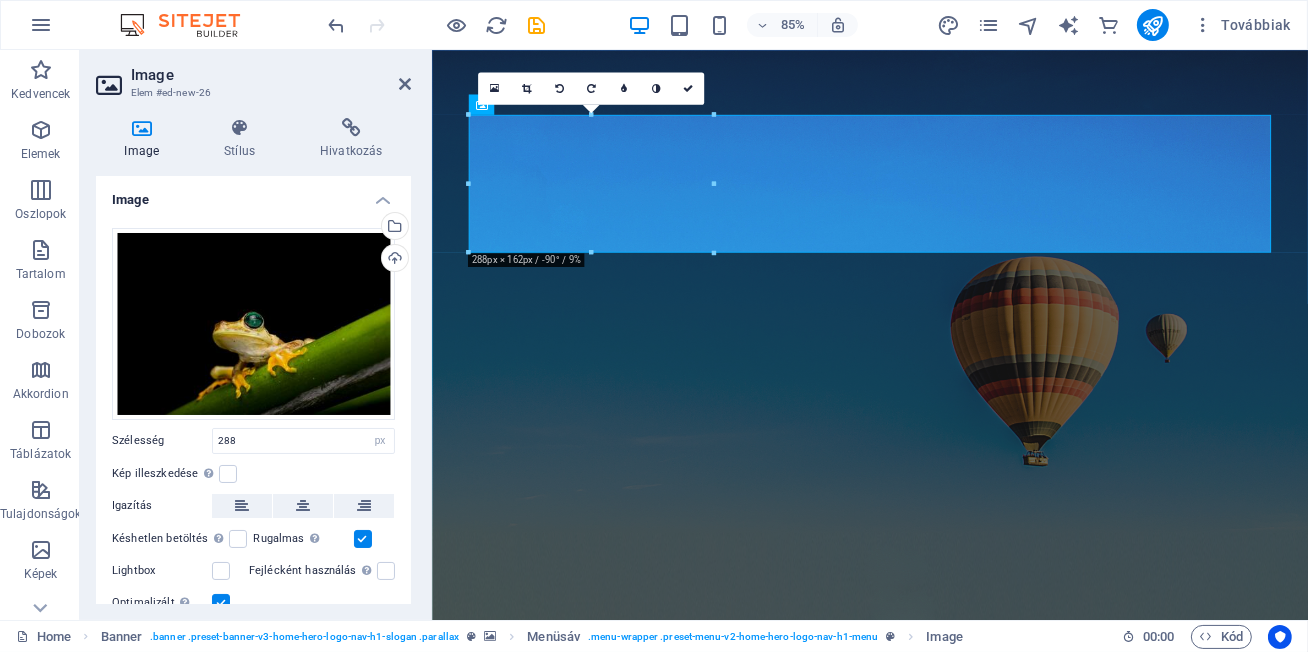 click at bounding box center [559, 88] 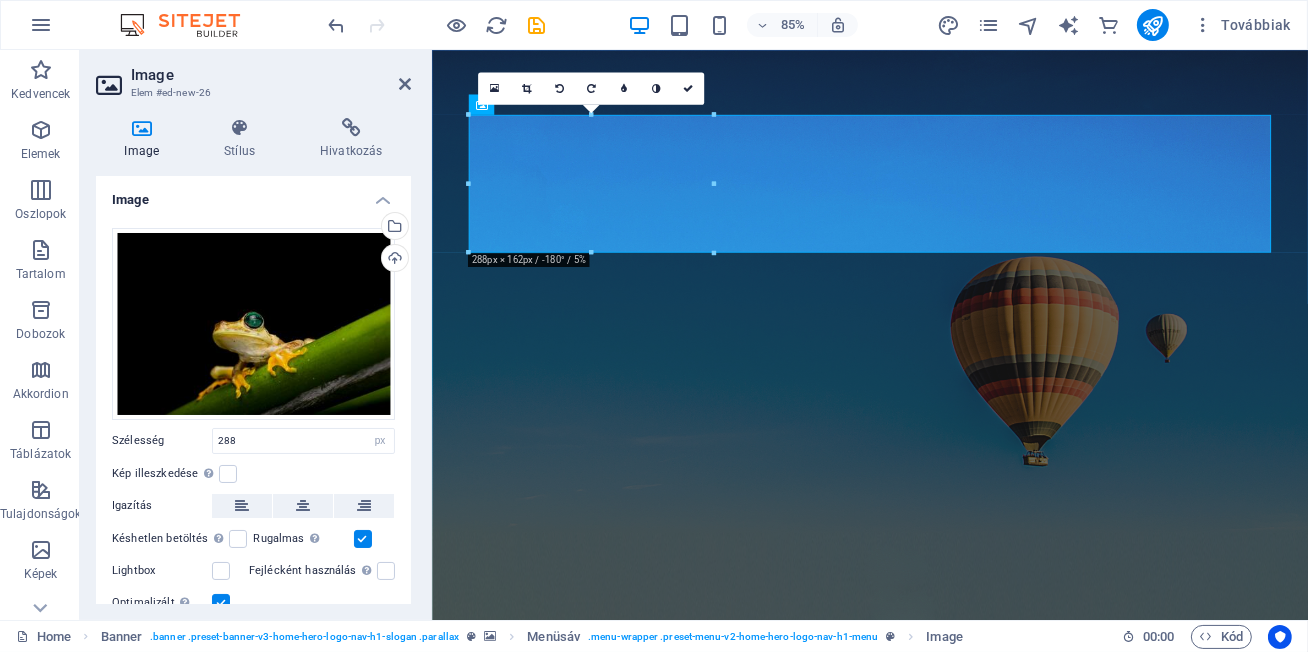 click at bounding box center [559, 88] 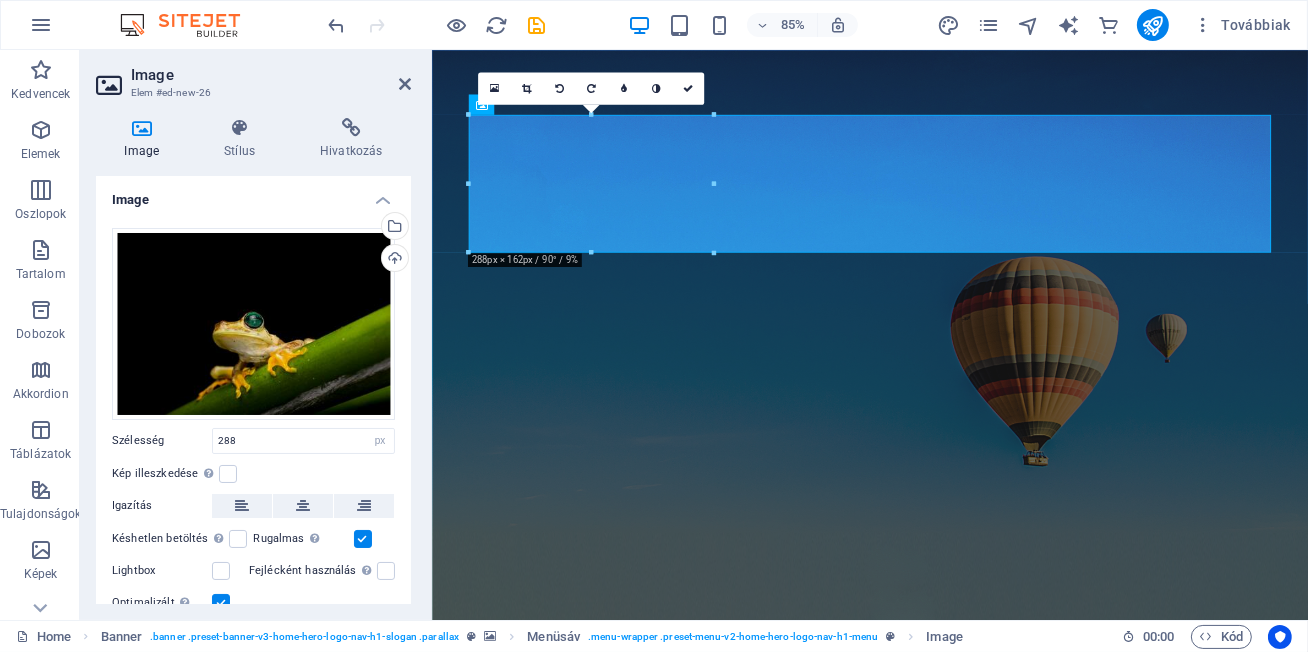 click at bounding box center [559, 88] 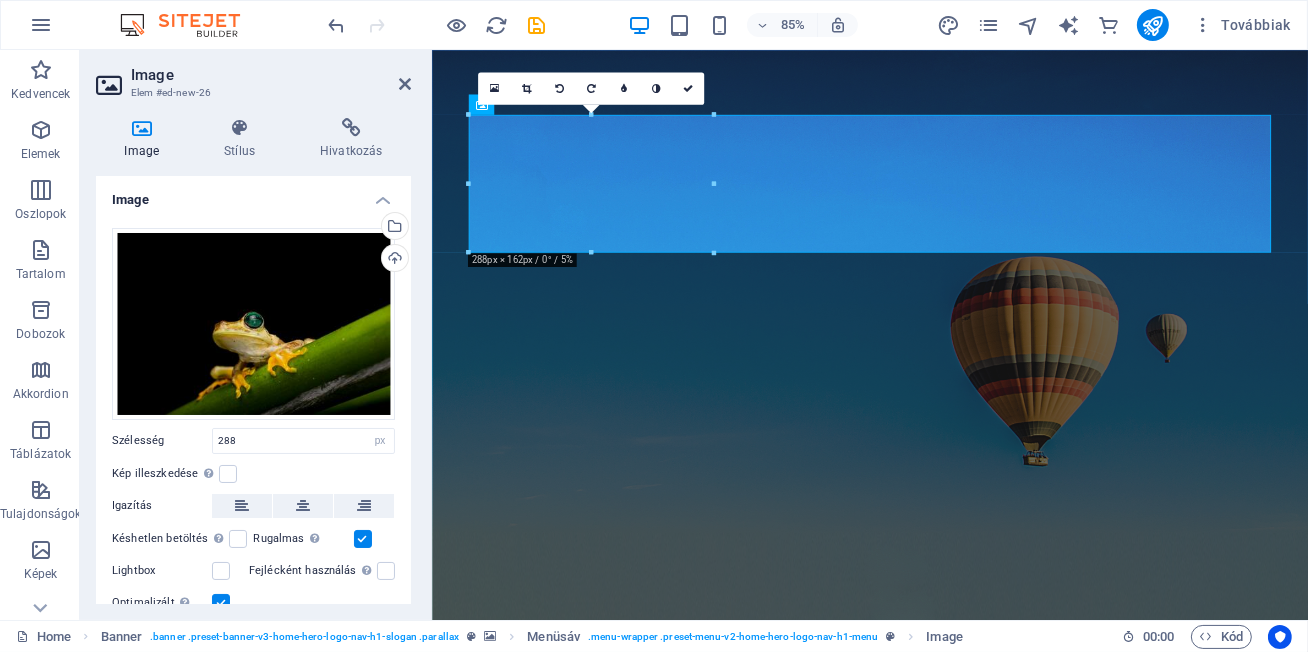click at bounding box center (559, 88) 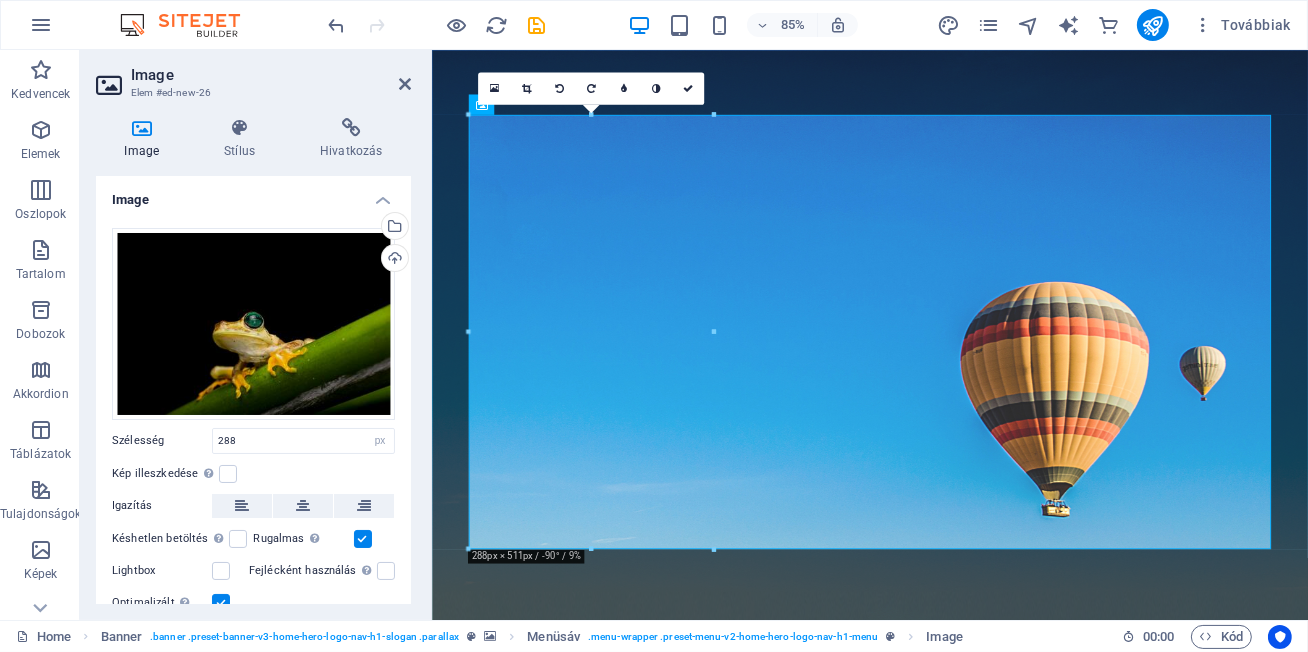 click at bounding box center [559, 88] 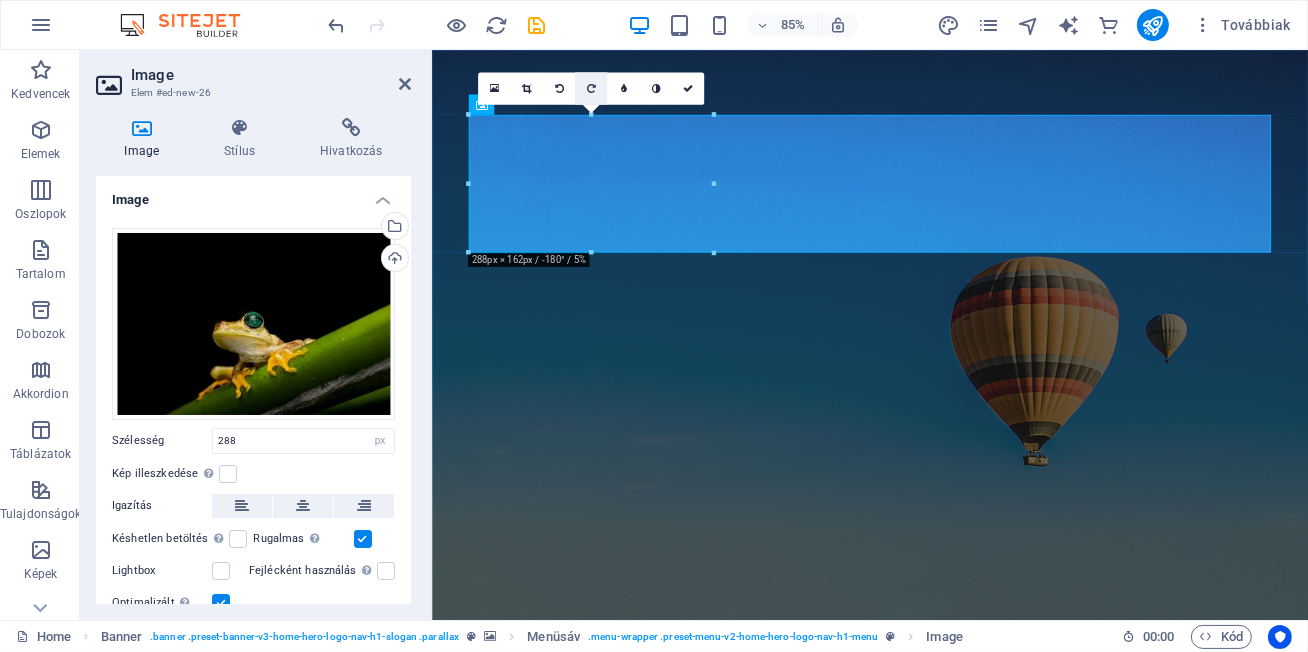 click at bounding box center [591, 88] 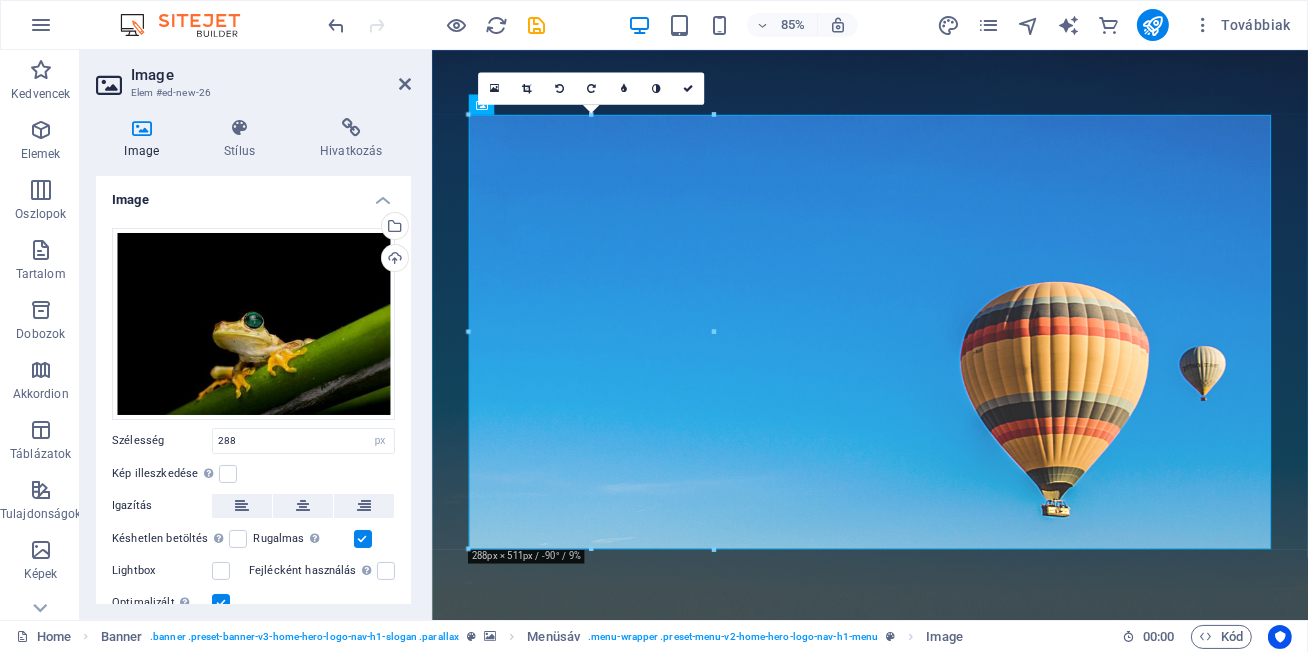 click at bounding box center [591, 88] 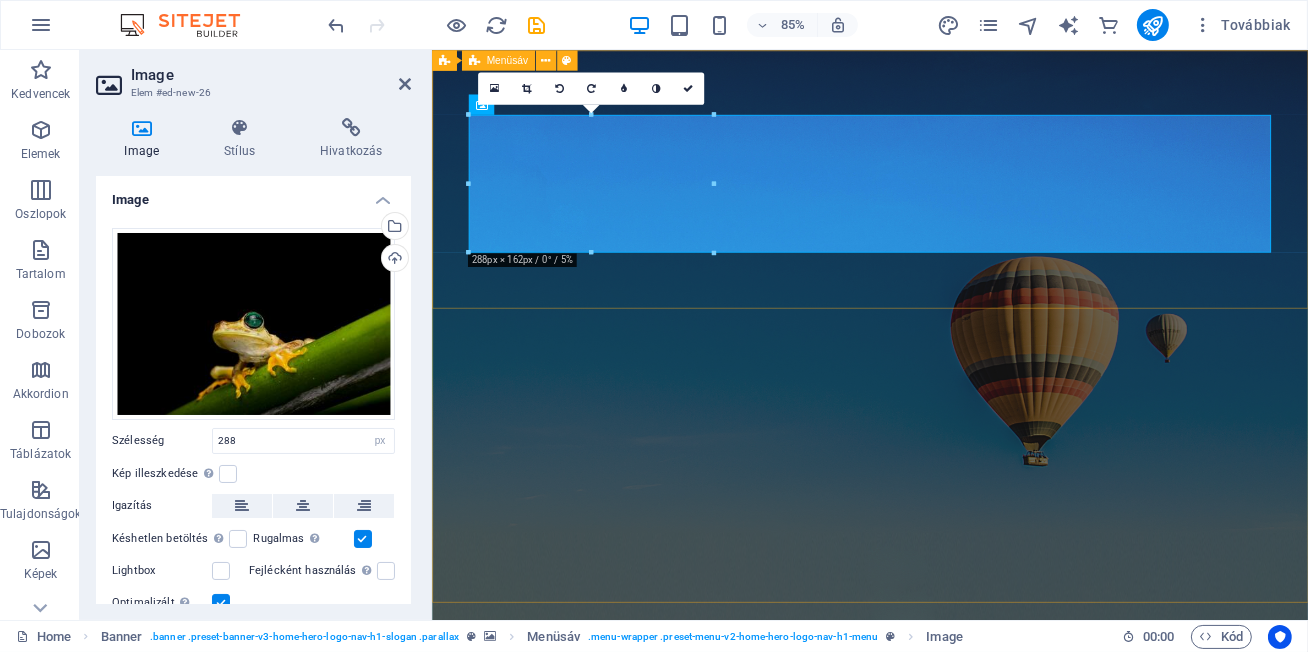drag, startPoint x: 1019, startPoint y: 300, endPoint x: 615, endPoint y: 344, distance: 406.38898 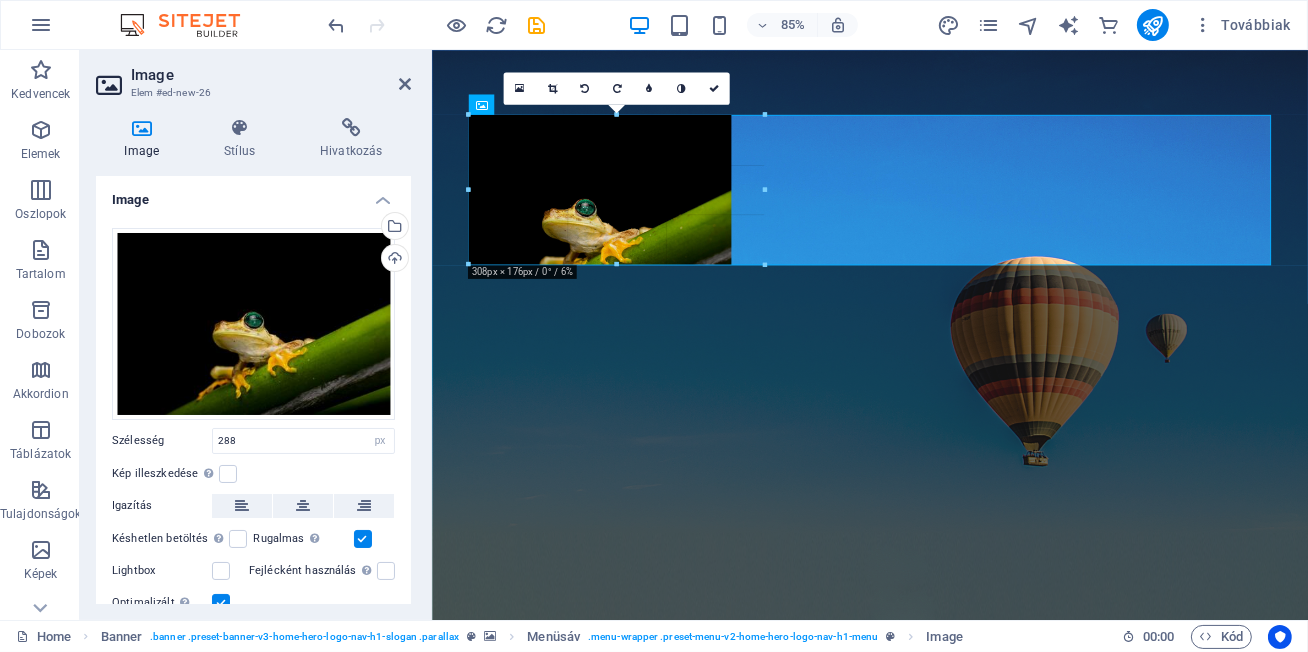 drag, startPoint x: 590, startPoint y: 252, endPoint x: 595, endPoint y: 287, distance: 35.35534 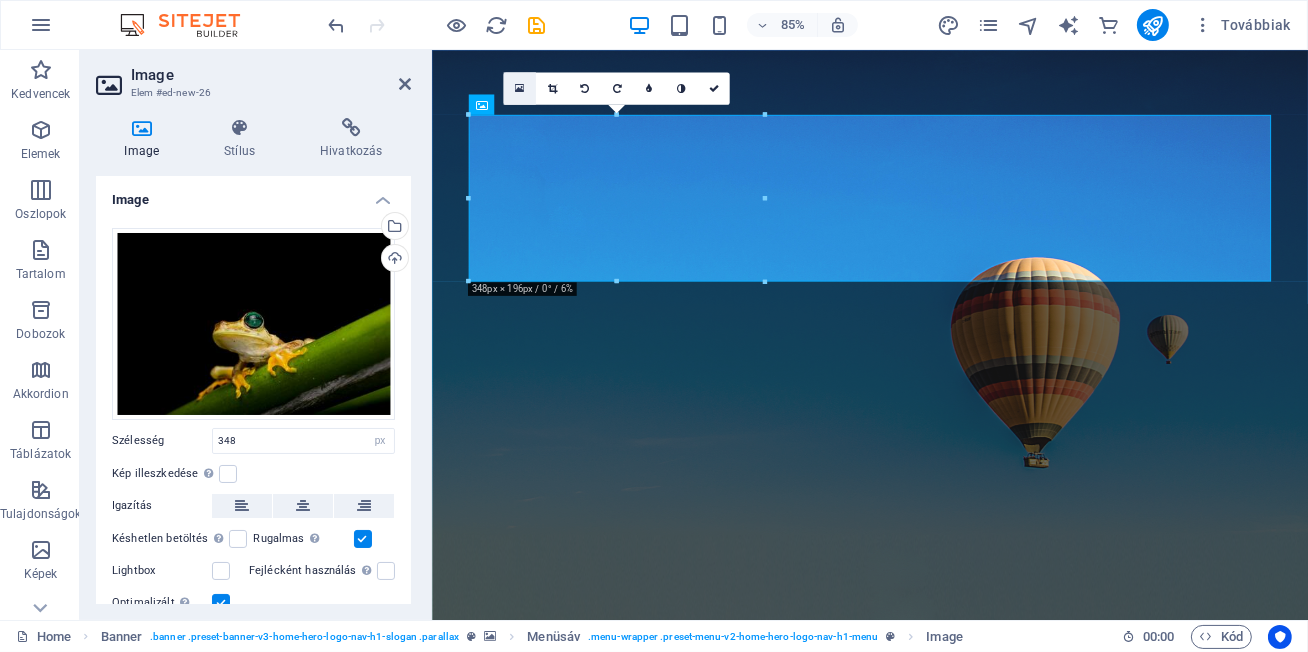 click at bounding box center (519, 88) 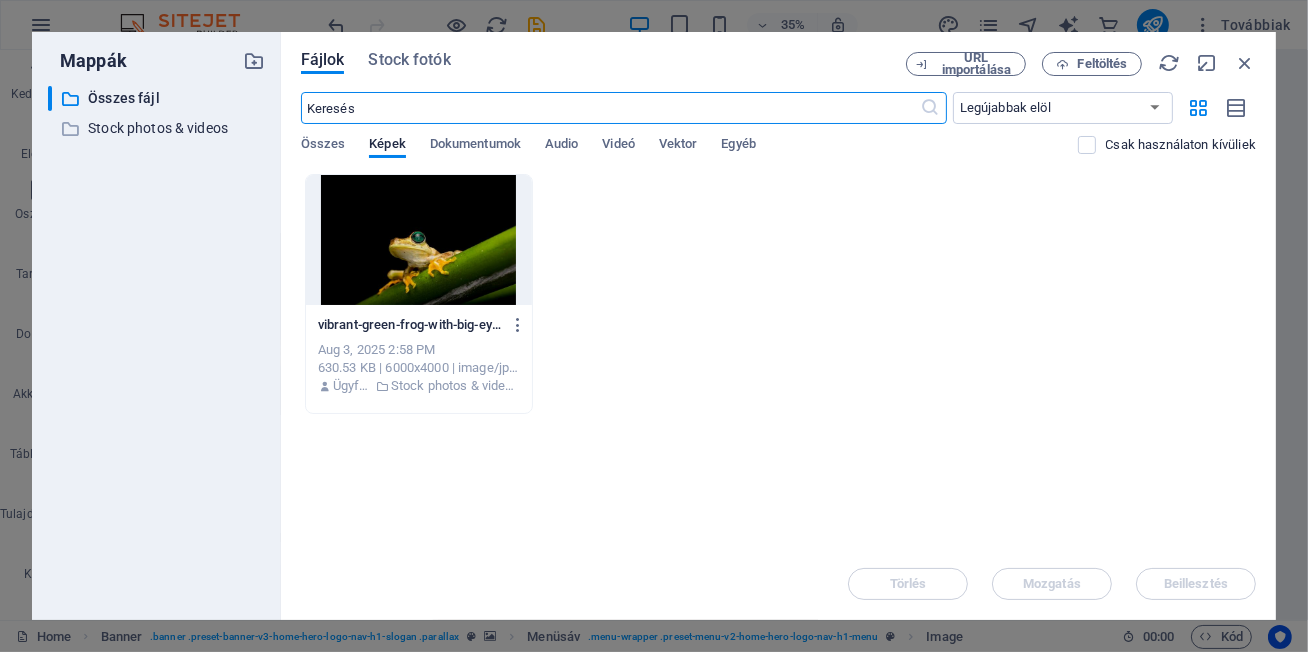 click at bounding box center (419, 240) 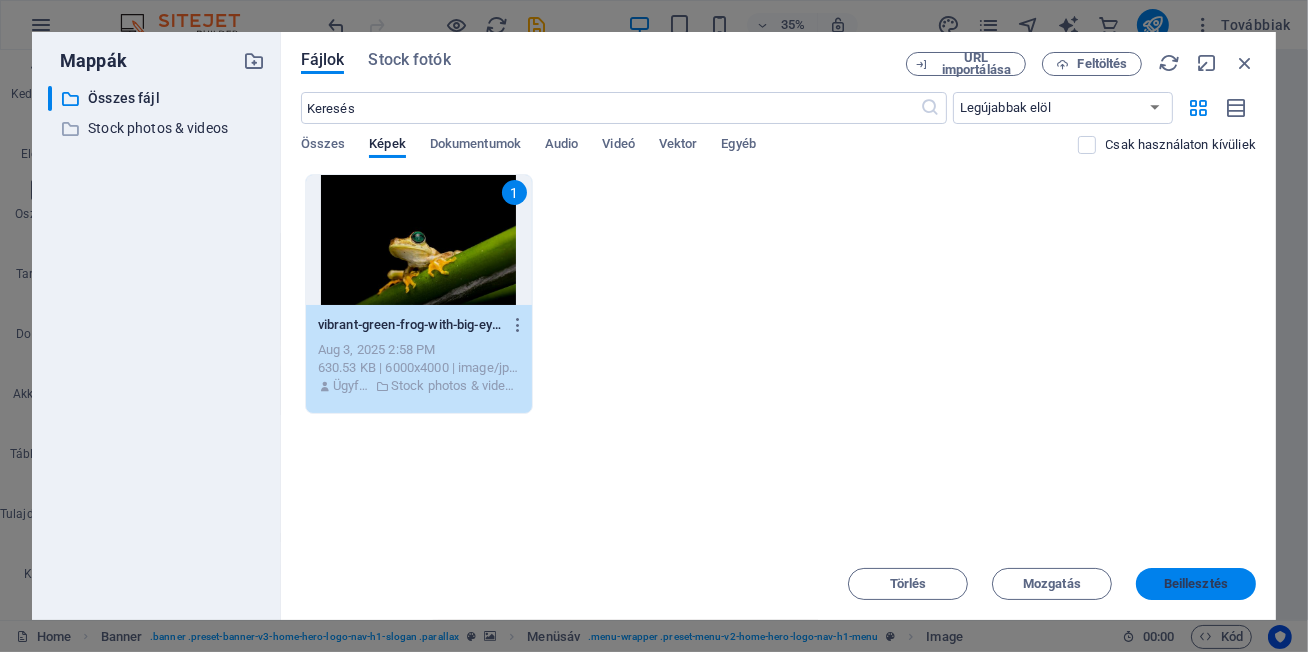 click on "Beillesztés" at bounding box center (1196, 584) 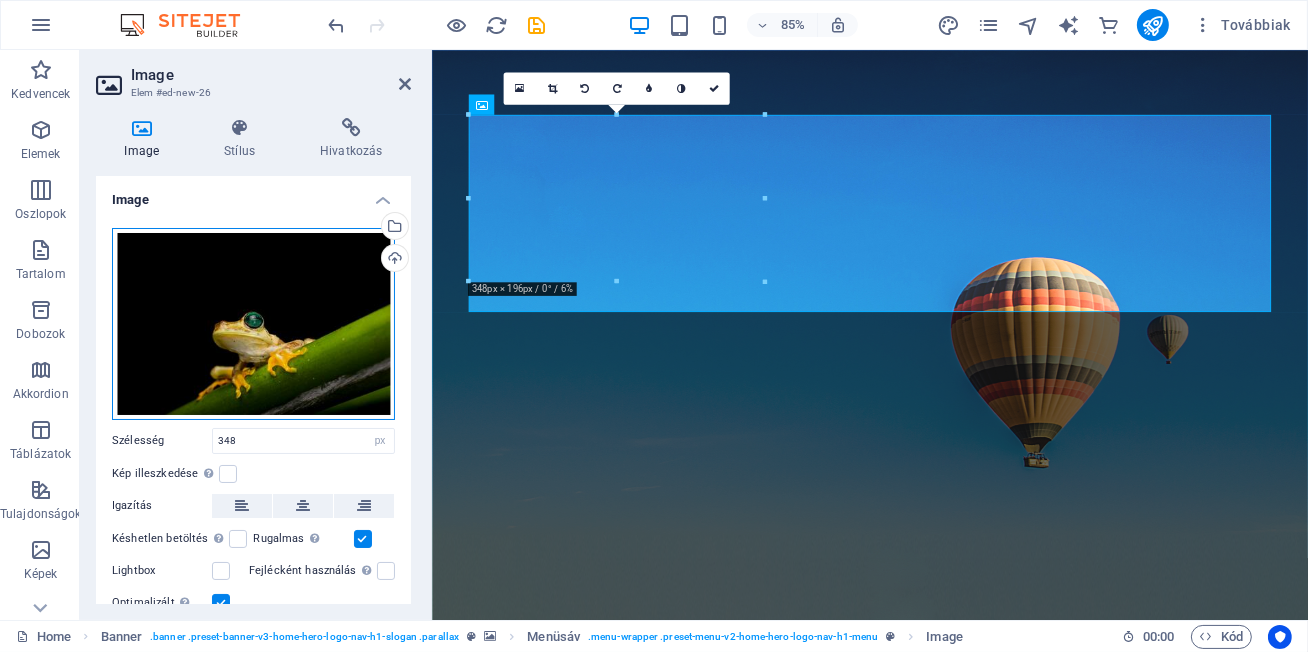 click on "Húzza ide a fájlokat, kattintson a fájlok kiválasztásához, vagy válasszon fájlokat a Fájlokból vagy a szabadon elérhető képek és videók közül" at bounding box center (253, 324) 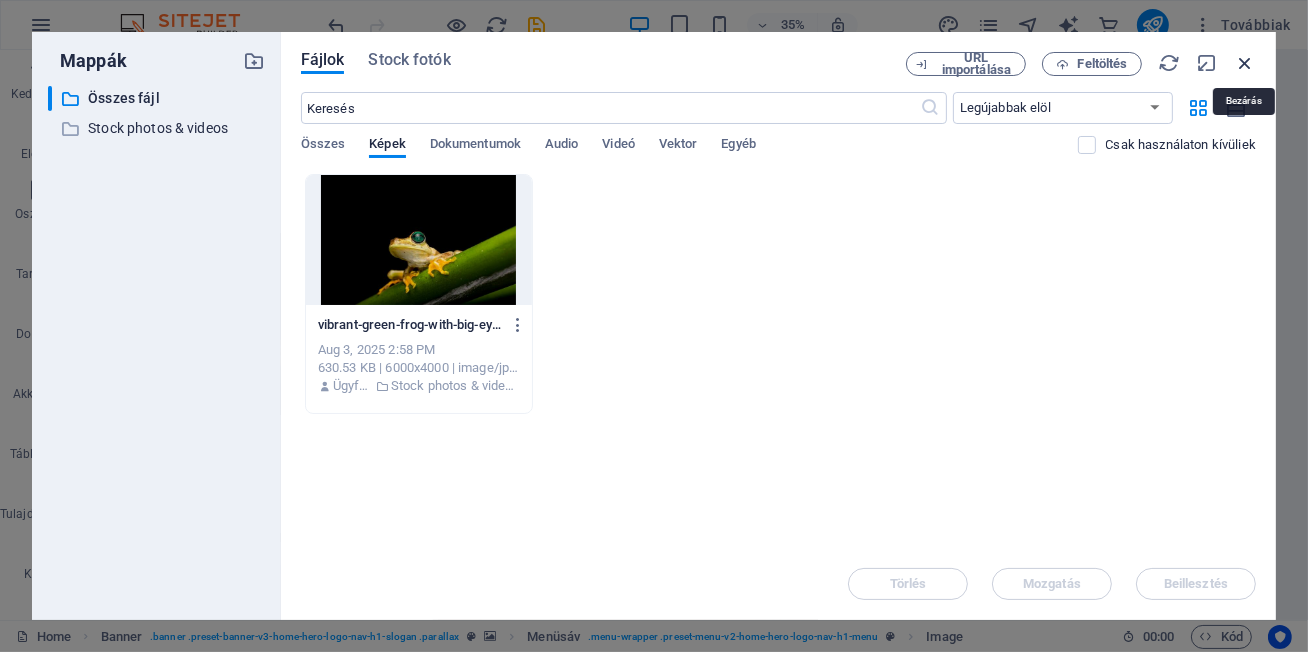 drag, startPoint x: 1247, startPoint y: 61, endPoint x: 951, endPoint y: 19, distance: 298.96487 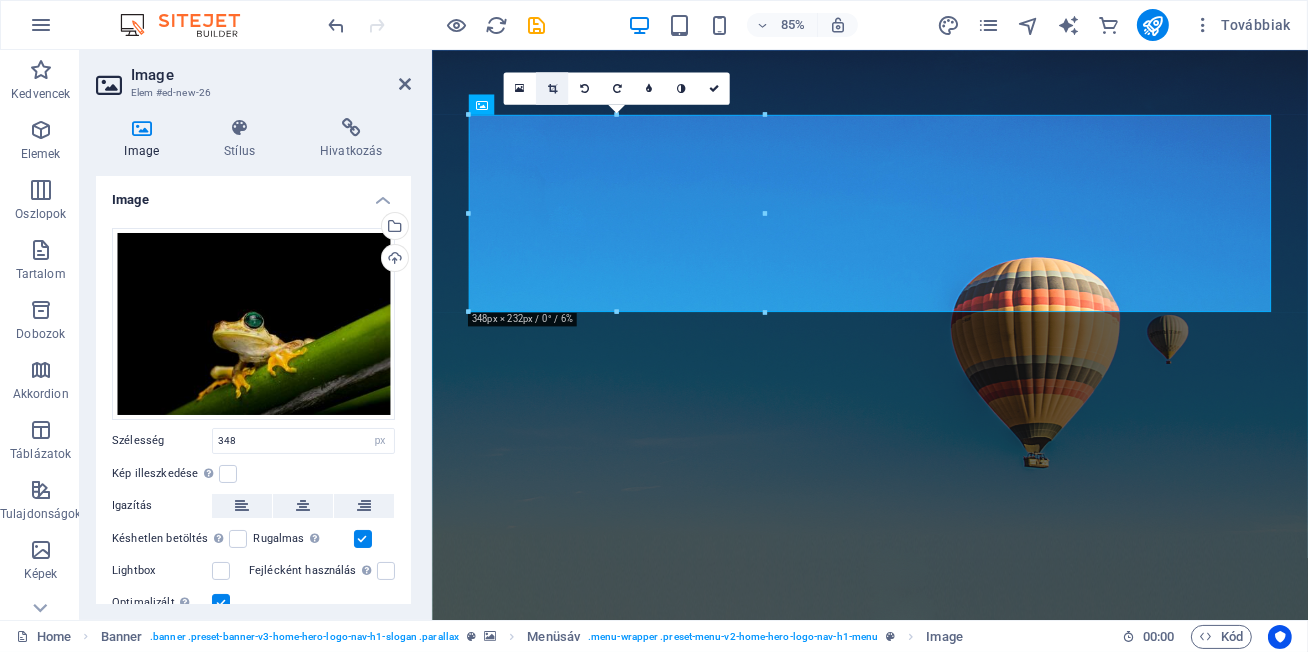 click at bounding box center (551, 88) 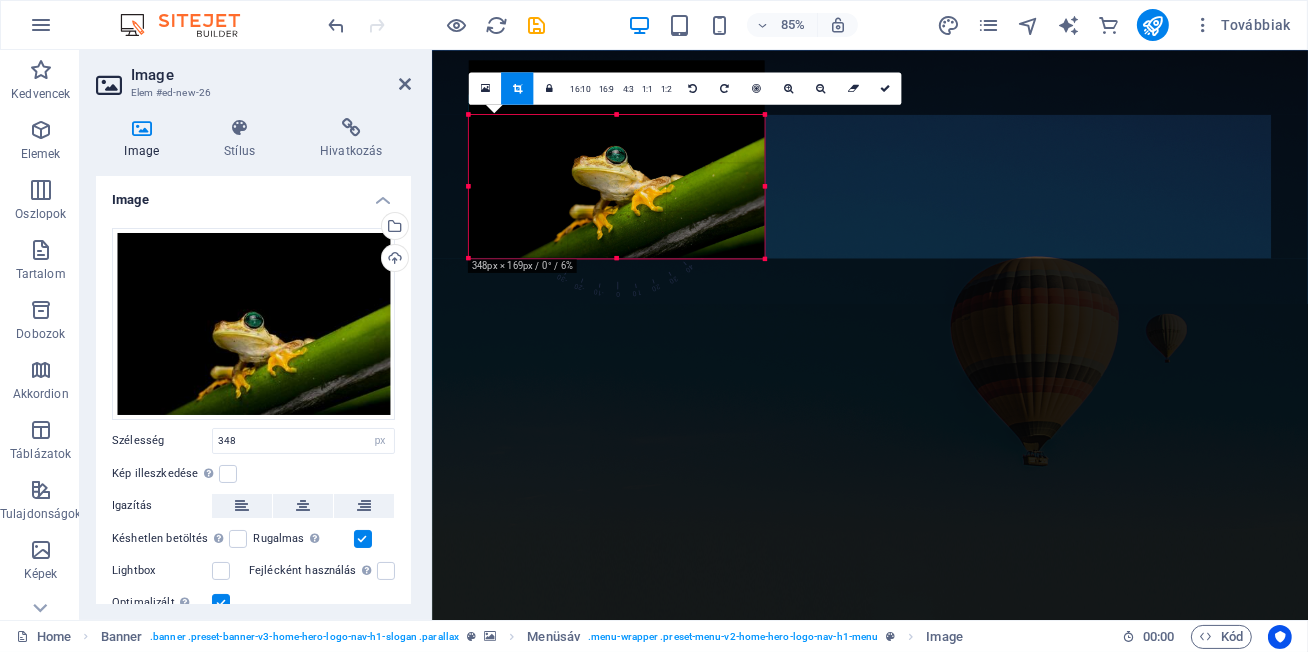 drag, startPoint x: 618, startPoint y: 115, endPoint x: 620, endPoint y: 179, distance: 64.03124 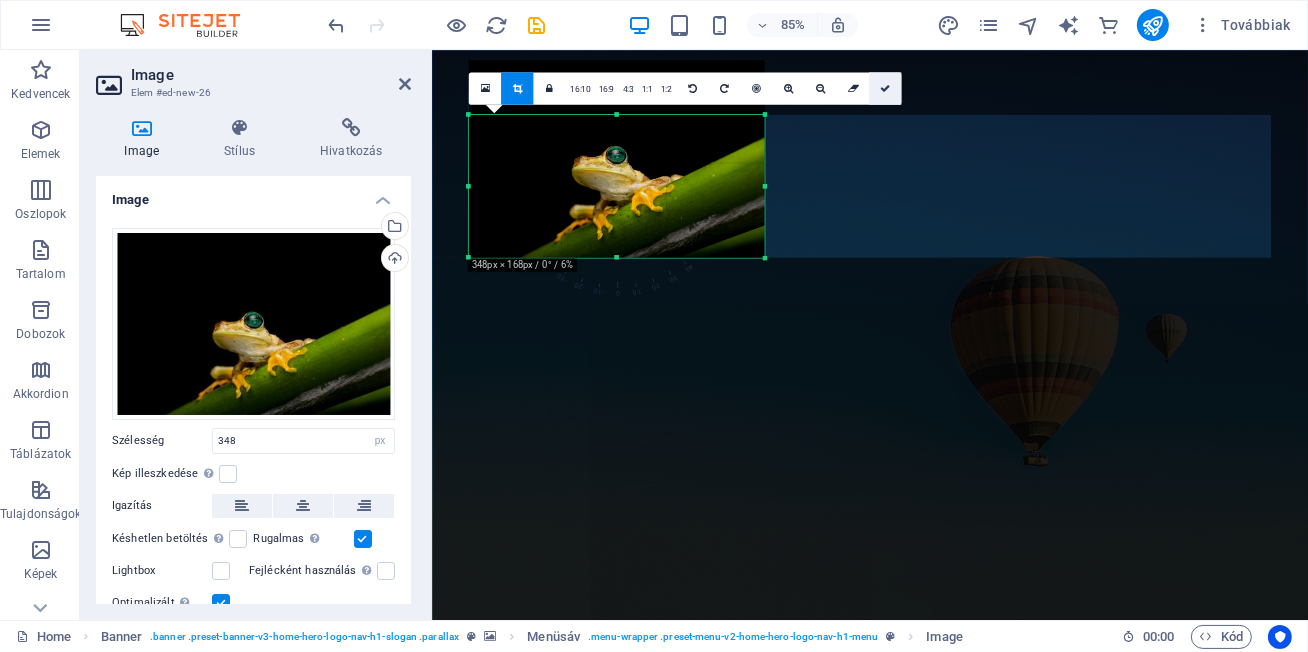 click at bounding box center [885, 88] 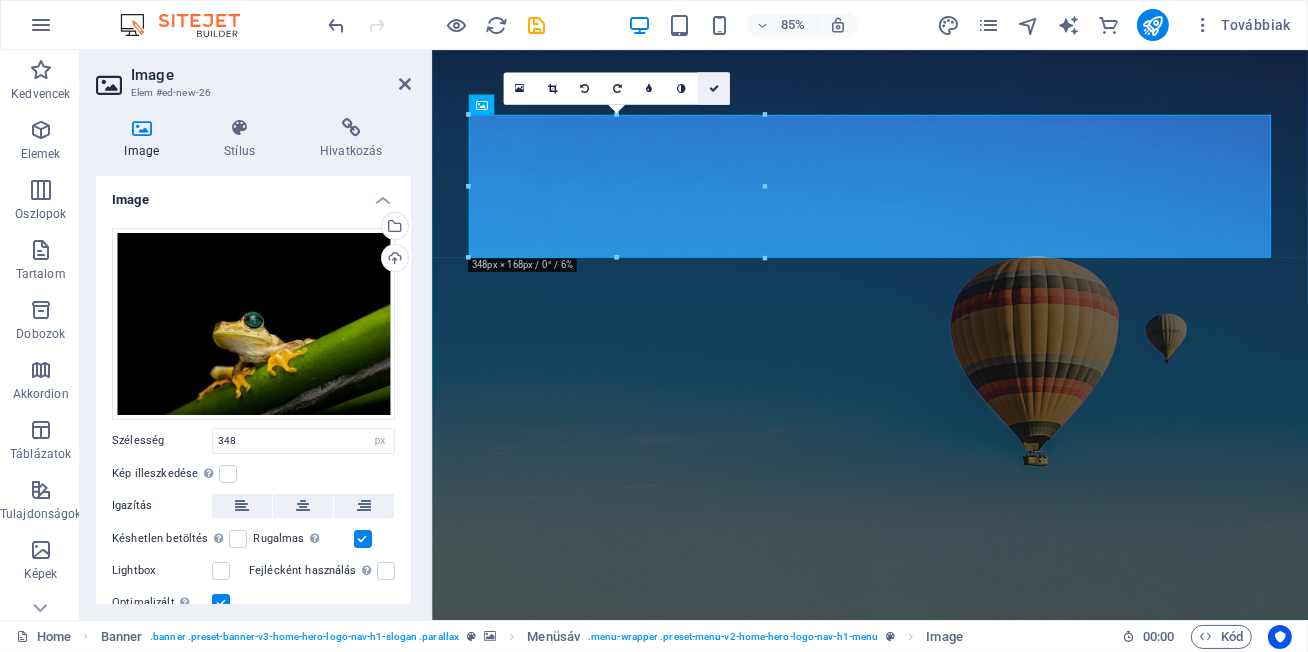 click at bounding box center (714, 88) 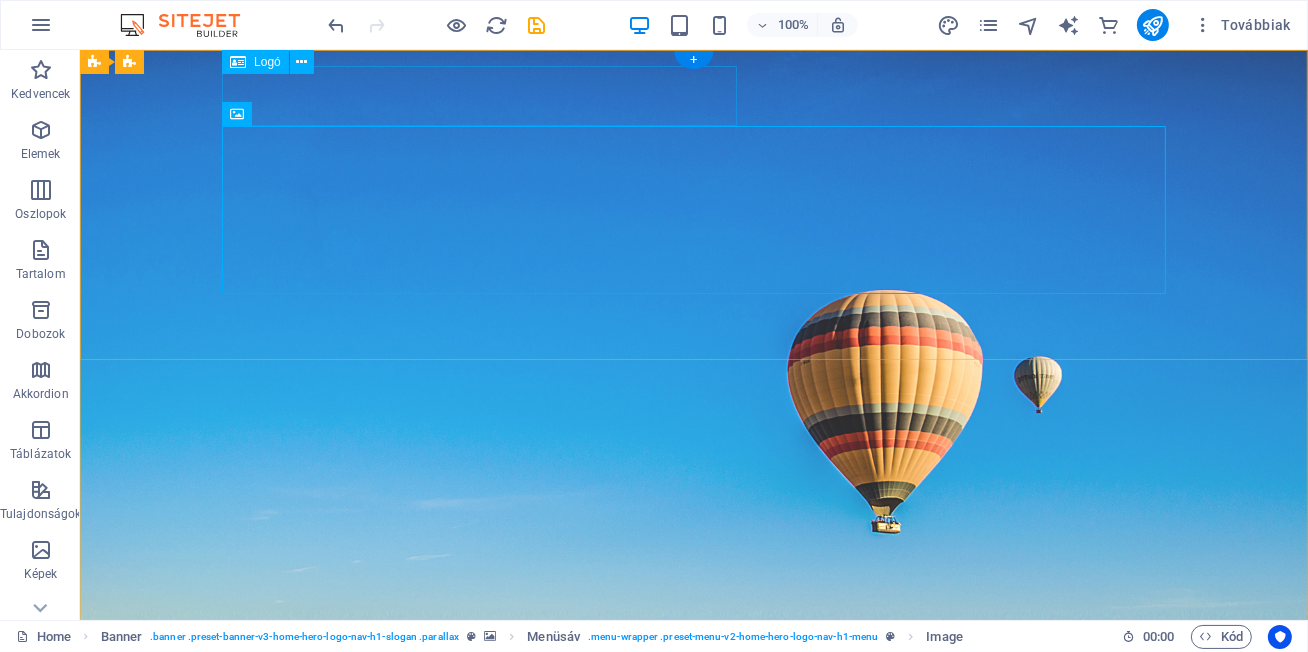 click on "sargabeka.neurodiverzum.hu" at bounding box center (693, 763) 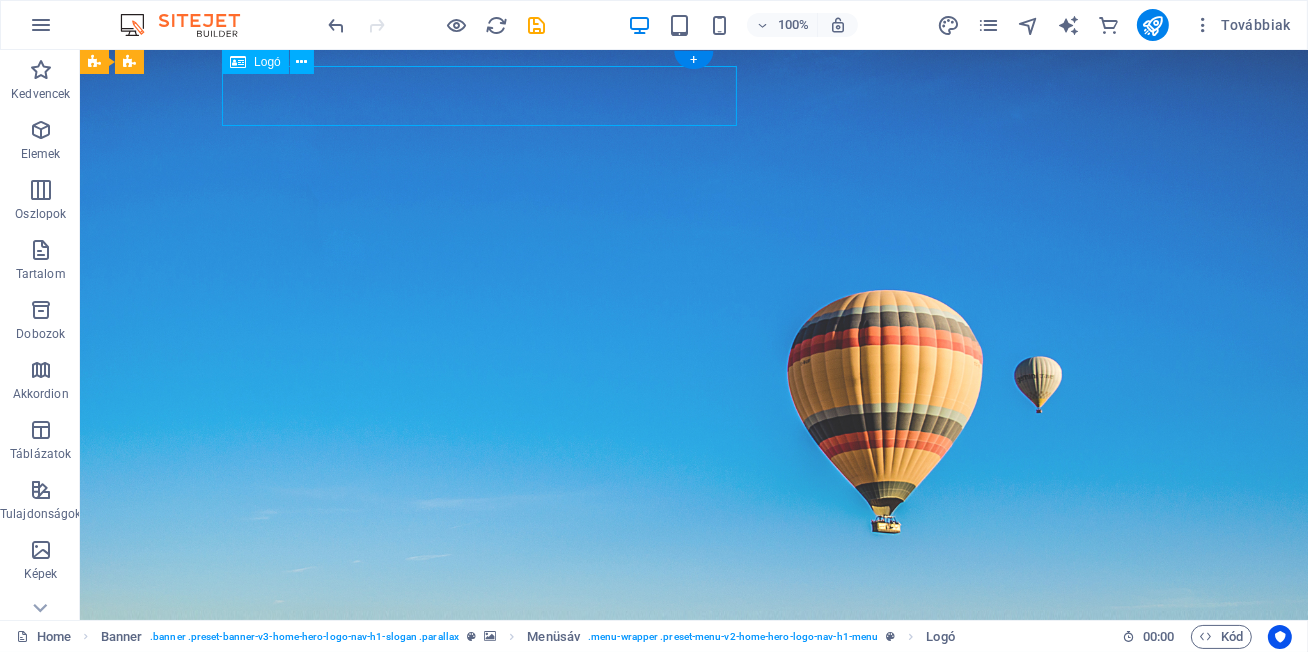 click on "sargabeka.neurodiverzum.hu" at bounding box center (693, 763) 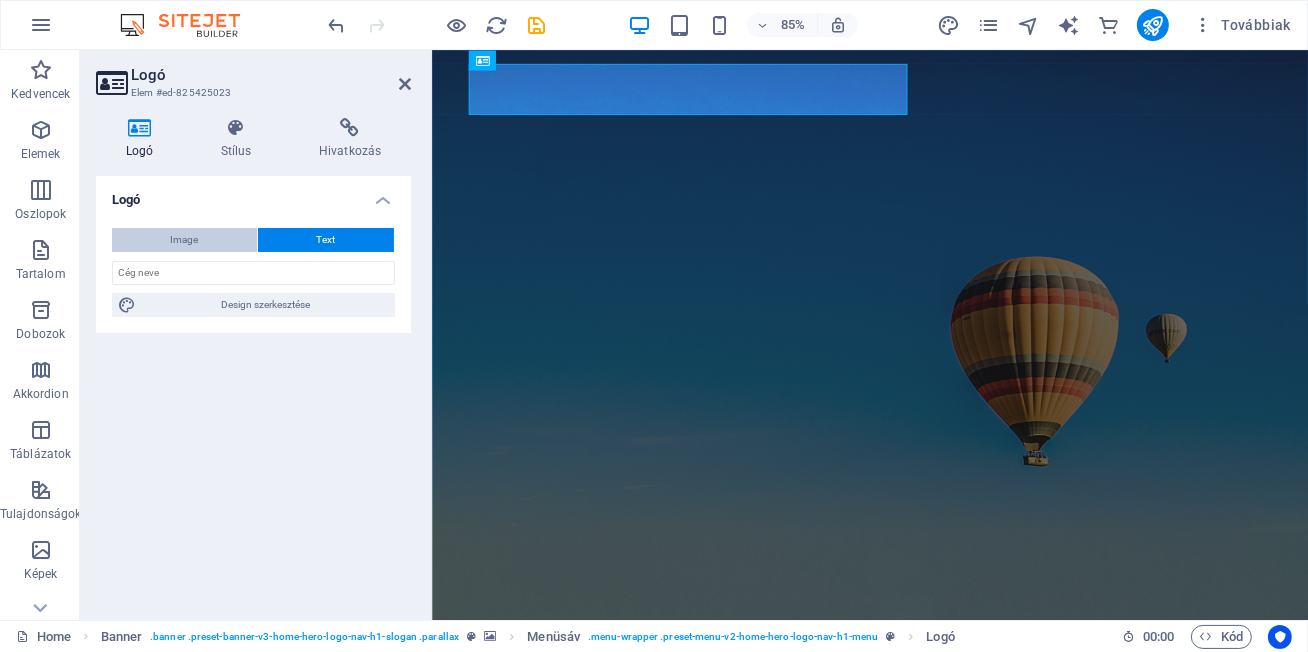click on "Image" at bounding box center [185, 240] 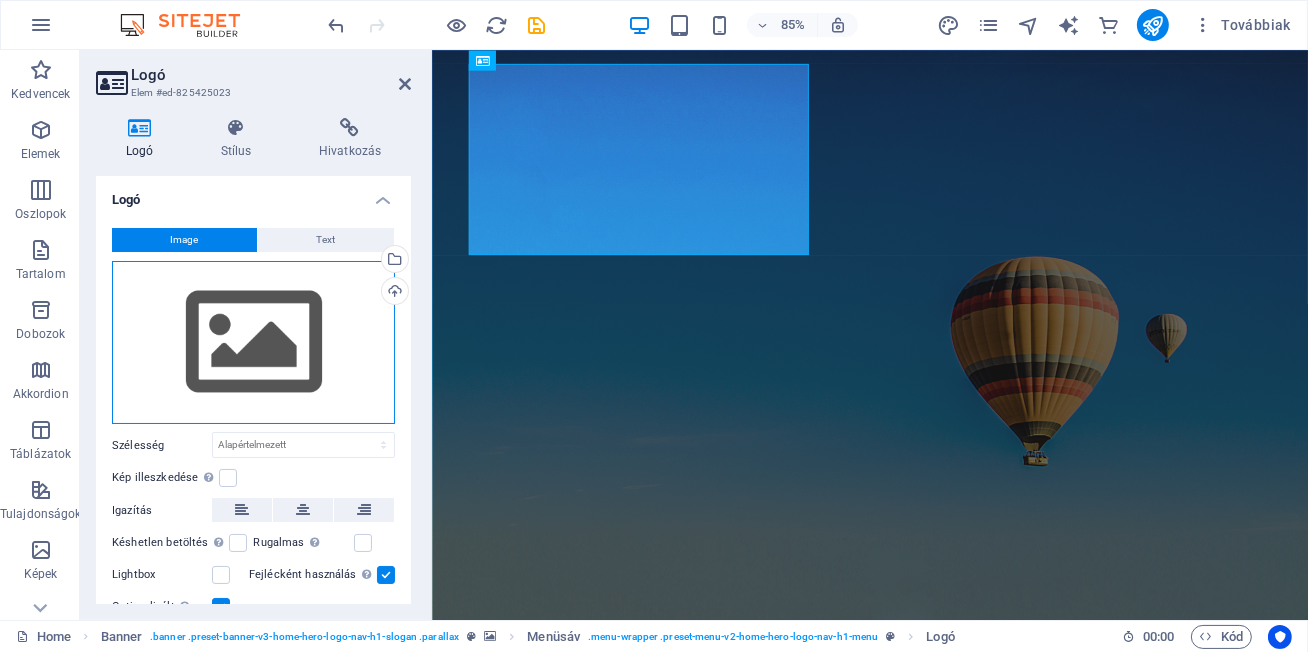 click on "Húzza ide a fájlokat, kattintson a fájlok kiválasztásához, vagy válasszon fájlokat a Fájlokból vagy a szabadon elérhető képek és videók közül" at bounding box center (253, 343) 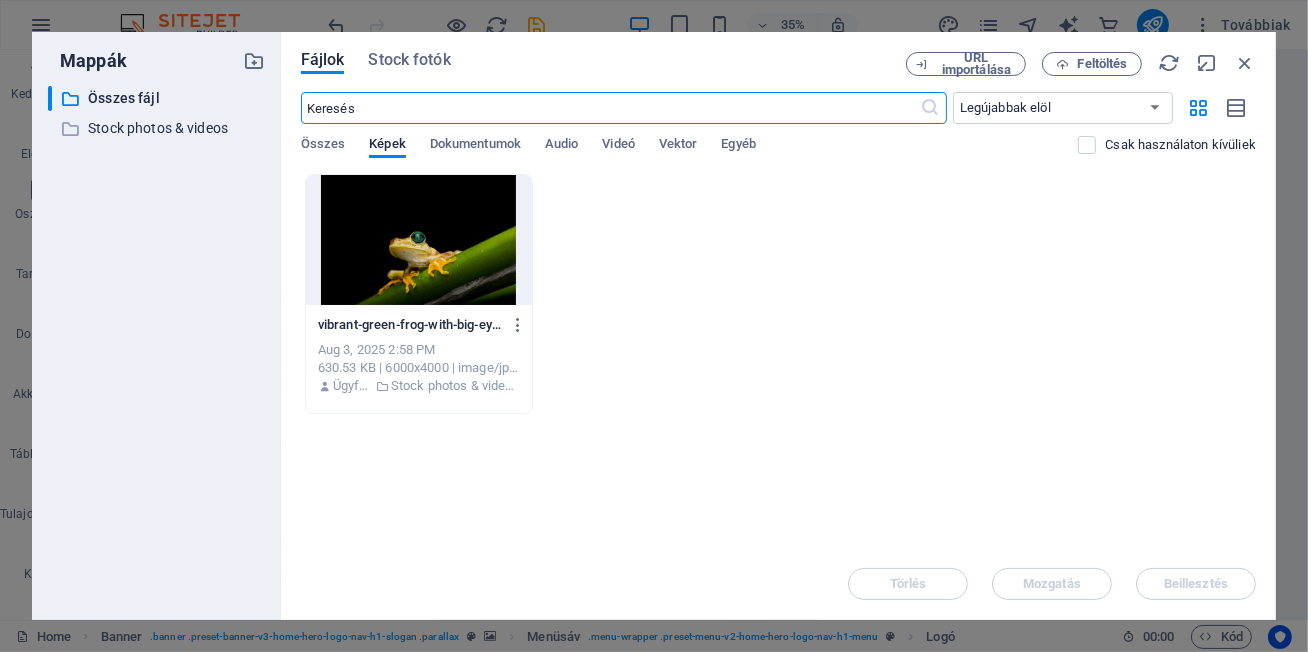 click at bounding box center [419, 240] 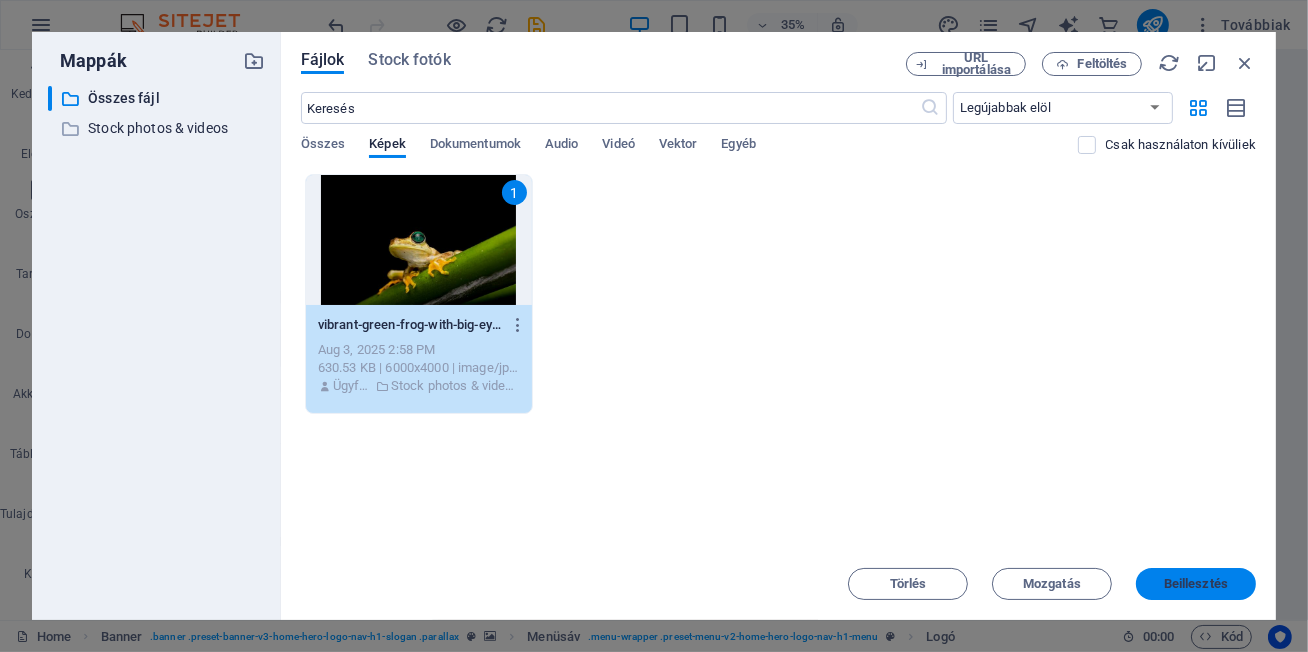click on "Beillesztés" at bounding box center (1196, 584) 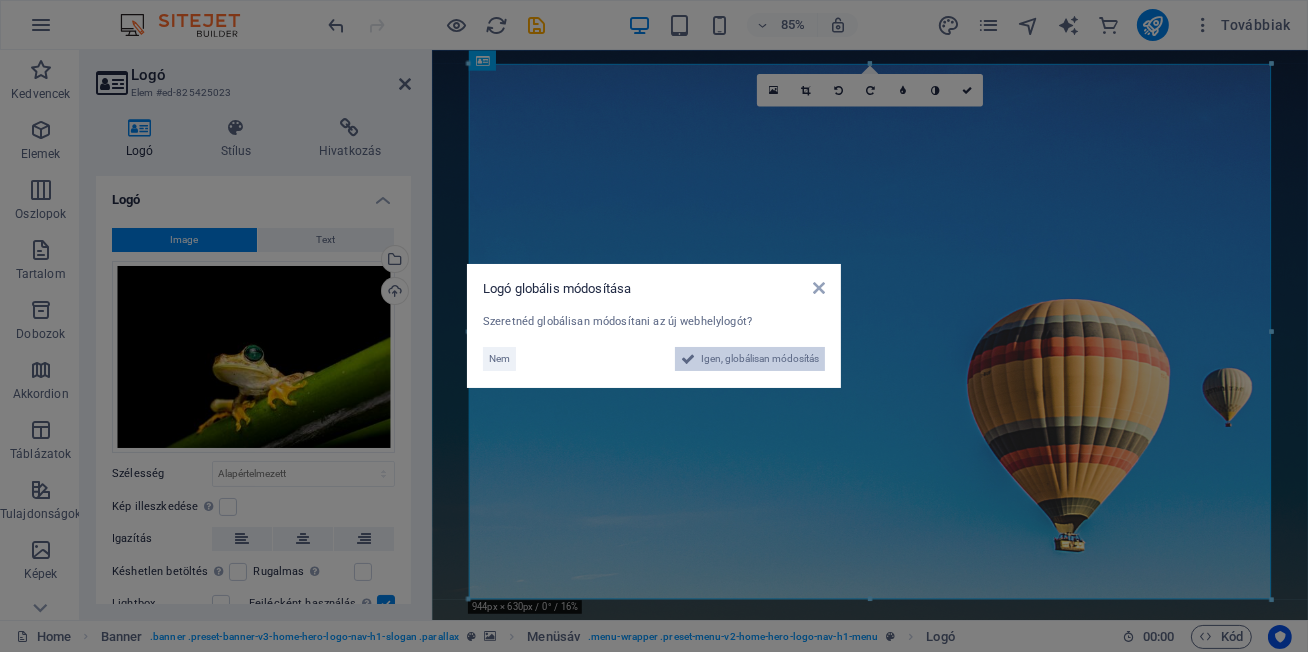 click on "Igen, globálisan módosítás" at bounding box center [760, 359] 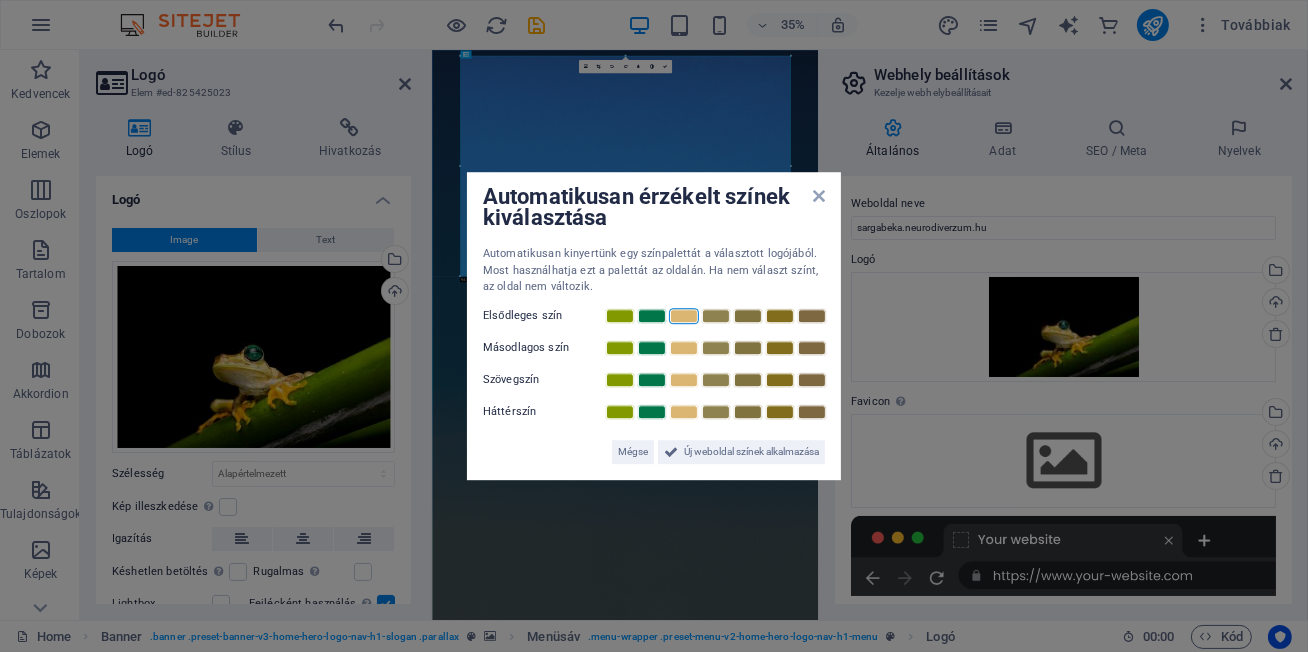 click at bounding box center [684, 316] 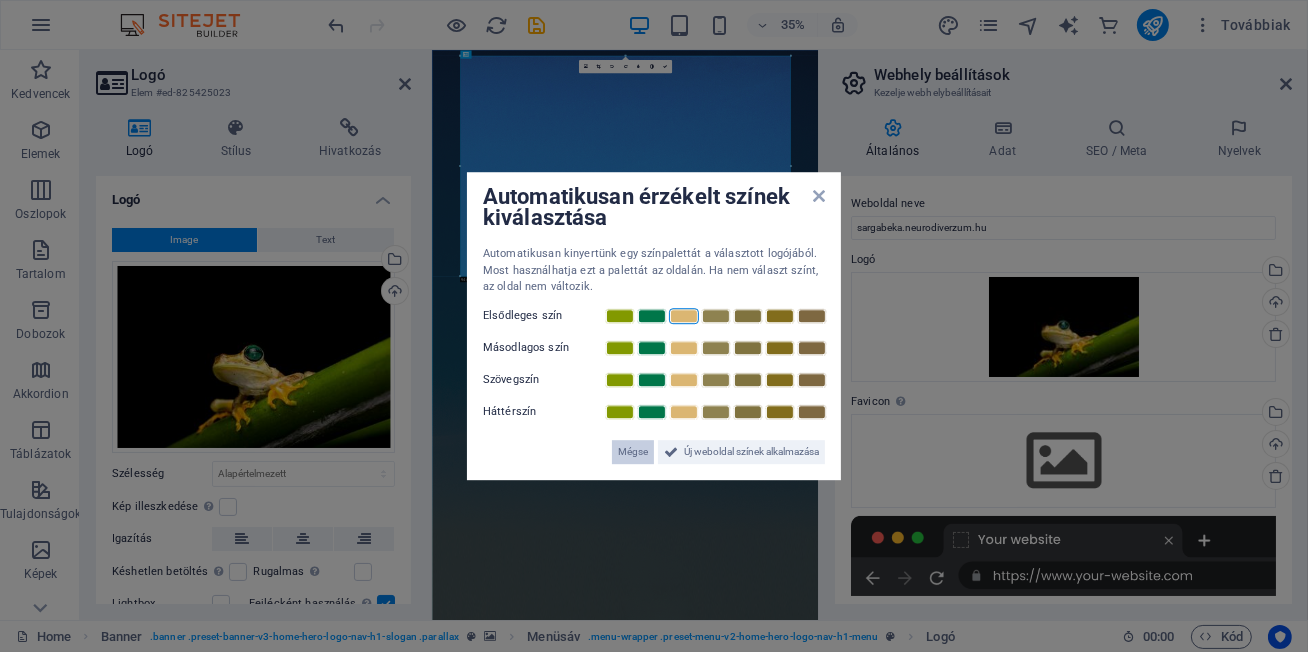 click on "Mégse" at bounding box center (633, 452) 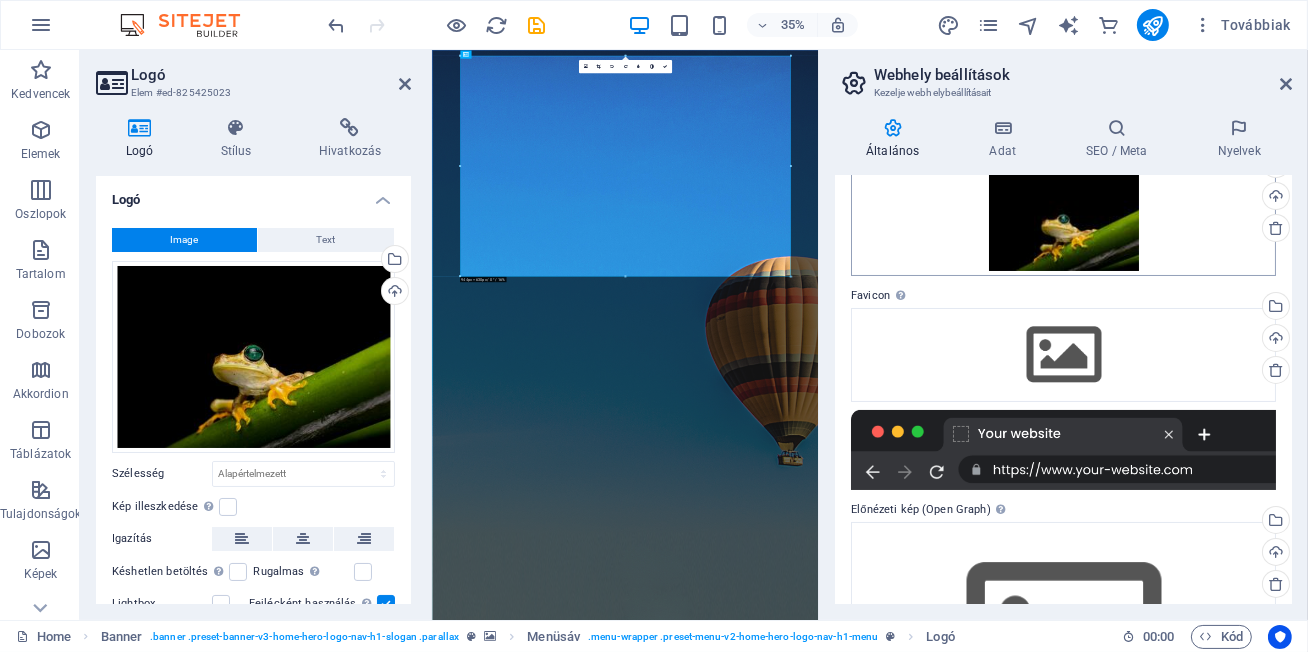 scroll, scrollTop: 61, scrollLeft: 0, axis: vertical 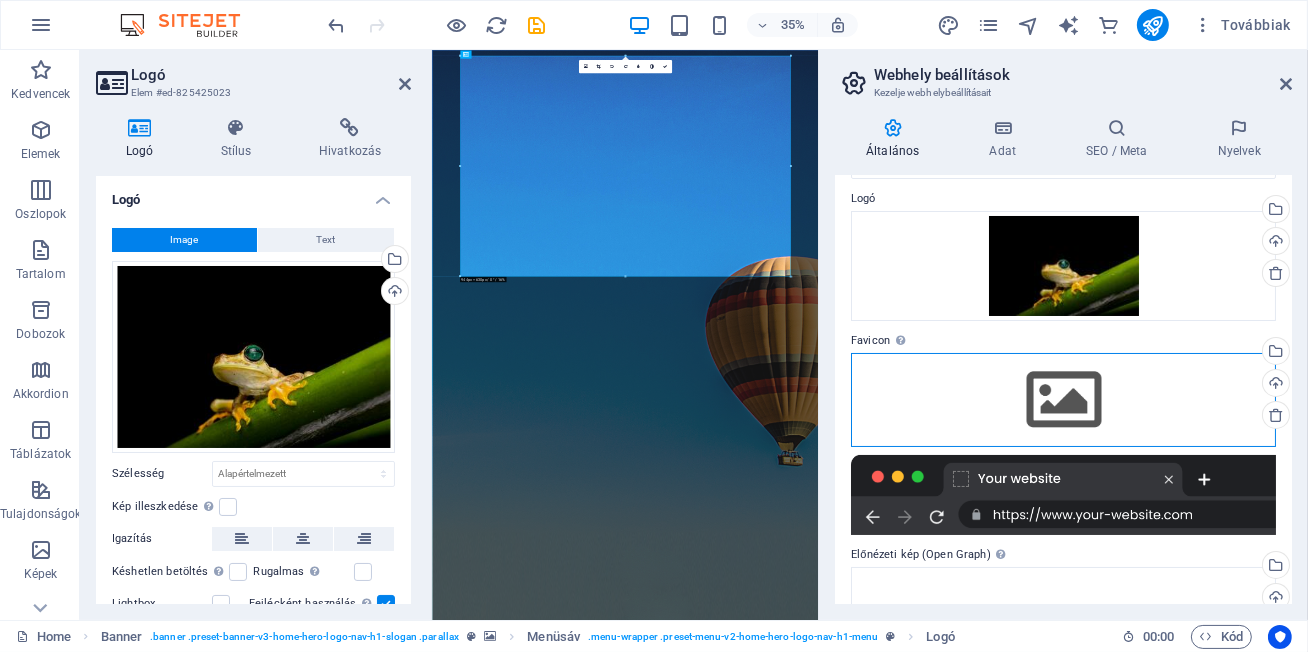 click on "Húzza ide a fájlokat, kattintson a fájlok kiválasztásához, vagy válasszon fájlokat a Fájlokból vagy a szabadon elérhető képek és videók közül" at bounding box center [1063, 400] 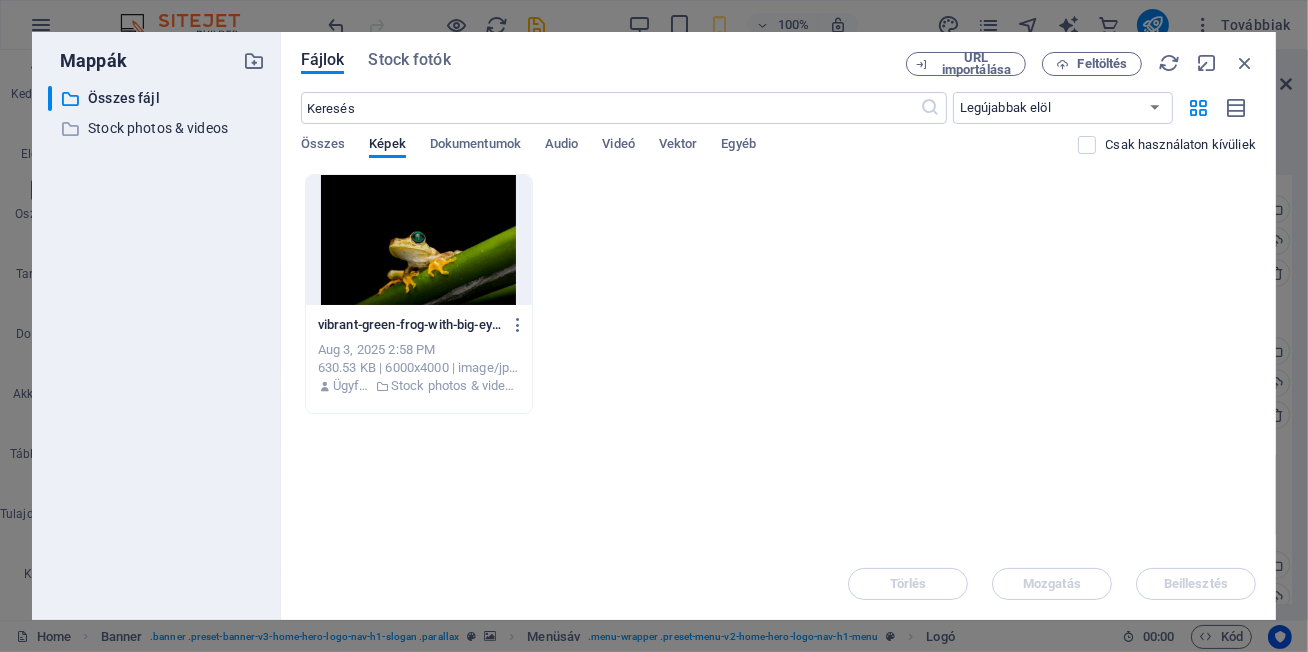 click at bounding box center [419, 240] 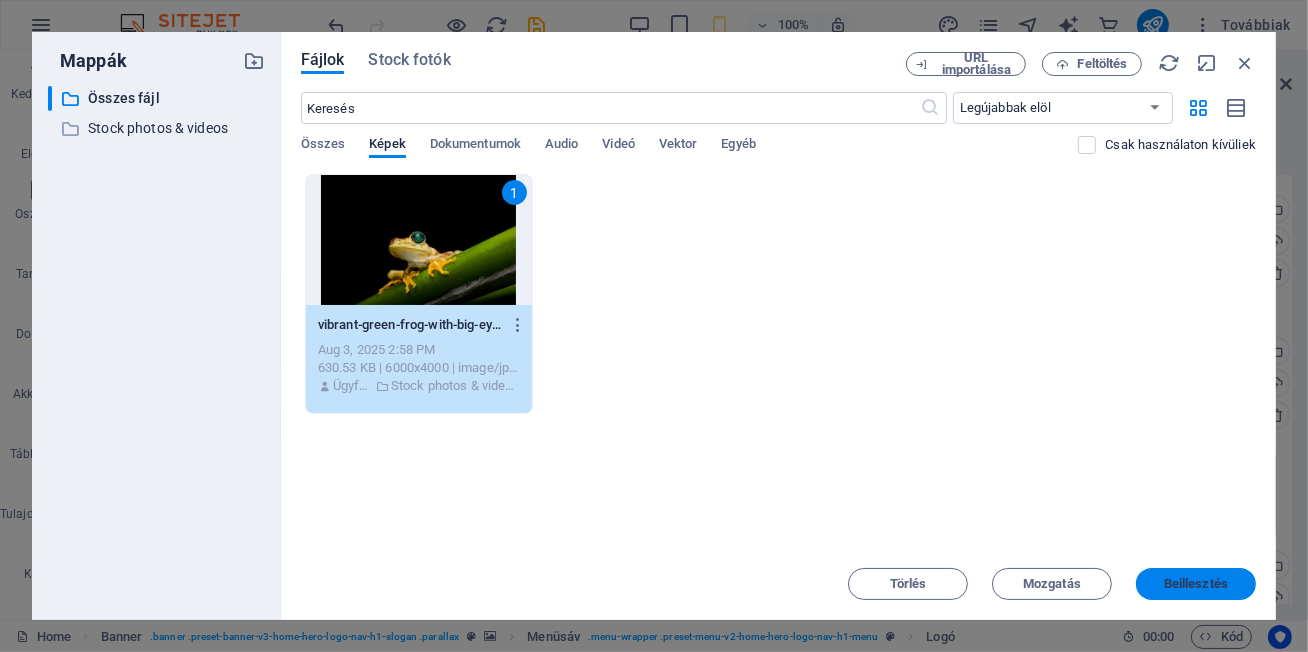 click on "Beillesztés" at bounding box center (1196, 584) 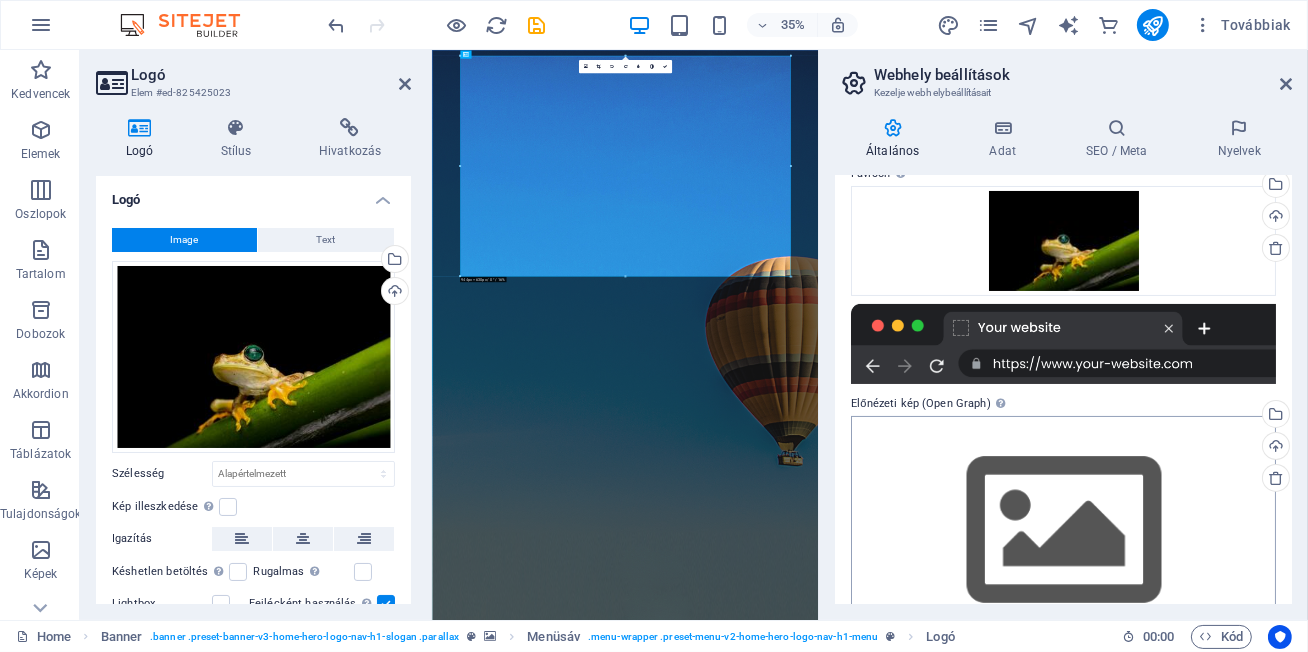 scroll, scrollTop: 285, scrollLeft: 0, axis: vertical 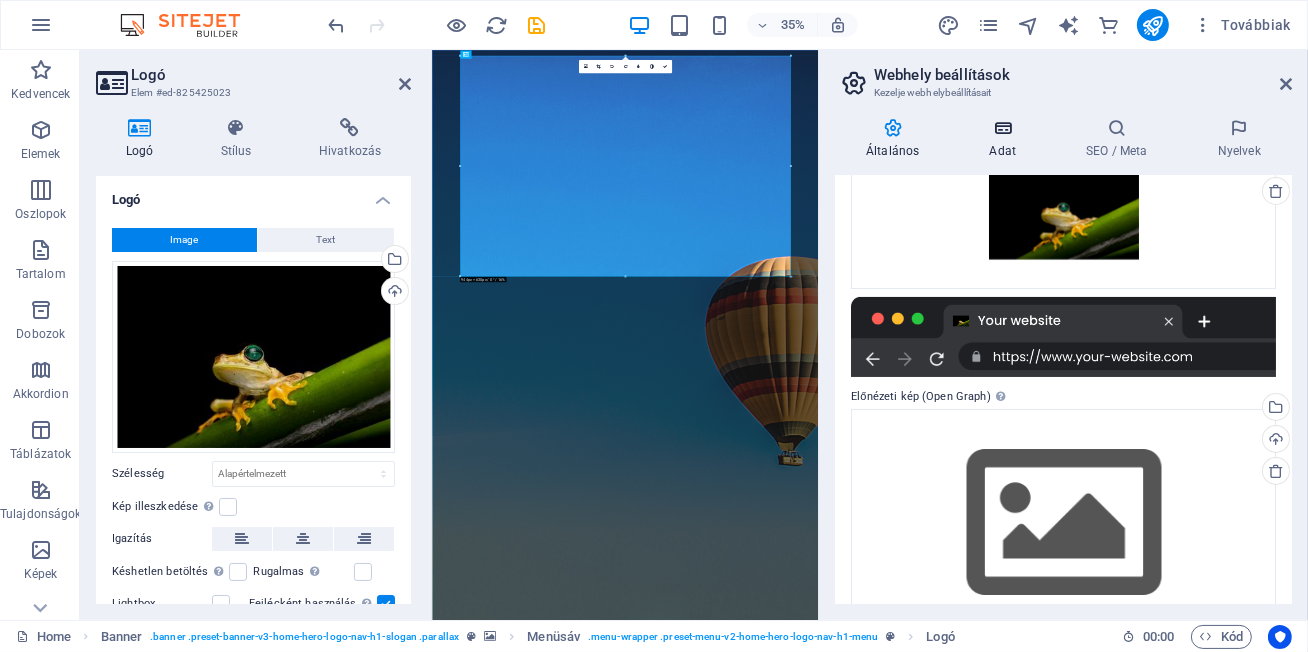 click on "Adat" at bounding box center [1006, 139] 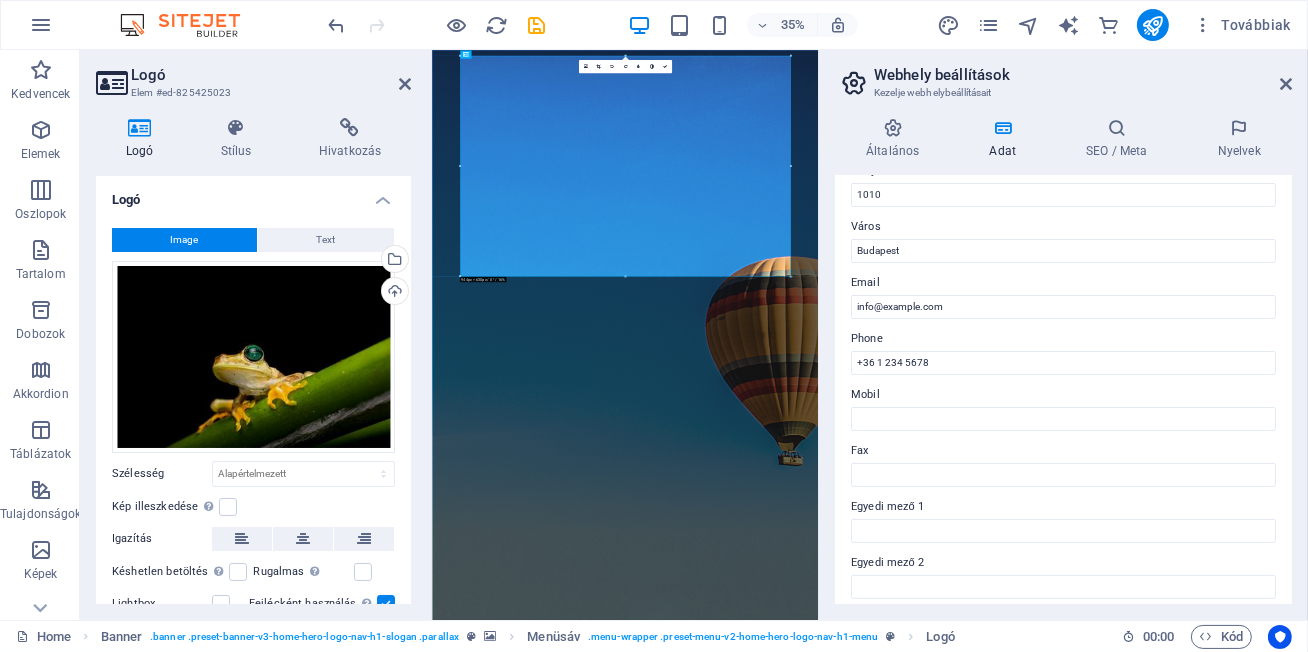 scroll, scrollTop: 263, scrollLeft: 0, axis: vertical 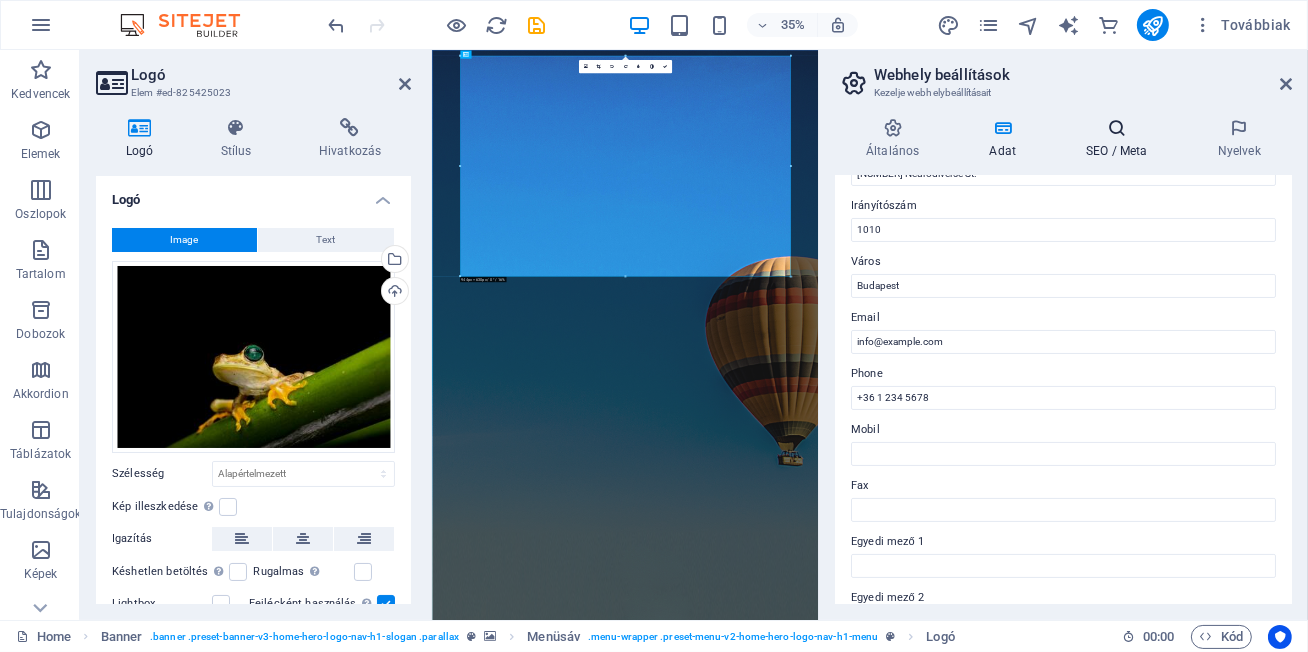 click at bounding box center [1117, 128] 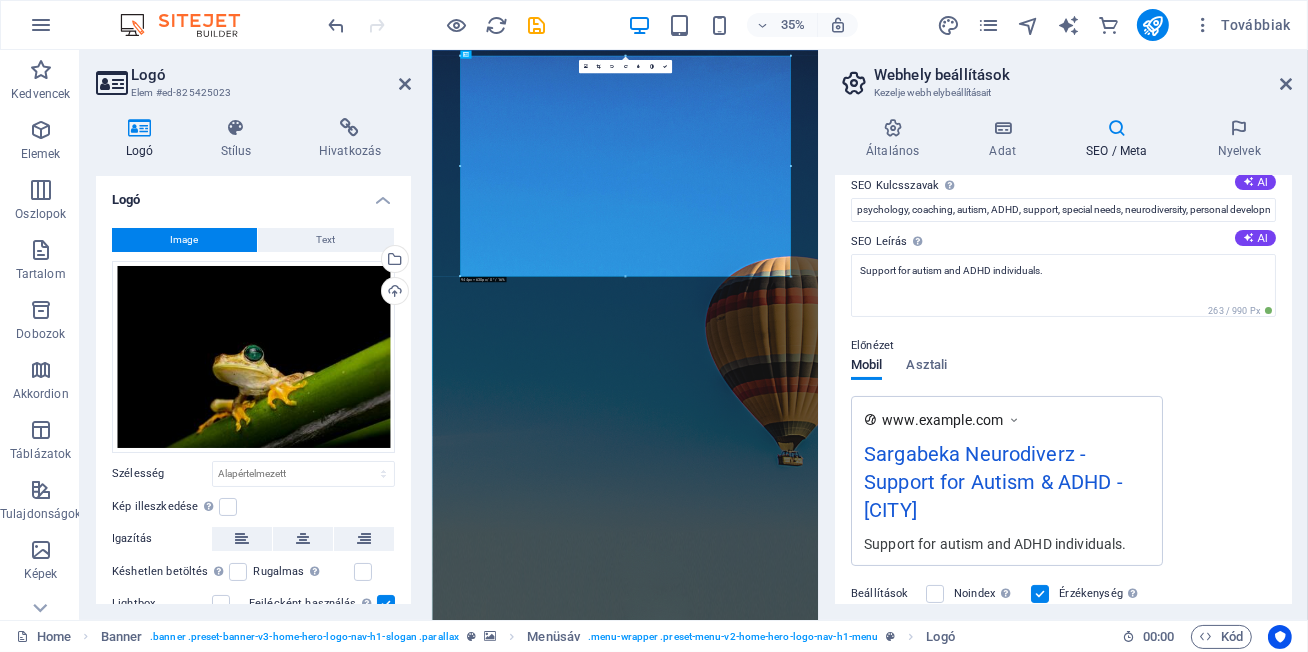 scroll, scrollTop: 0, scrollLeft: 0, axis: both 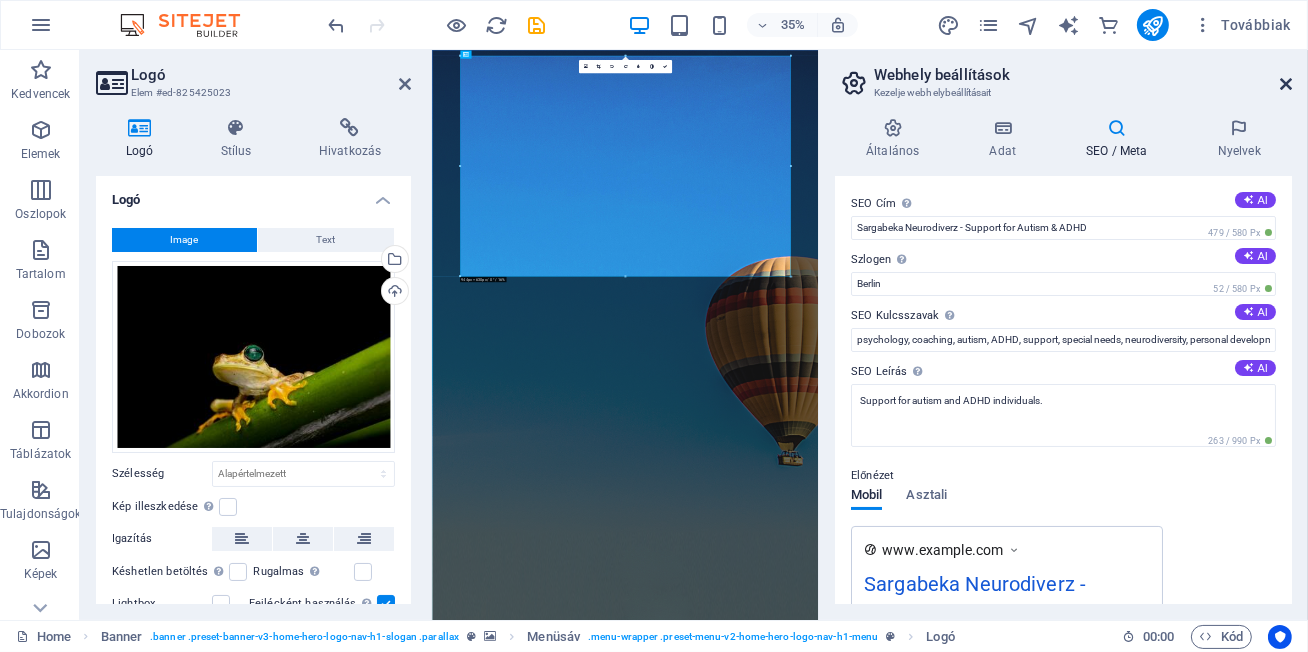 click at bounding box center (1286, 84) 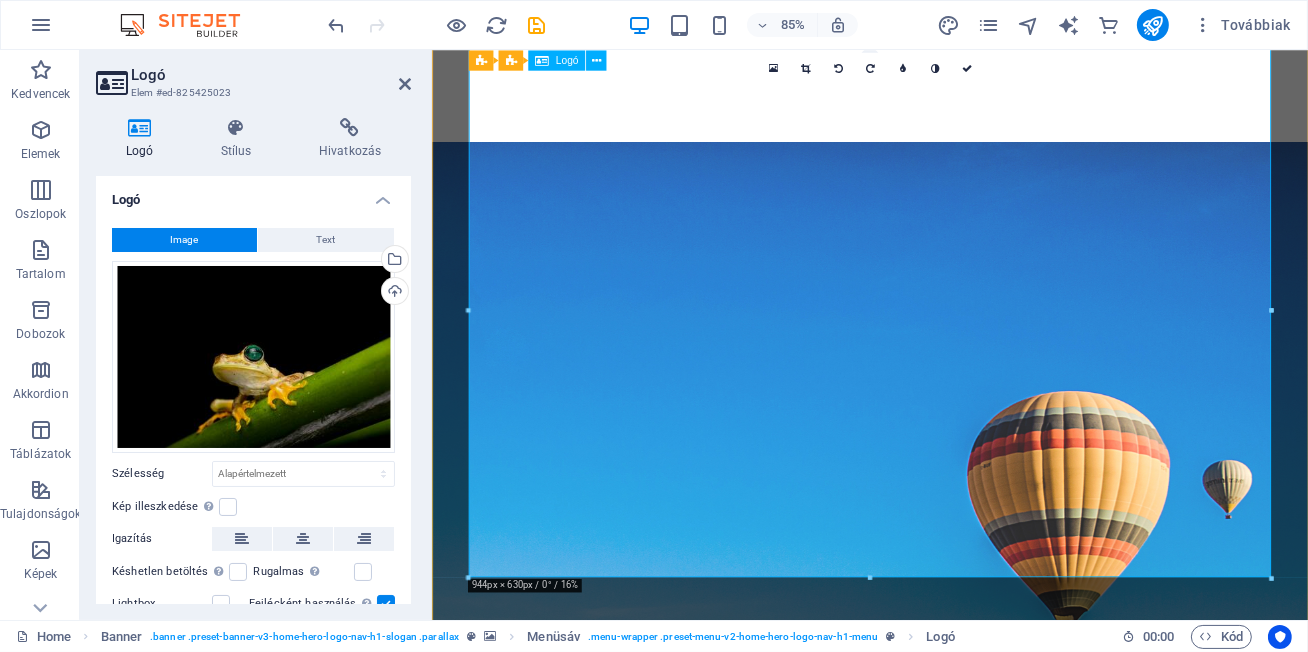 scroll, scrollTop: 0, scrollLeft: 0, axis: both 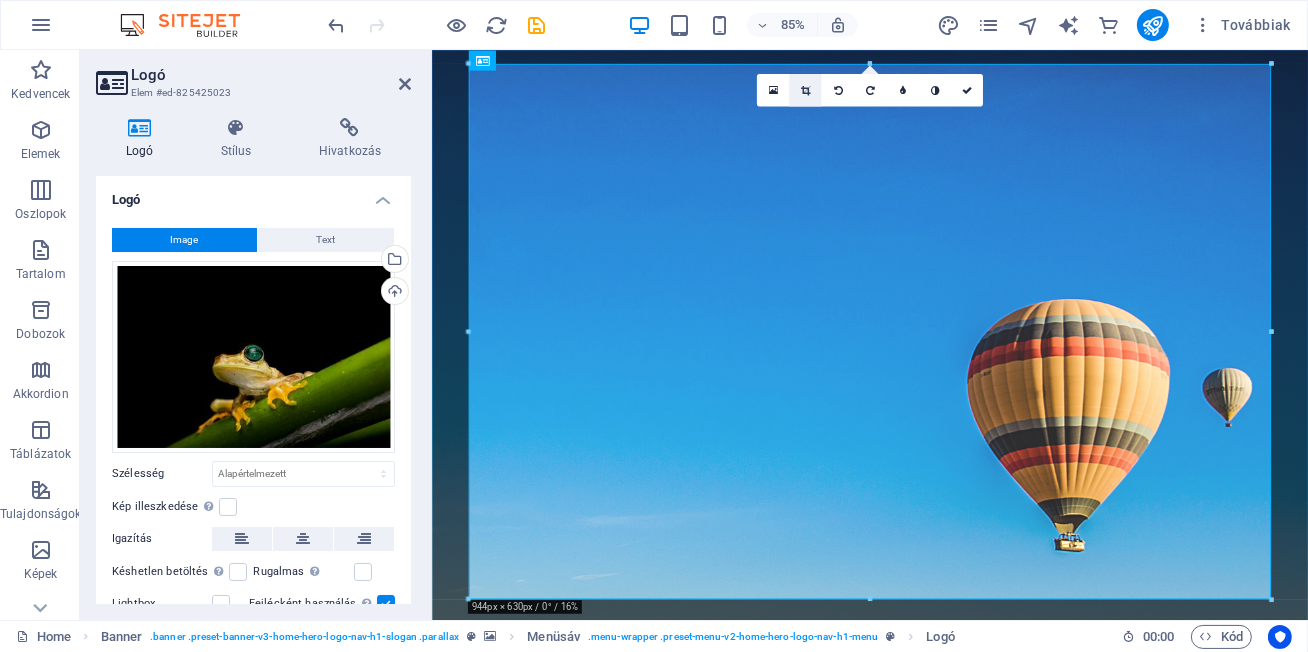 click at bounding box center [805, 90] 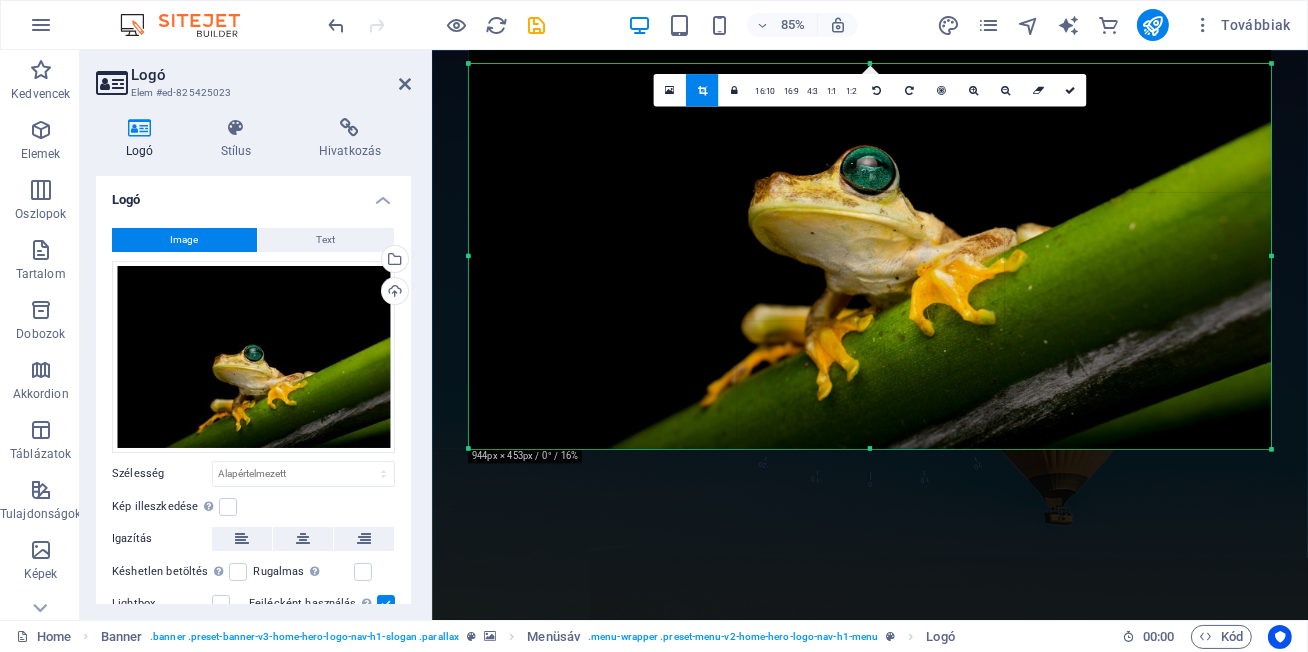 drag, startPoint x: 873, startPoint y: 65, endPoint x: 866, endPoint y: 241, distance: 176.13914 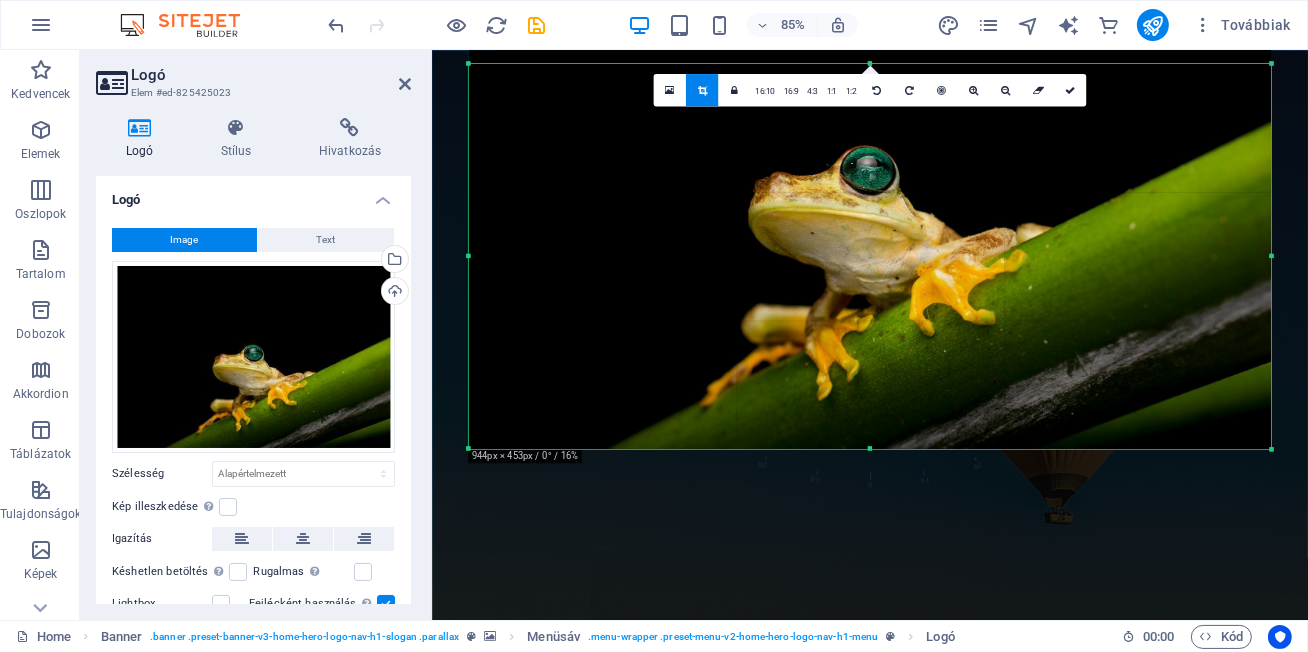 click on "180 170 160 150 140 130 120 110 100 90 80 70 60 50 40 30 20 10 0 -10 -20 -30 -40 -50 -60 -70 -80 -90 -100 -110 -120 -130 -140 -150 -160 -170 944px × 453px / 0° / 16% 16:10 16:9 4:3 1:1 1:2 0" at bounding box center [870, 256] 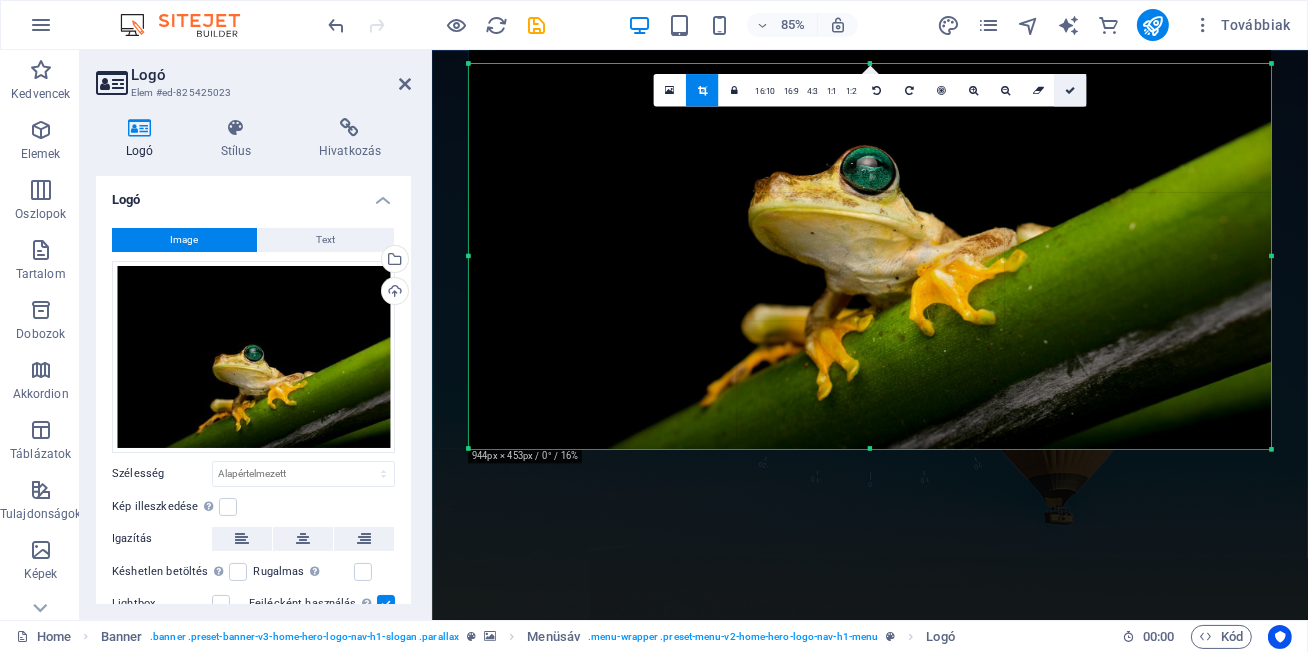 click at bounding box center [1070, 90] 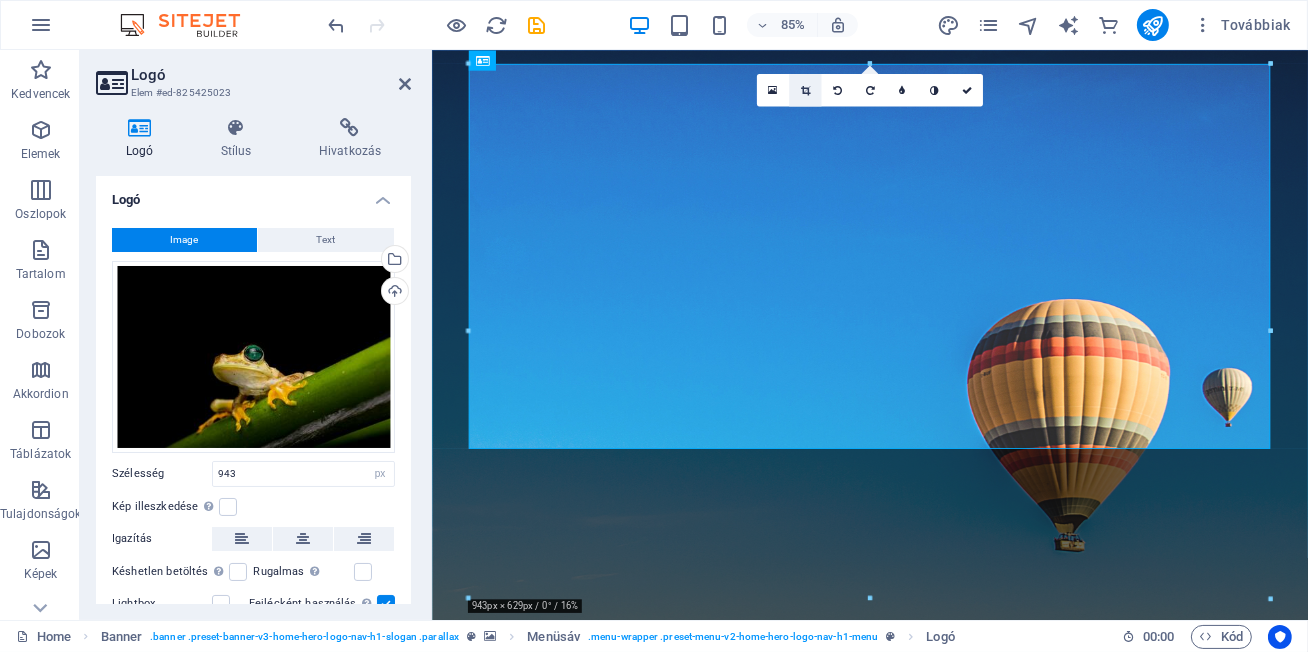 click at bounding box center [805, 90] 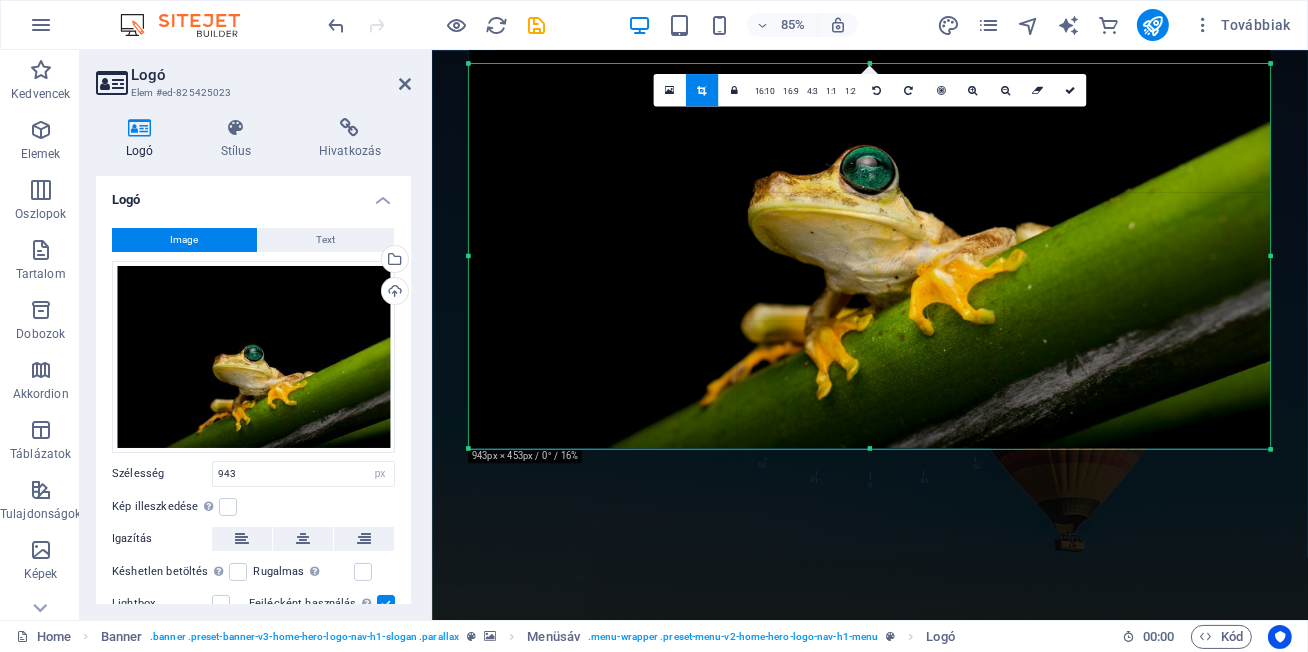 click on "180 170 160 150 140 130 120 110 100 90 80 70 60 50 40 30 20 10 0 -10 -20 -30 -40 -50 -60 -70 -80 -90 -100 -110 -120 -130 -140 -150 -160 -170 943px × 453px / 0° / 16% 16:10 16:9 4:3 1:1 1:2 0" at bounding box center (870, 256) 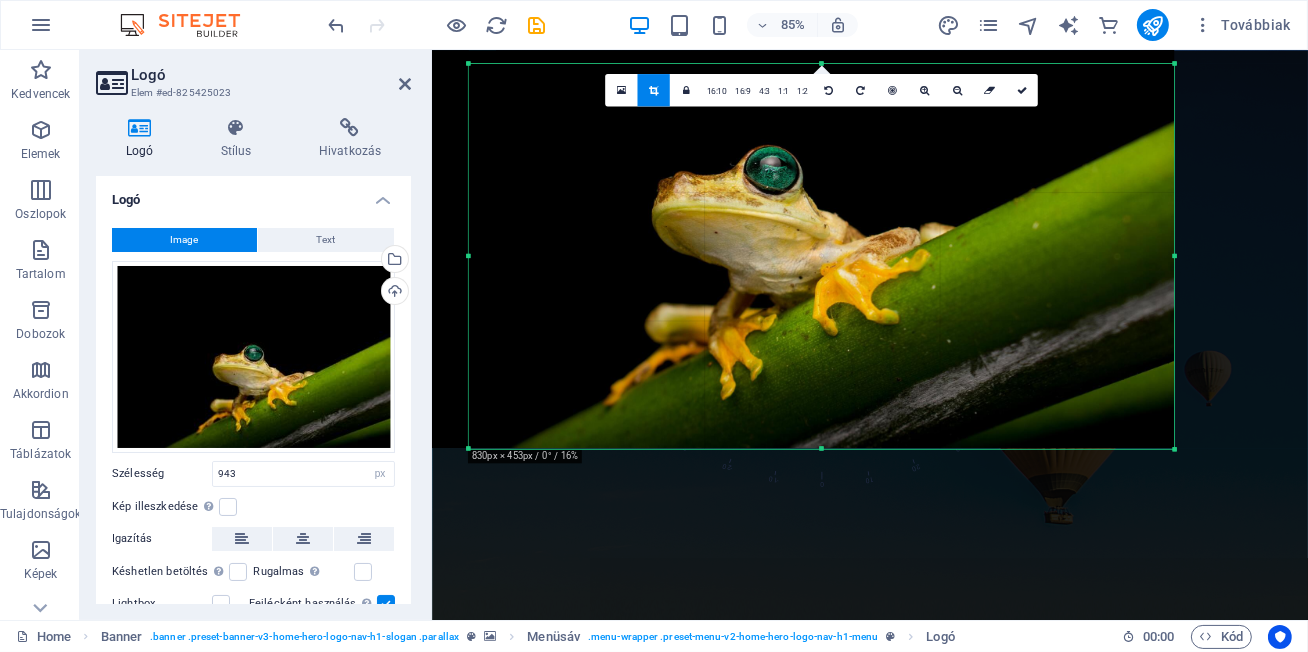 drag, startPoint x: 470, startPoint y: 258, endPoint x: 583, endPoint y: 251, distance: 113.216606 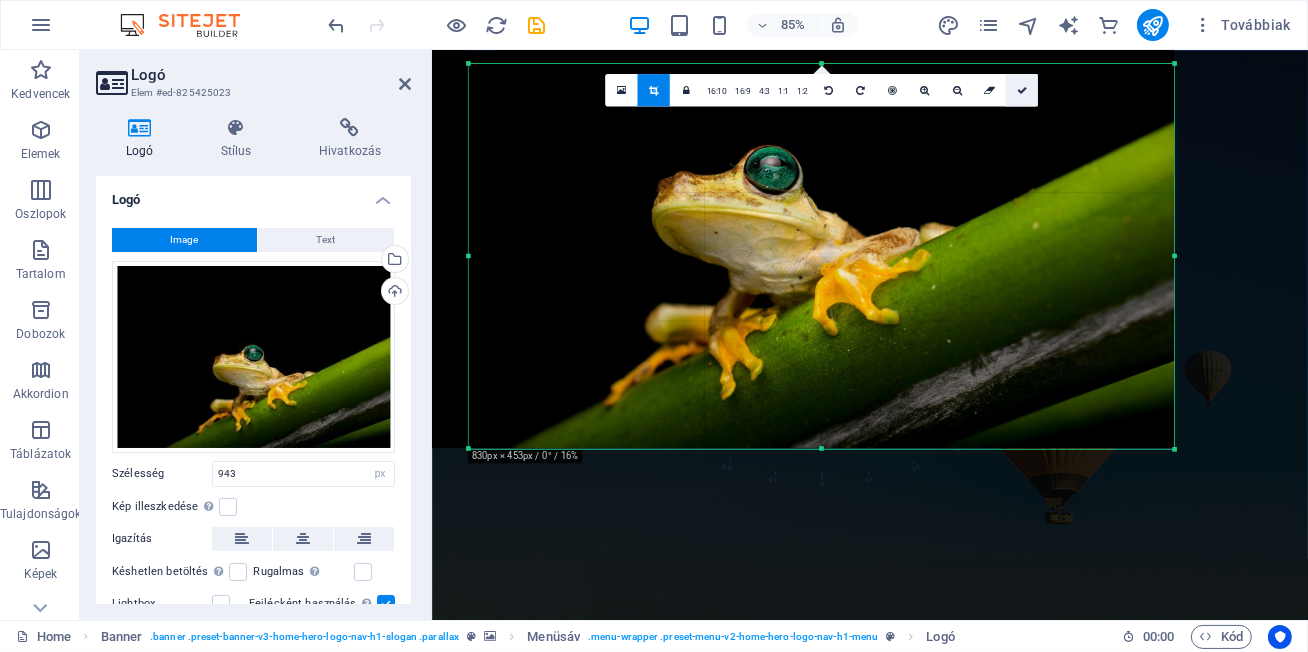 click at bounding box center [1022, 90] 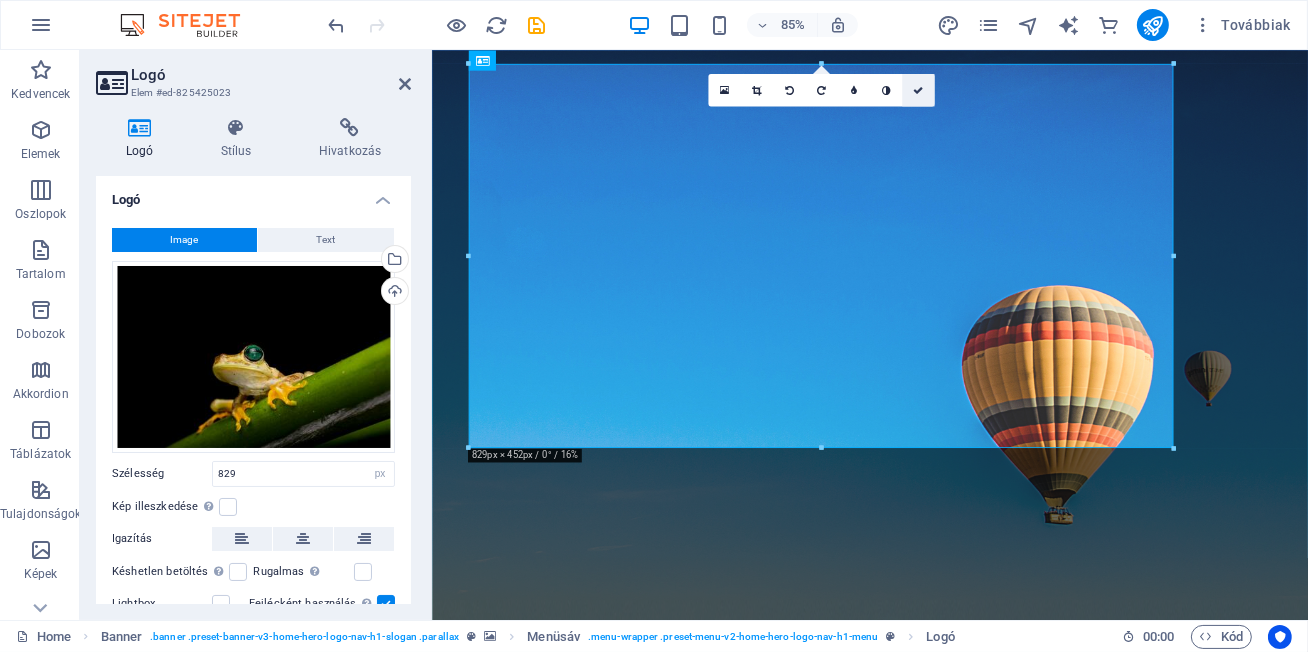 click at bounding box center (918, 90) 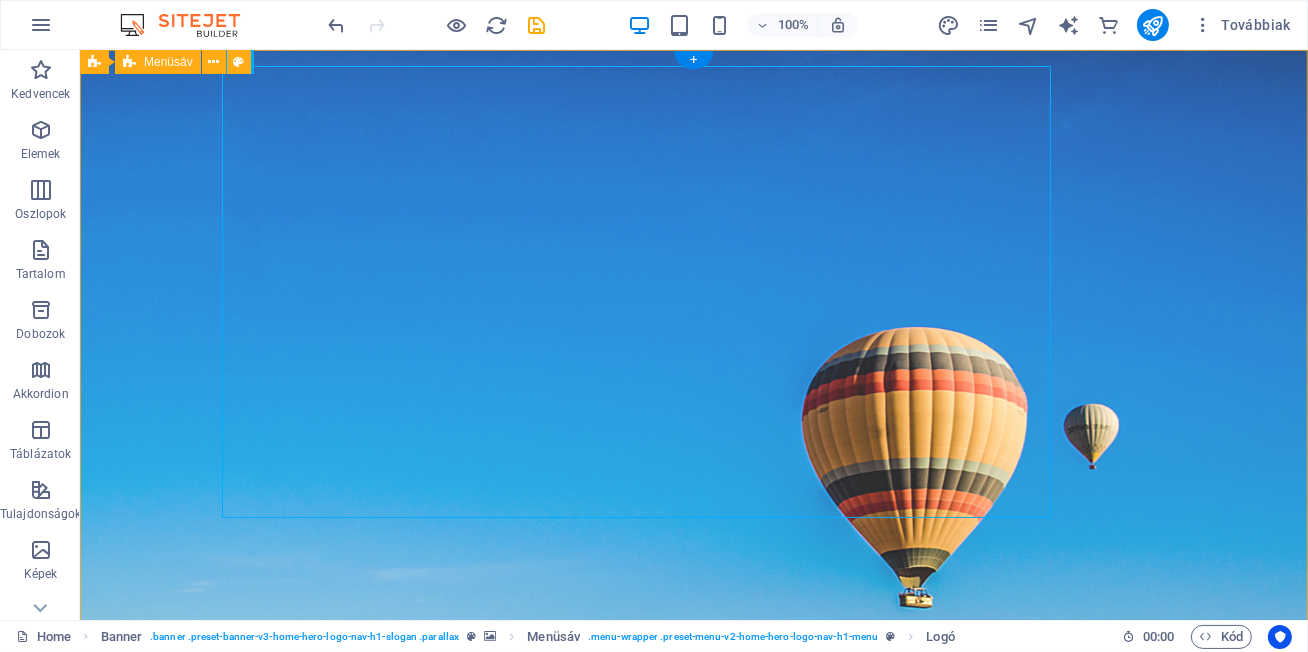 click on "Home About Values Services Contact" at bounding box center [693, 1166] 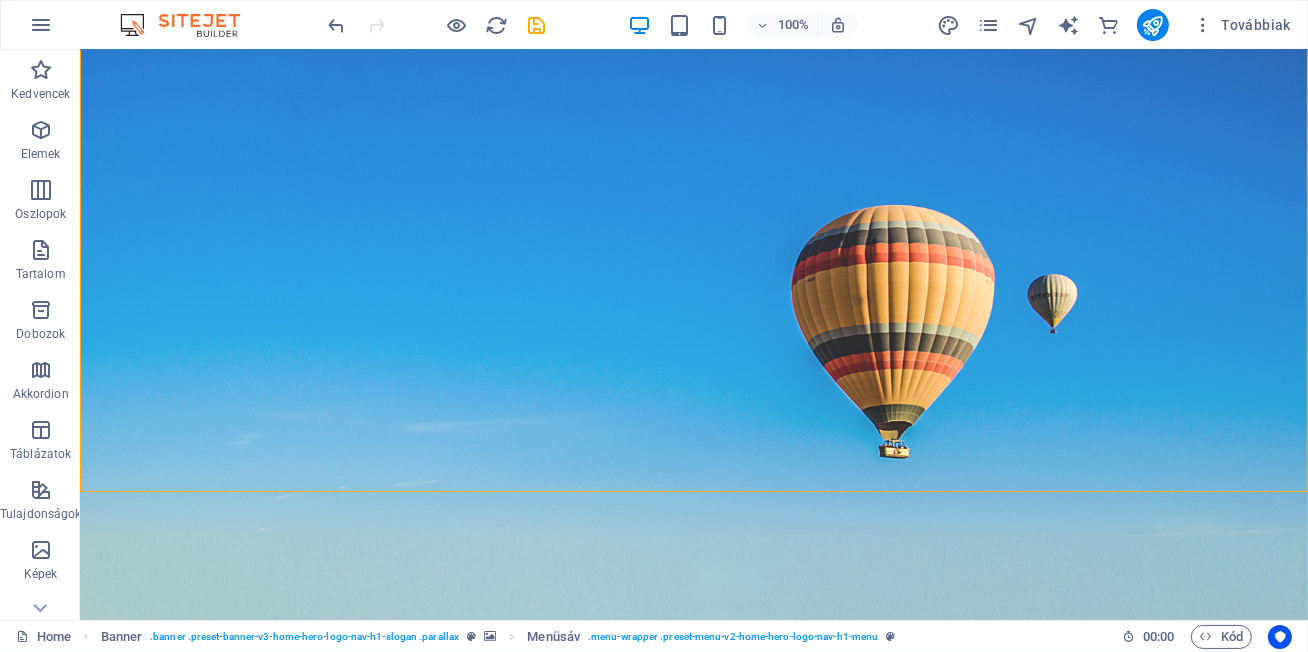 scroll, scrollTop: 284, scrollLeft: 0, axis: vertical 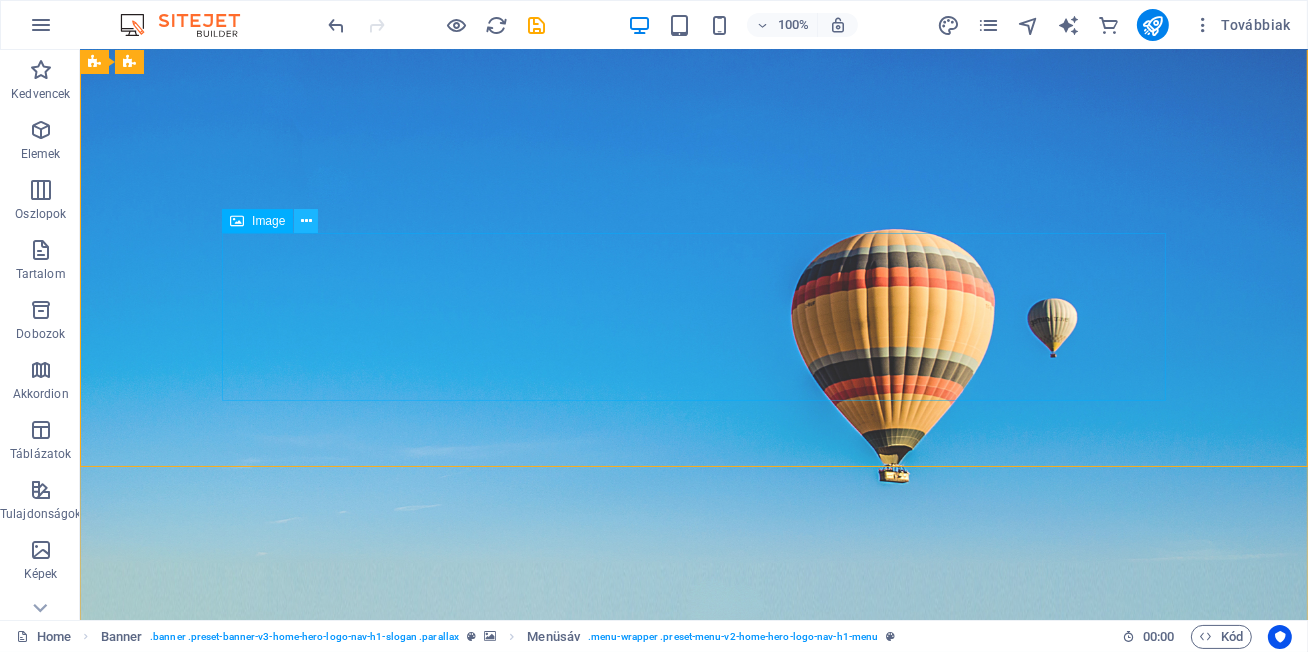 click at bounding box center [306, 221] 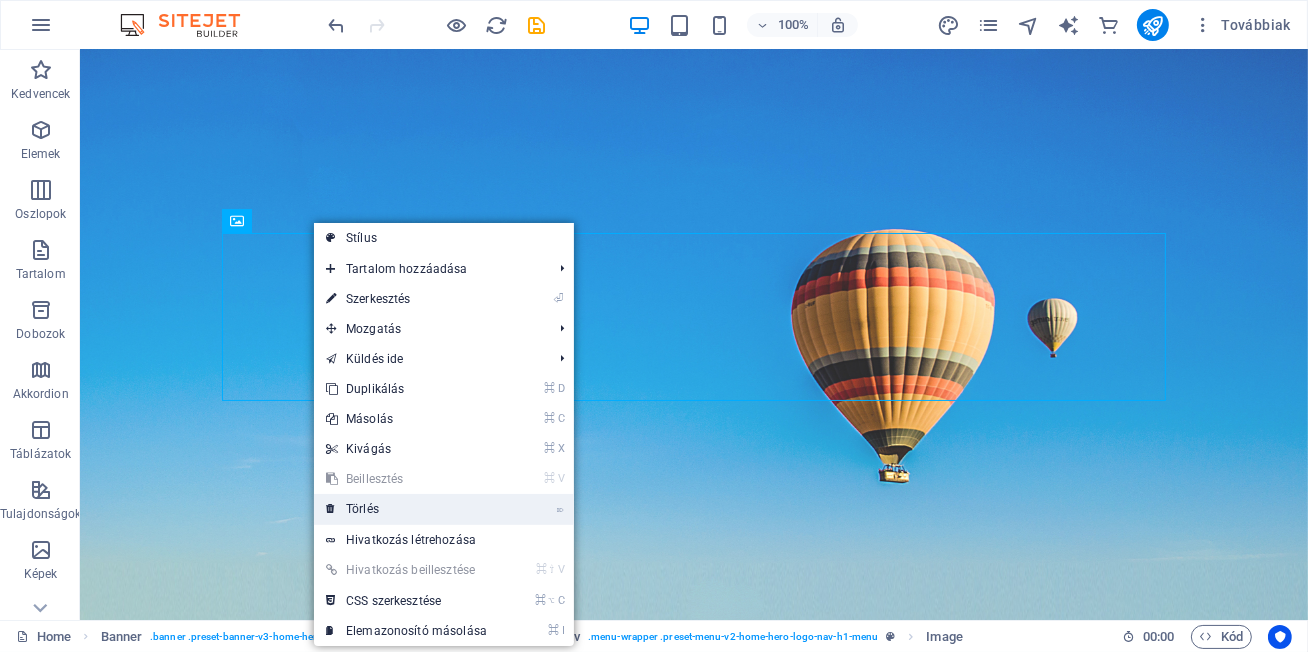 click on "⌦  Törlés" at bounding box center (406, 509) 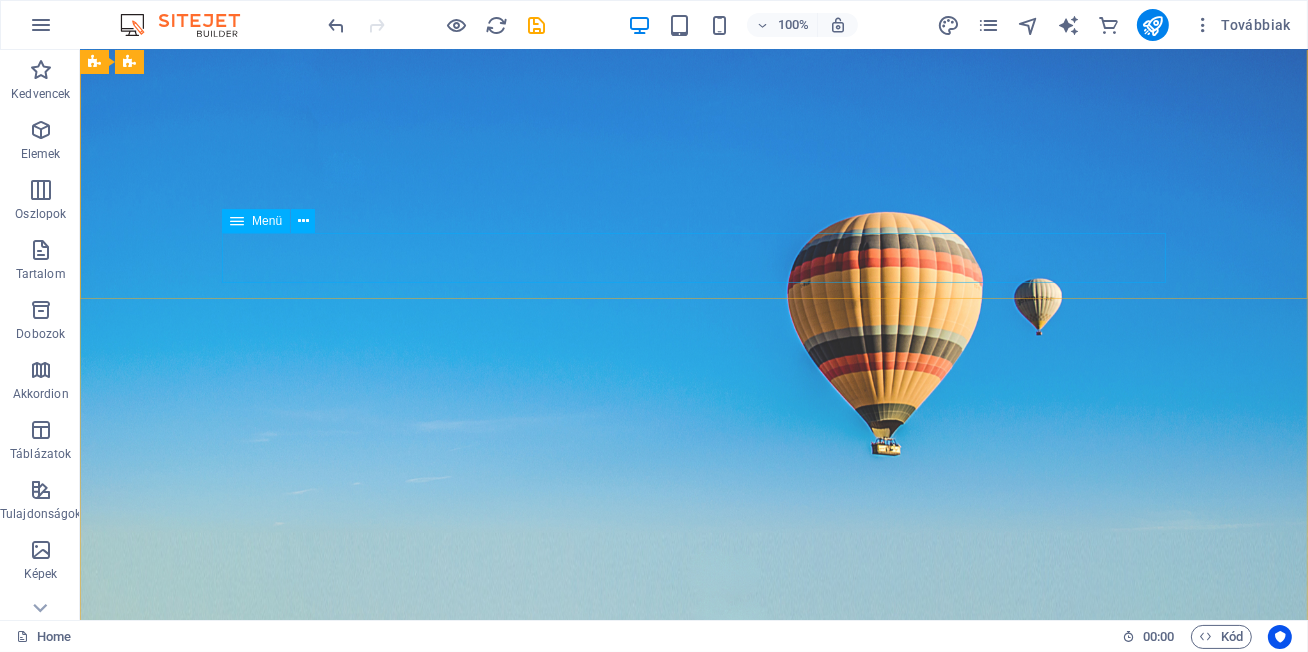 click on "Home About Values Services Contact" at bounding box center (693, 907) 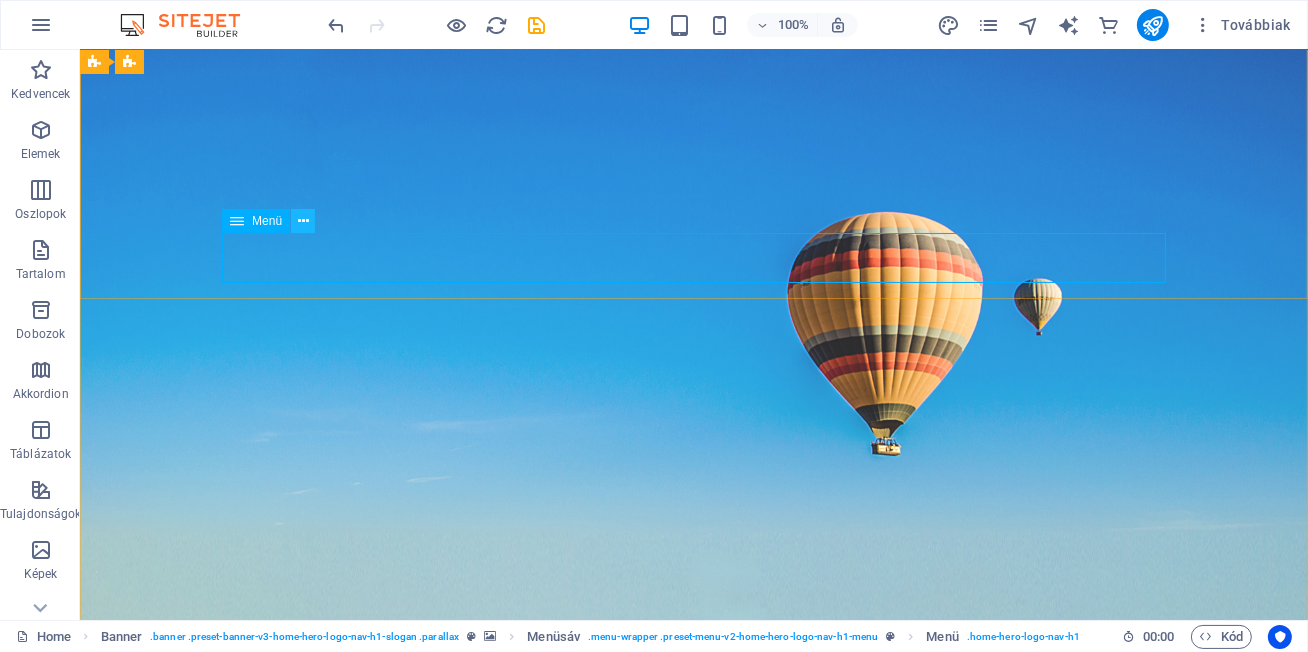 click at bounding box center (303, 221) 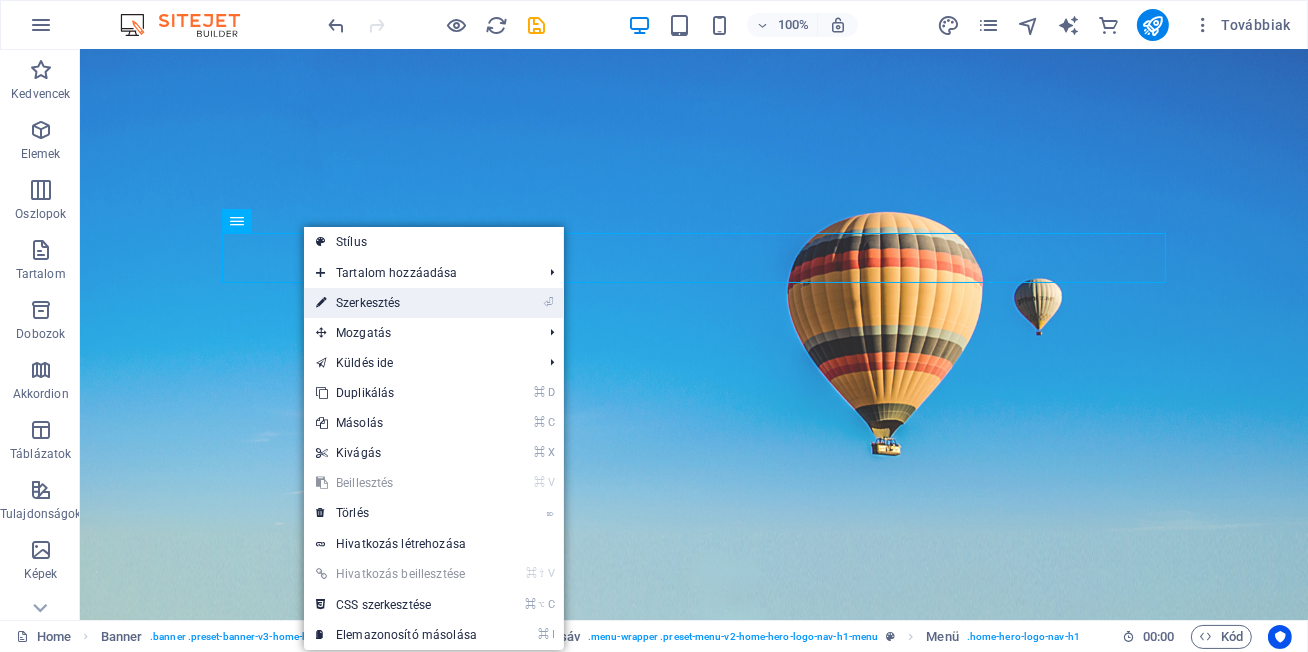 click on "⏎  Szerkesztés" at bounding box center [396, 303] 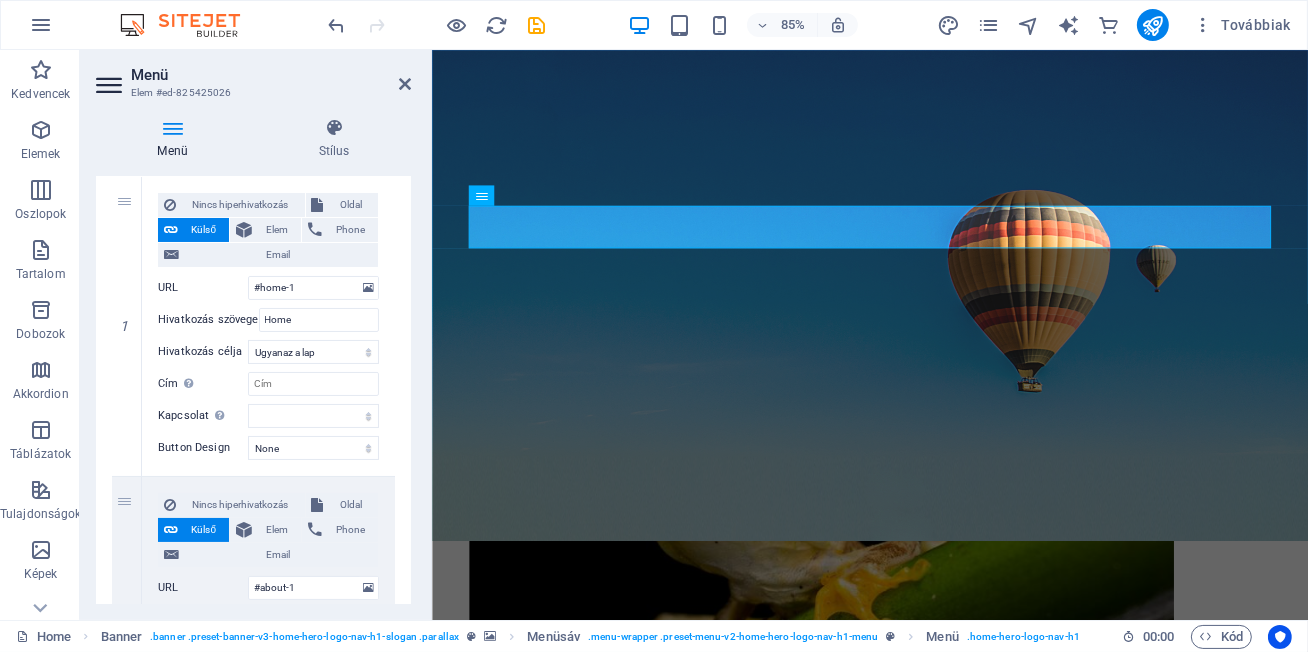scroll, scrollTop: 195, scrollLeft: 0, axis: vertical 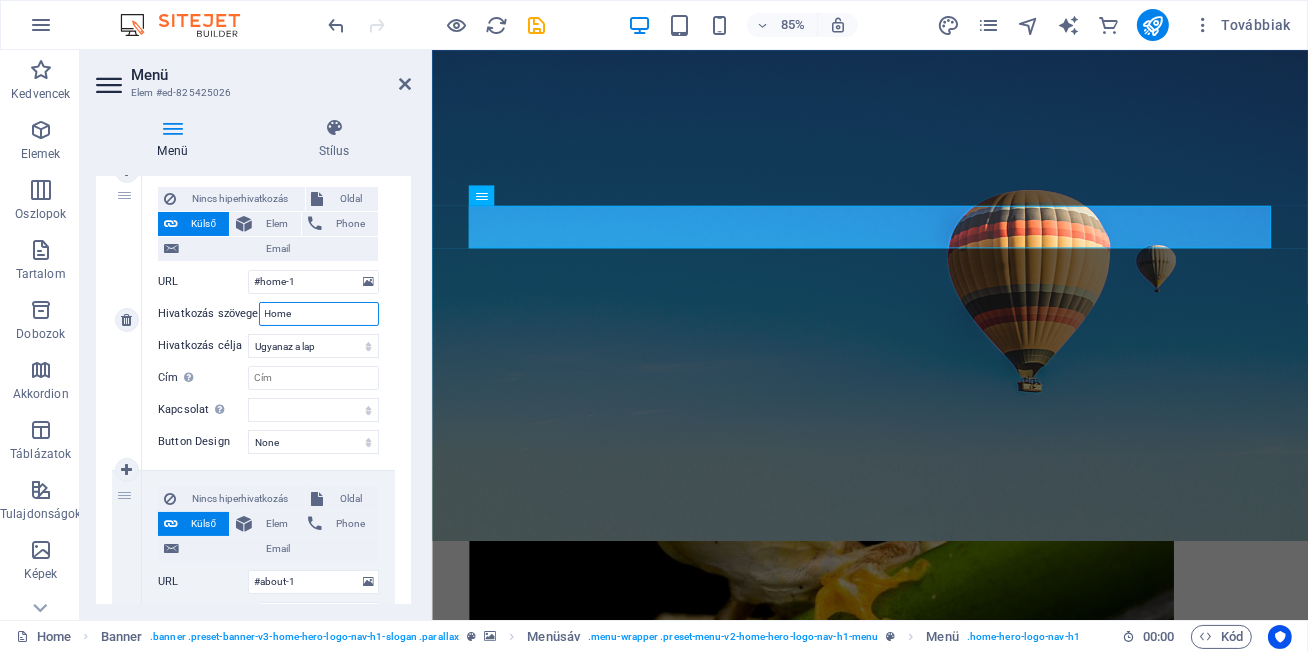 click on "Home" at bounding box center (319, 314) 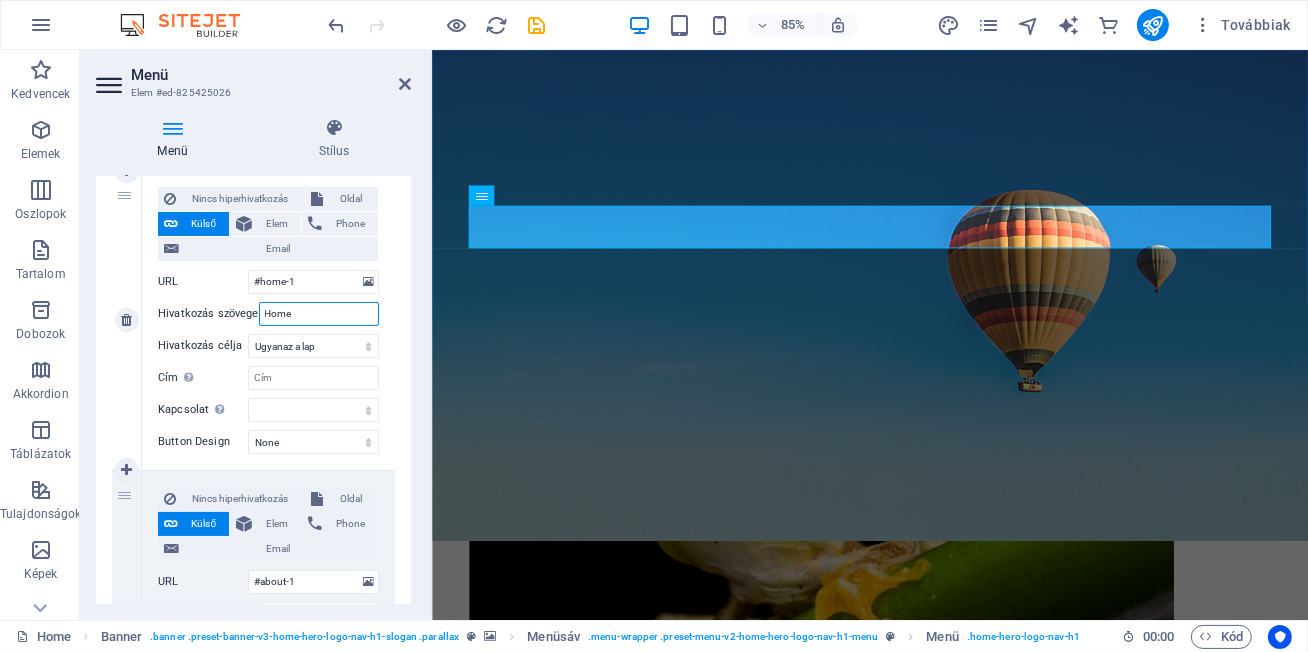click on "Home" at bounding box center [319, 314] 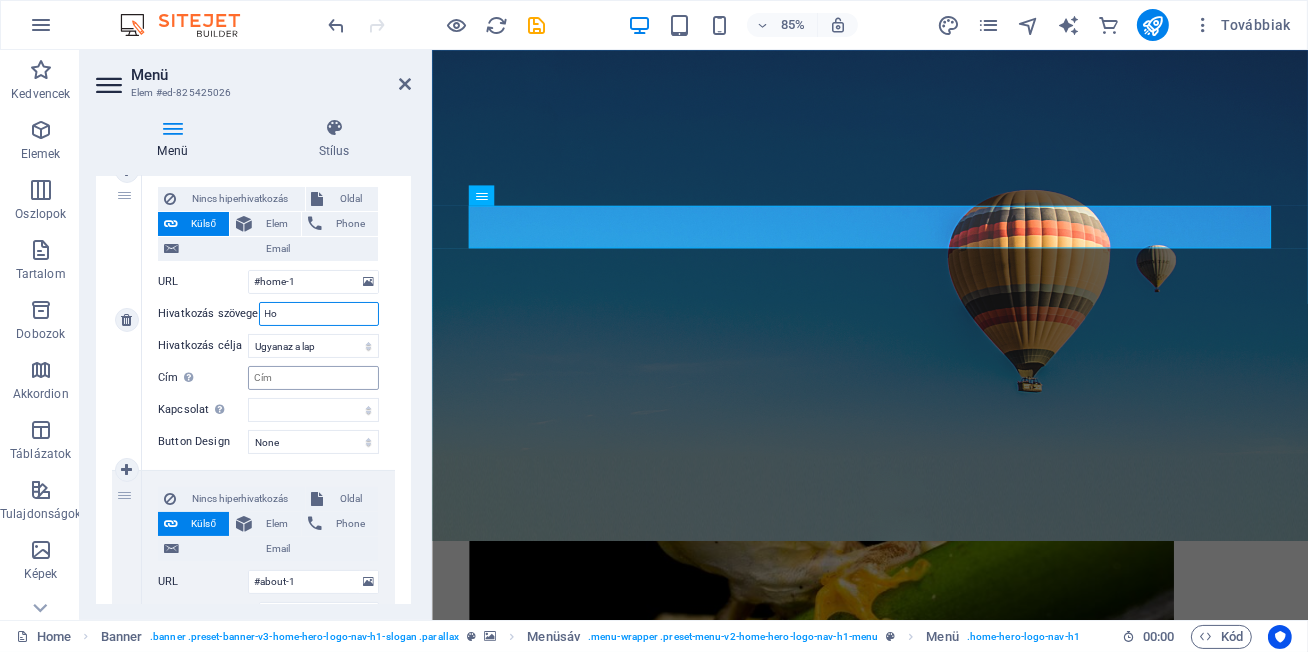 type on "H" 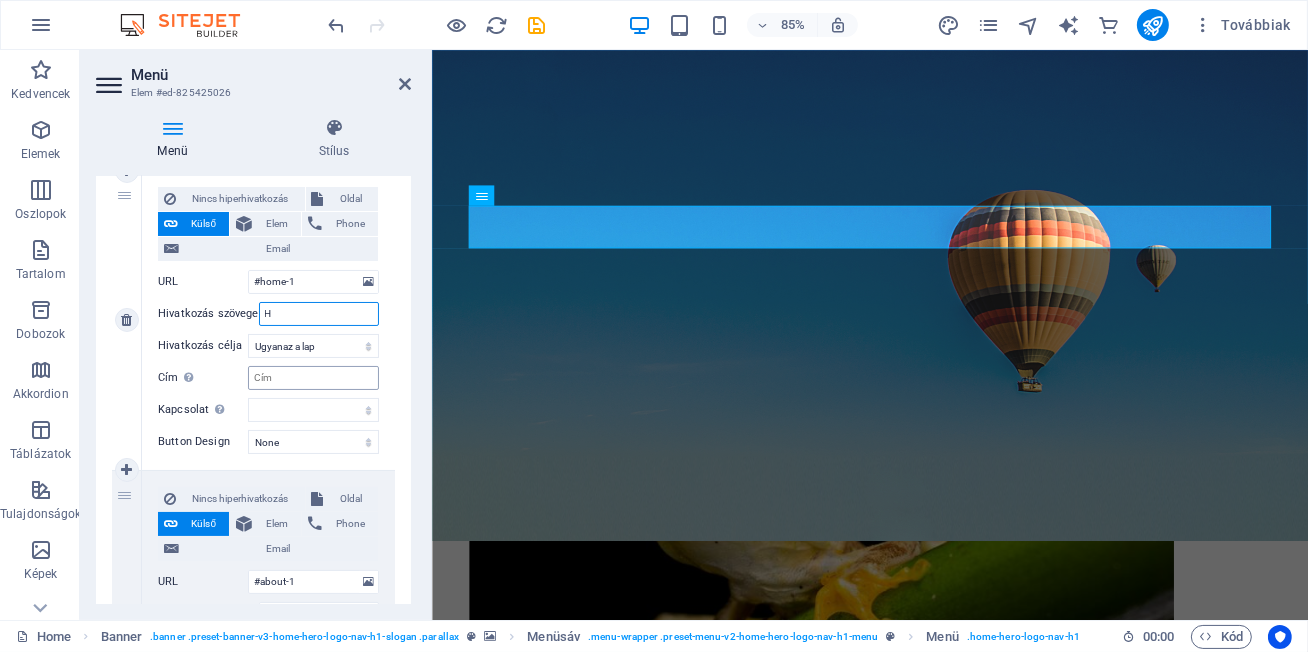 type 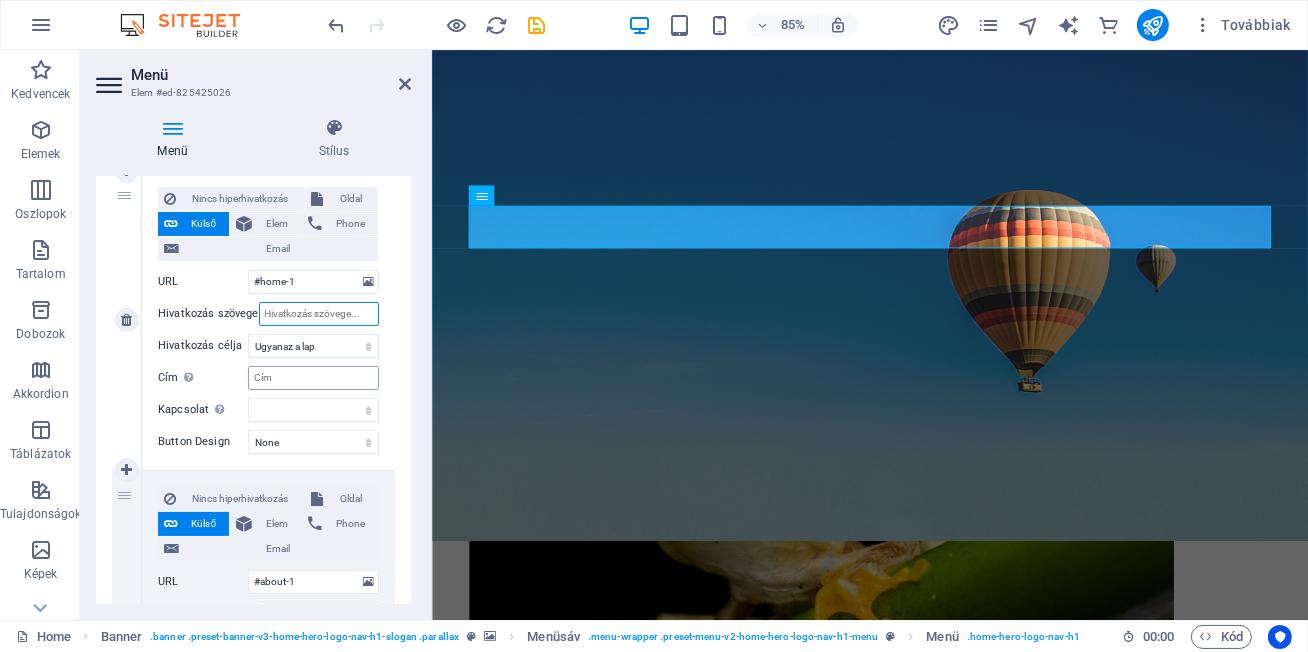 select 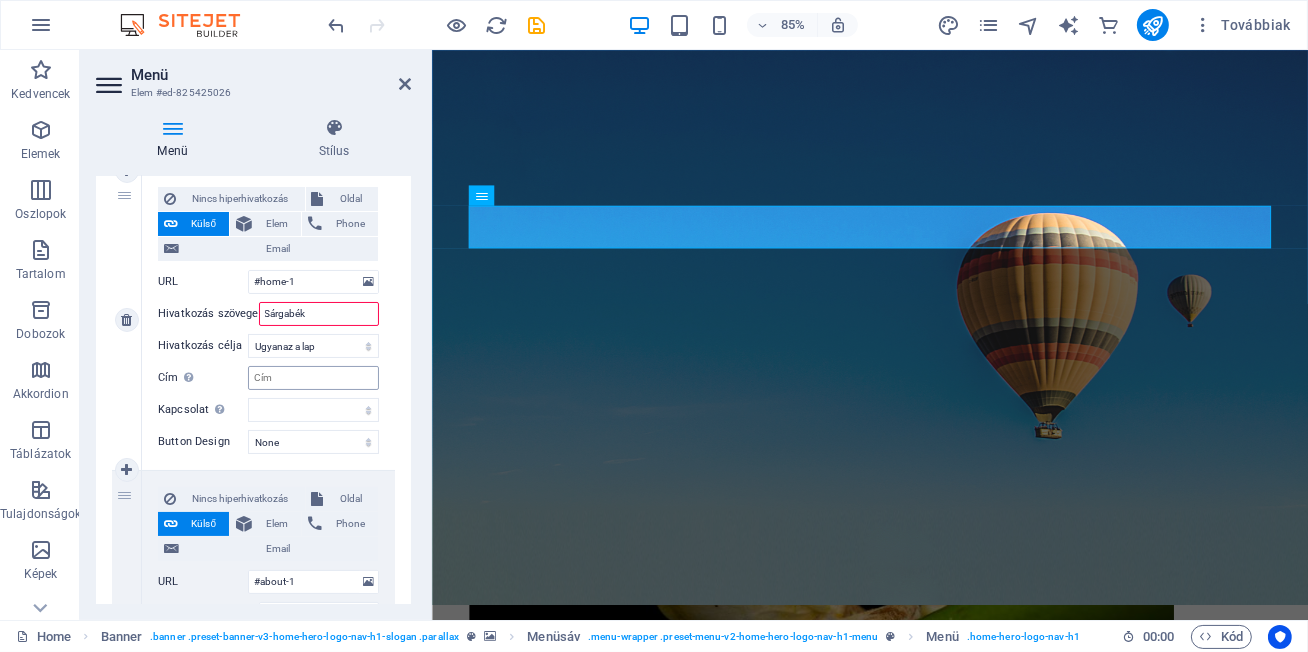 type on "Sárgabéka" 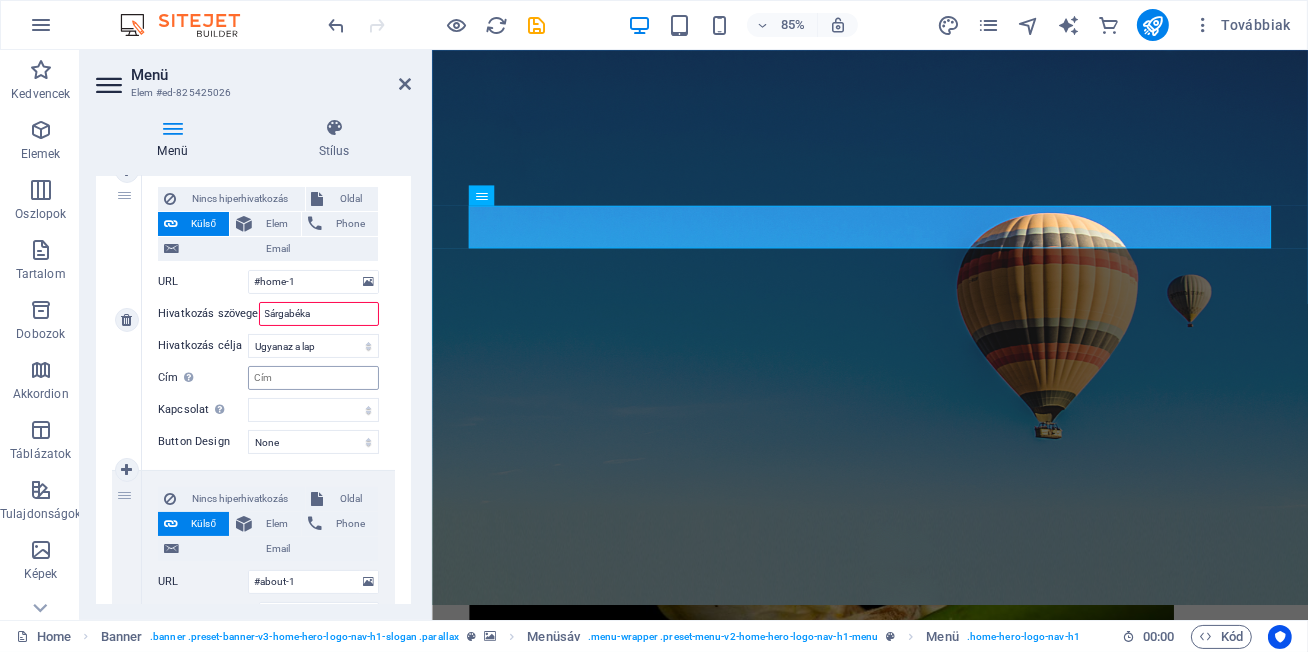 select 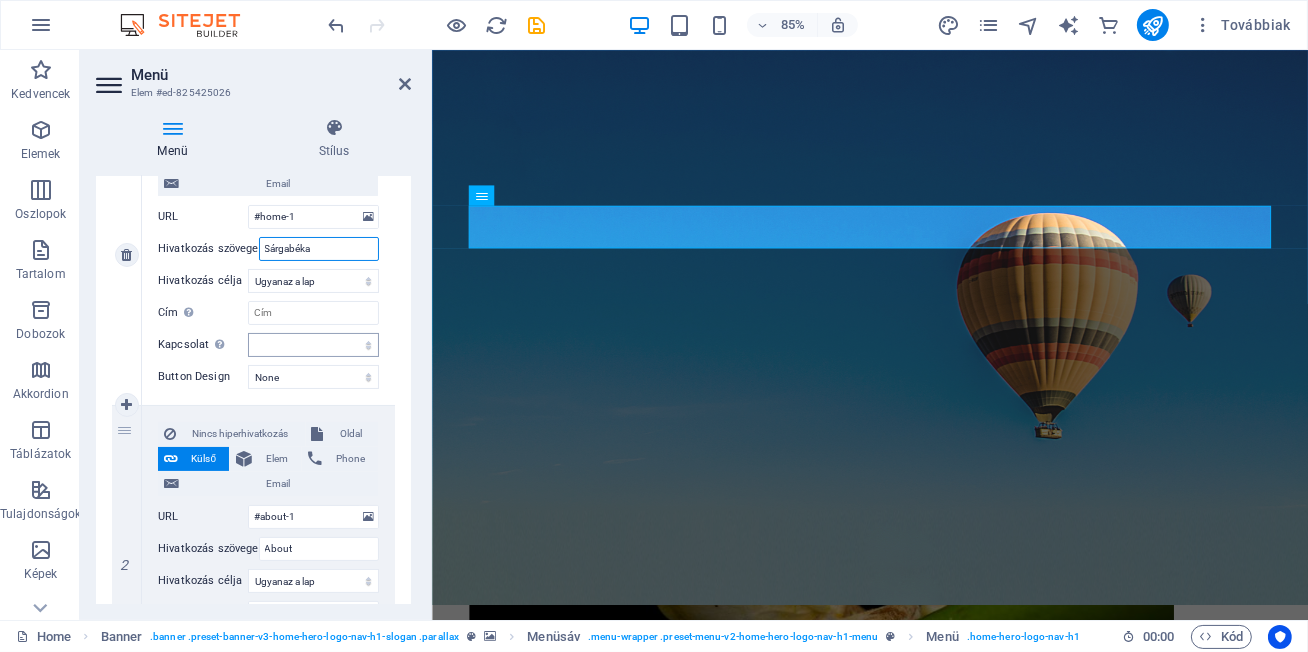 scroll, scrollTop: 239, scrollLeft: 0, axis: vertical 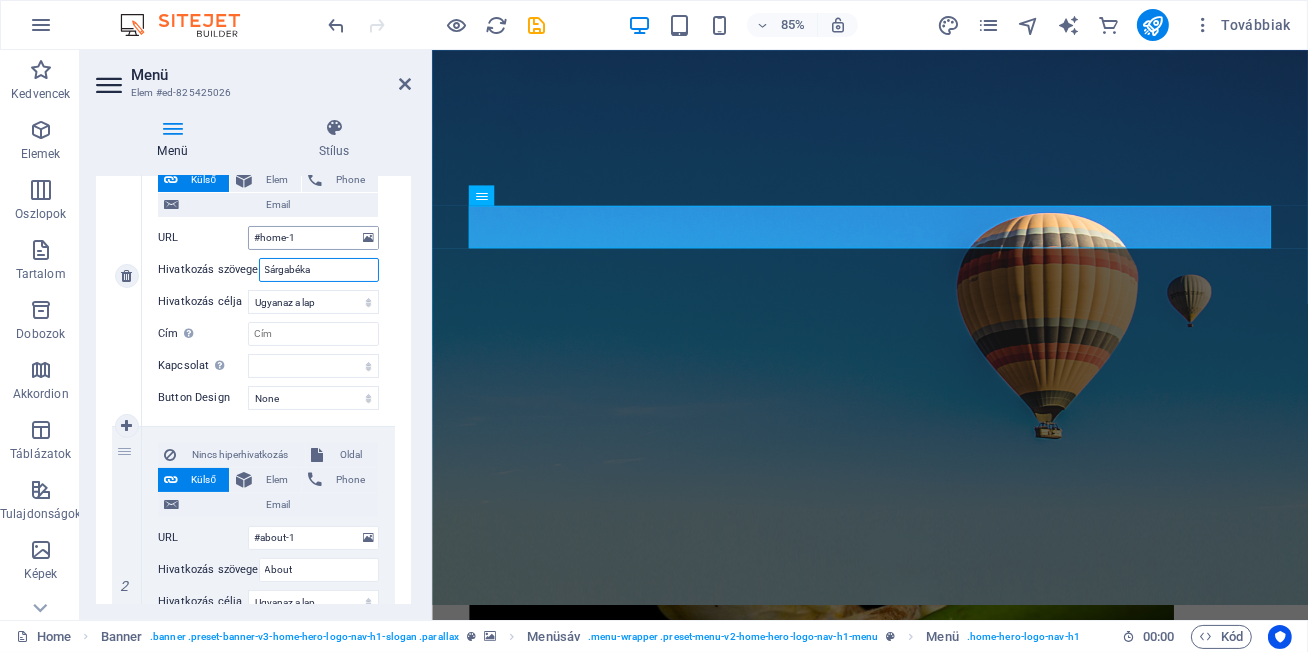 type on "Sárgabéka" 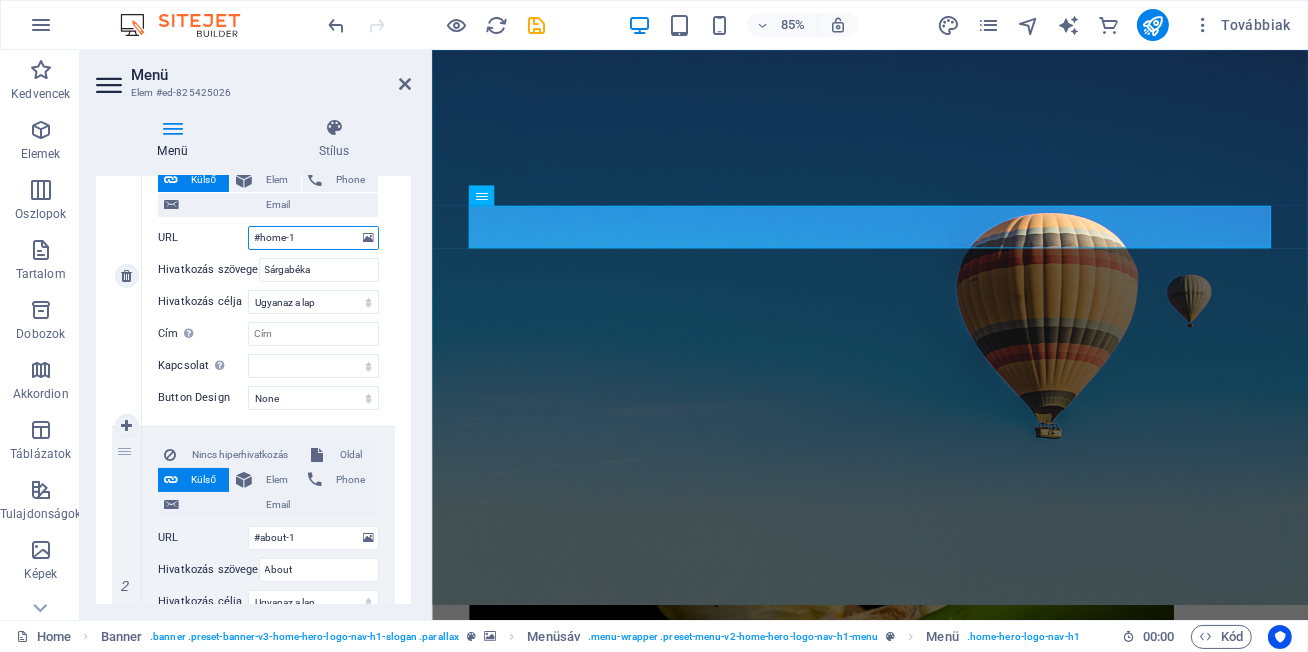 click on "#home-1" at bounding box center (313, 238) 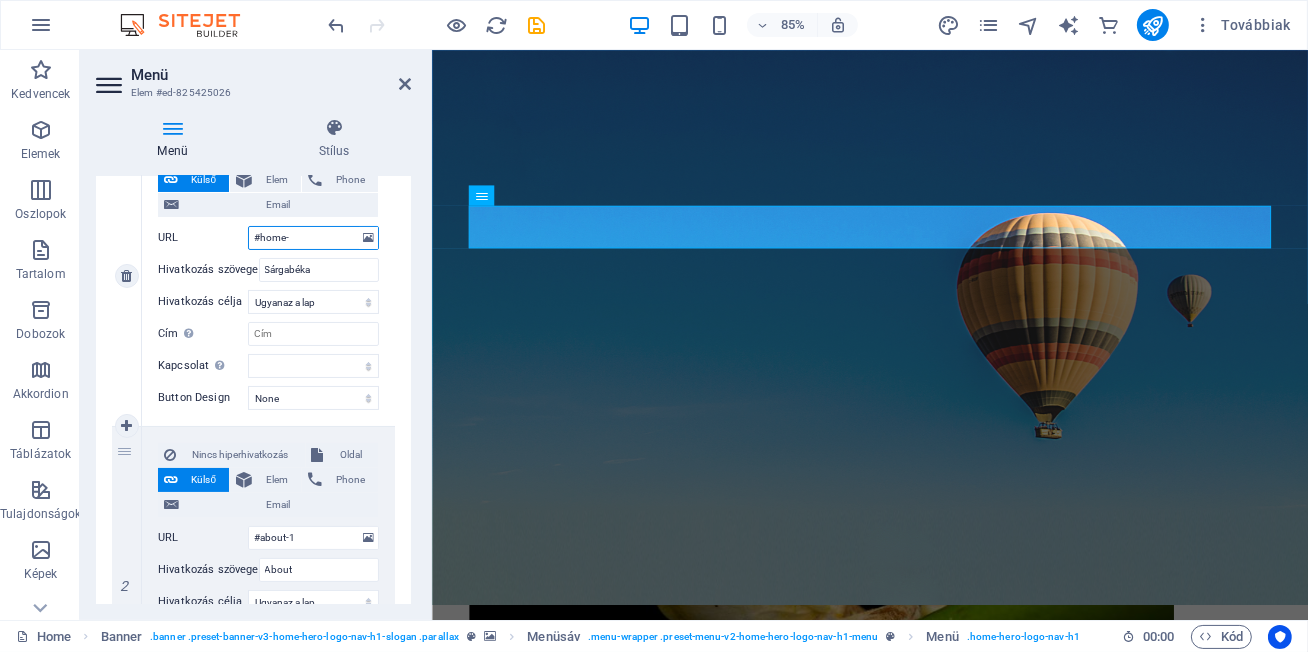 type on "#home" 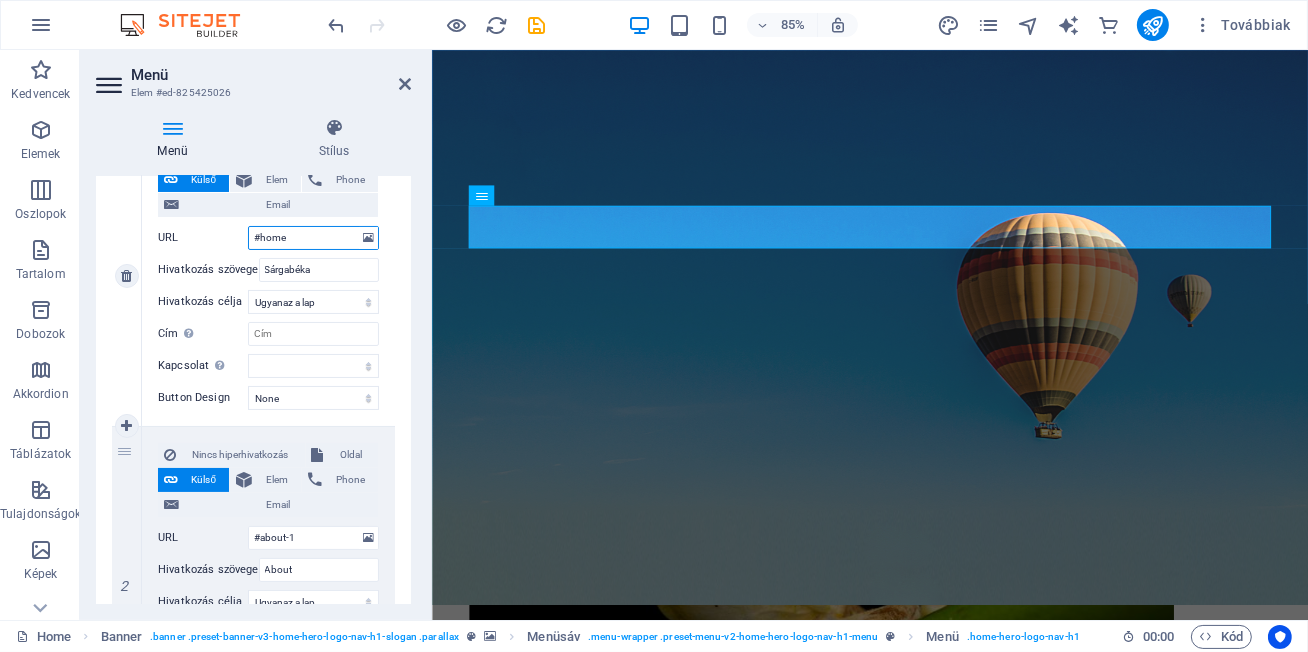select 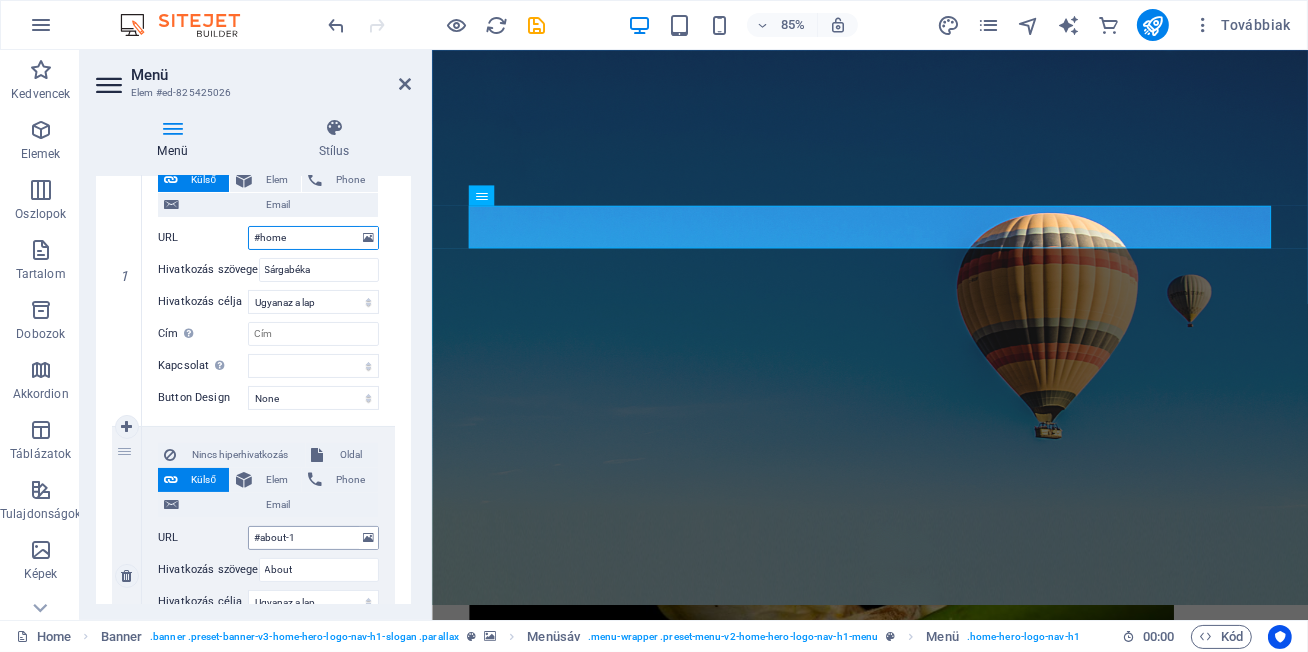 type on "#home" 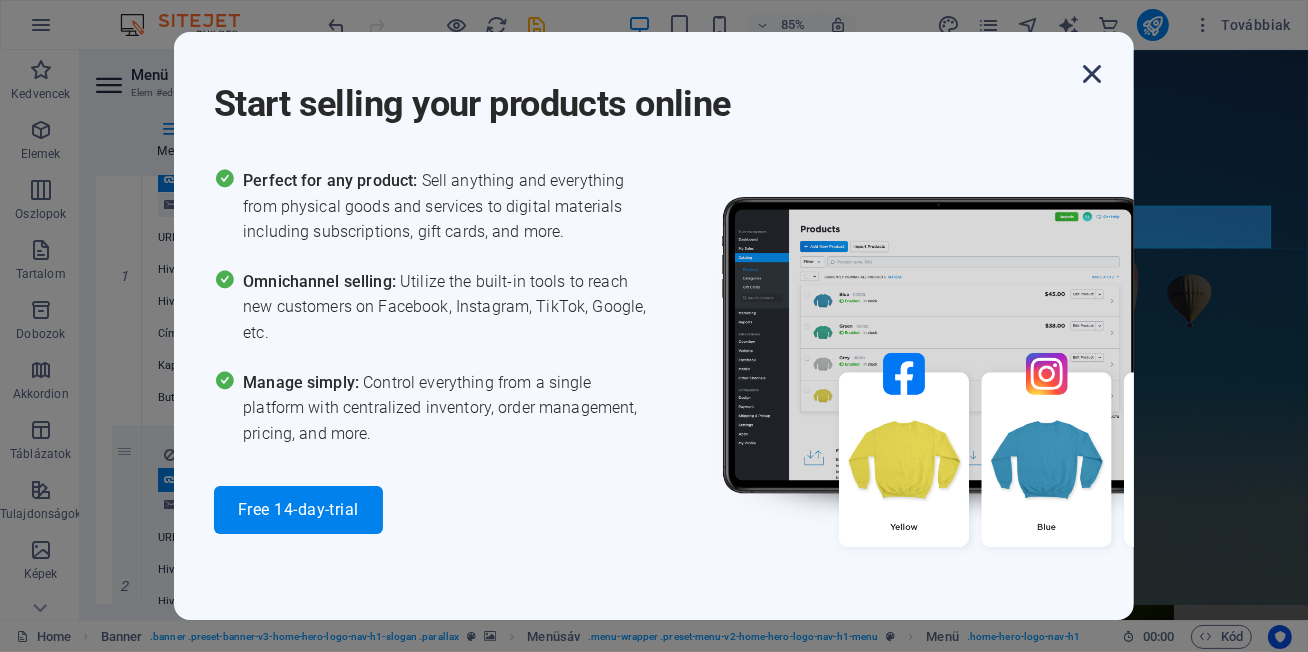 click at bounding box center (1092, 74) 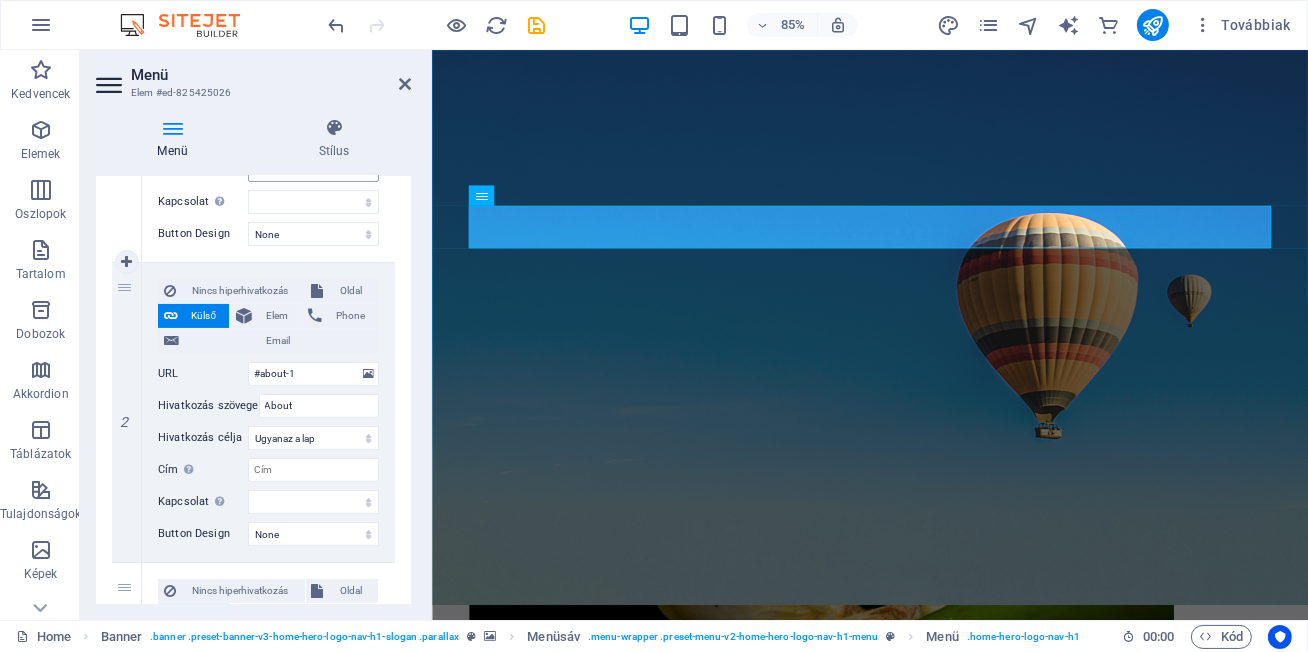 scroll, scrollTop: 421, scrollLeft: 0, axis: vertical 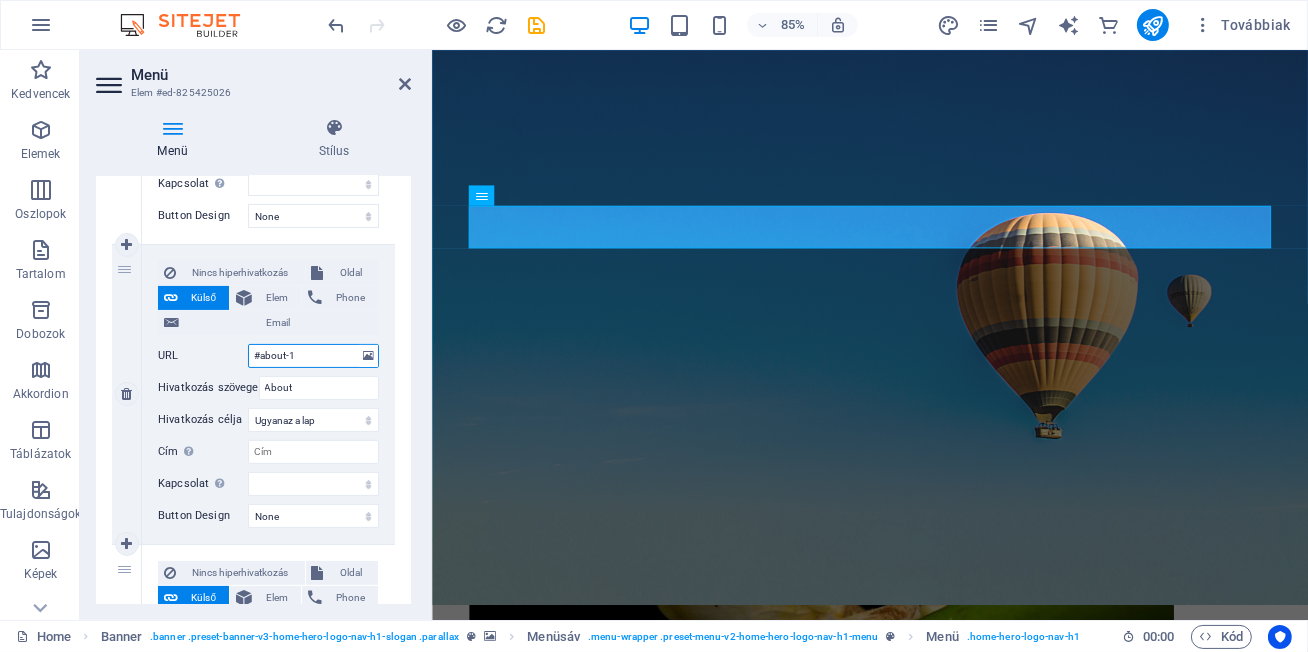 click on "#about-1" at bounding box center [313, 356] 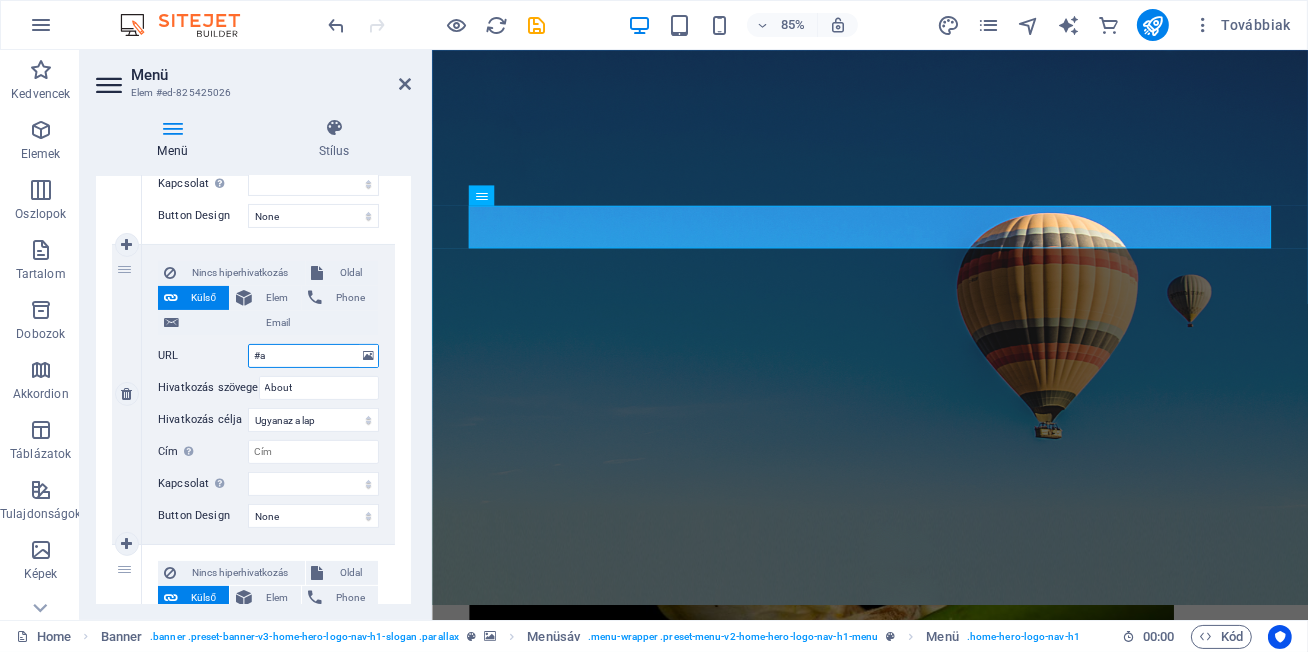 type on "#" 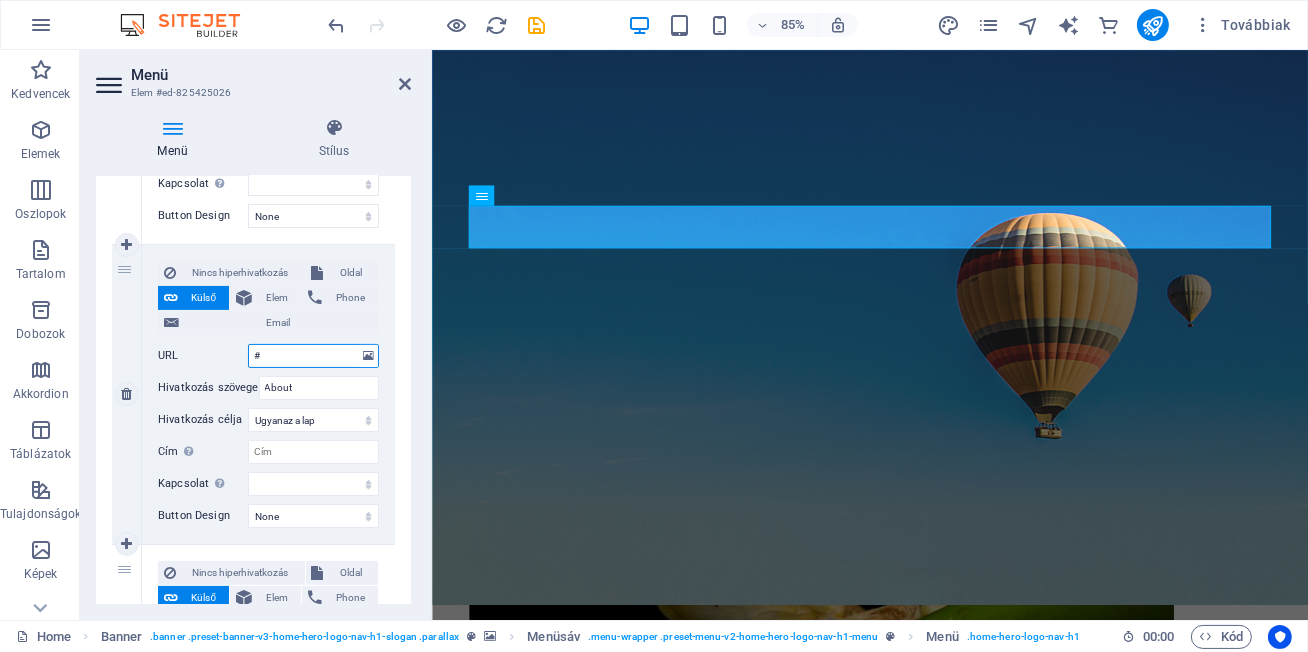 select 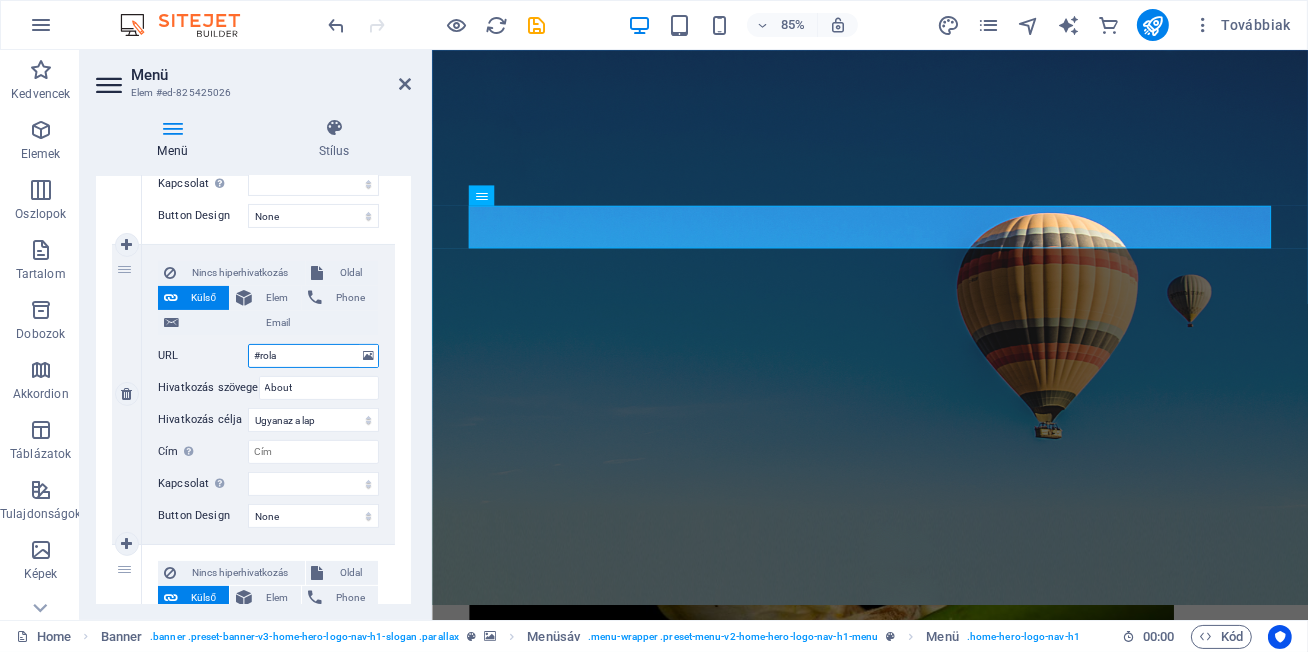 type on "#rolam" 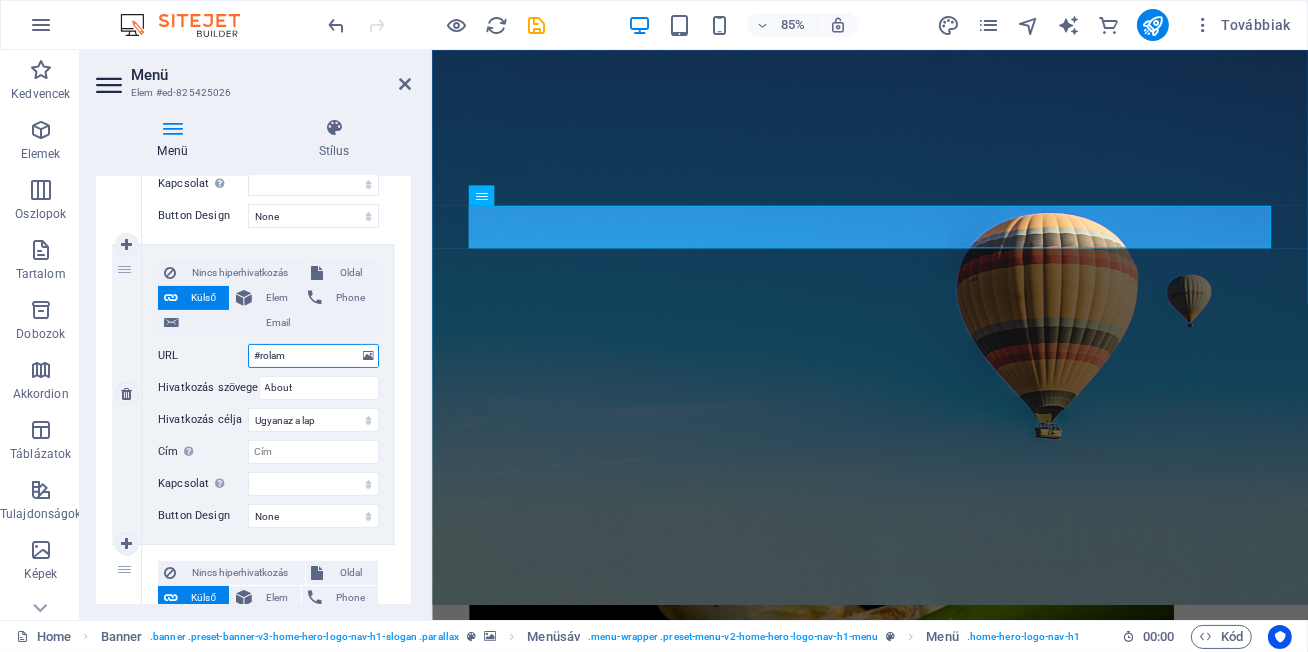 select 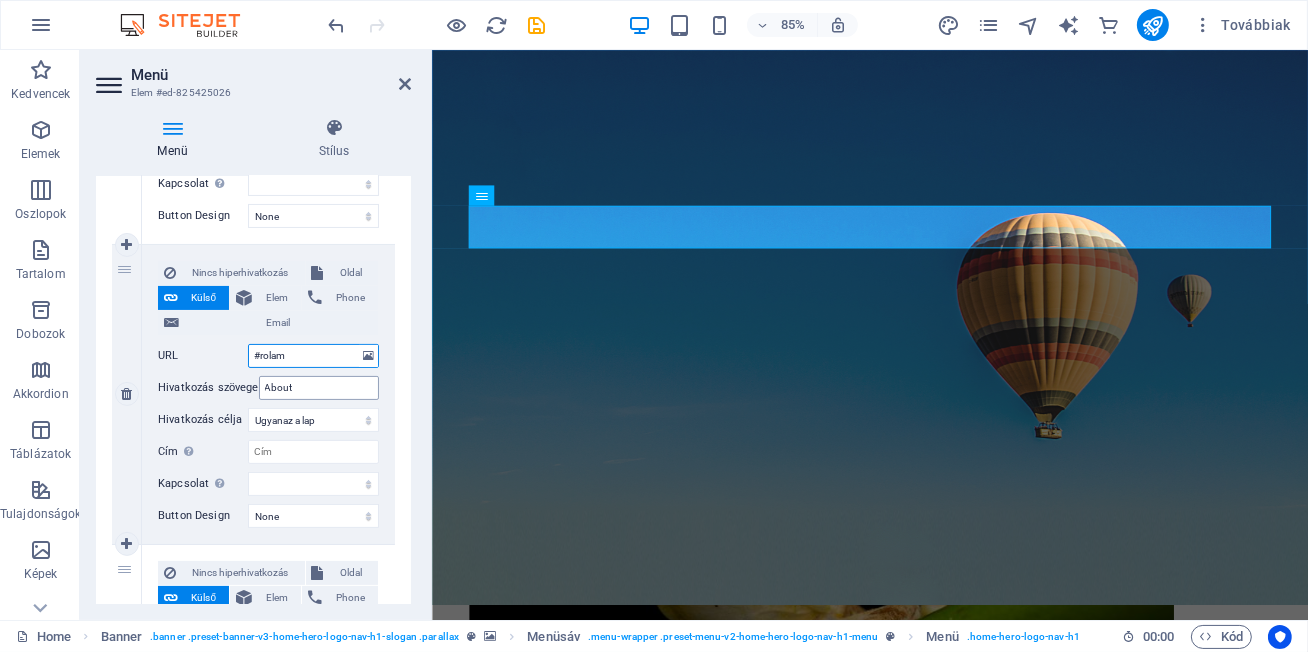 type on "#rolam" 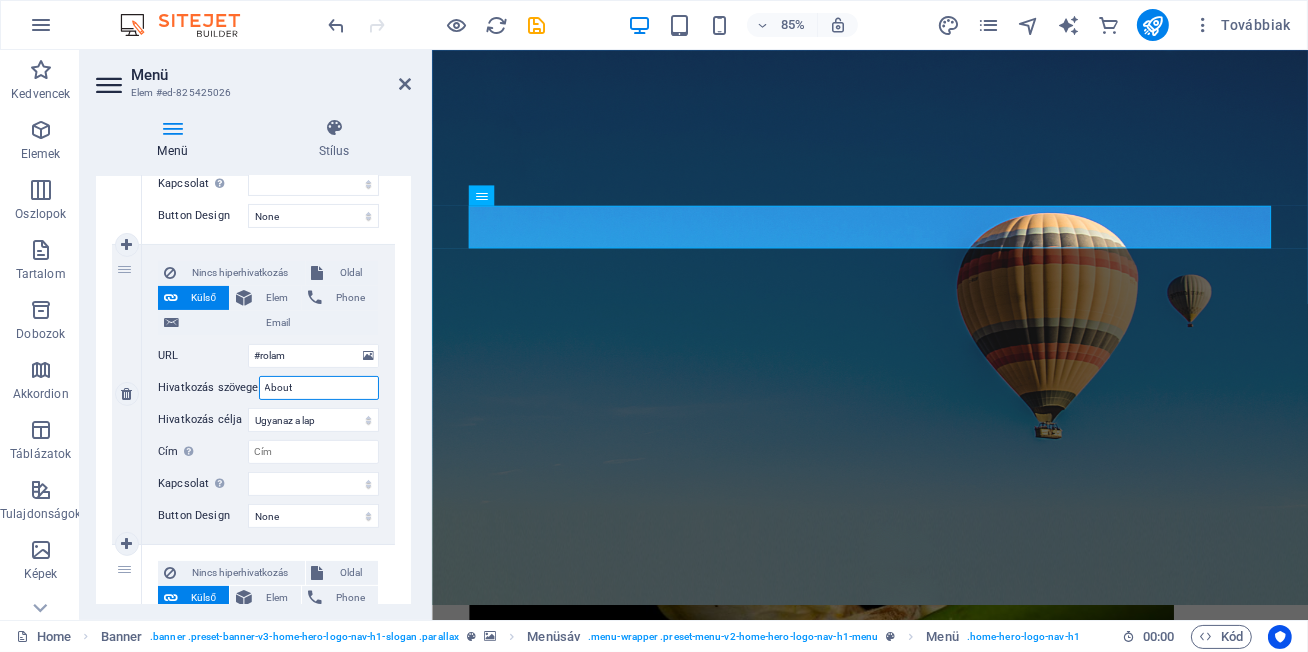 click on "About" at bounding box center (319, 388) 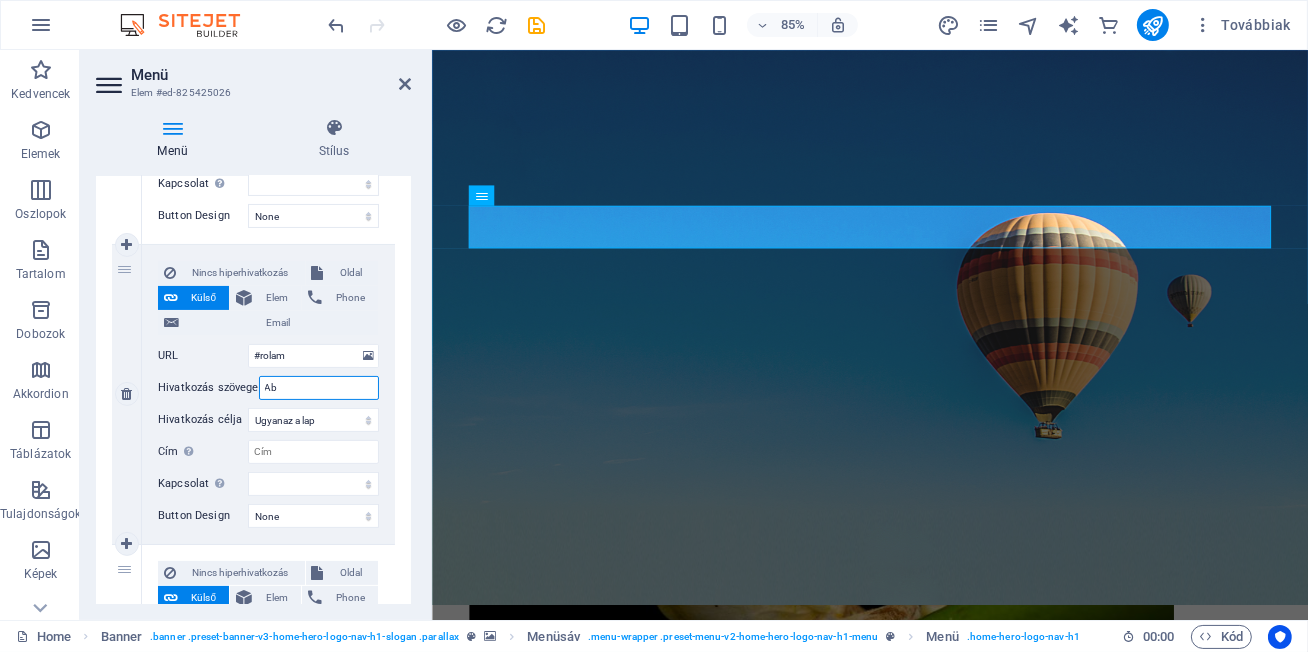 type on "A" 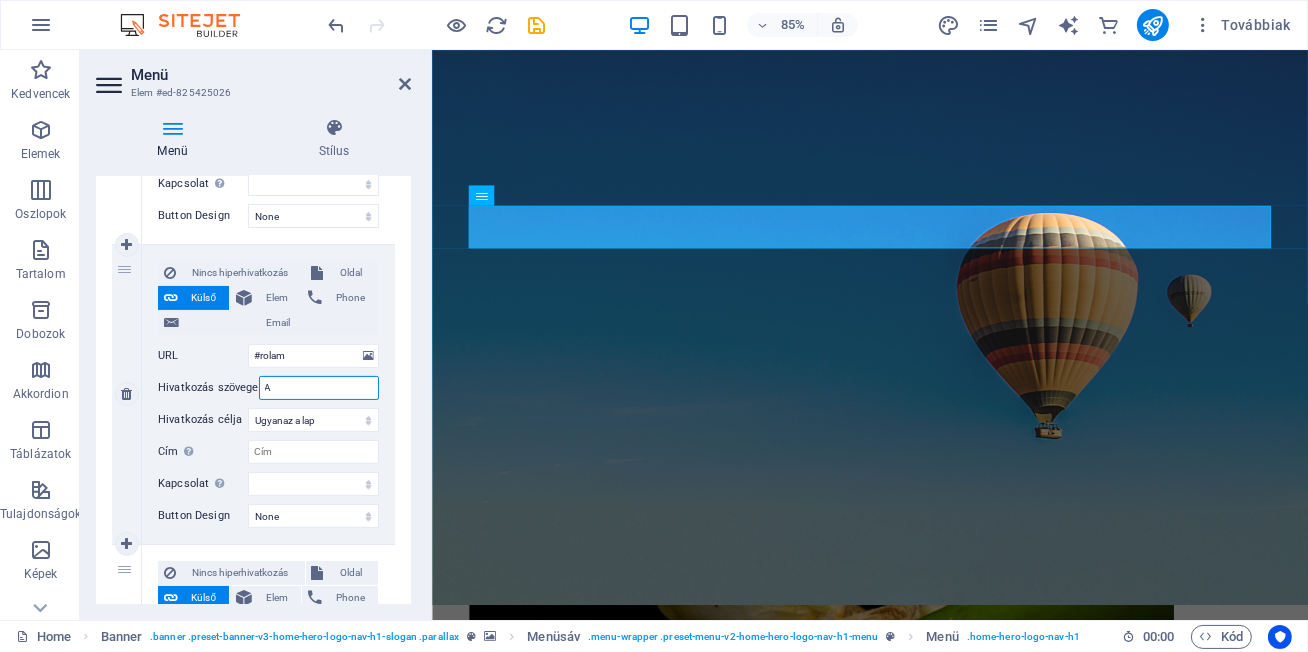 type 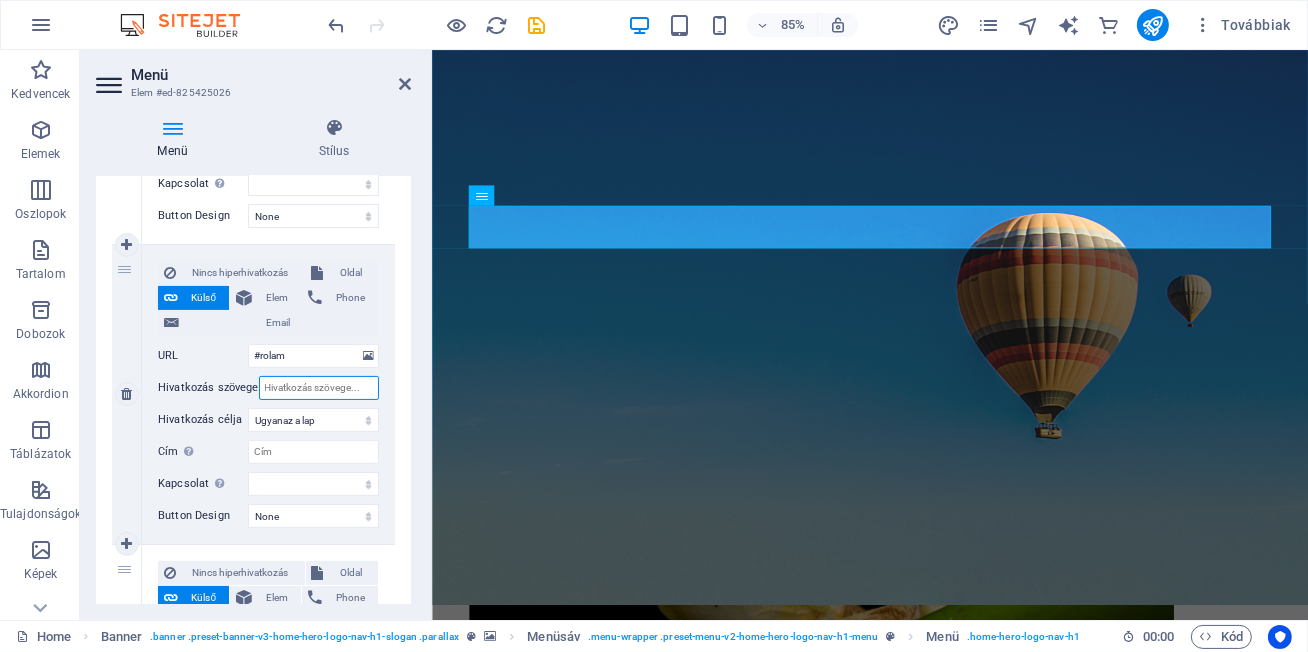 select 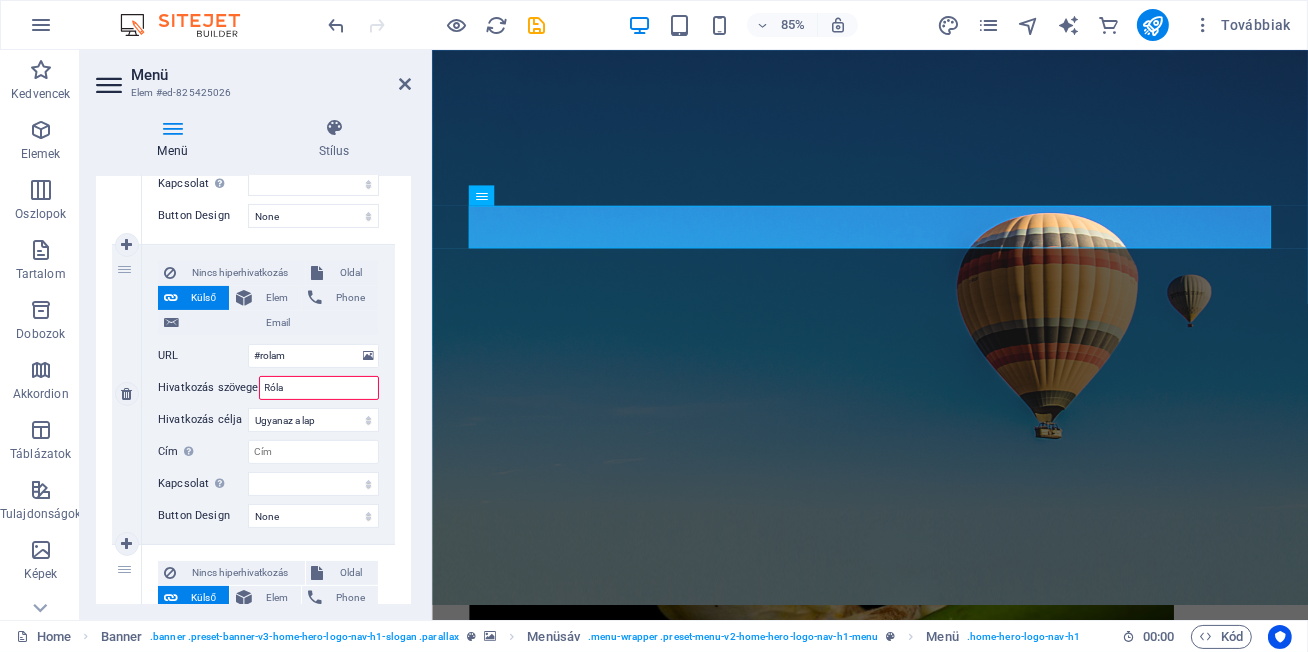 type on "Rólam" 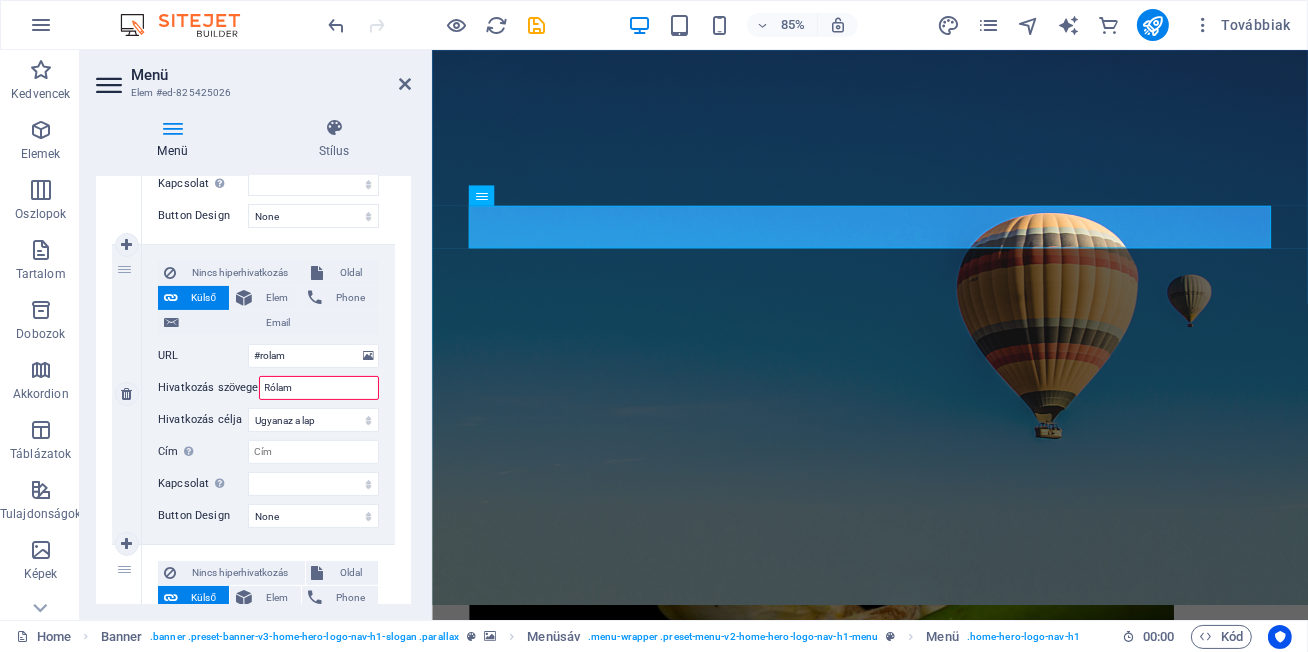 select 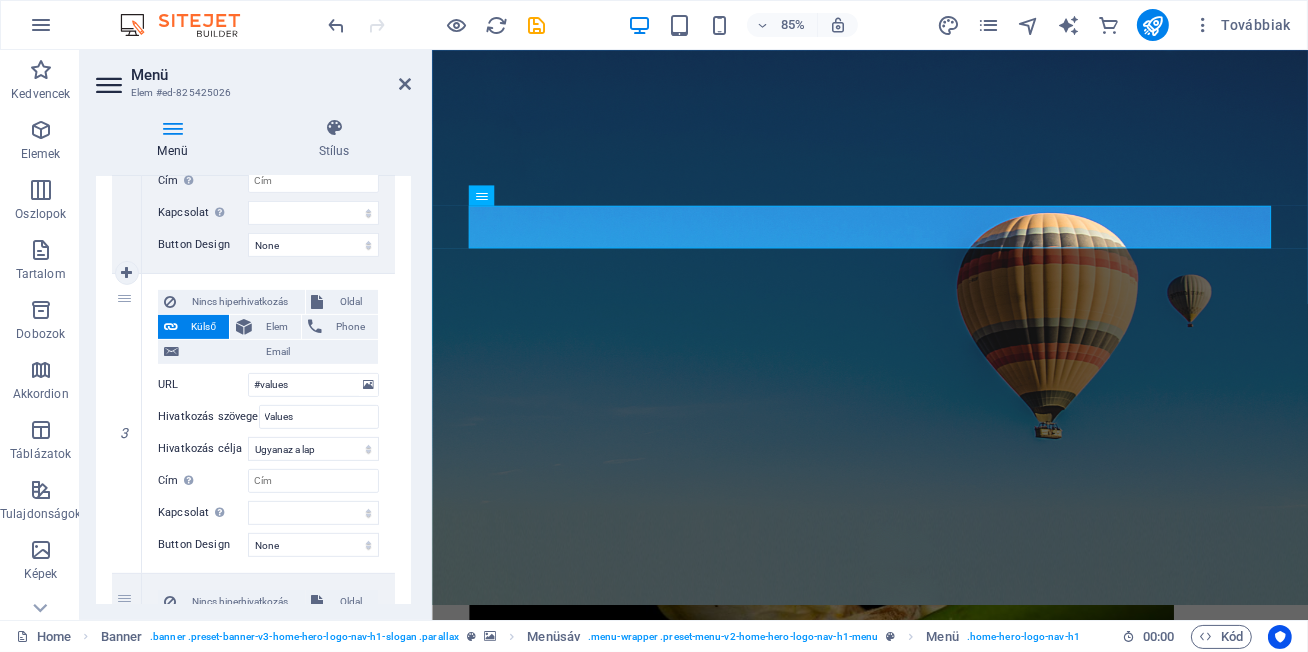 scroll, scrollTop: 702, scrollLeft: 0, axis: vertical 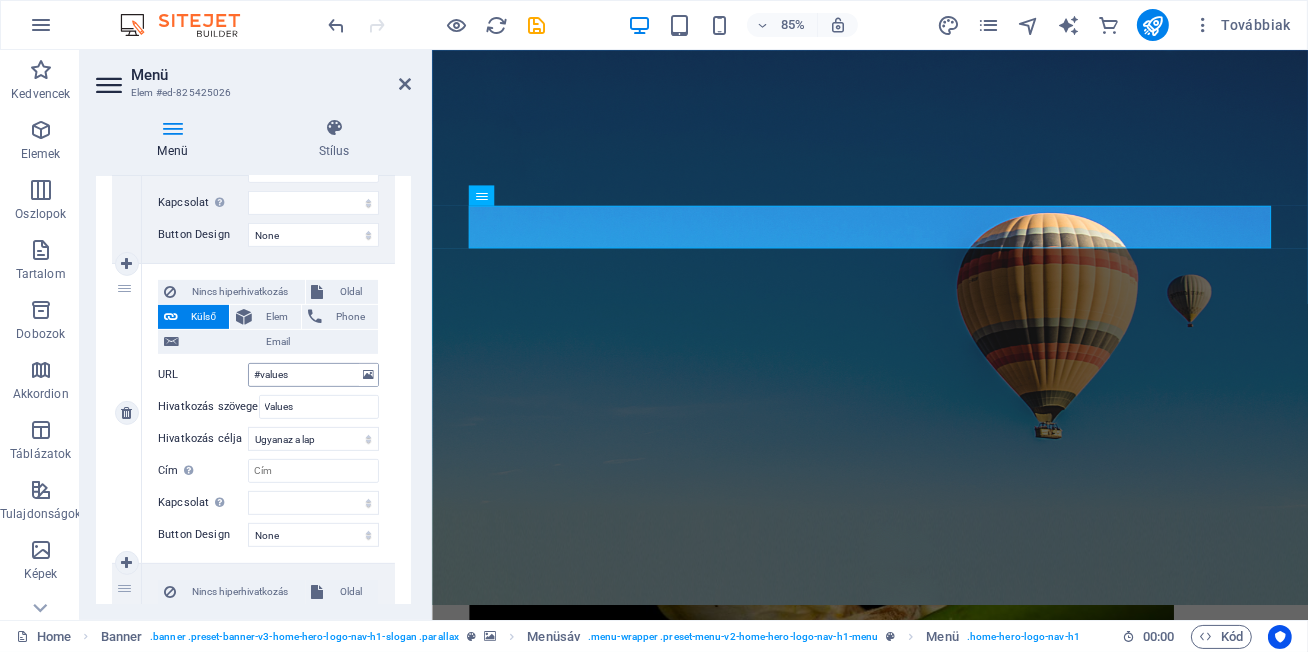 type on "Rólam" 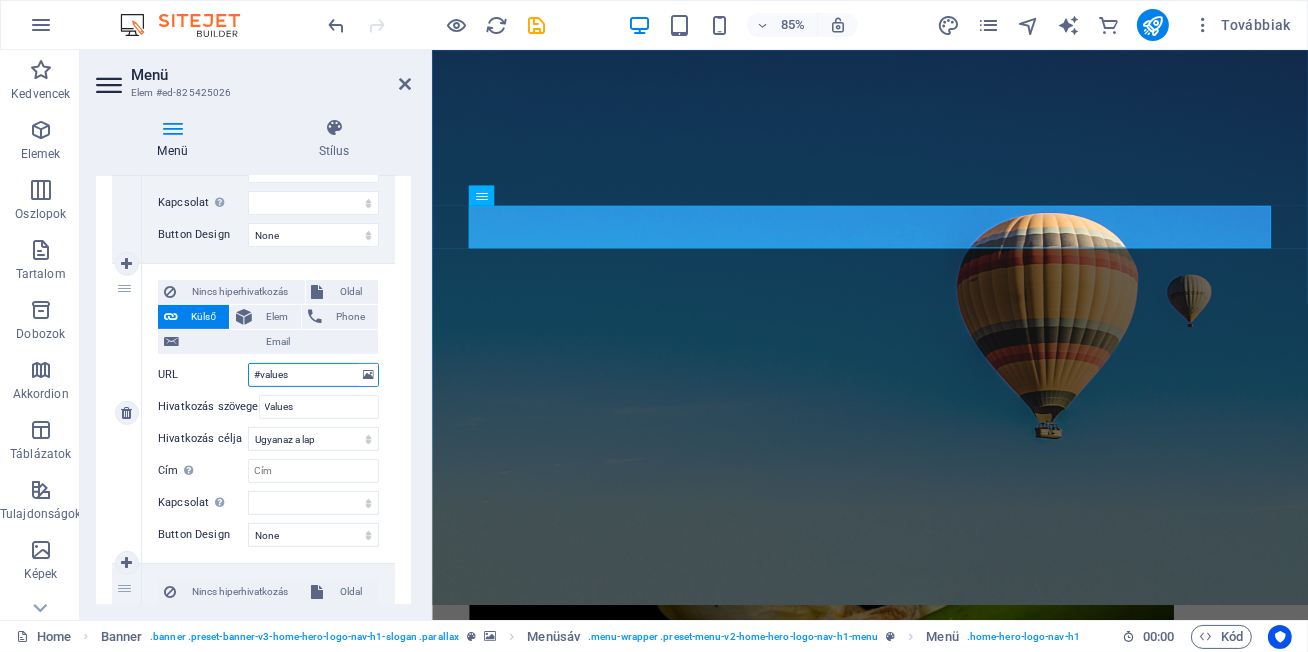 click on "#values" at bounding box center [313, 375] 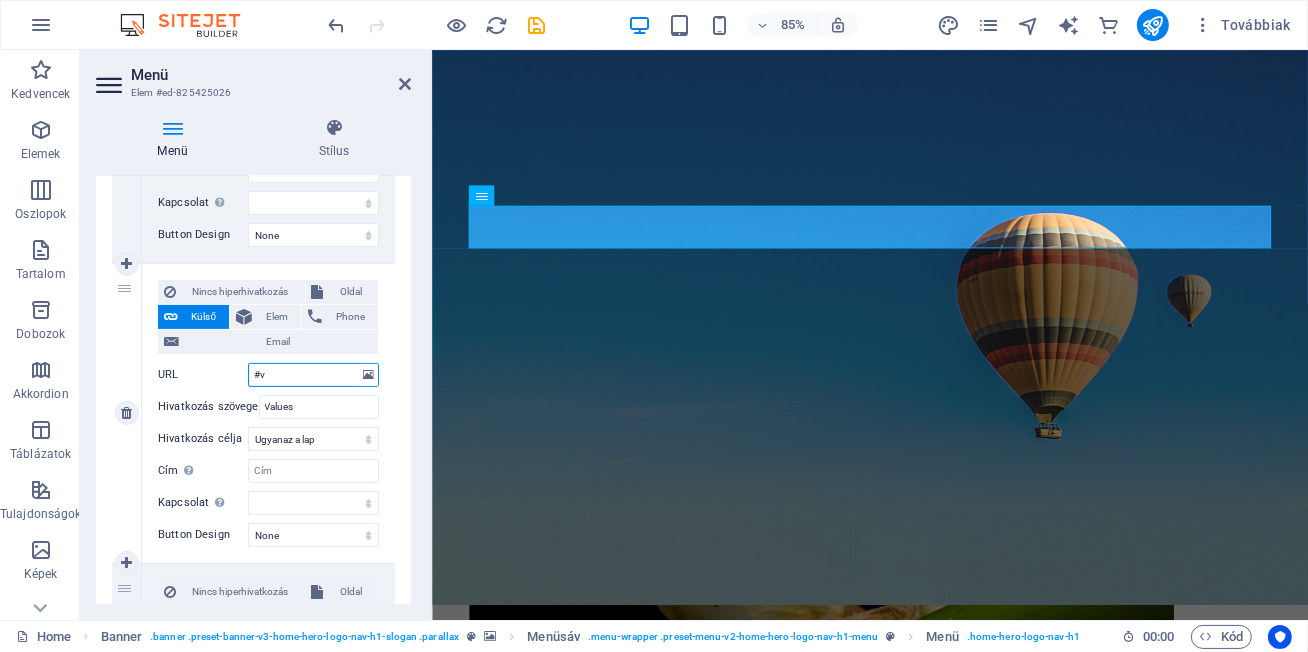 type on "#" 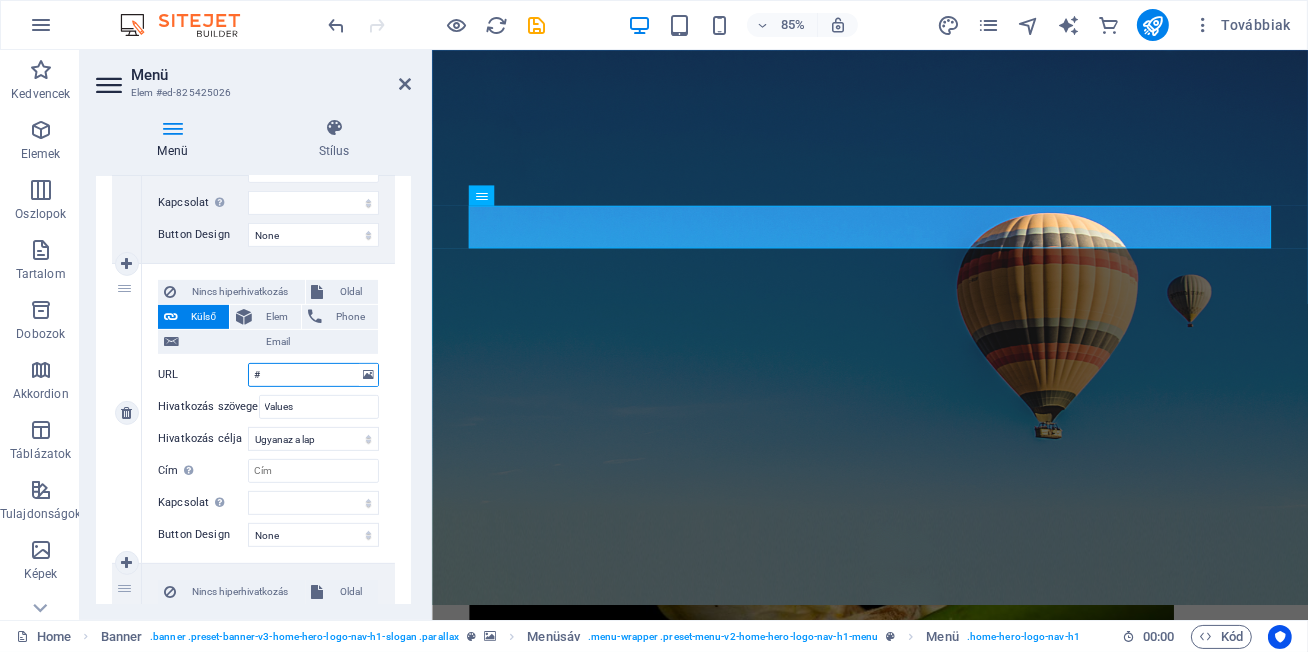 select 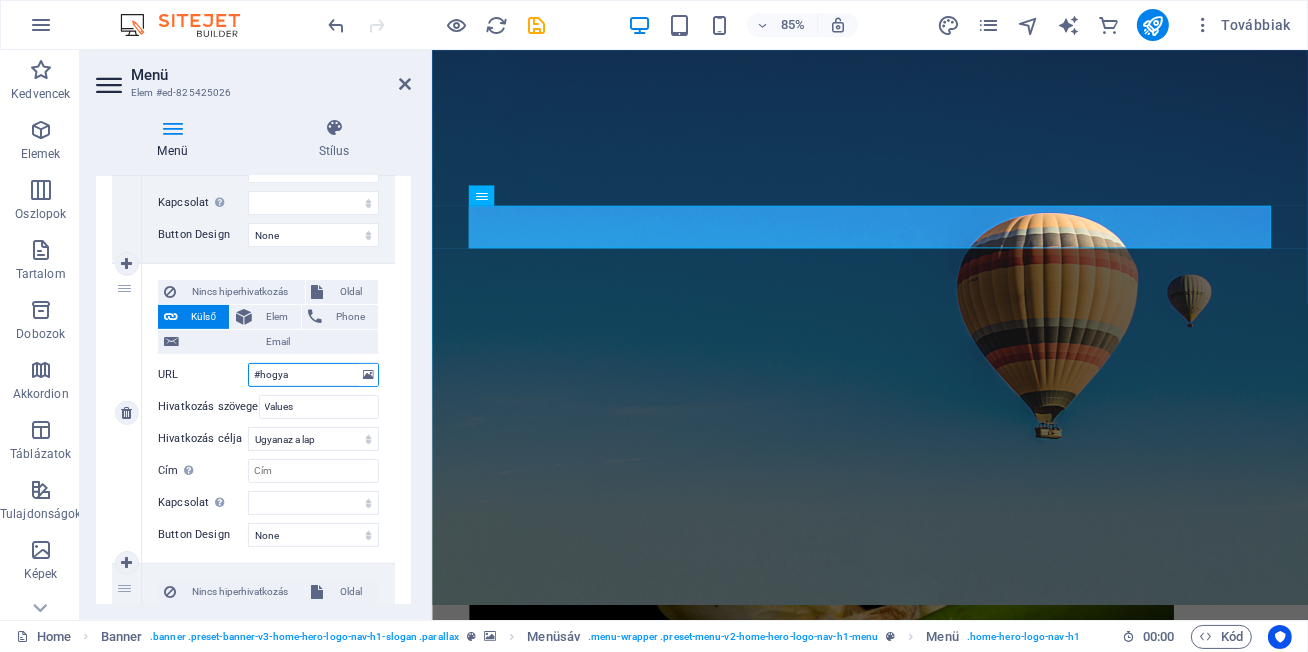type on "#hogyan" 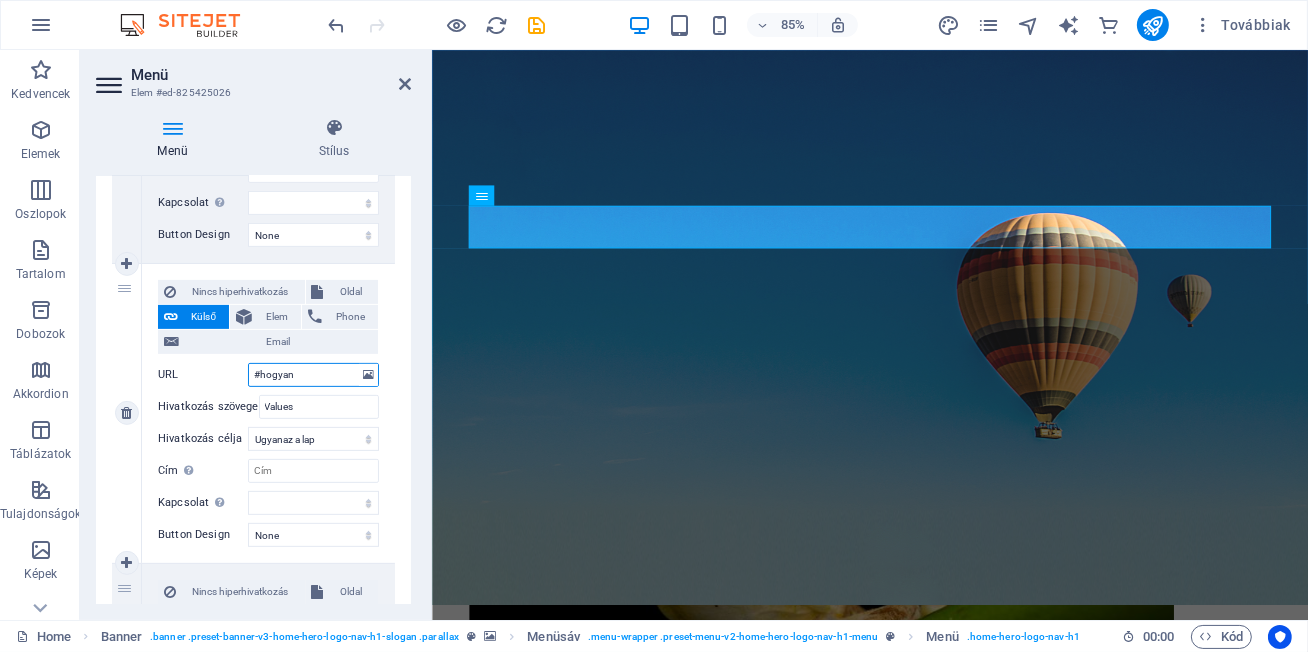 select 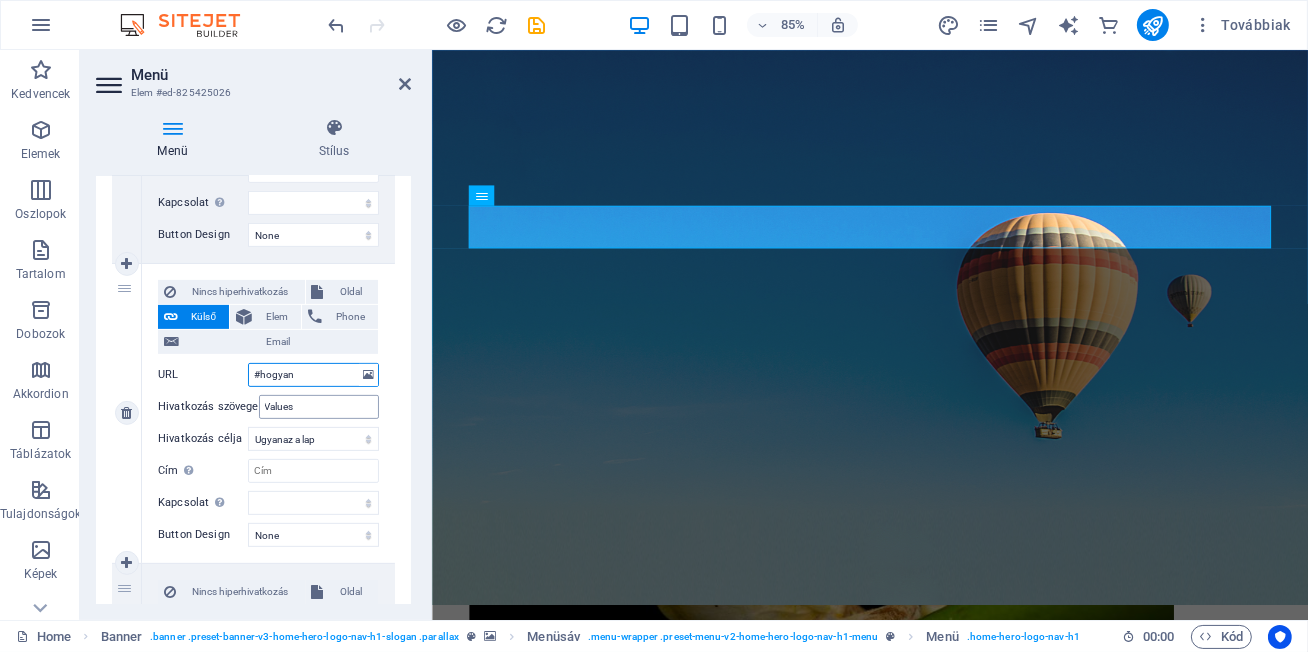 type on "#hogyan" 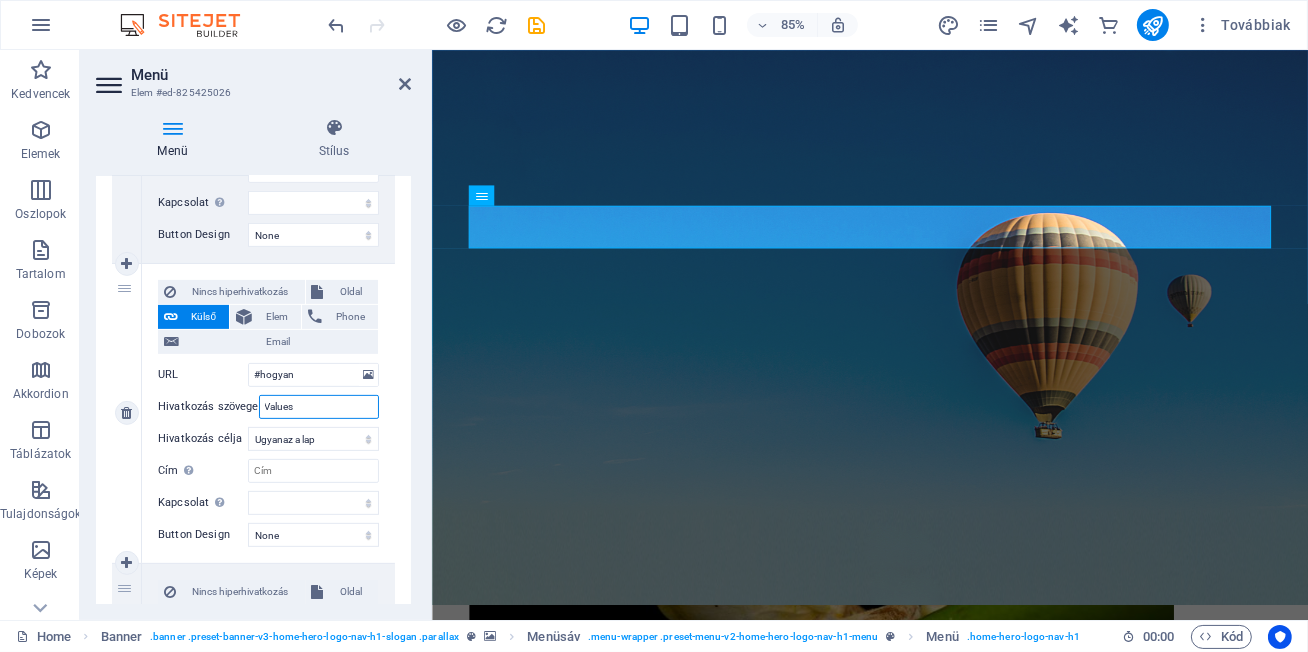 drag, startPoint x: 300, startPoint y: 404, endPoint x: 245, endPoint y: 403, distance: 55.00909 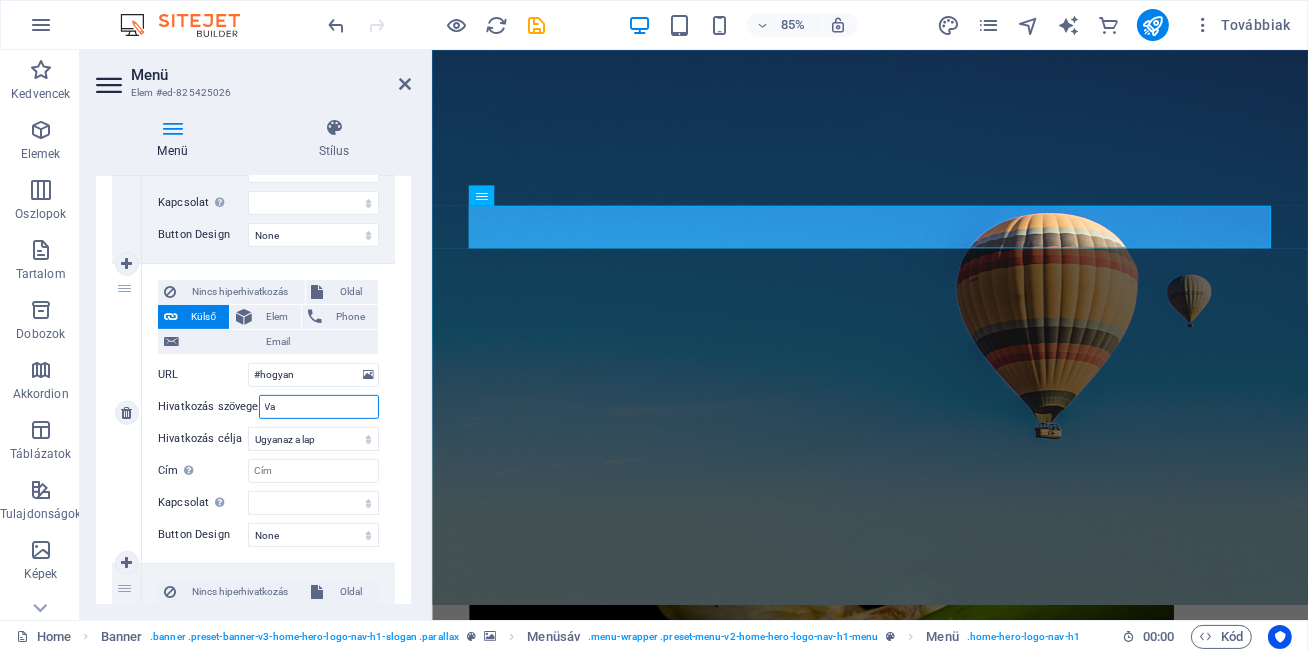 type on "V" 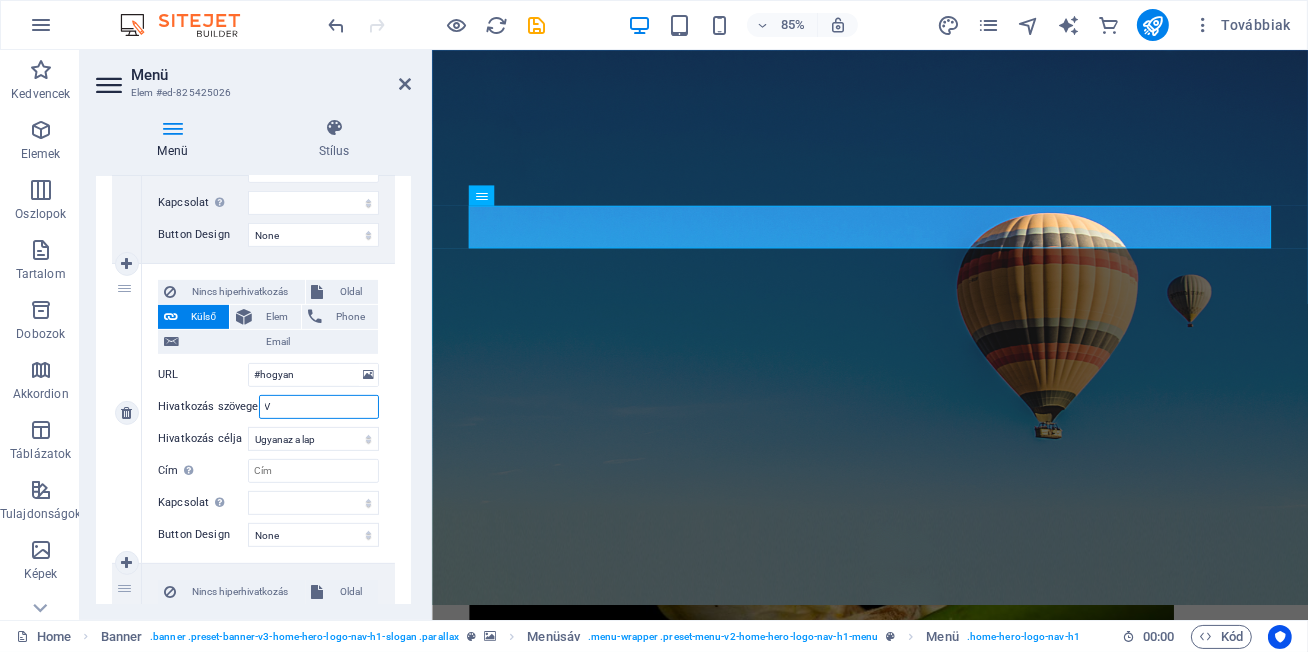 type 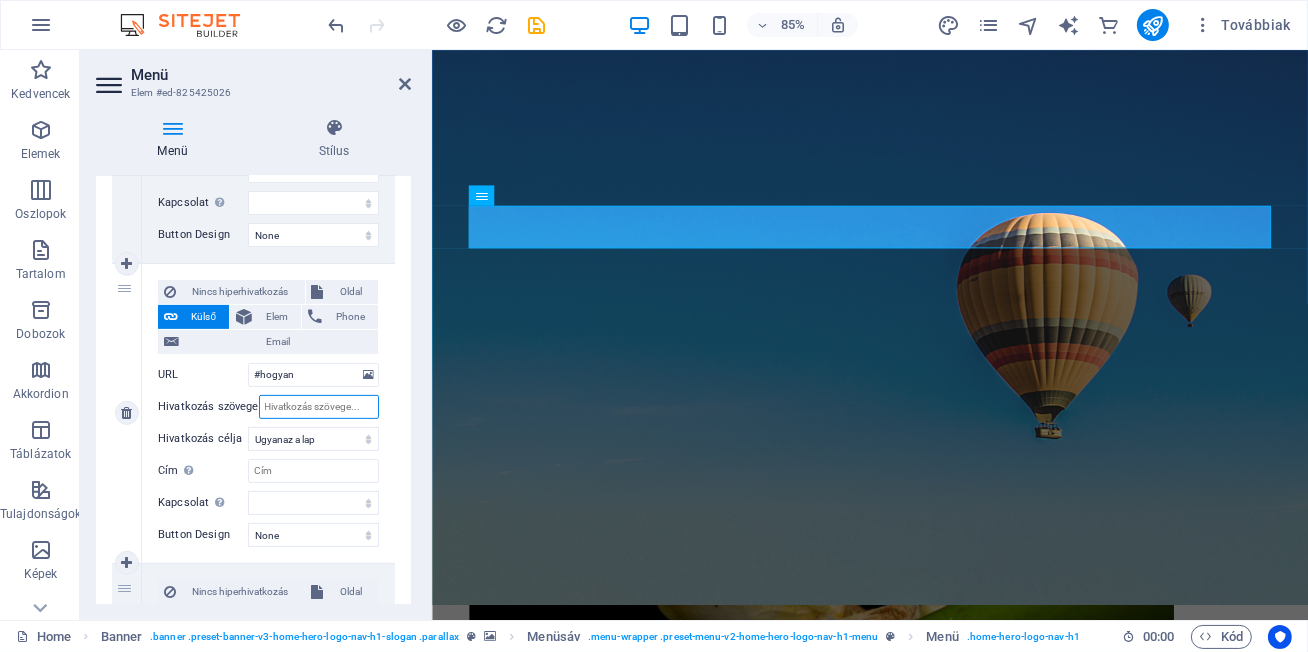 select 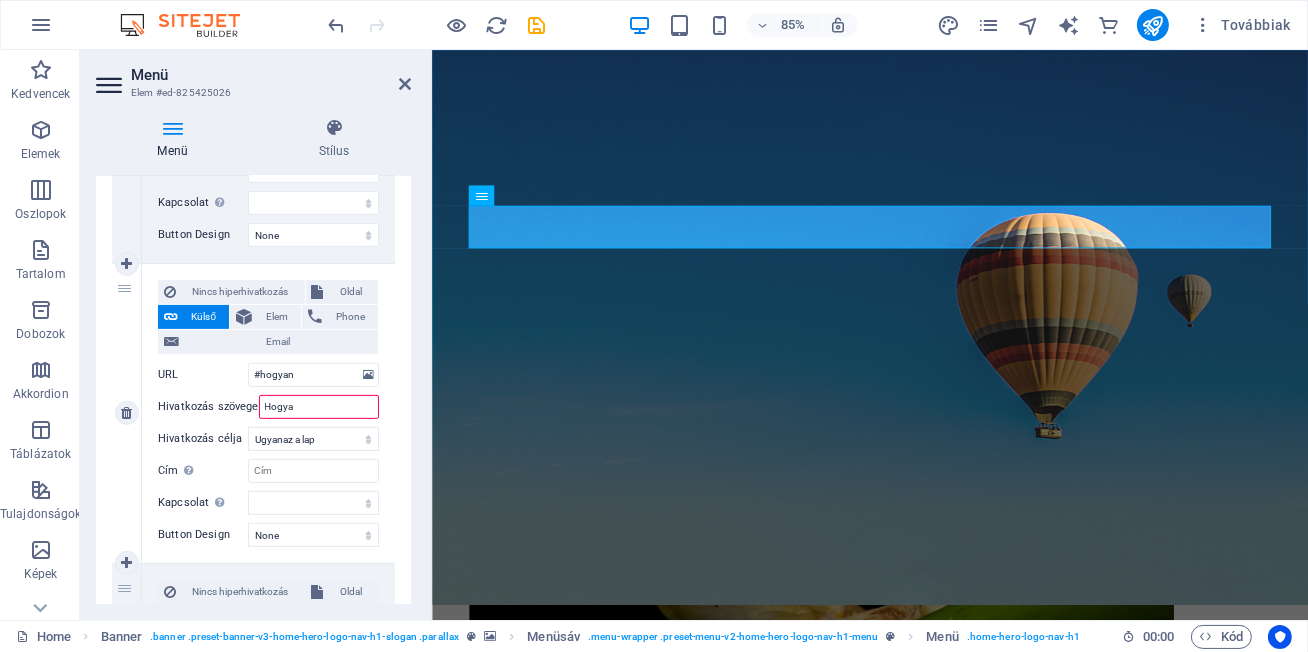 type on "Hogyan" 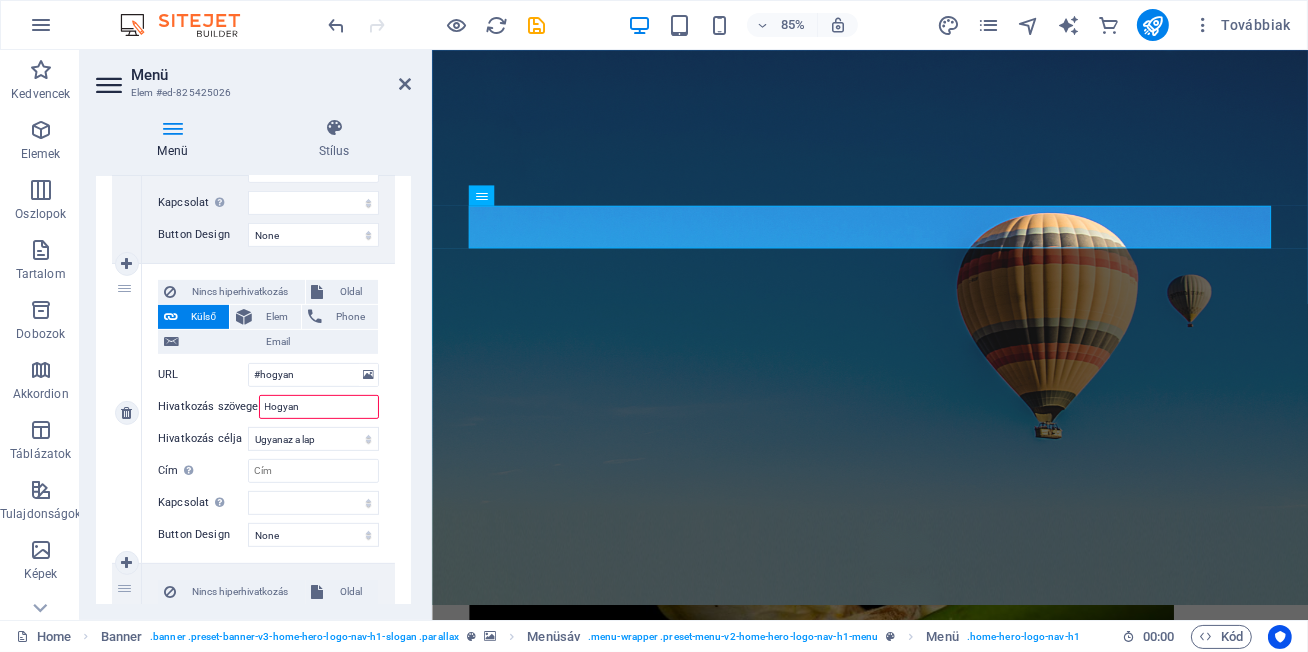 select 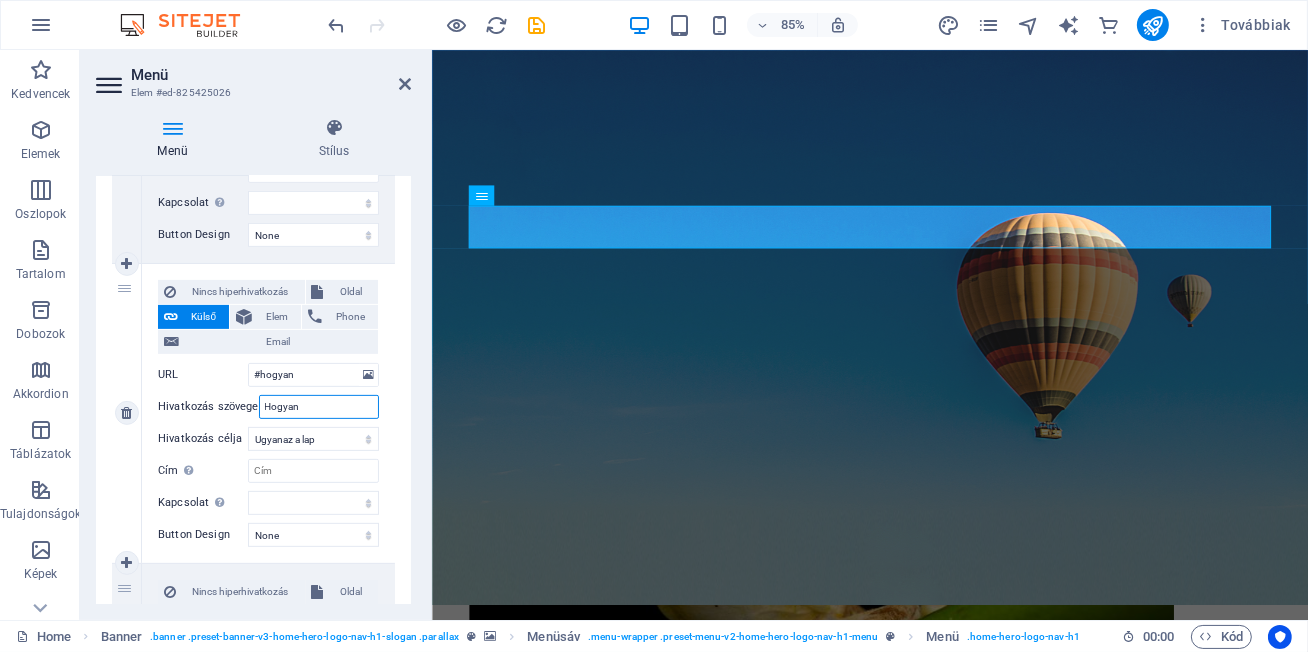 type on "Hogyan?" 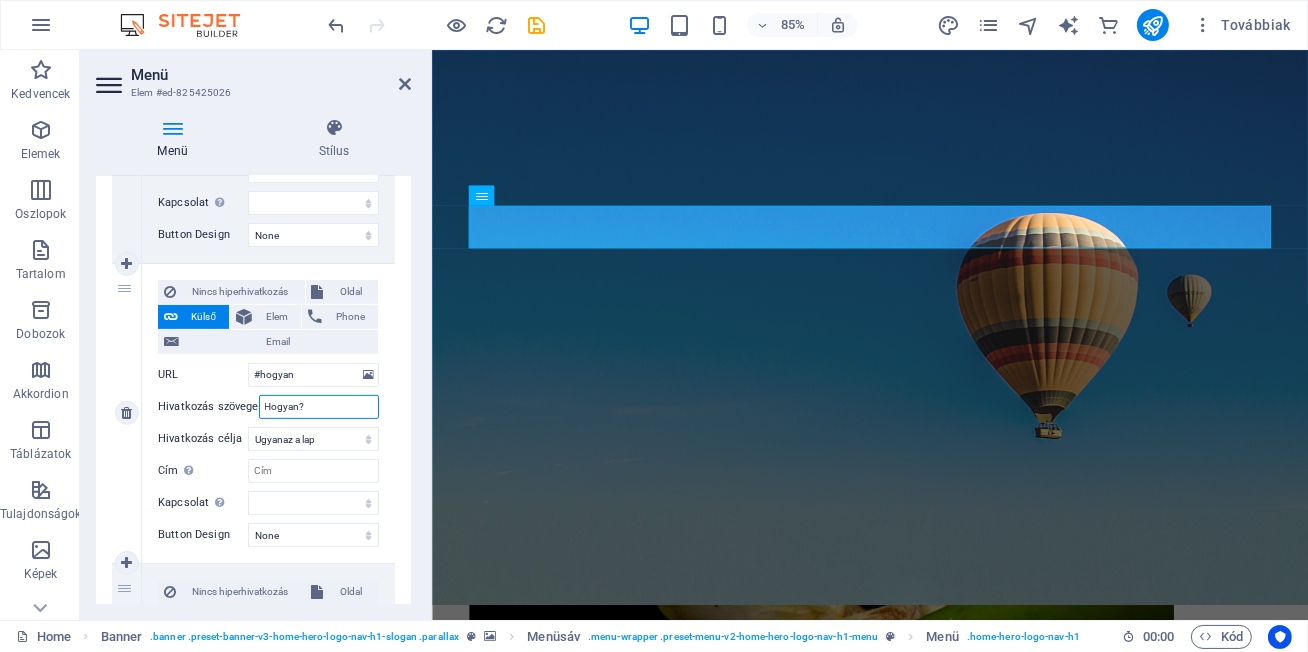 select 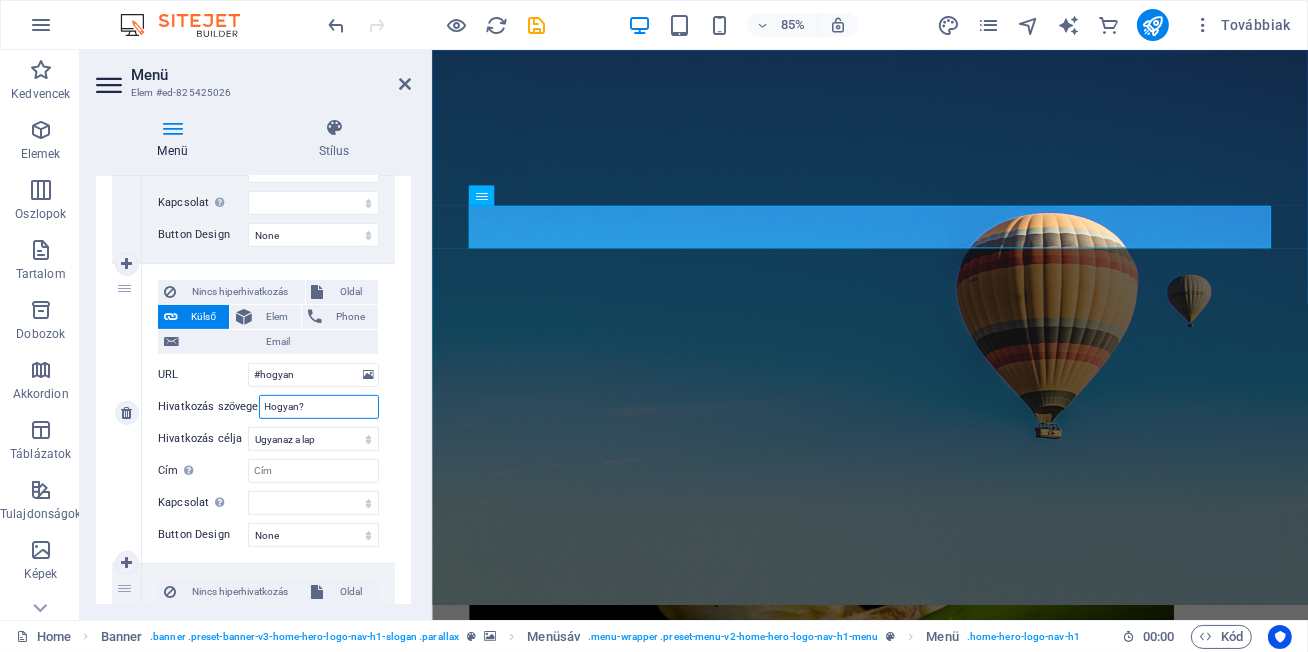 select 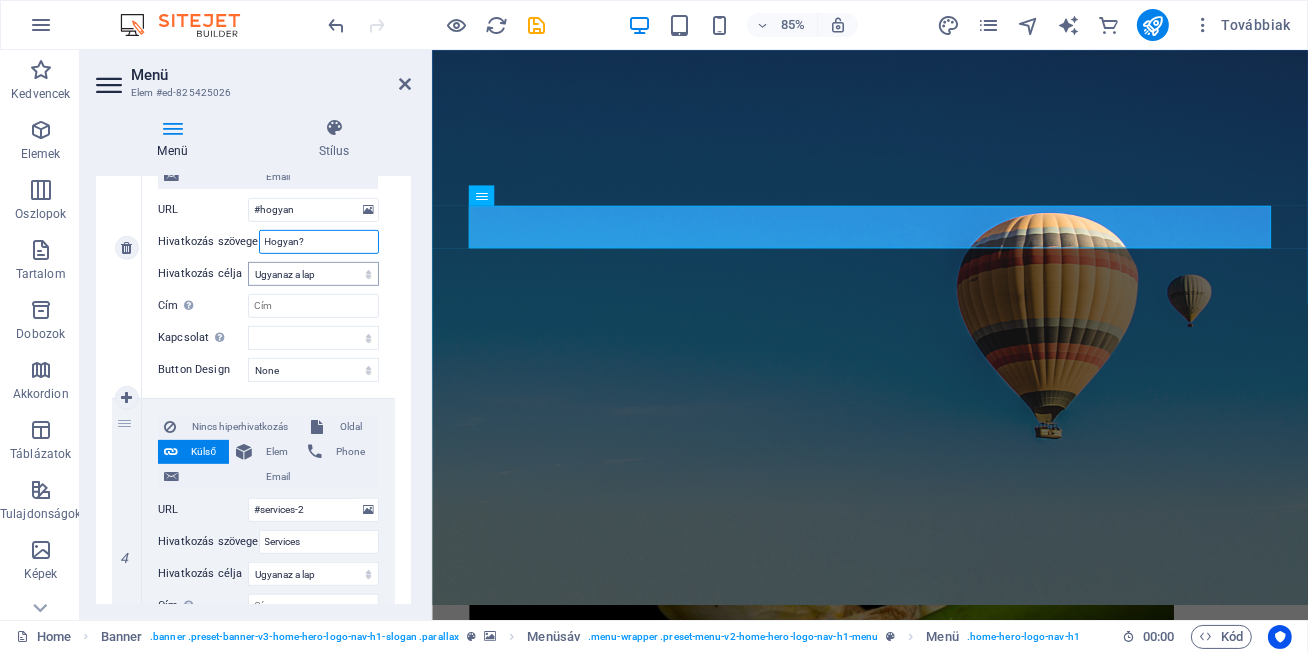 scroll, scrollTop: 1013, scrollLeft: 0, axis: vertical 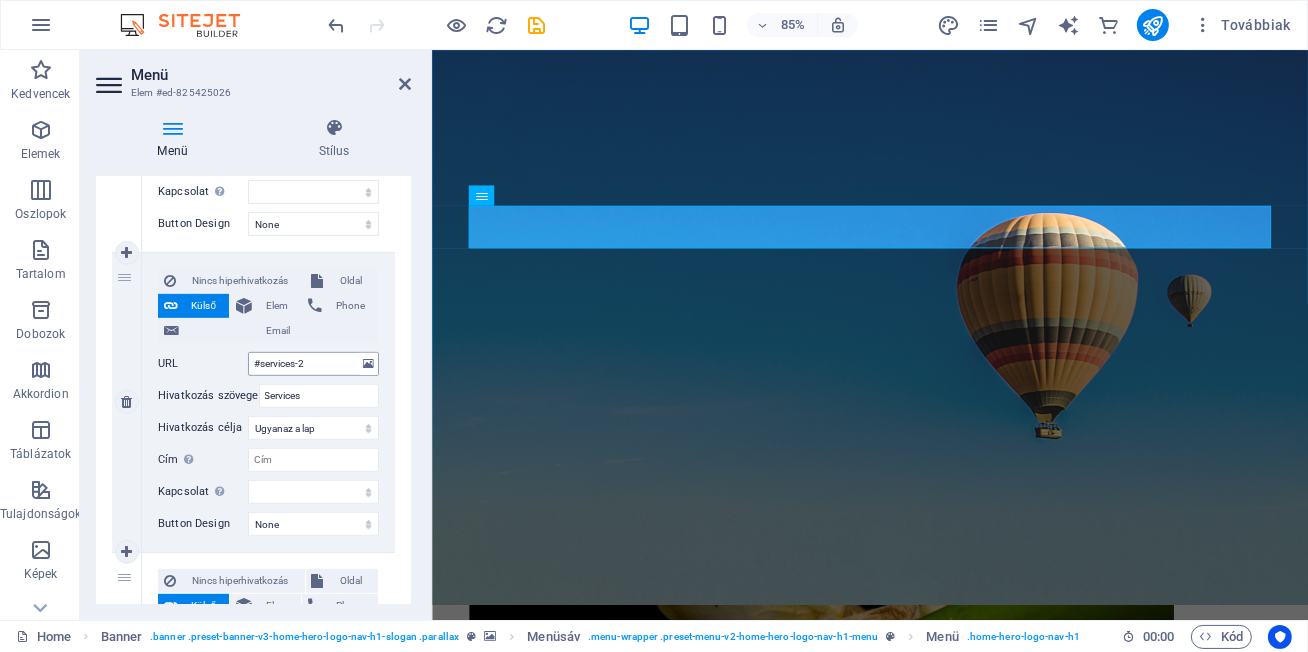 type on "Hogyan?" 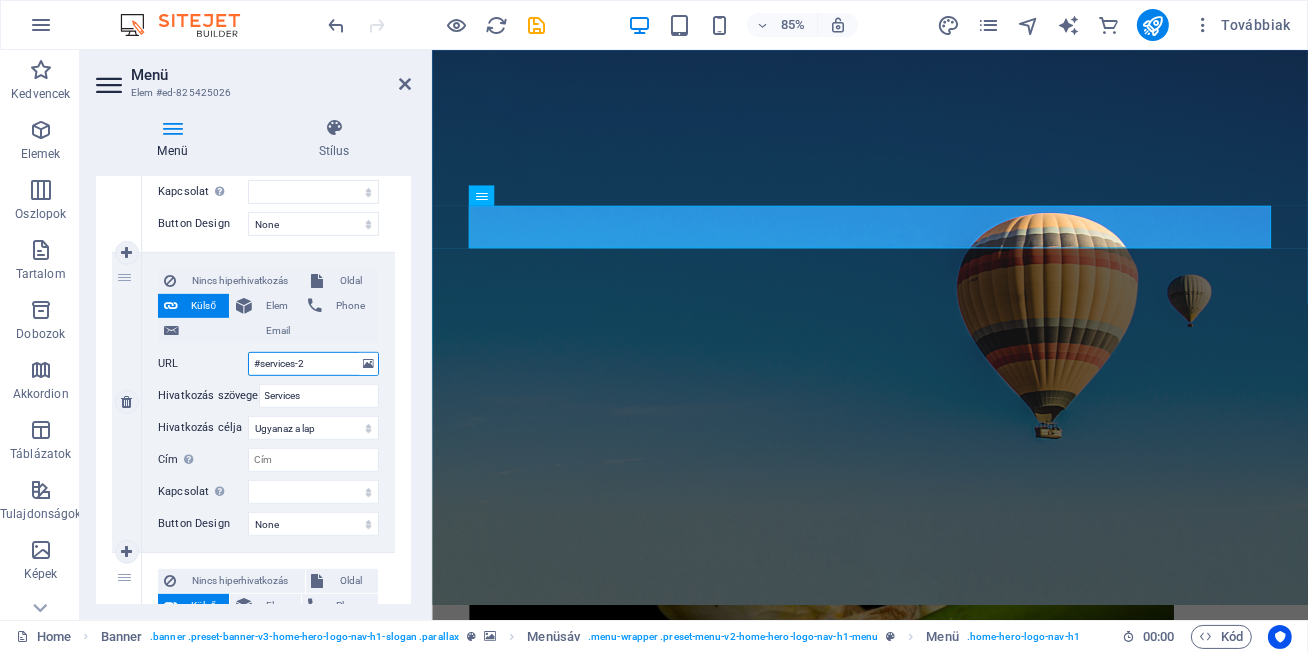 click on "#services-2" at bounding box center (313, 364) 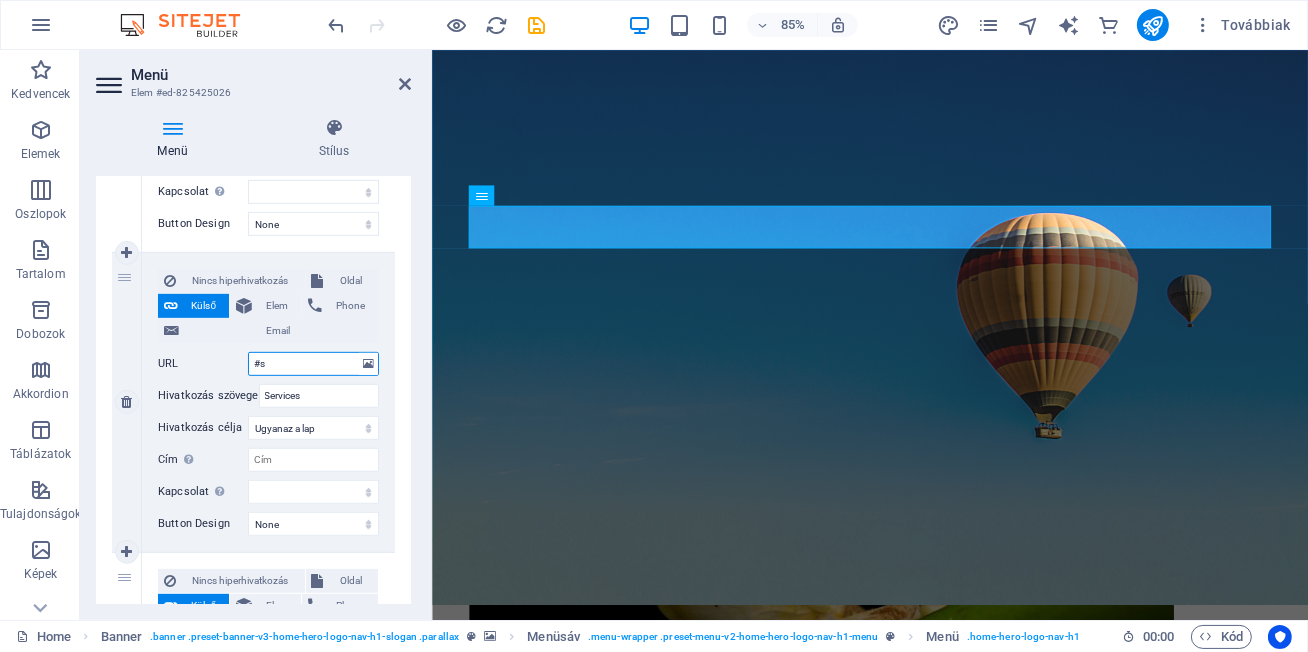 type on "#" 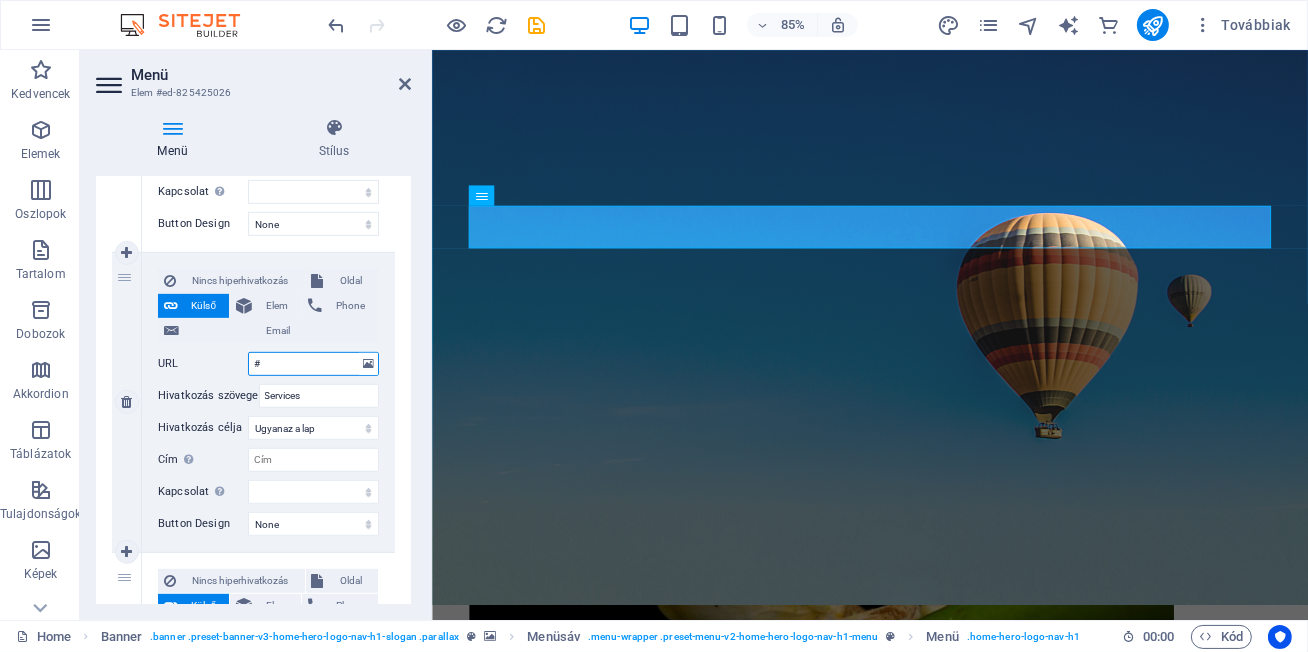 select 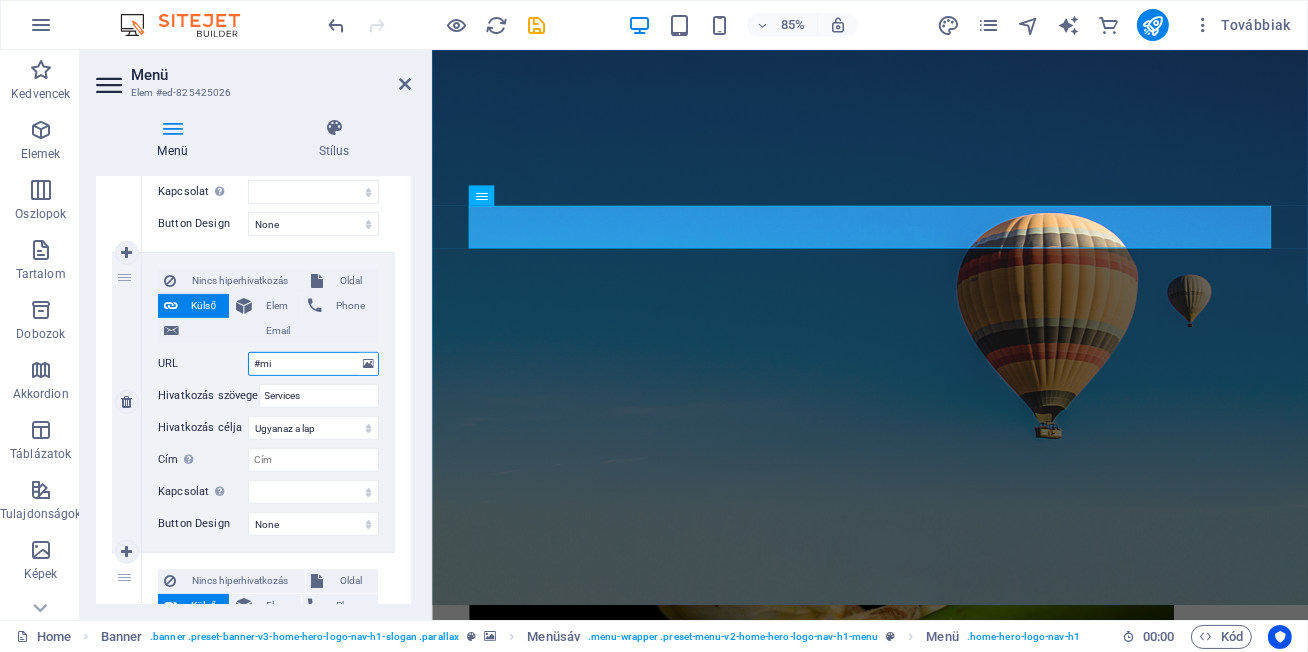 type on "#mit" 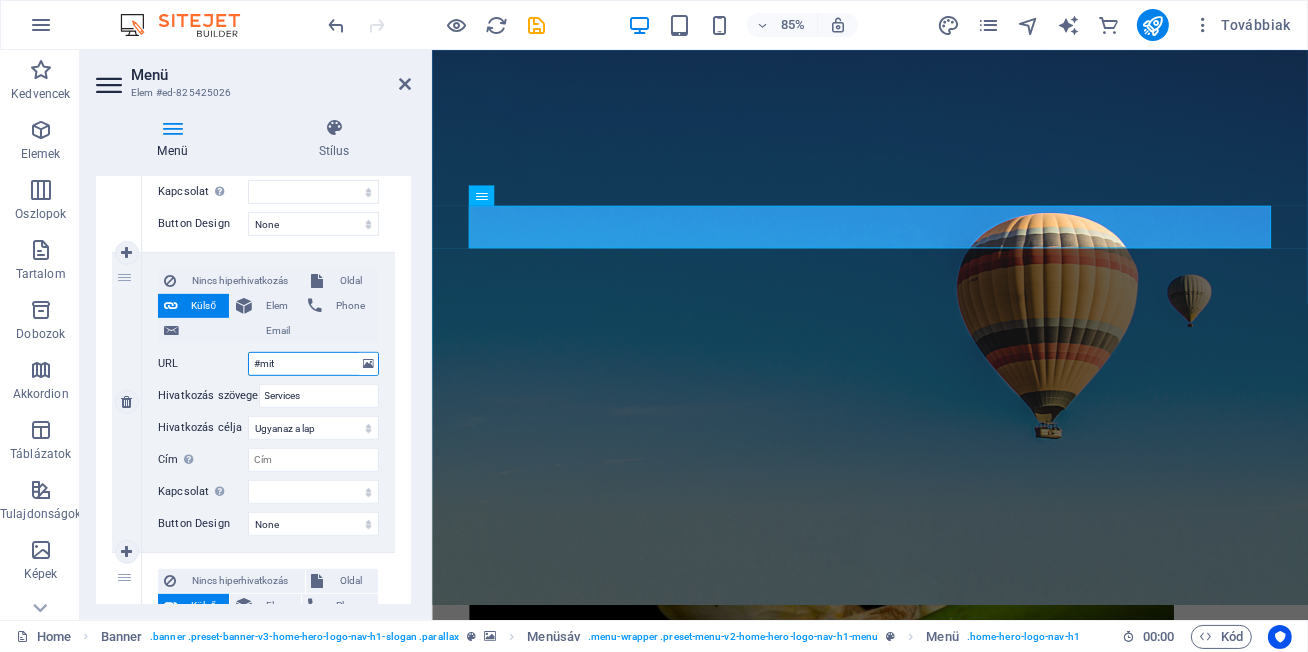 select 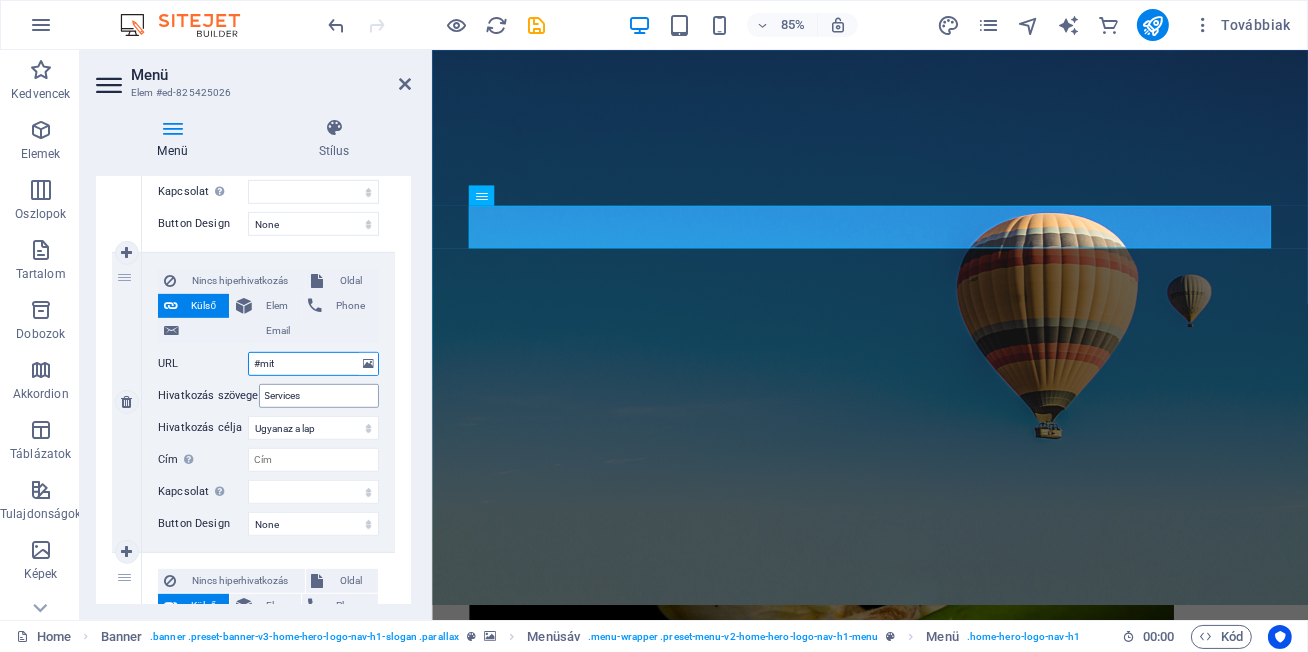 type on "#mit" 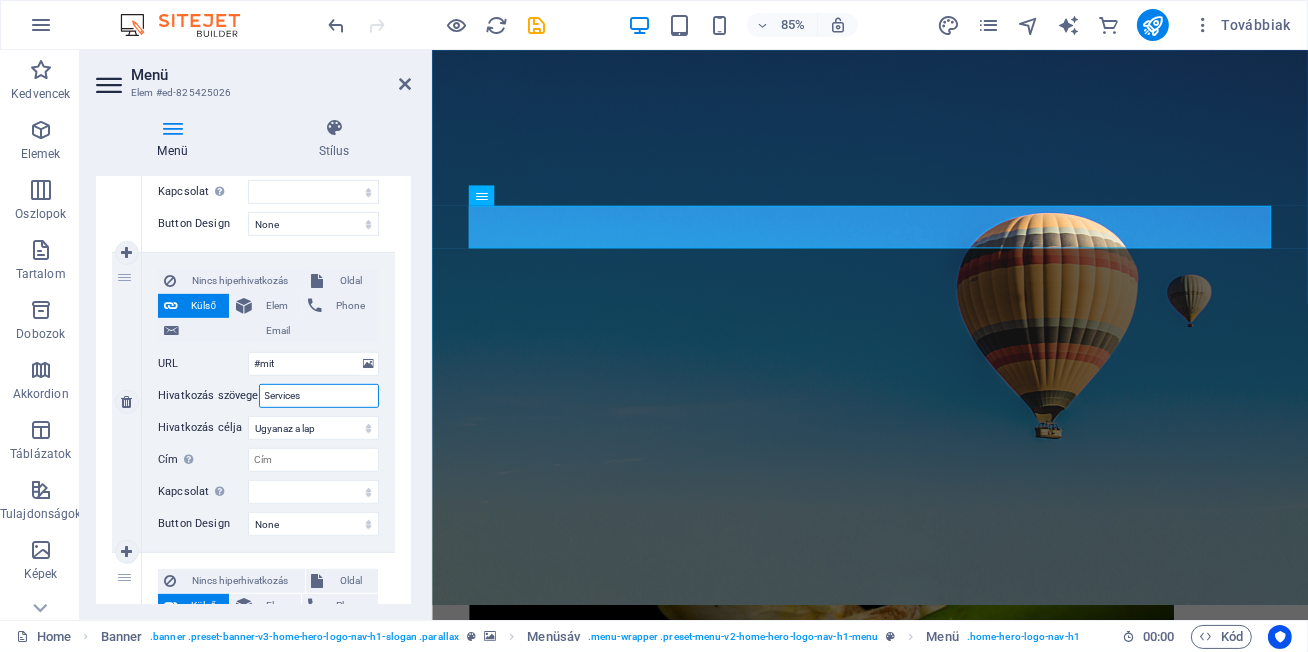 click on "Services" at bounding box center (319, 396) 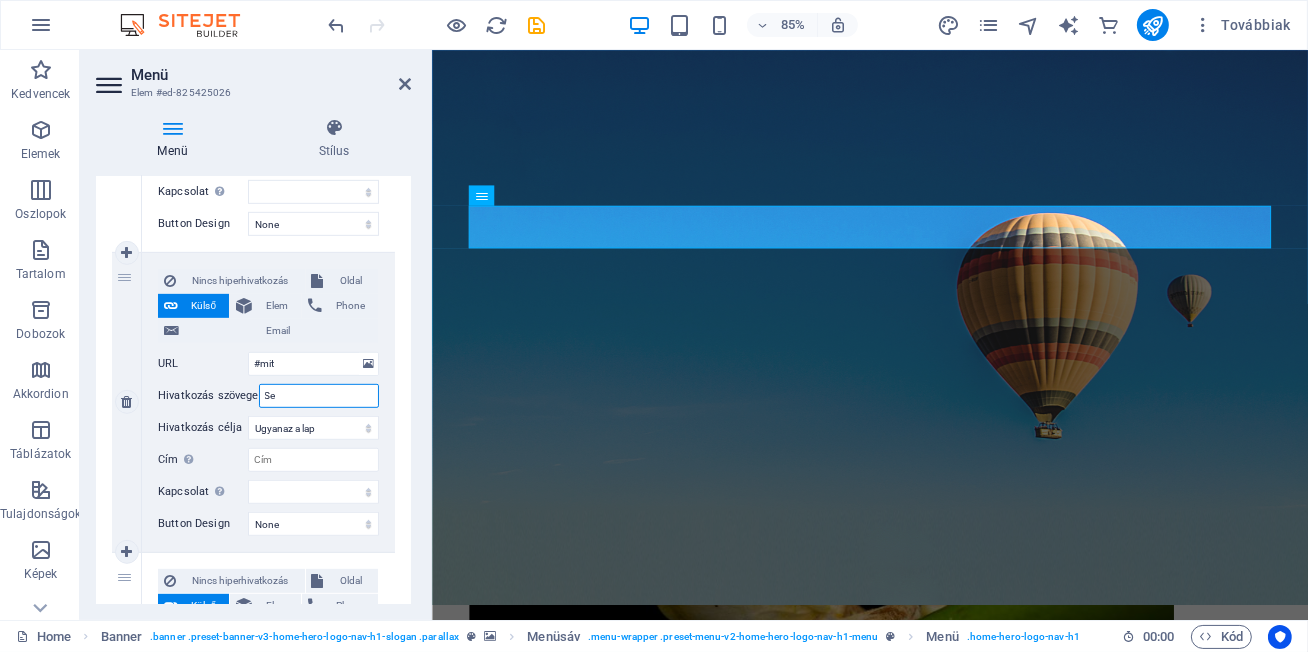 type on "S" 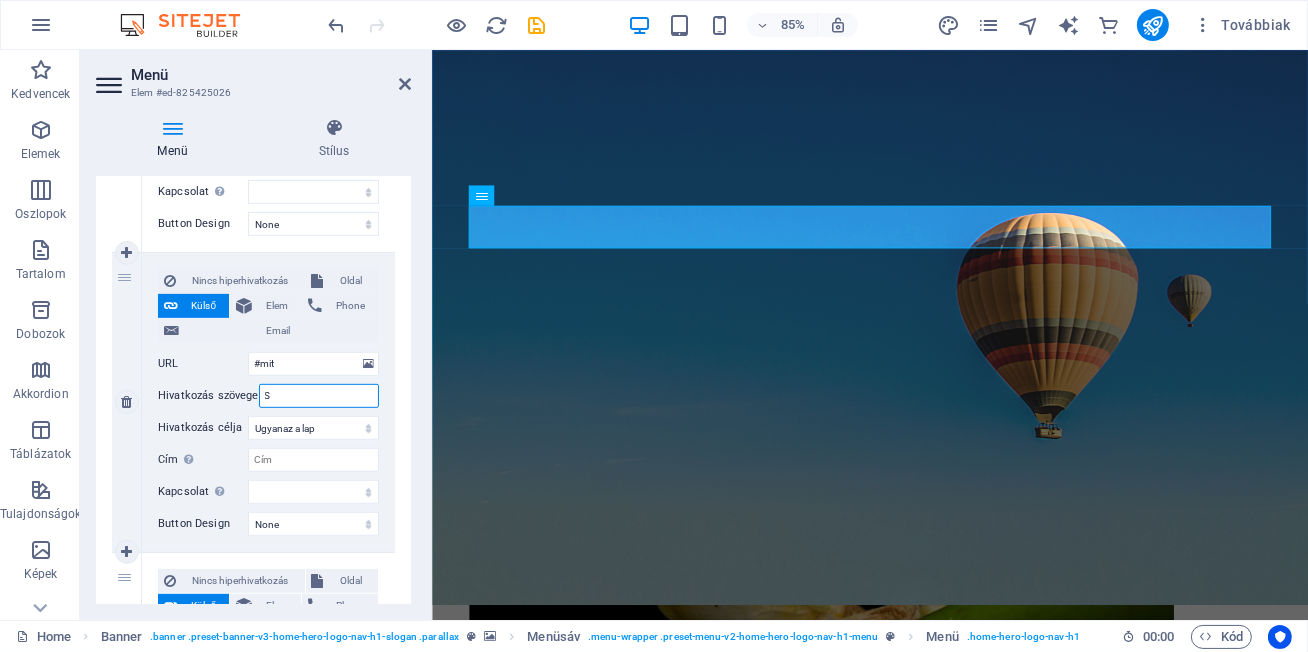 type 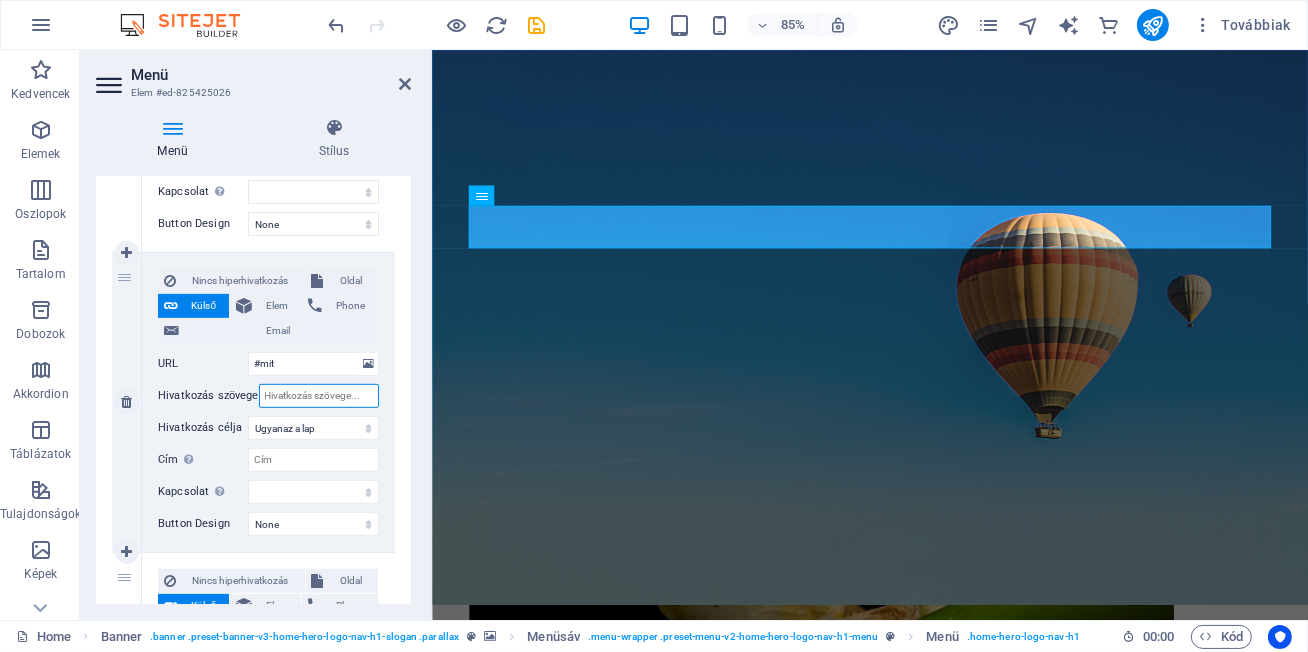select 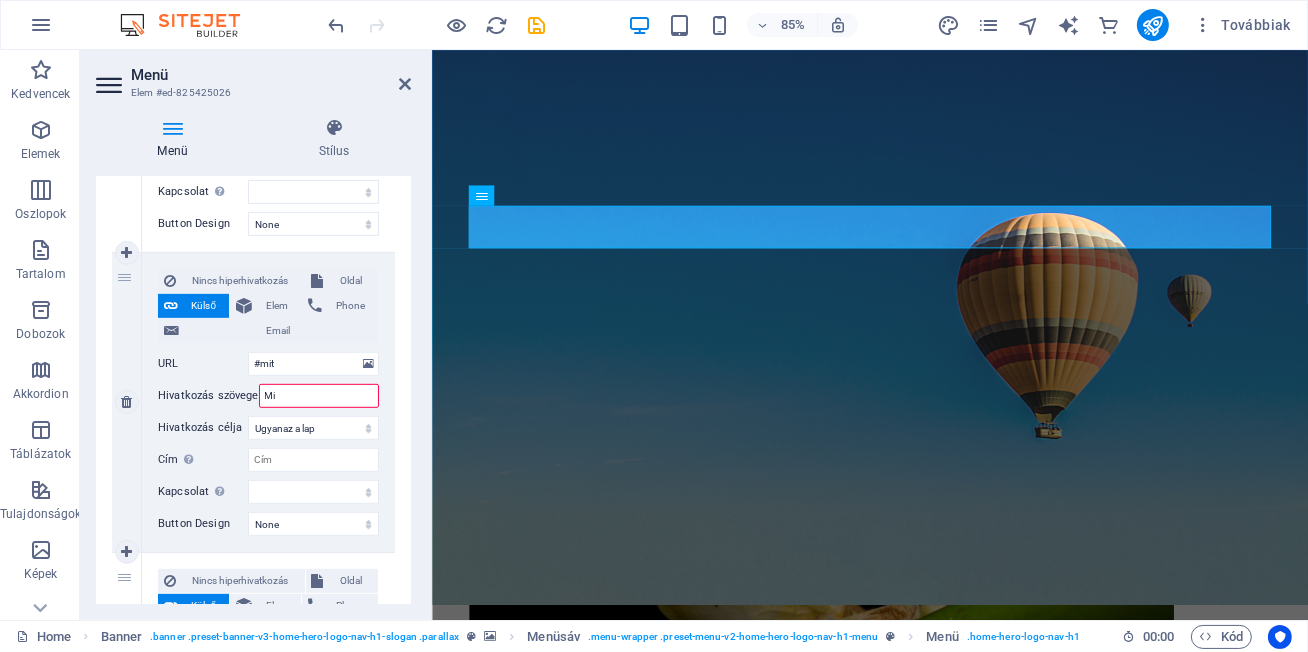 type on "Mit" 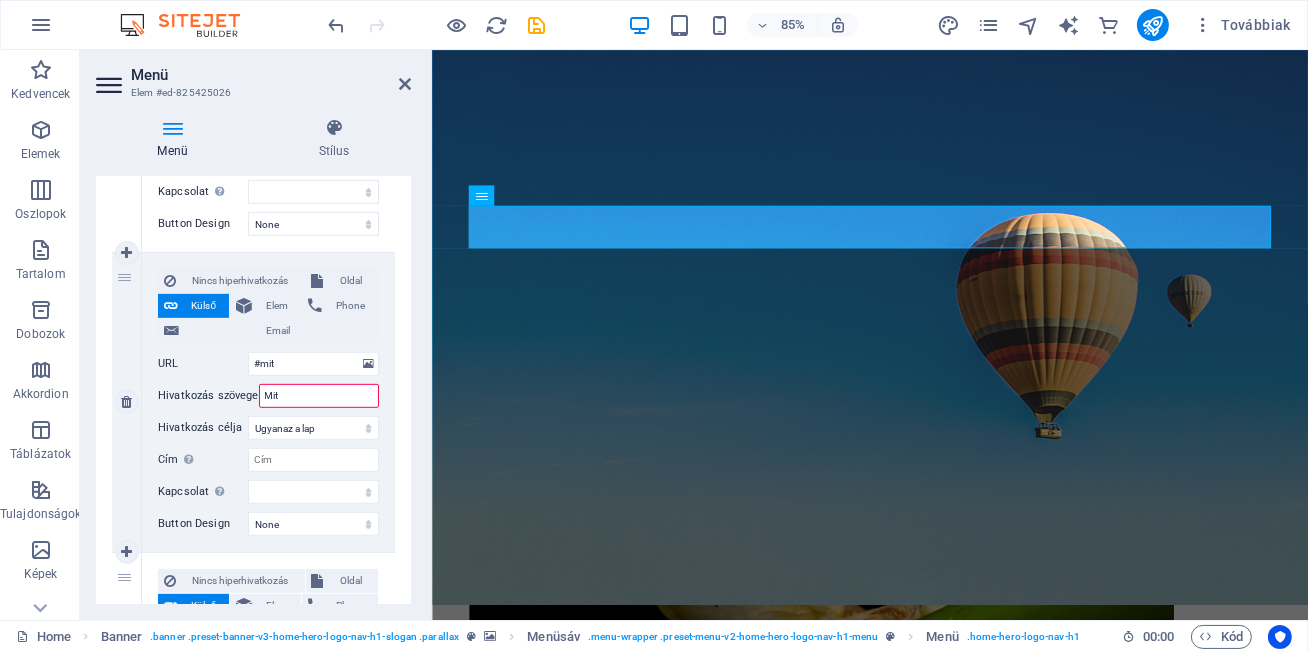 select 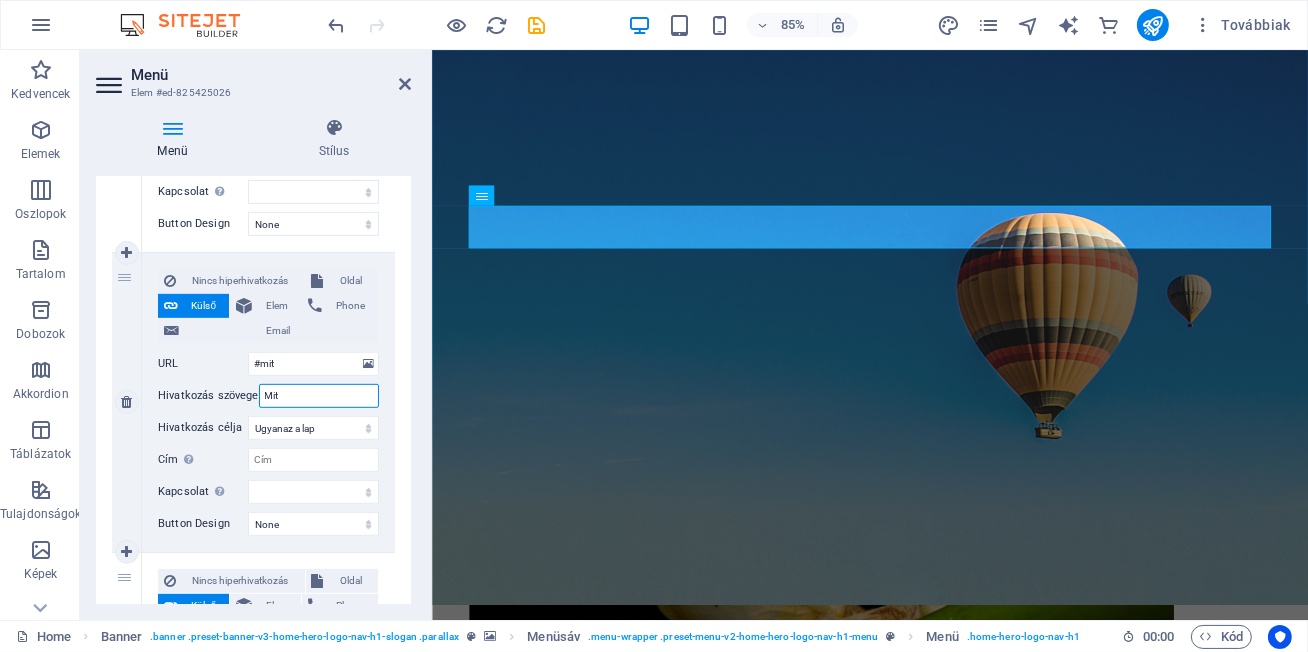 type on "Mit?" 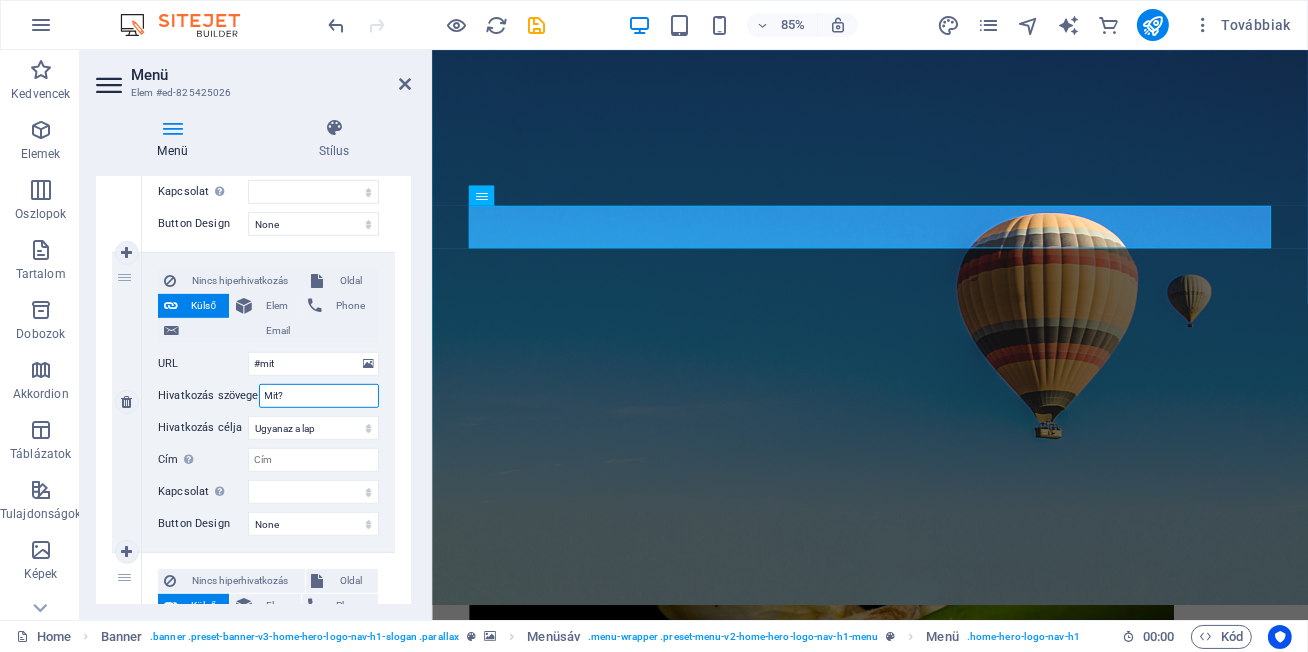 select 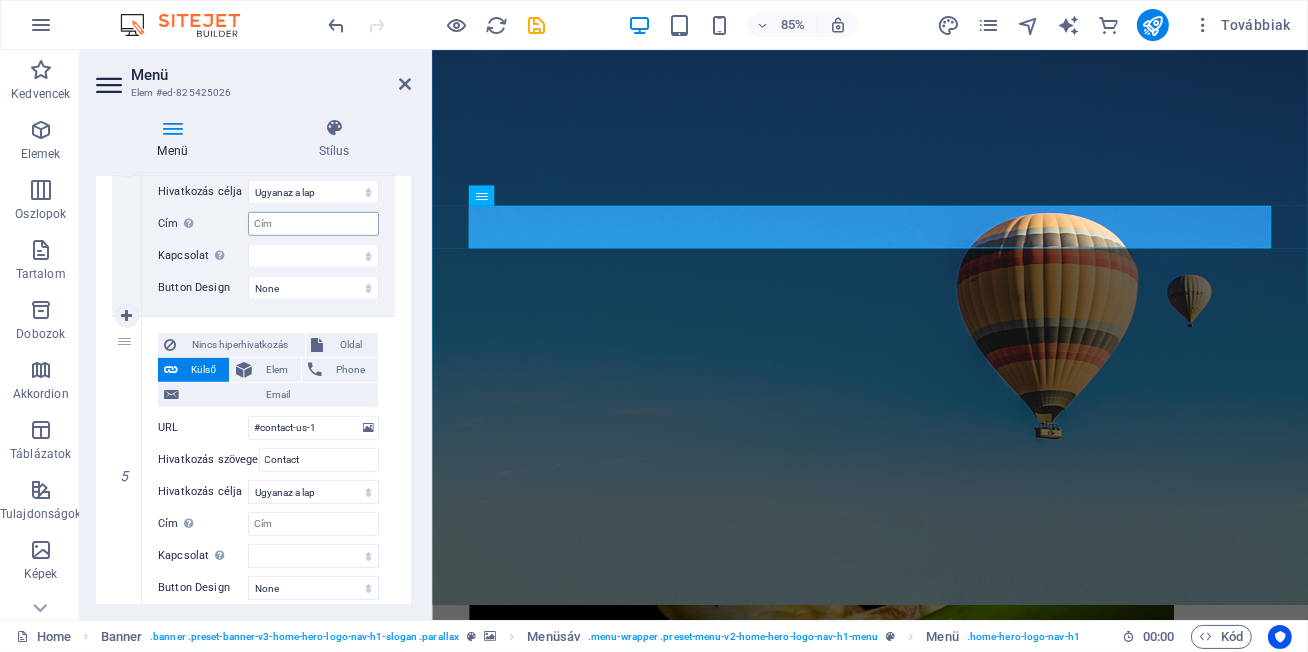 scroll, scrollTop: 1262, scrollLeft: 0, axis: vertical 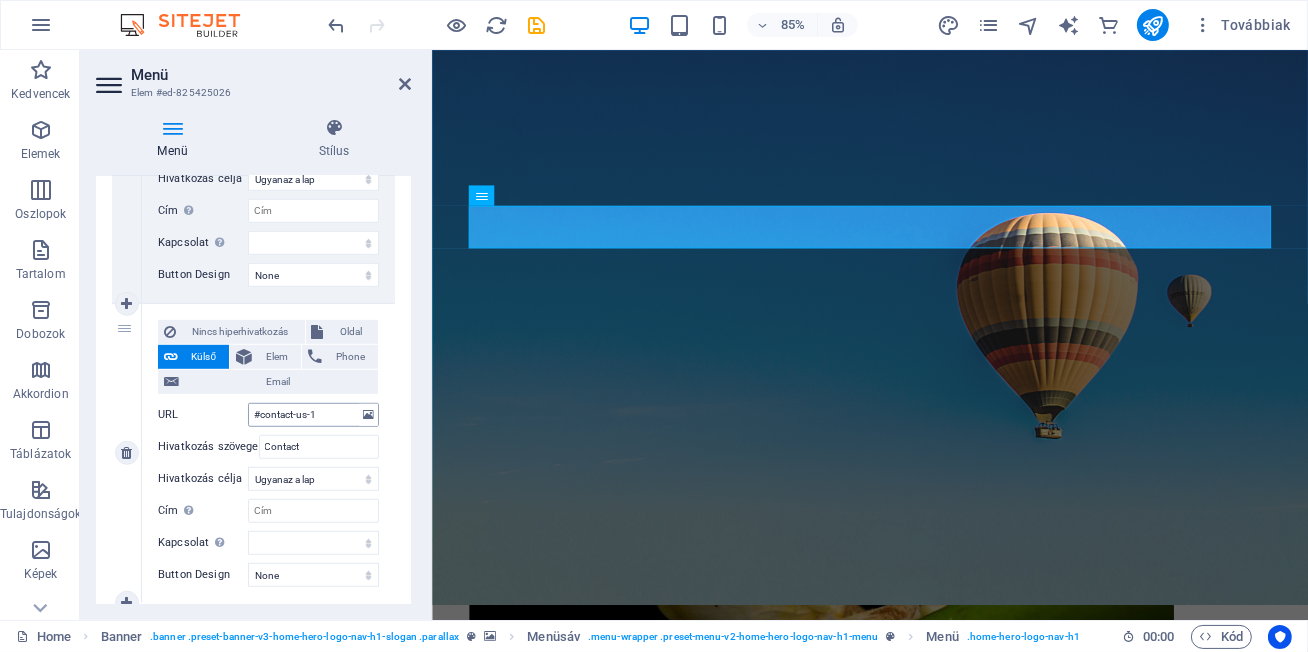type on "Mit?" 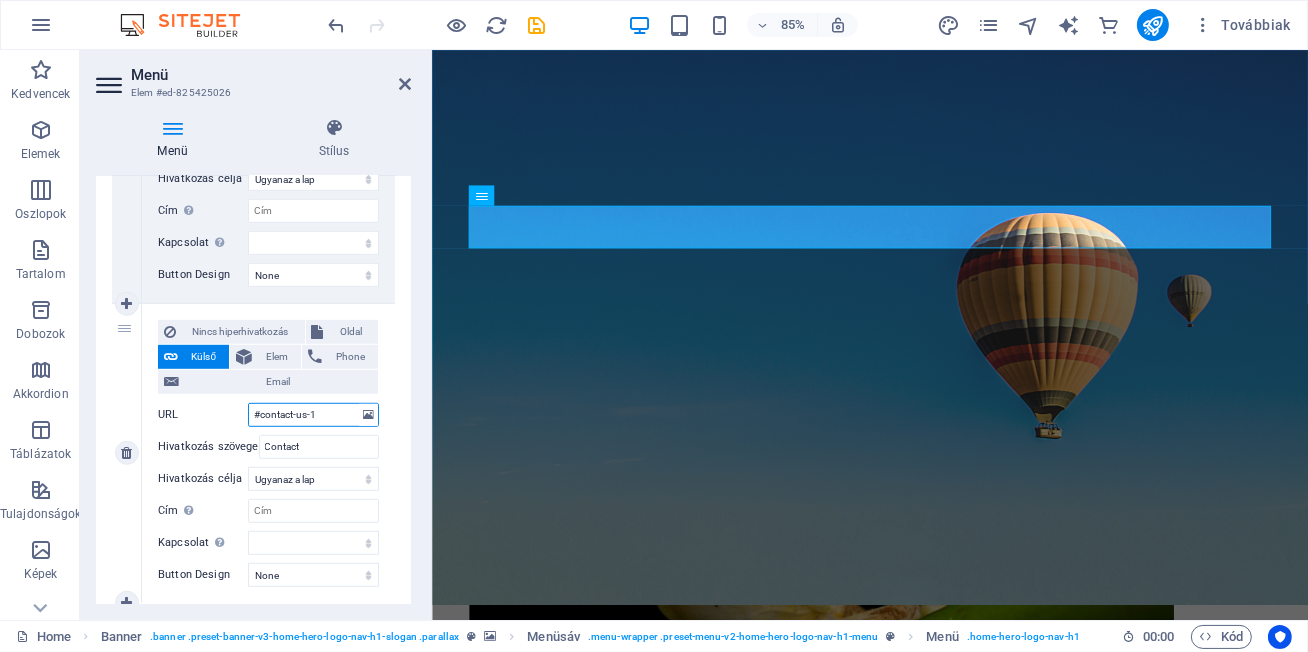 click on "#contact-us-1" at bounding box center [313, 415] 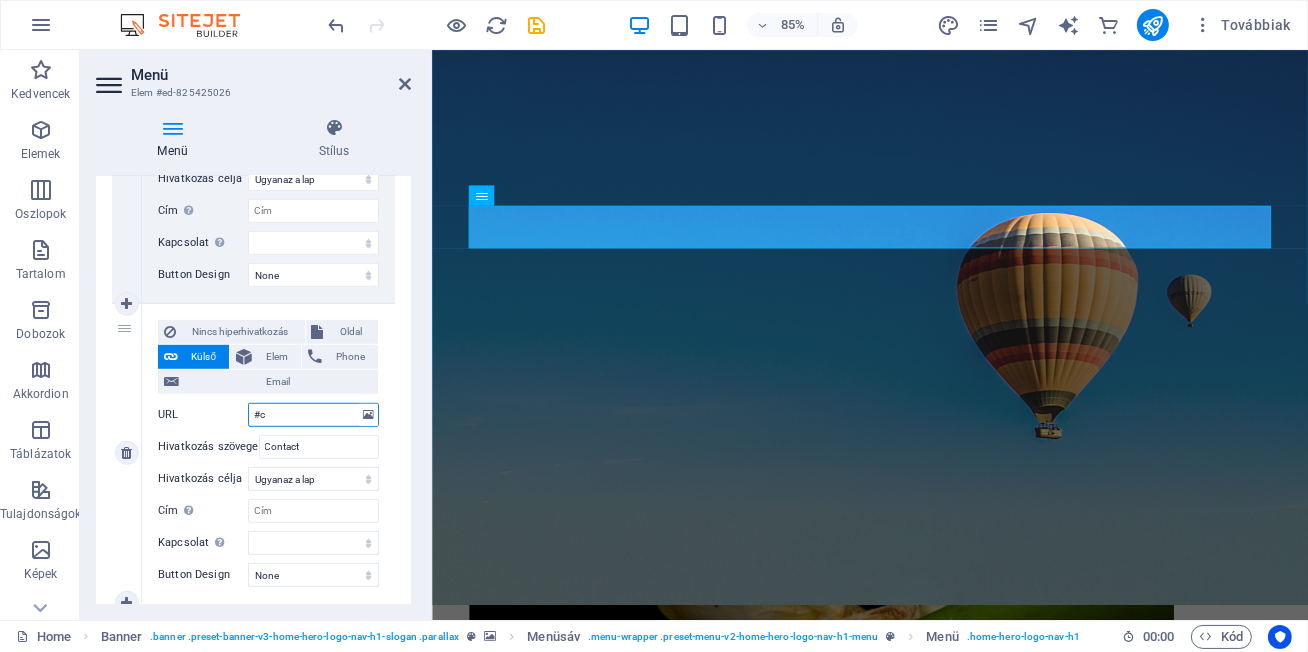 type on "#" 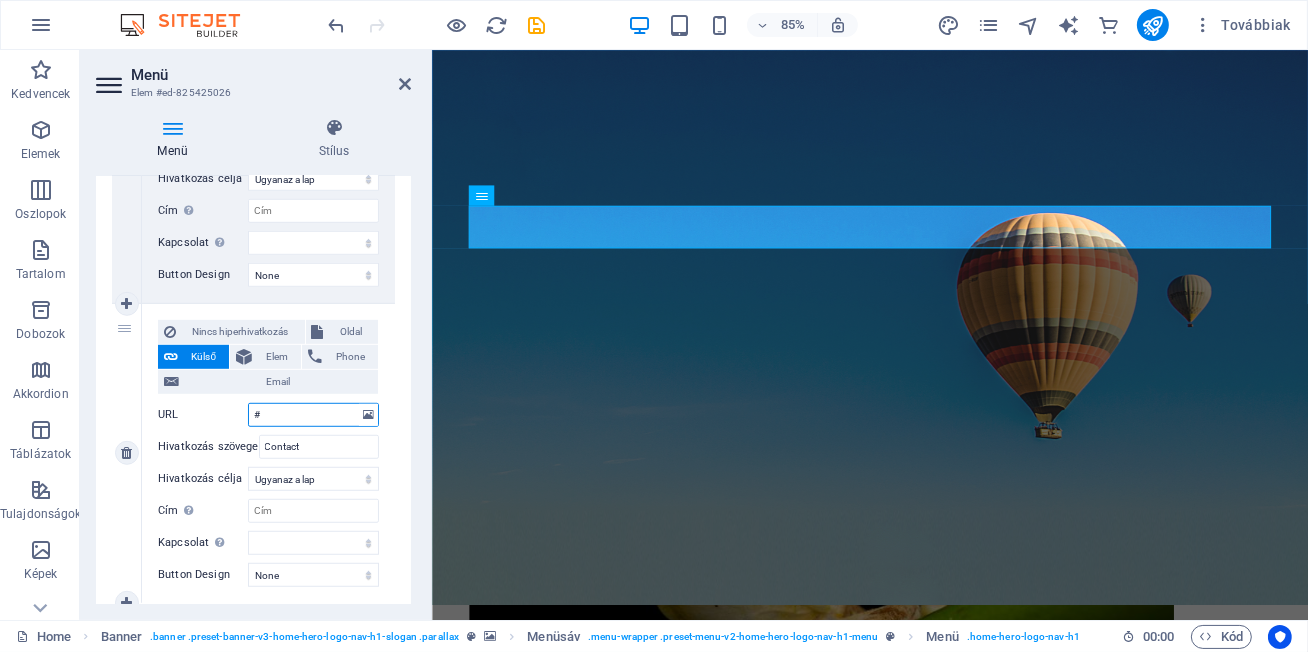 select 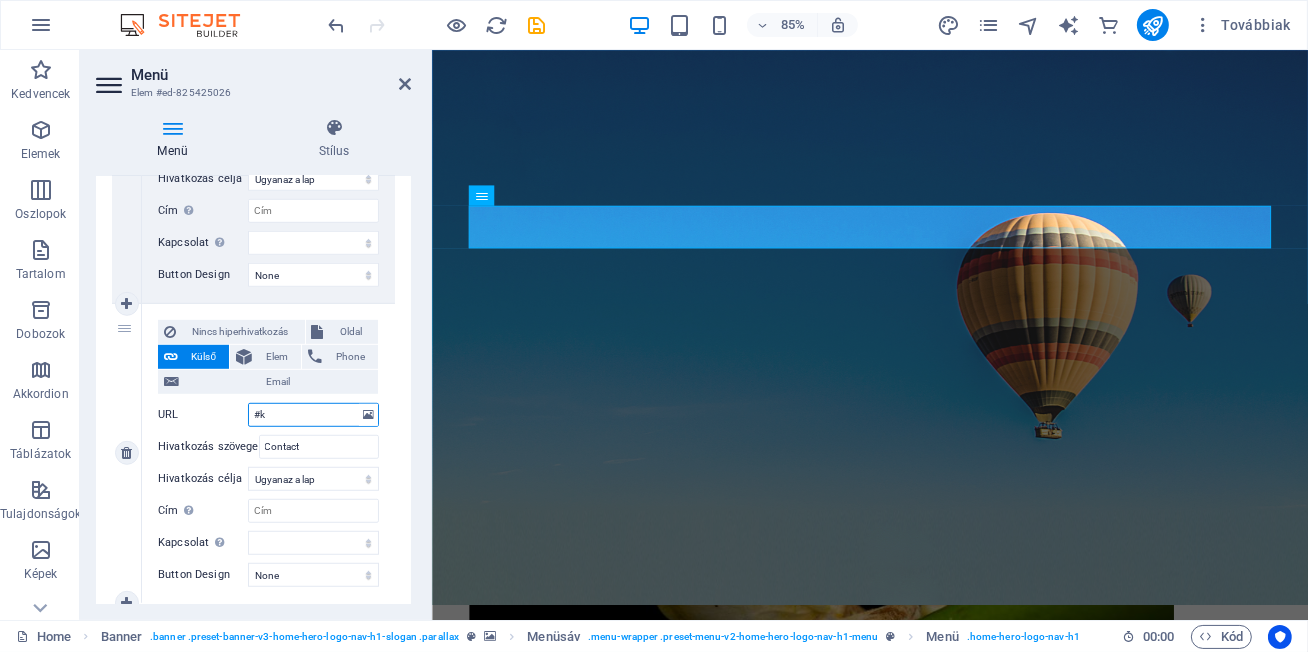 type on "#ka" 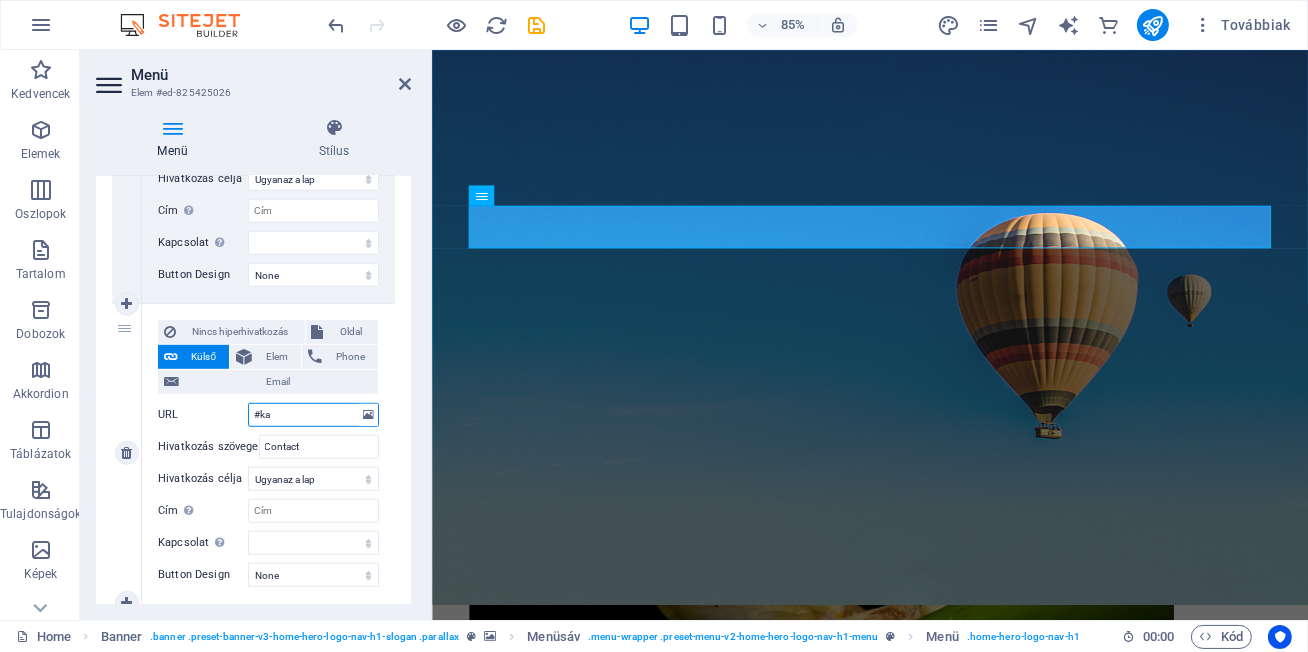 select 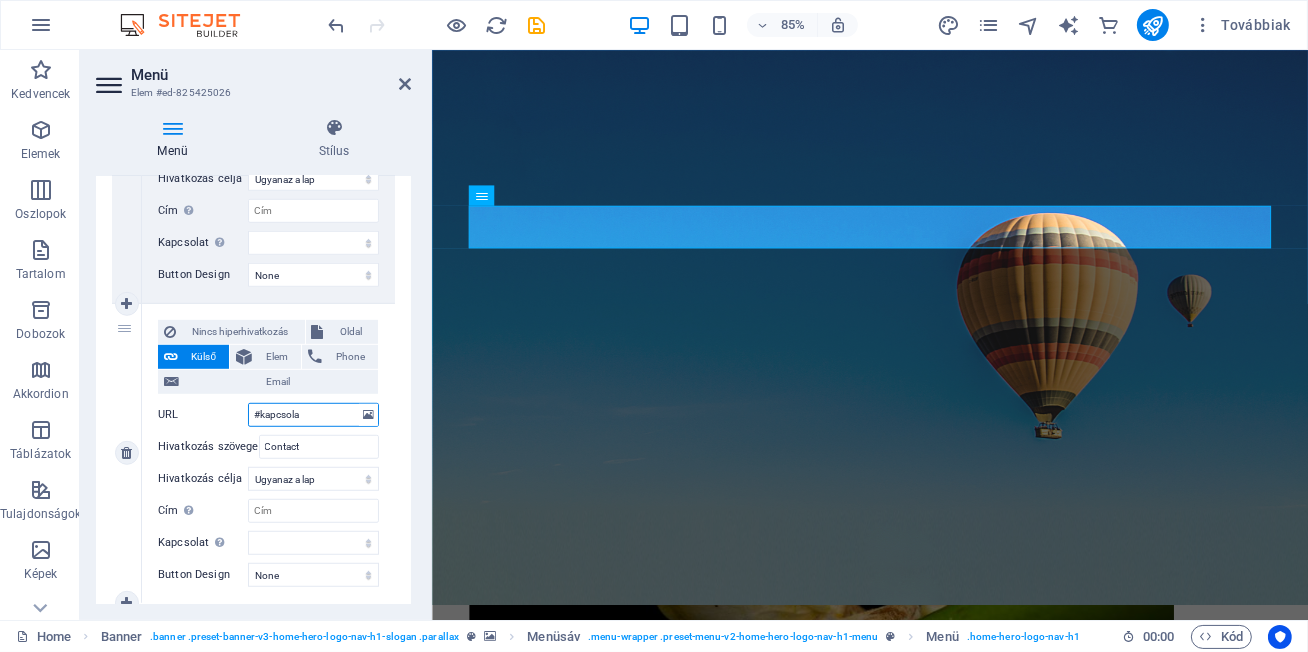 type on "#kapcsolat" 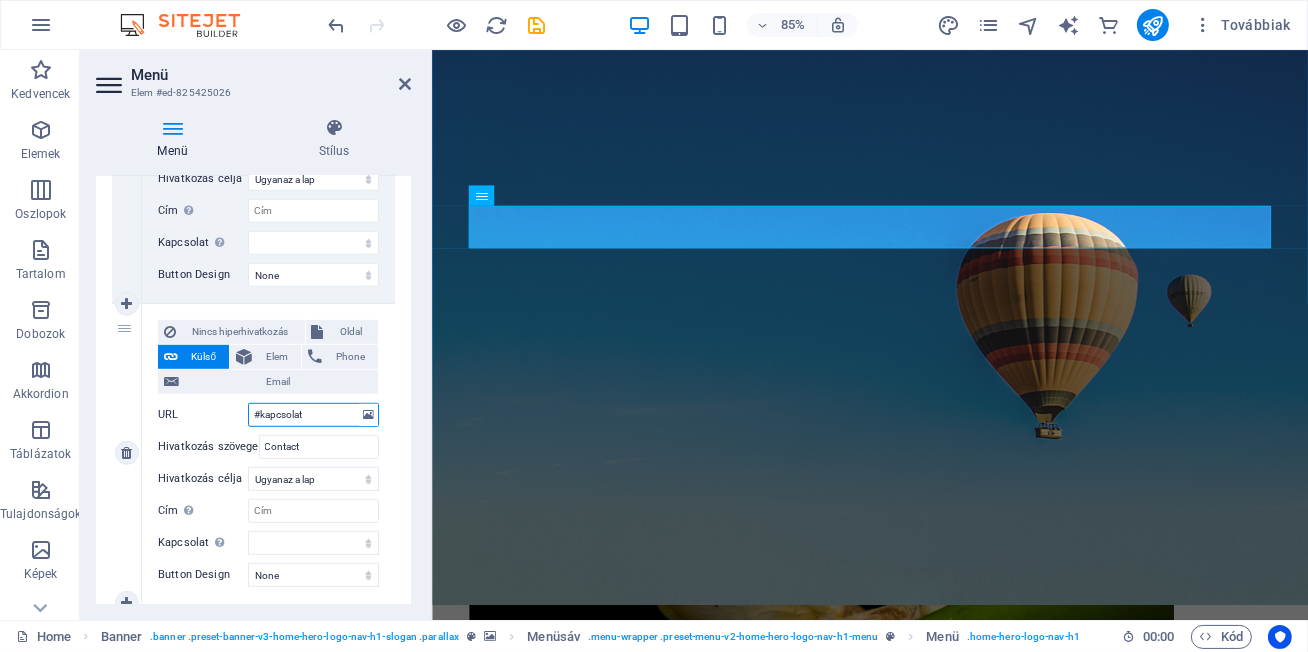 select 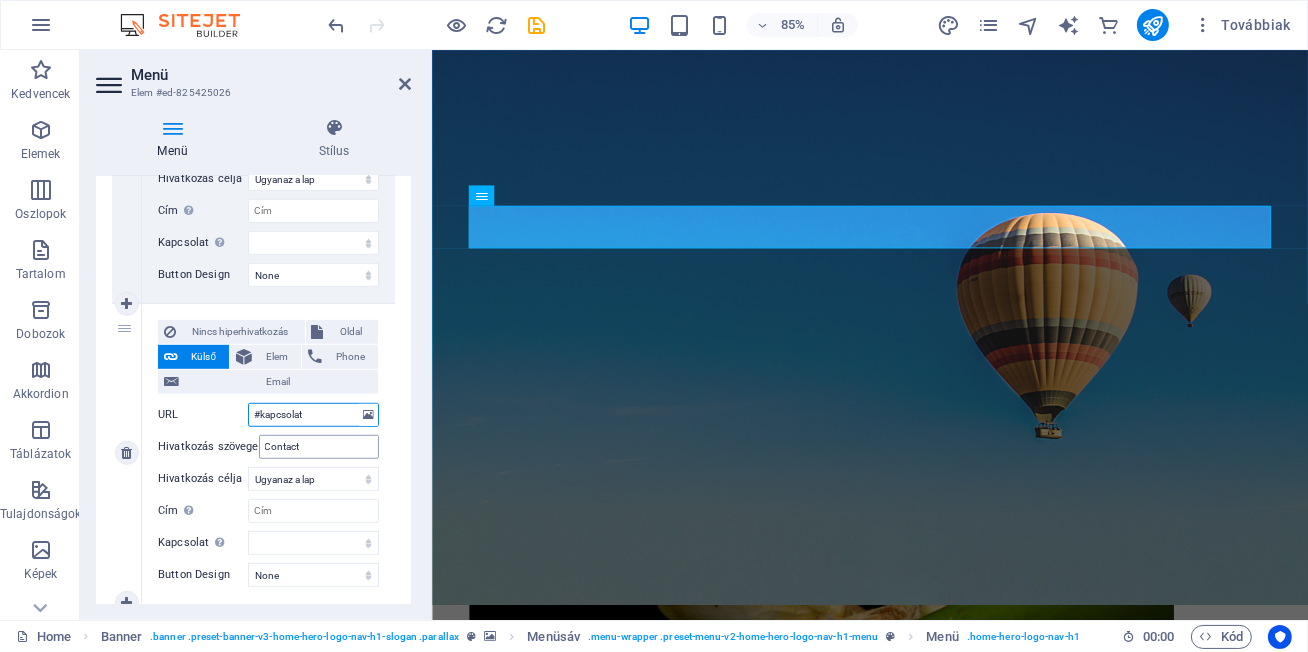 type on "#kapcsolat" 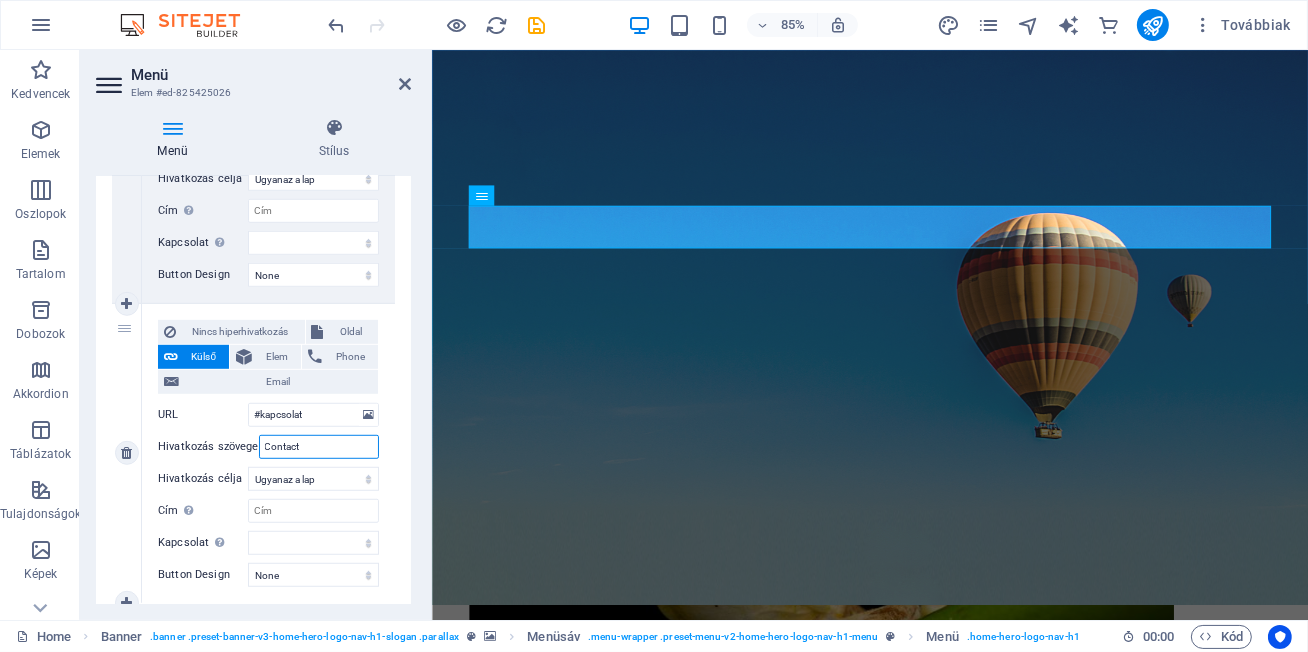 click on "Contact" at bounding box center [319, 447] 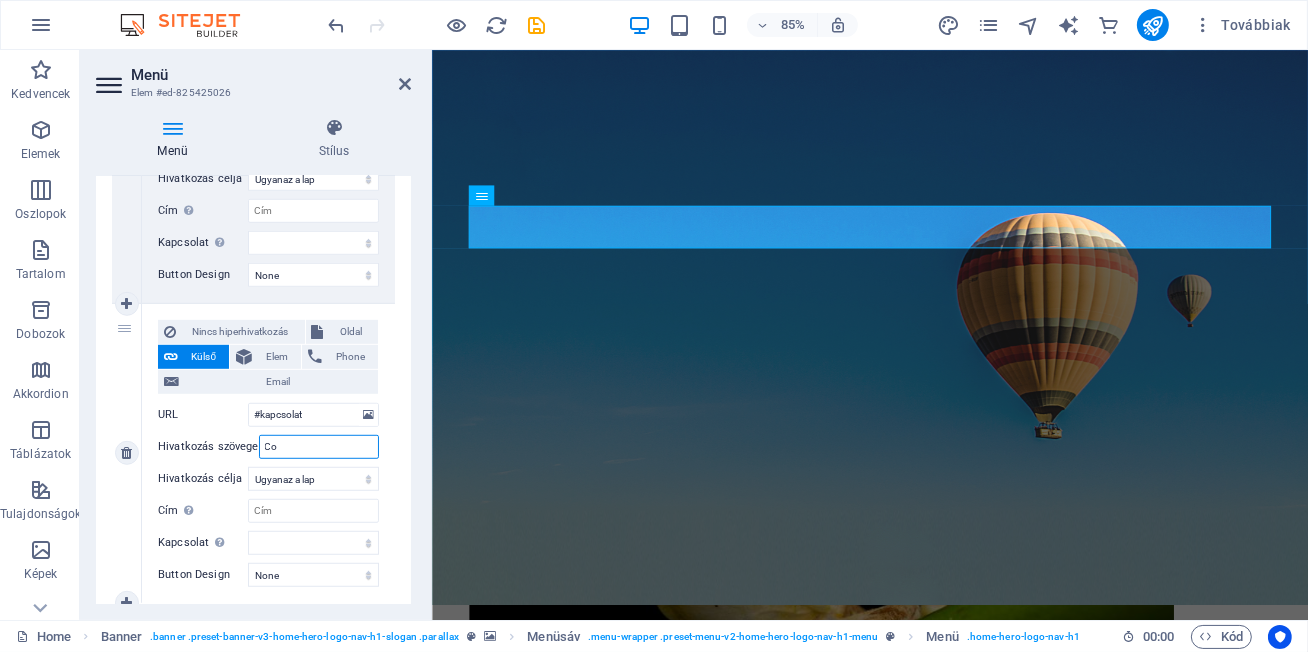 type on "C" 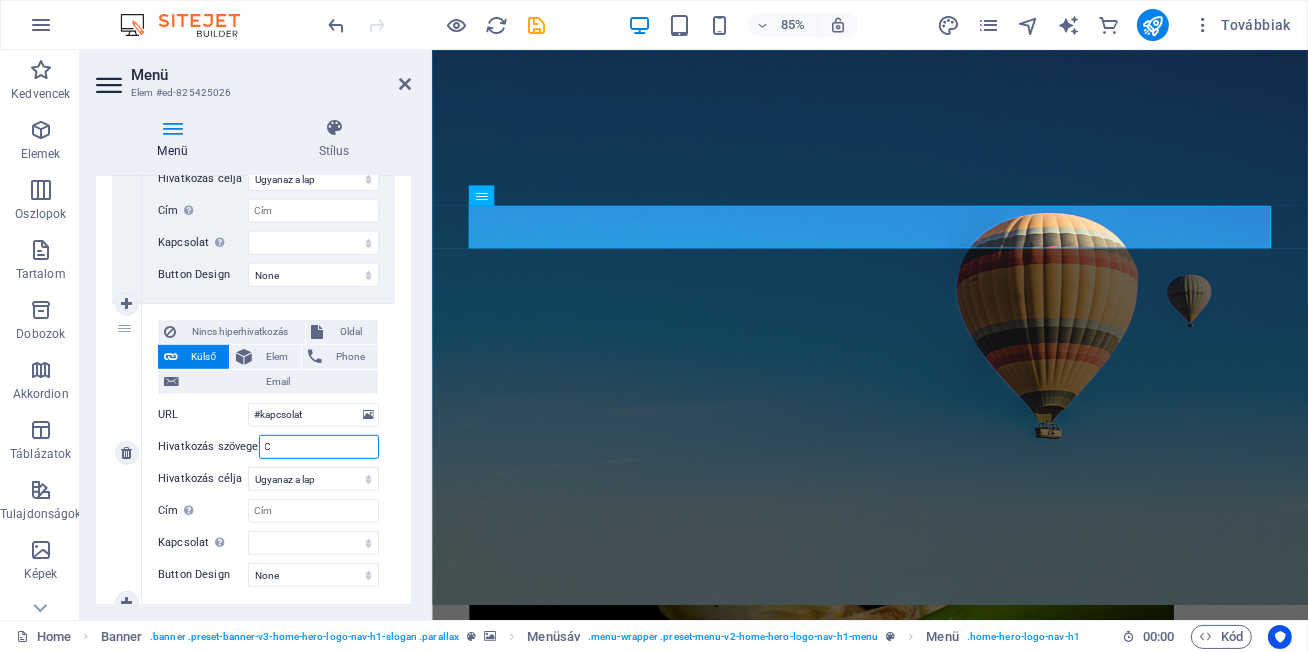 type 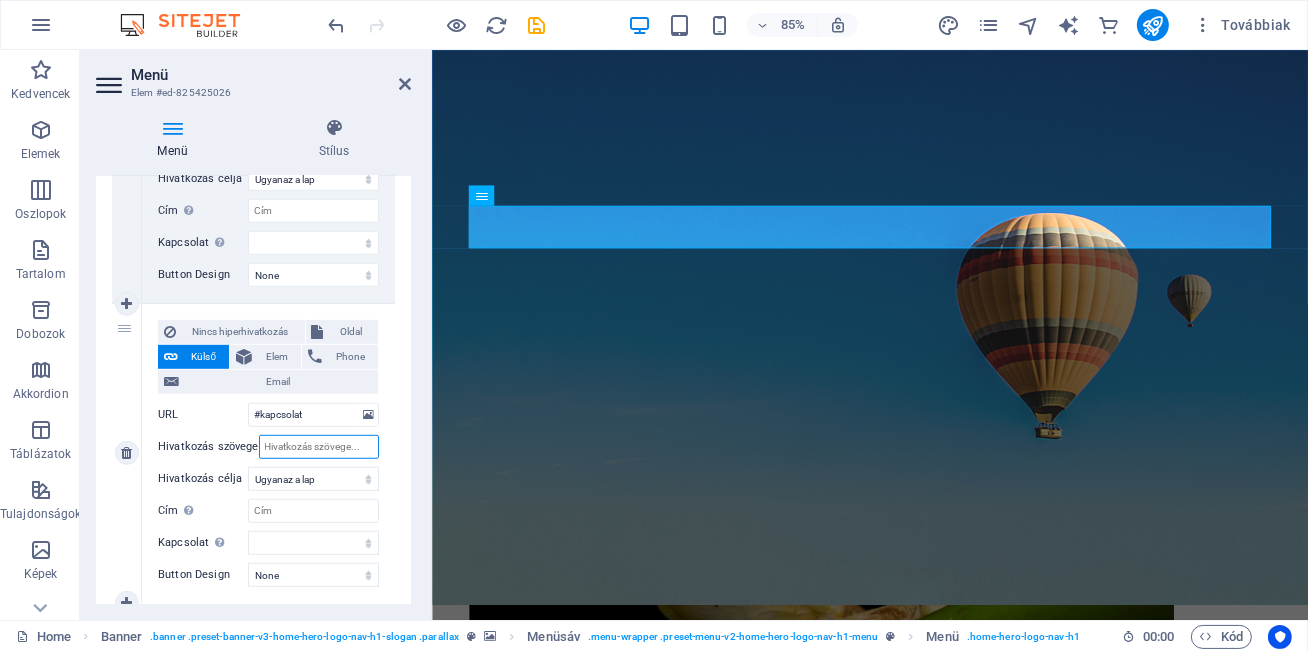 select 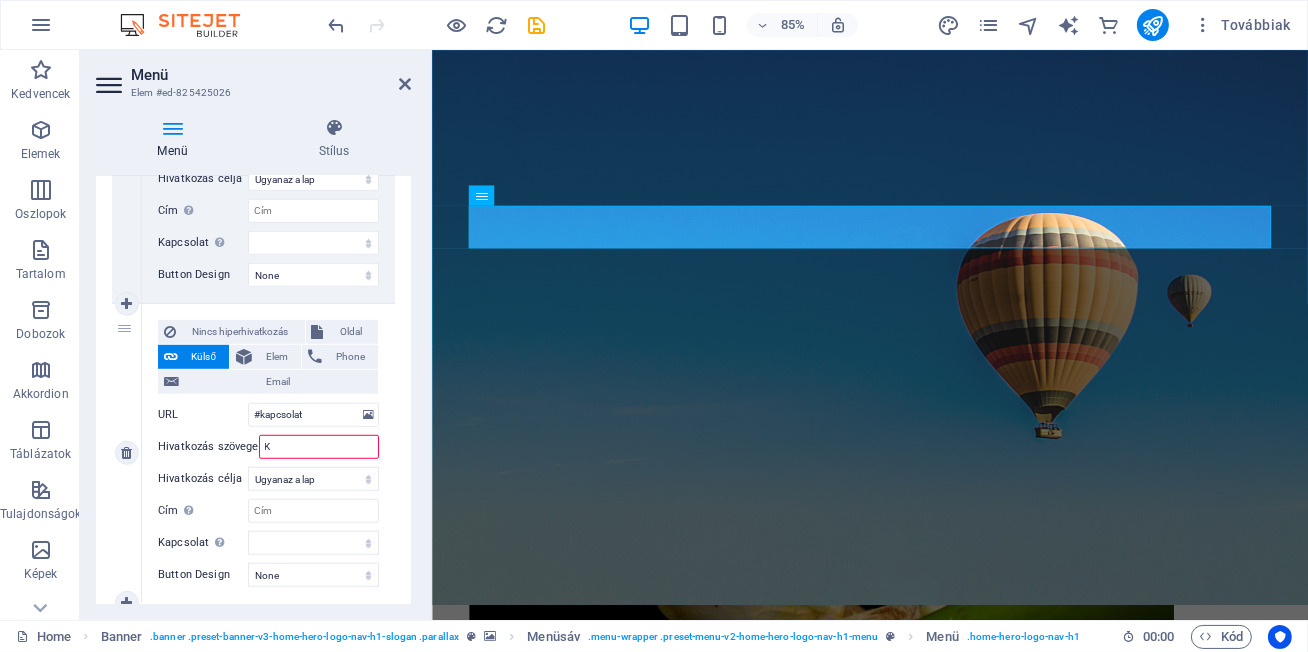 type on "Ka" 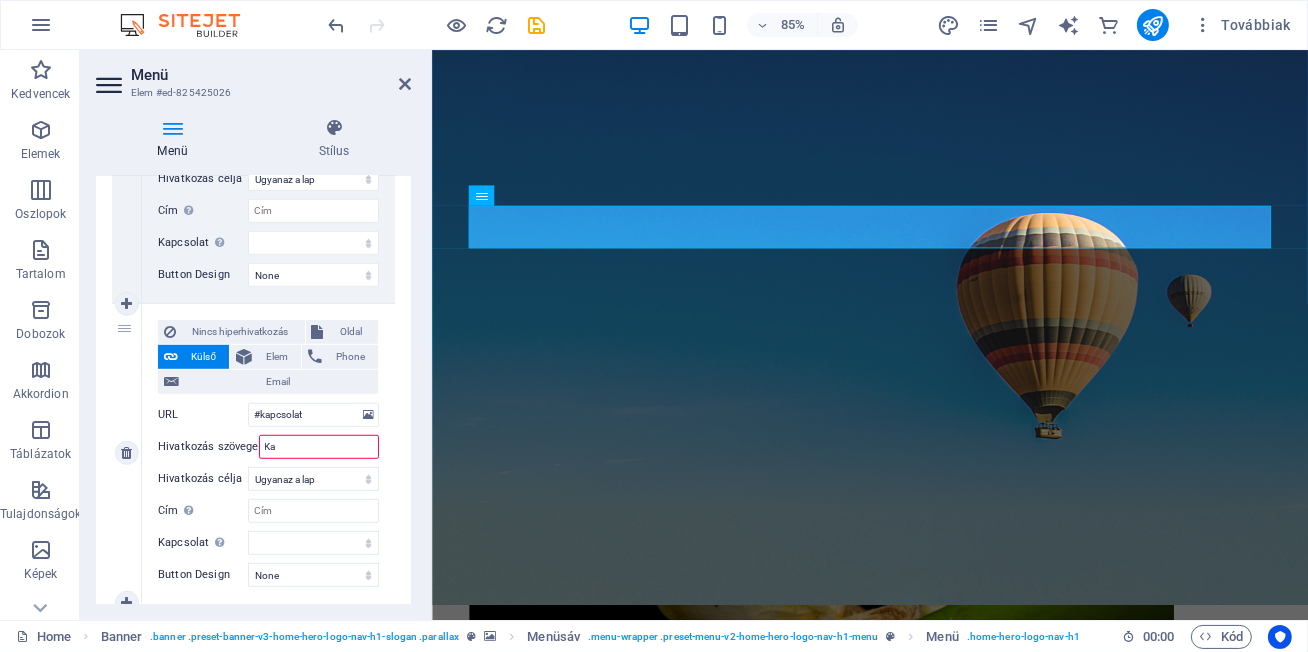 select 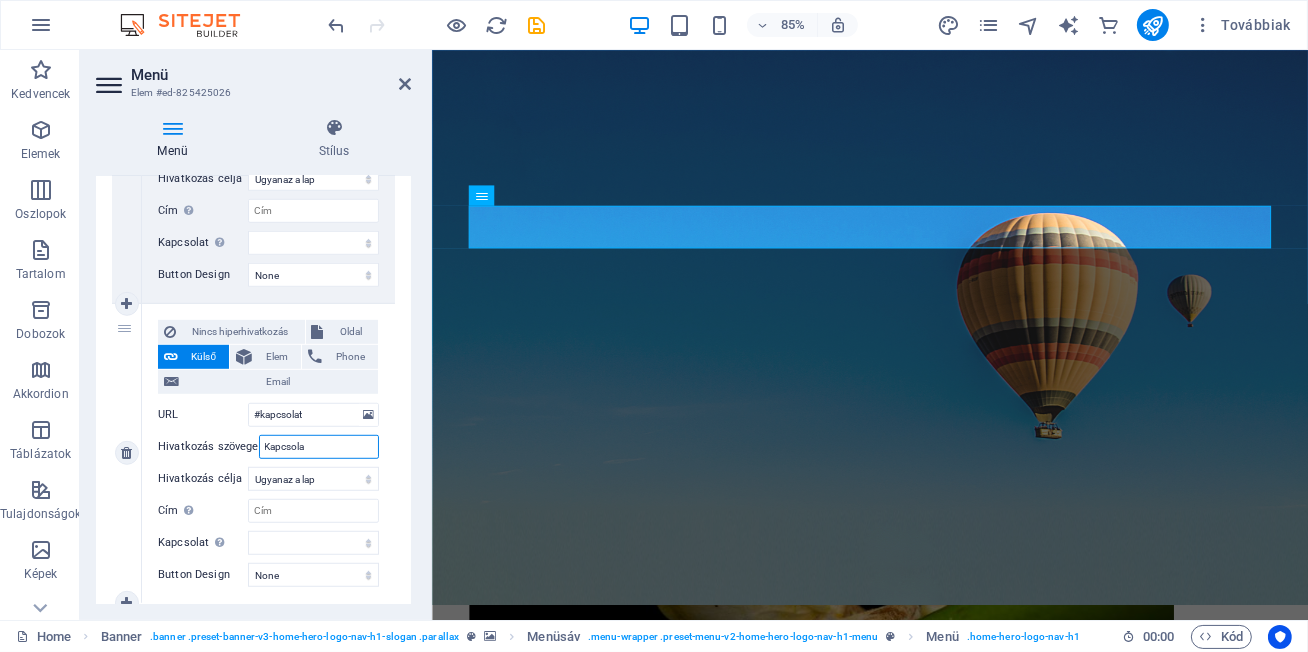 type on "Kapcsolat" 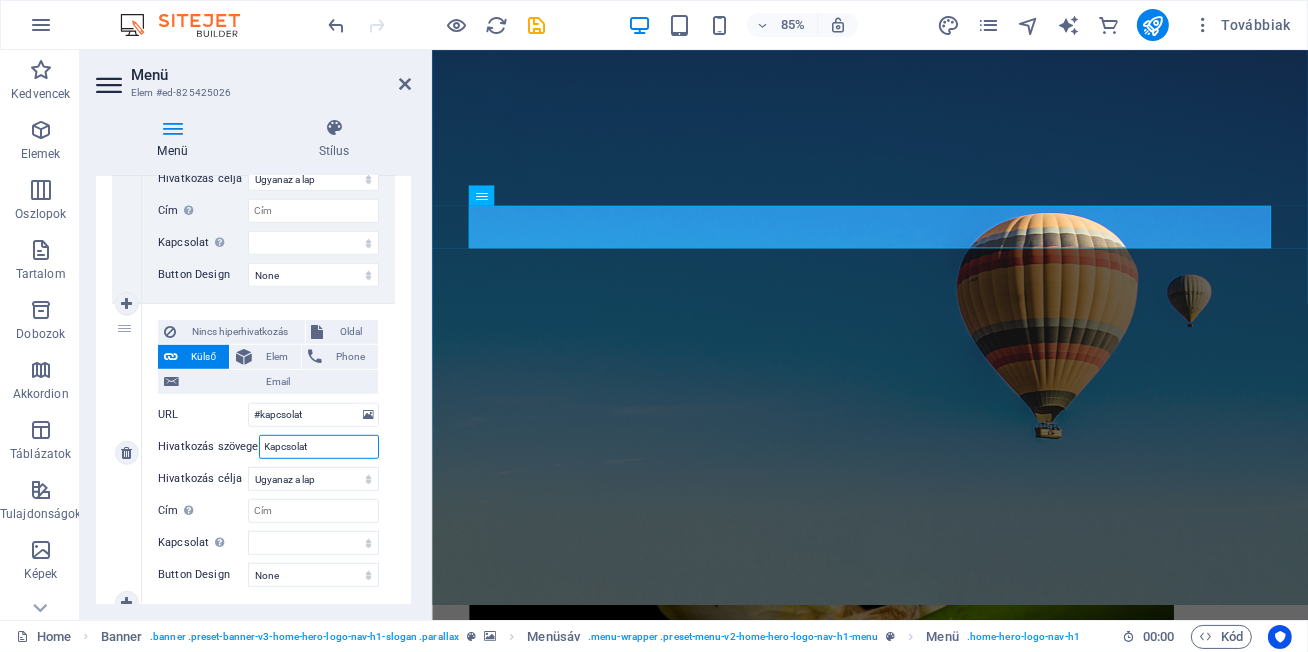 select 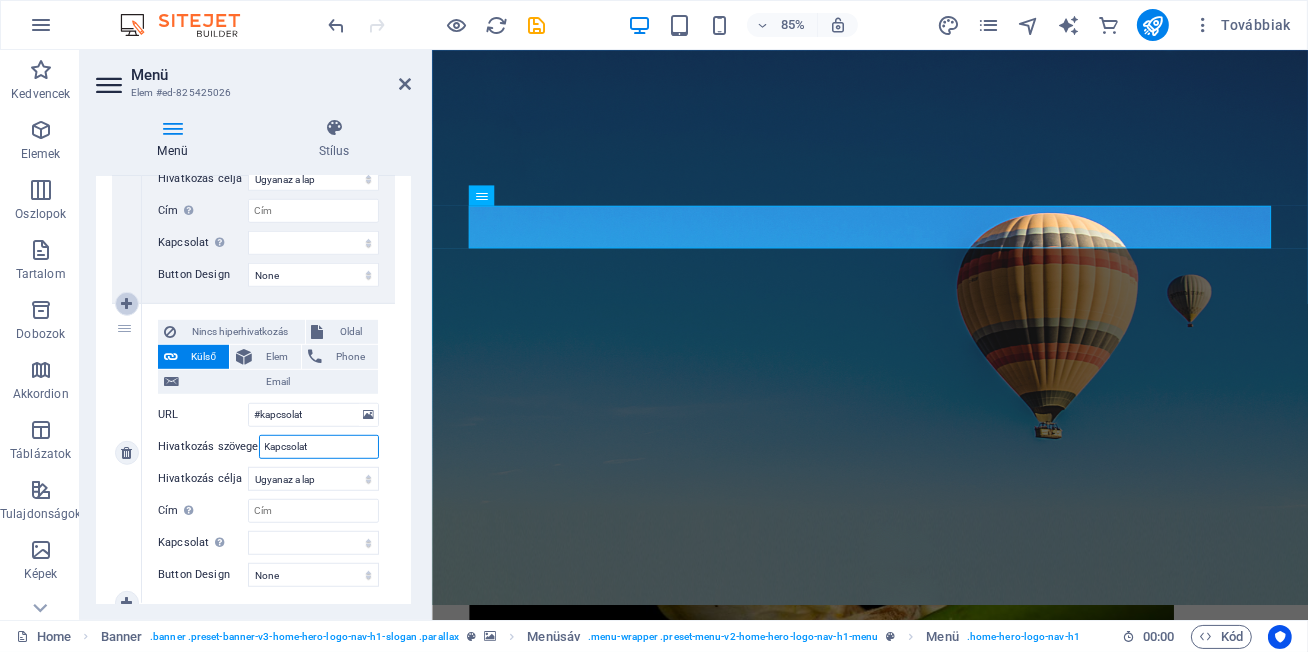 type on "Kapcsolat" 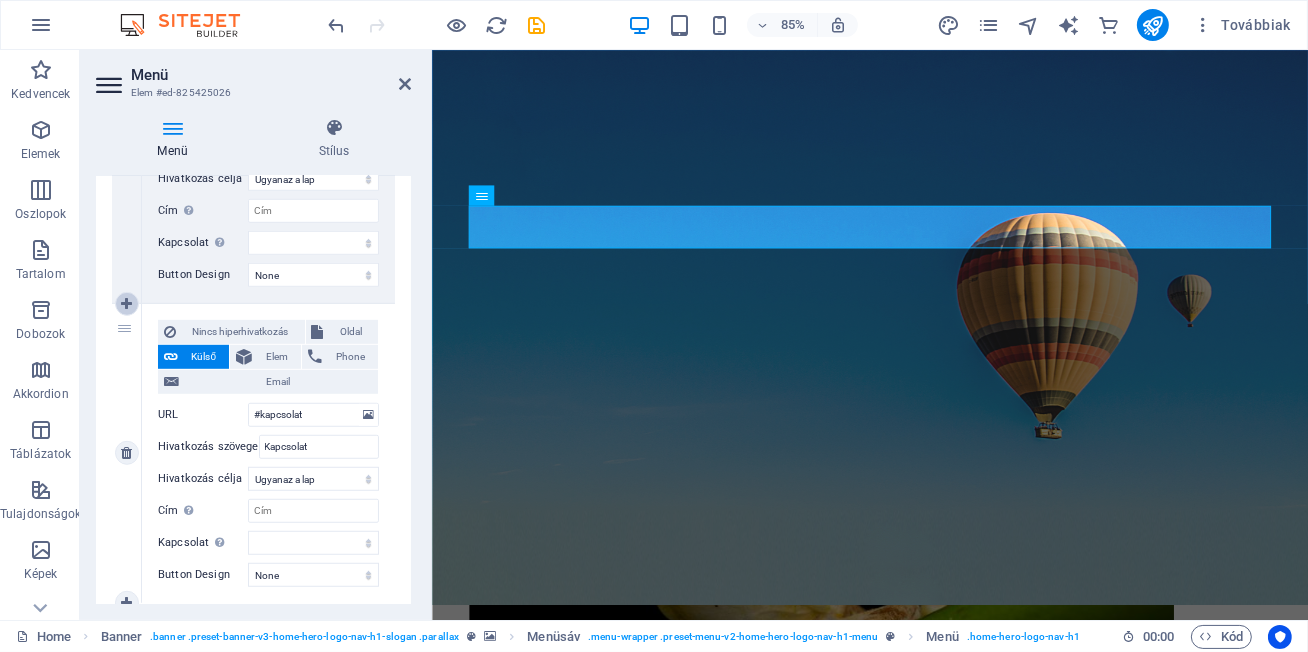 click at bounding box center (127, 304) 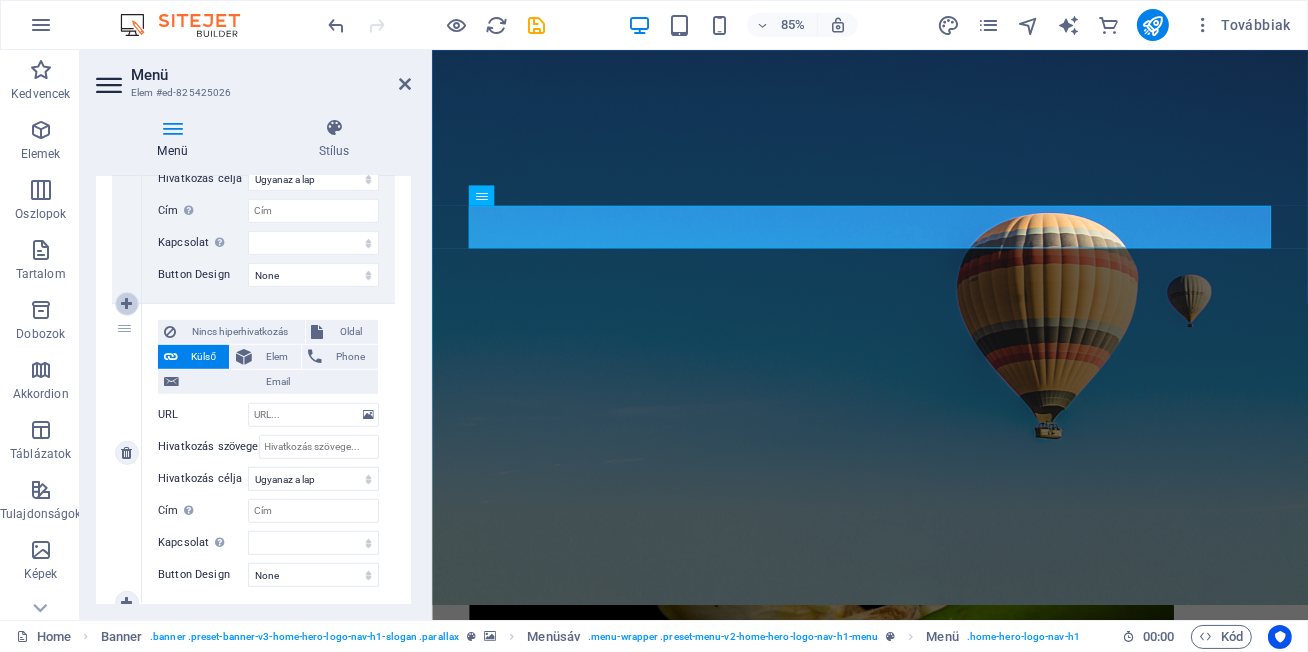 select 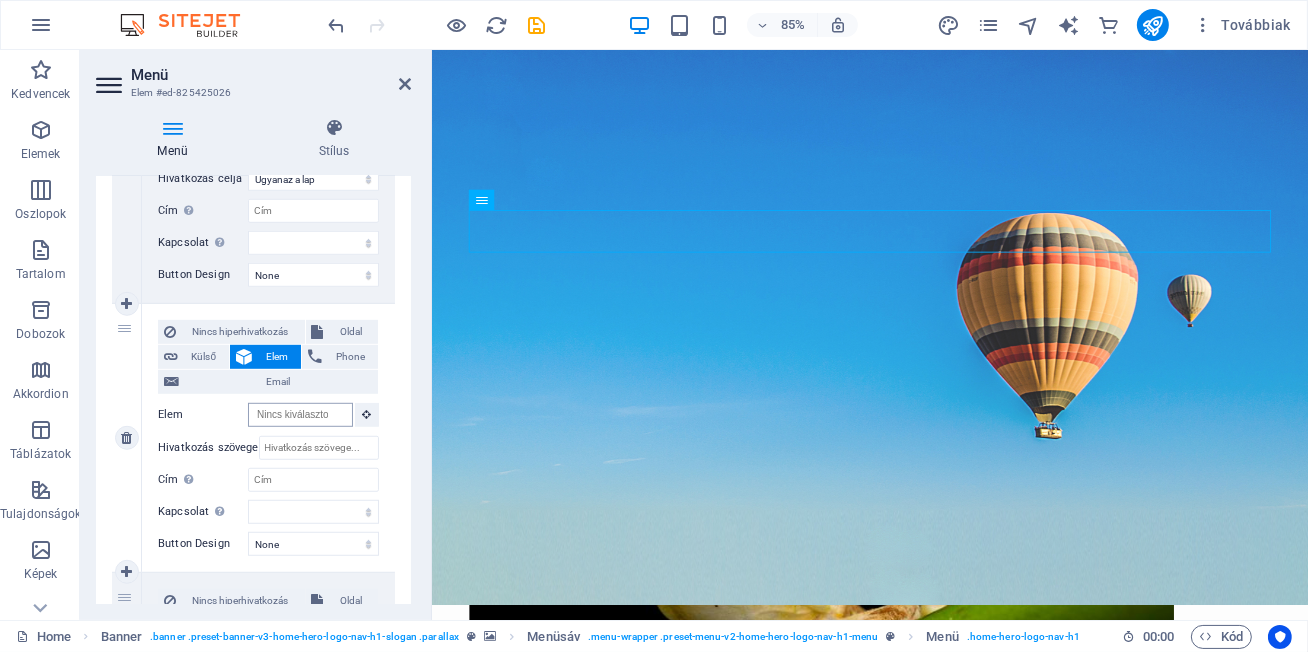 scroll, scrollTop: 0, scrollLeft: 0, axis: both 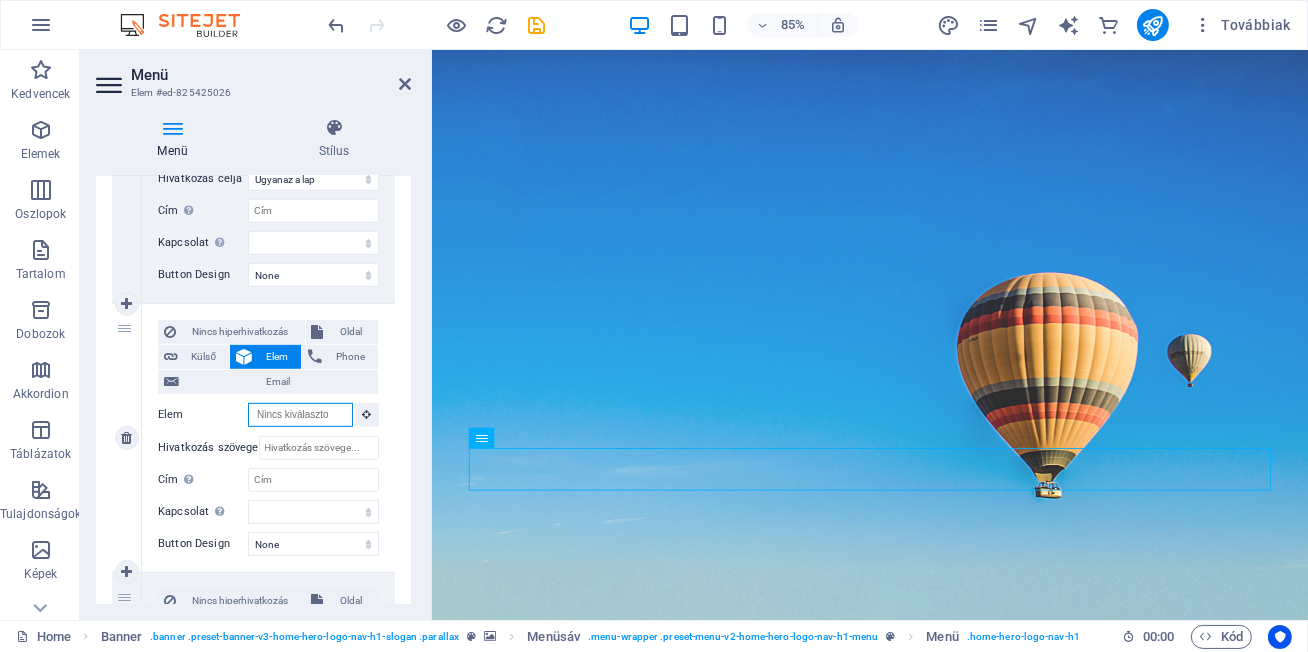 click on "Elem" at bounding box center (300, 415) 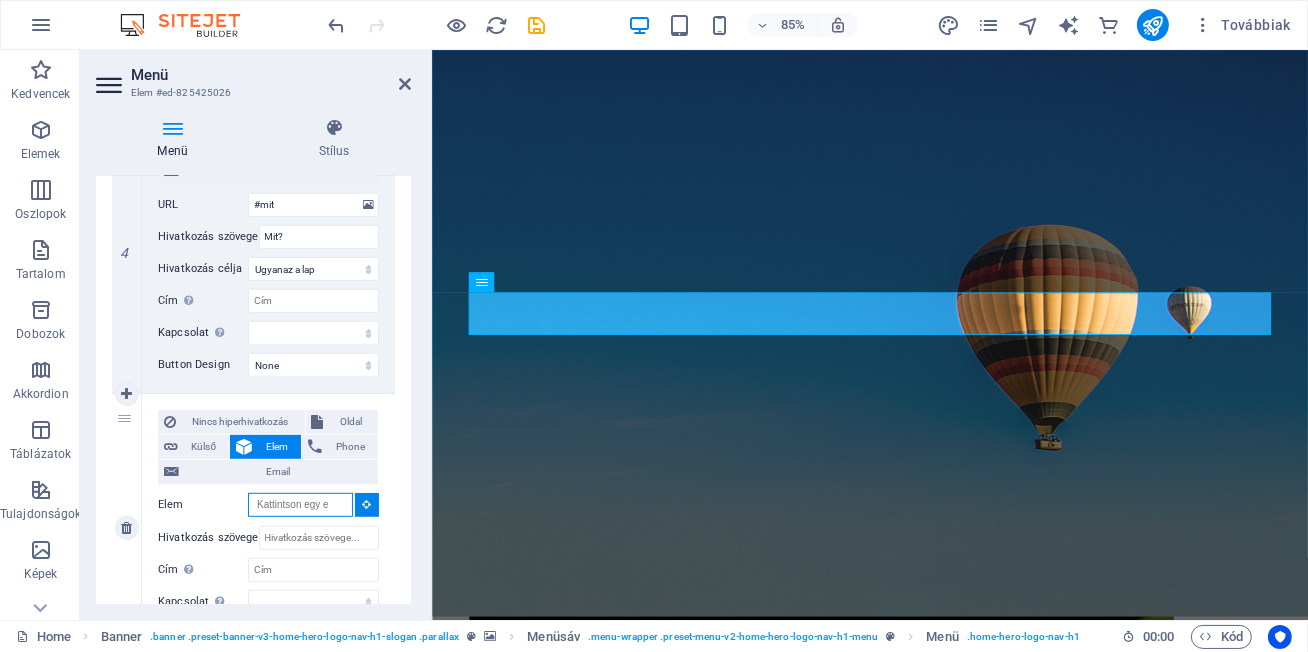 scroll, scrollTop: 284, scrollLeft: 0, axis: vertical 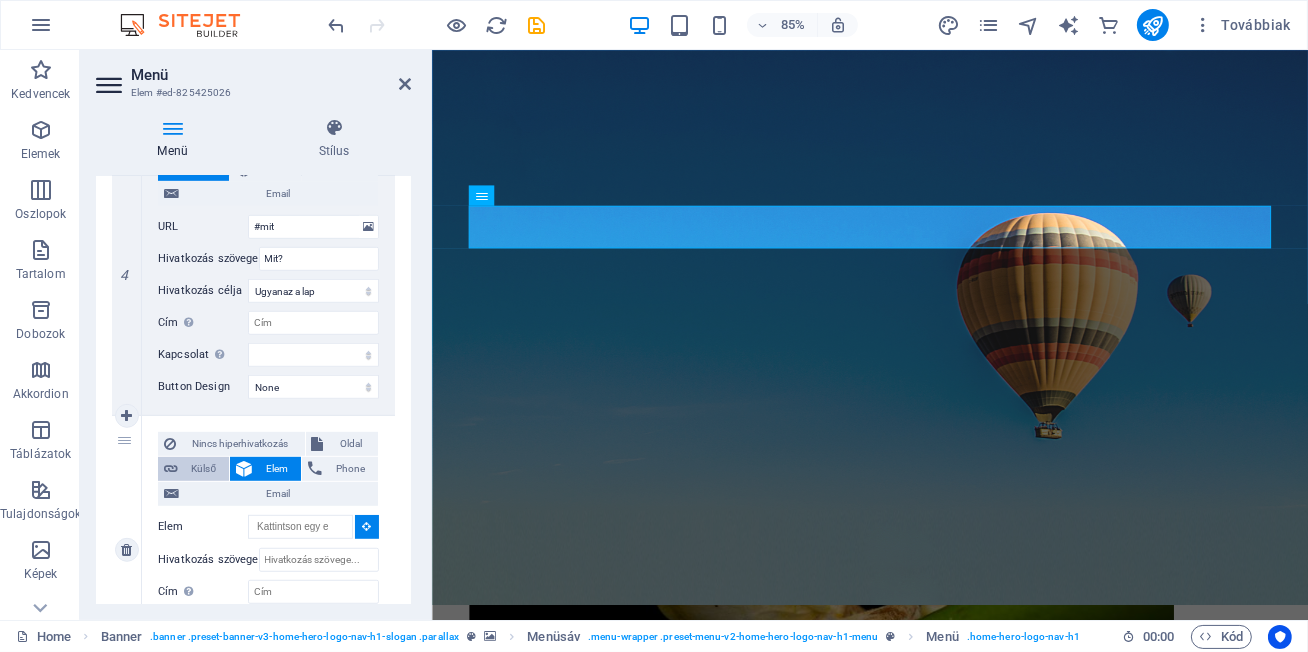 click on "Külső" at bounding box center (203, 469) 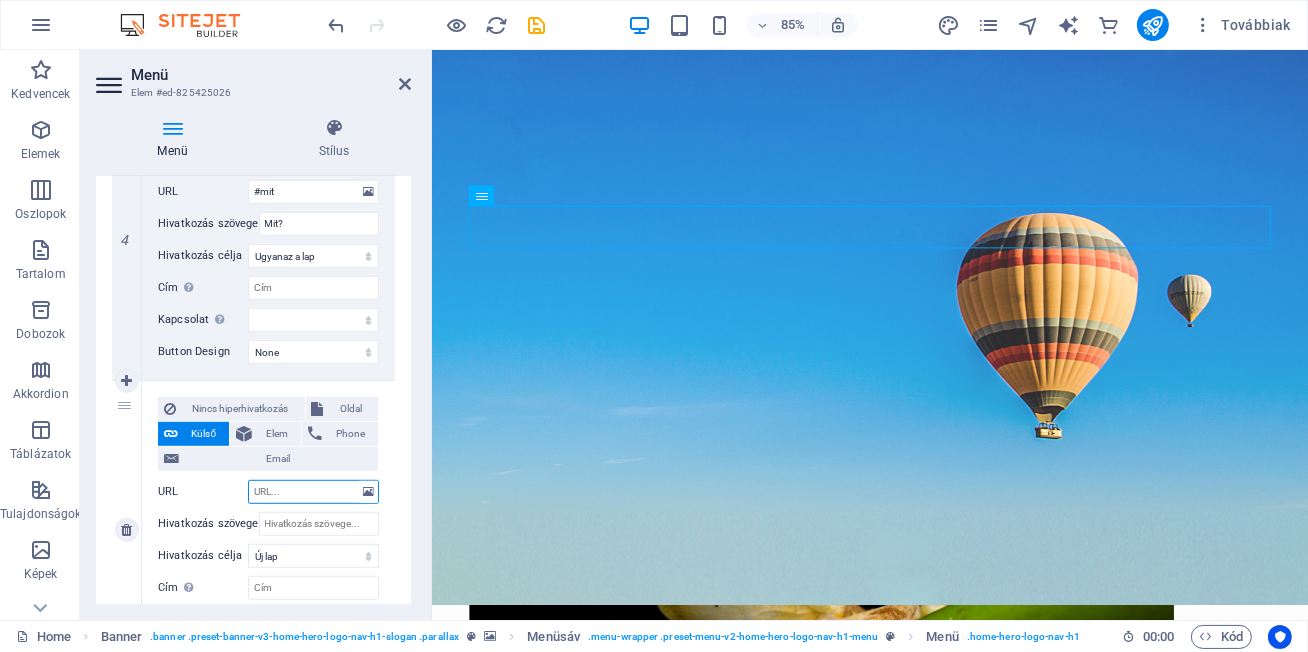 scroll, scrollTop: 1252, scrollLeft: 0, axis: vertical 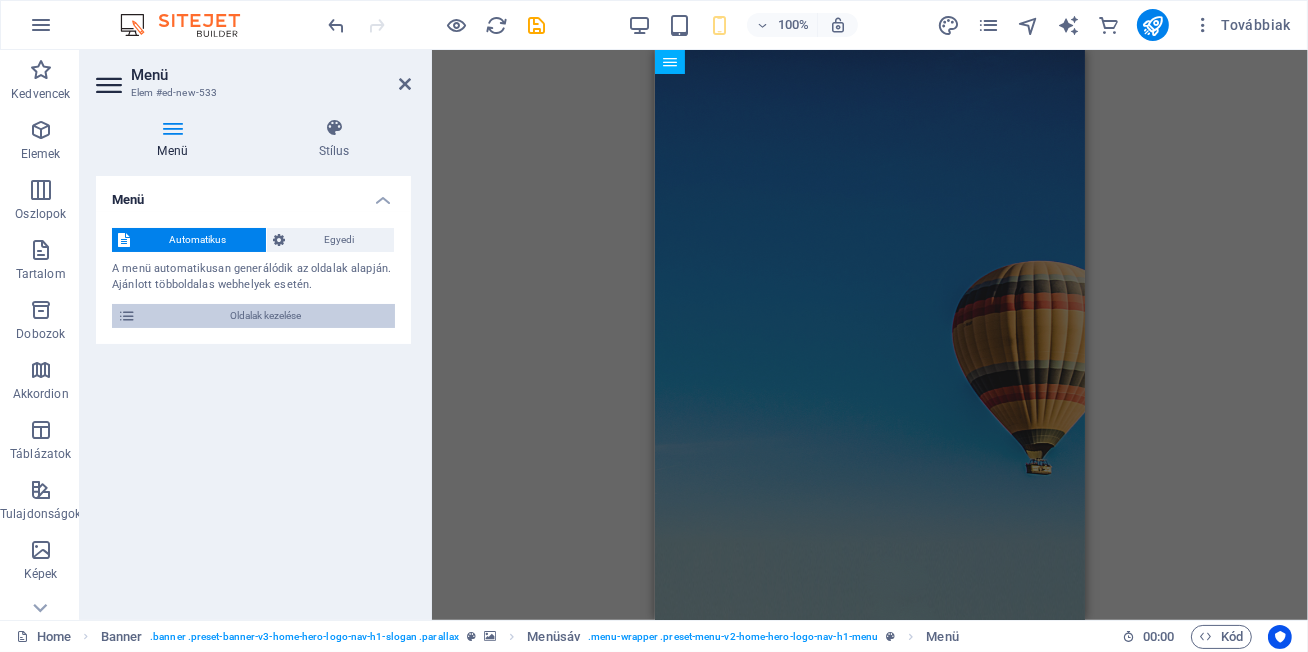 click at bounding box center (127, 316) 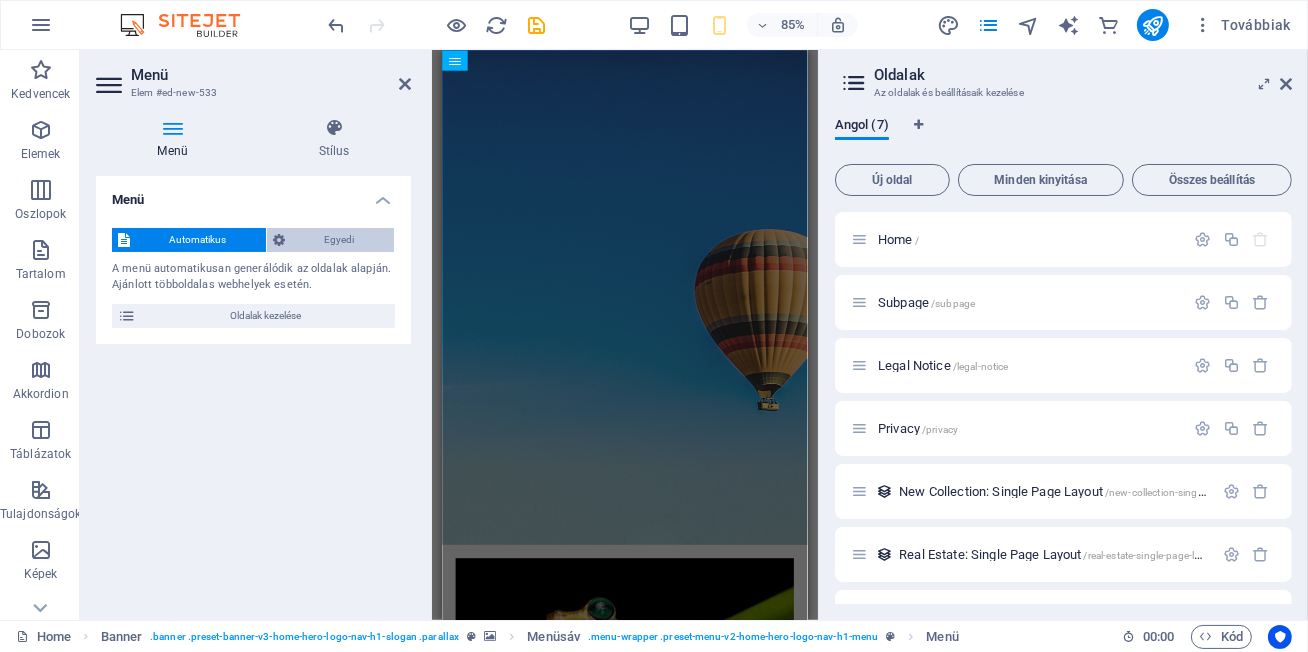 click on "Egyedi" at bounding box center [339, 240] 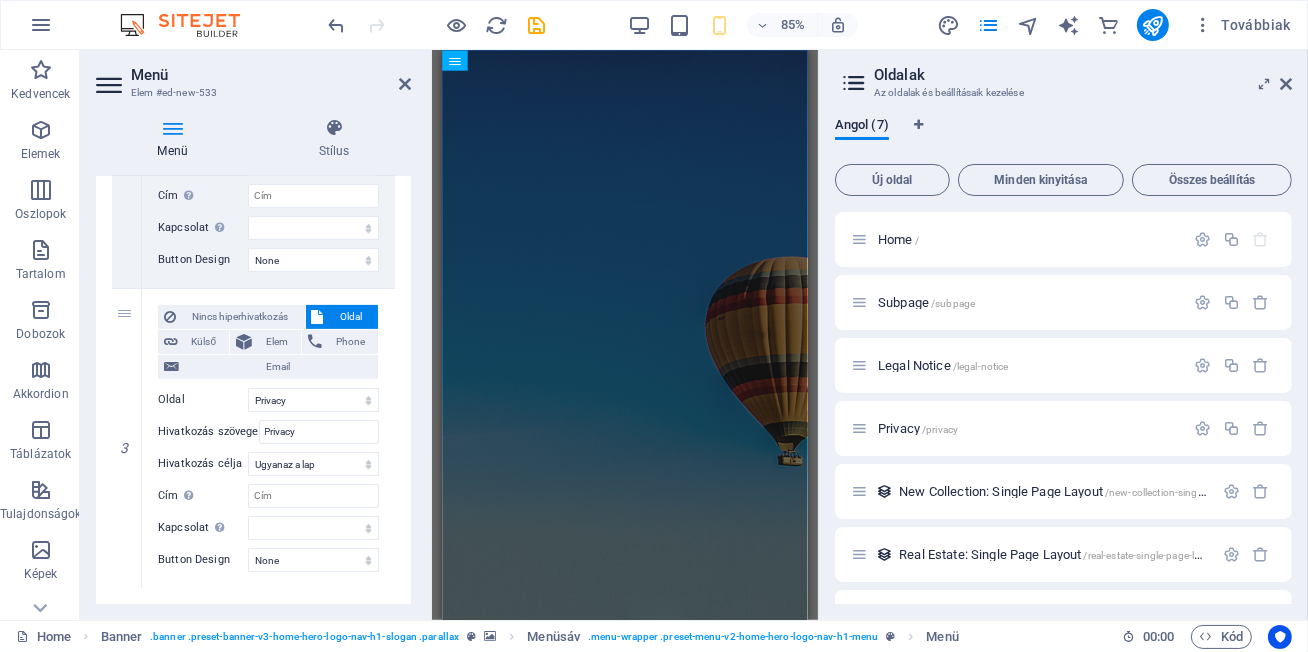 scroll, scrollTop: 731, scrollLeft: 0, axis: vertical 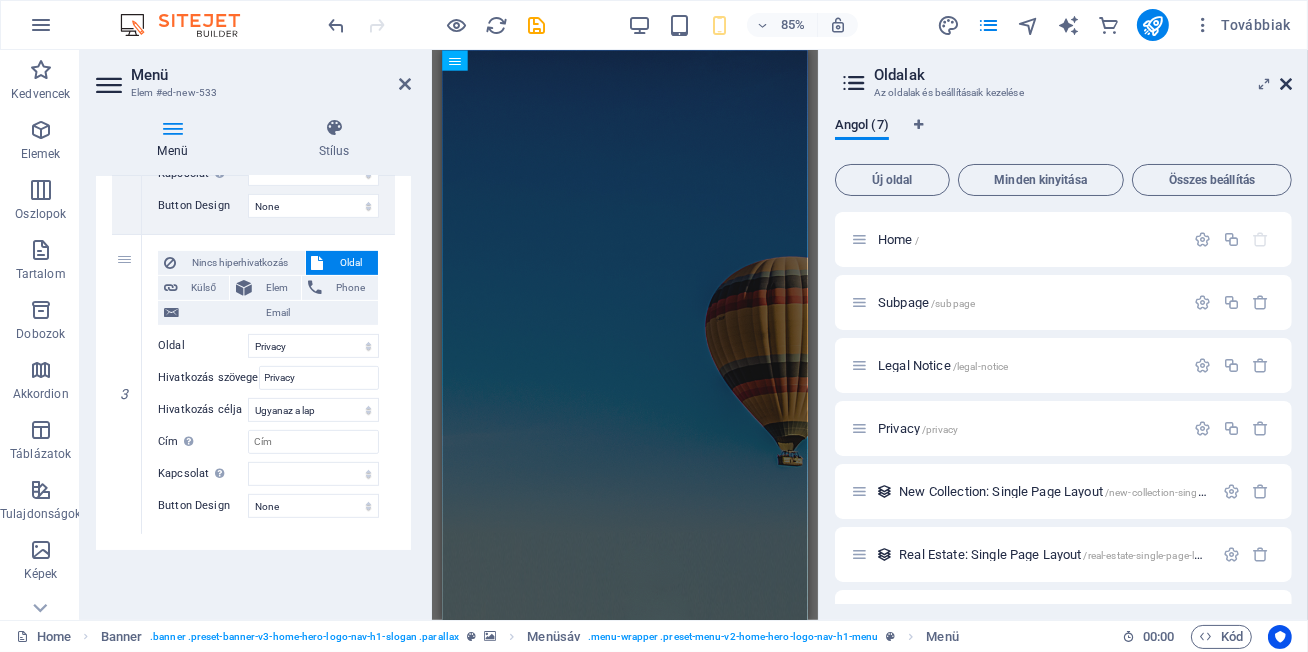 click at bounding box center [1286, 84] 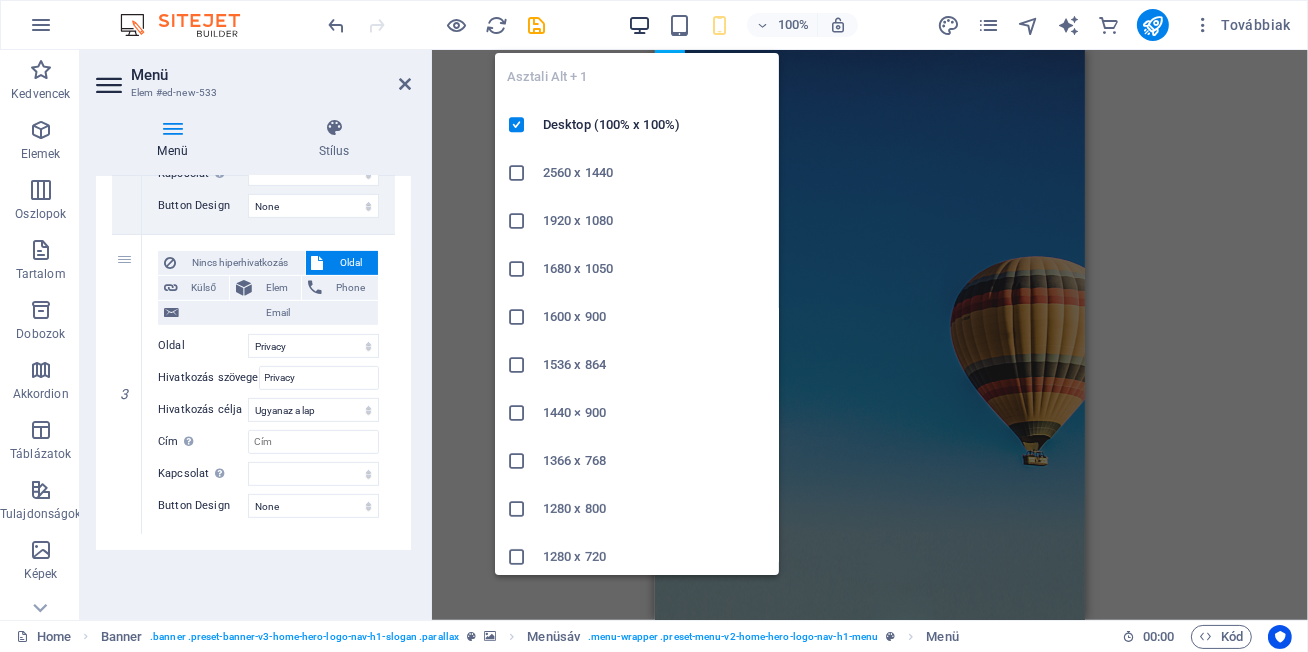 click at bounding box center [639, 25] 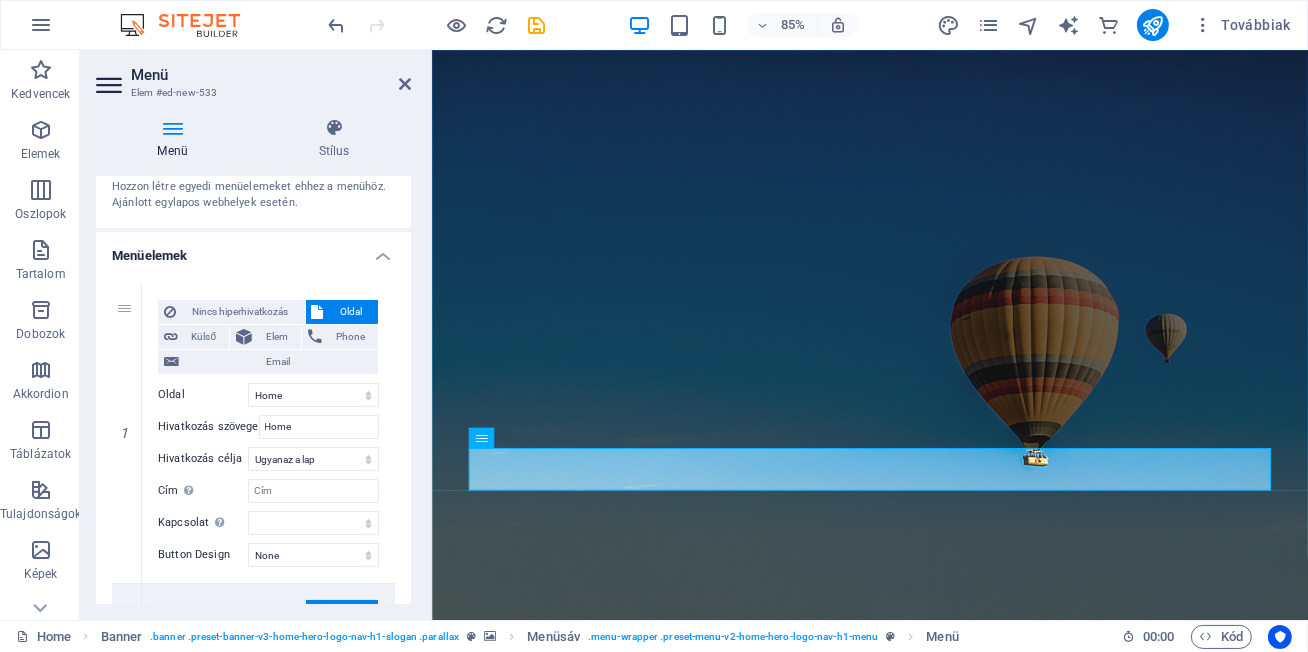scroll, scrollTop: 0, scrollLeft: 0, axis: both 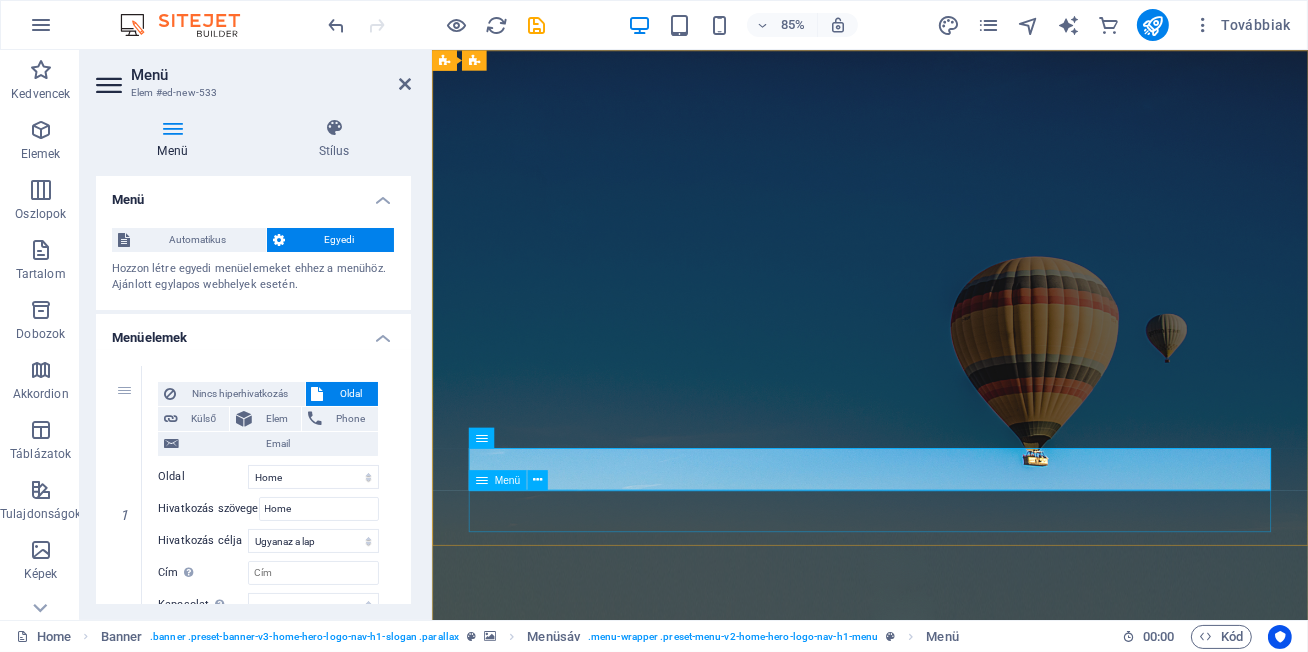 click on "Sárgabéka Rólam Hogyan? Mit? Kapcsolat" at bounding box center (947, 1200) 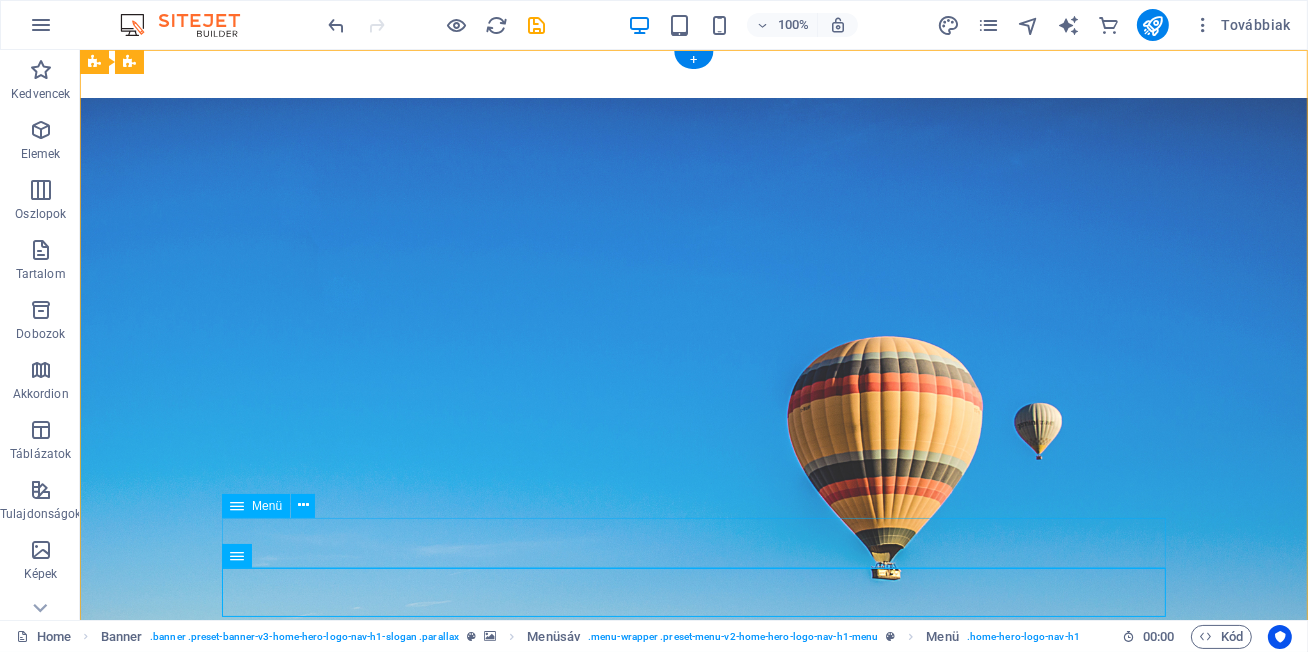 scroll, scrollTop: 121, scrollLeft: 0, axis: vertical 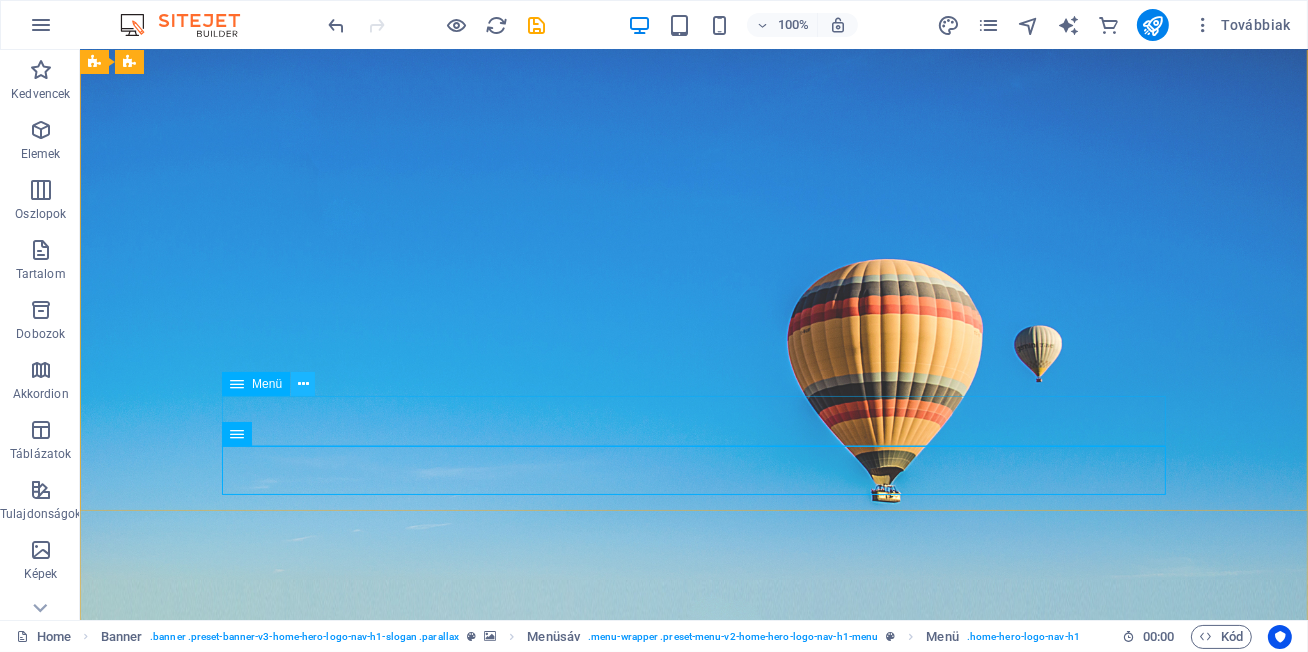 click at bounding box center (303, 384) 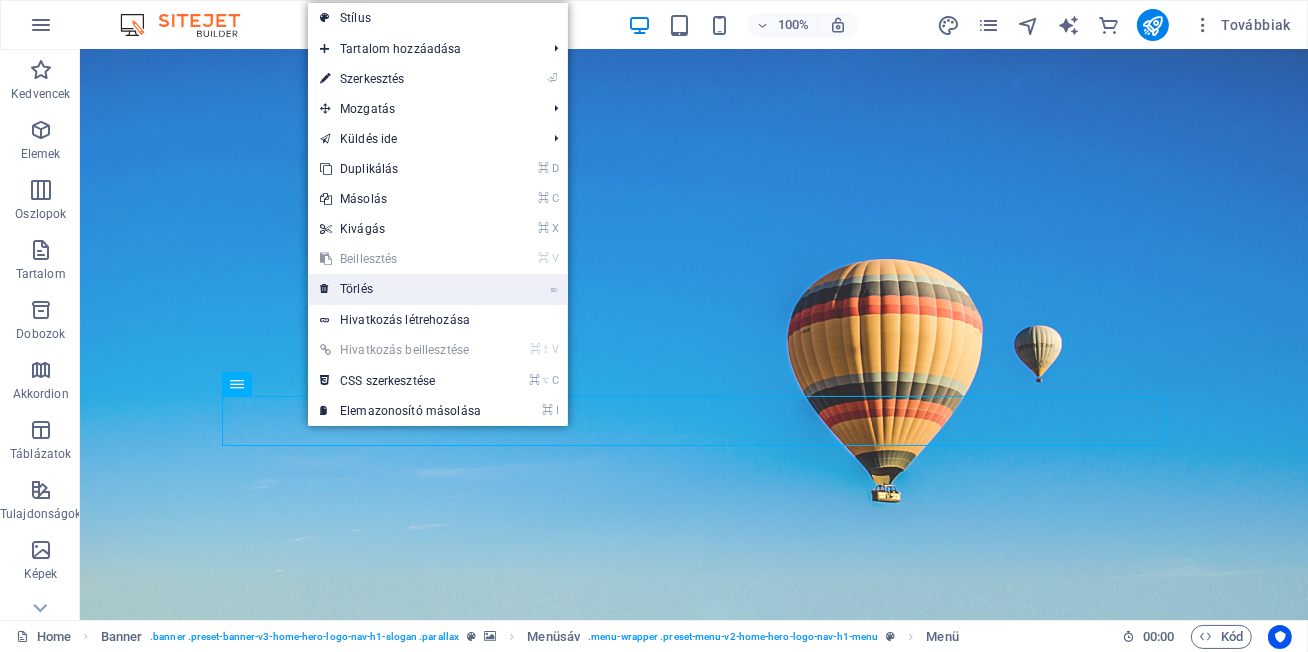 click on "⌦  Törlés" at bounding box center [400, 289] 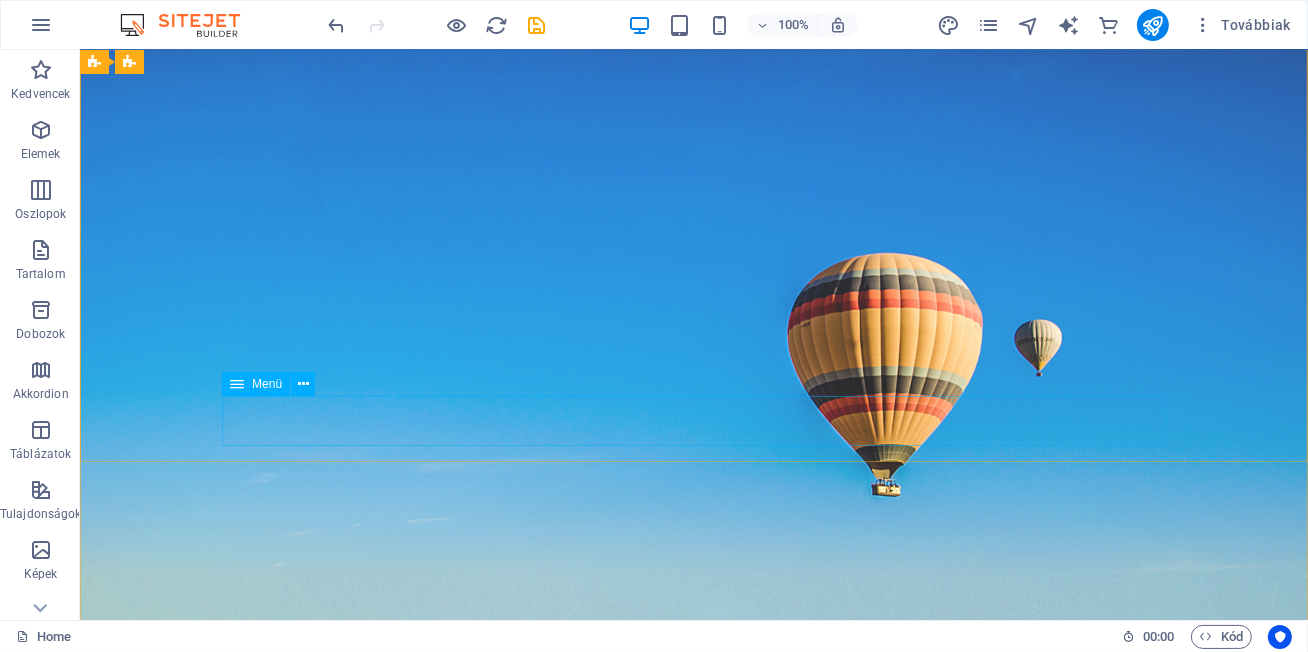 click on "Sárgabéka Rólam Hogyan? Mit? Kapcsolat" at bounding box center (693, 1070) 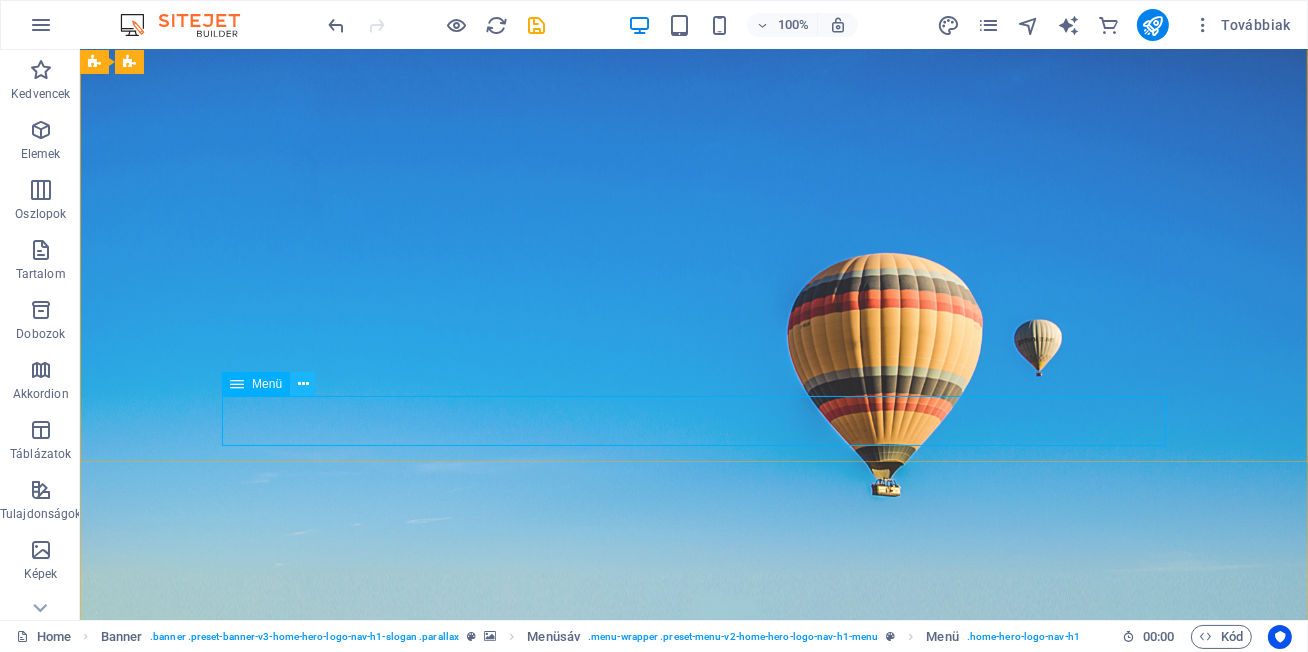 click at bounding box center (303, 384) 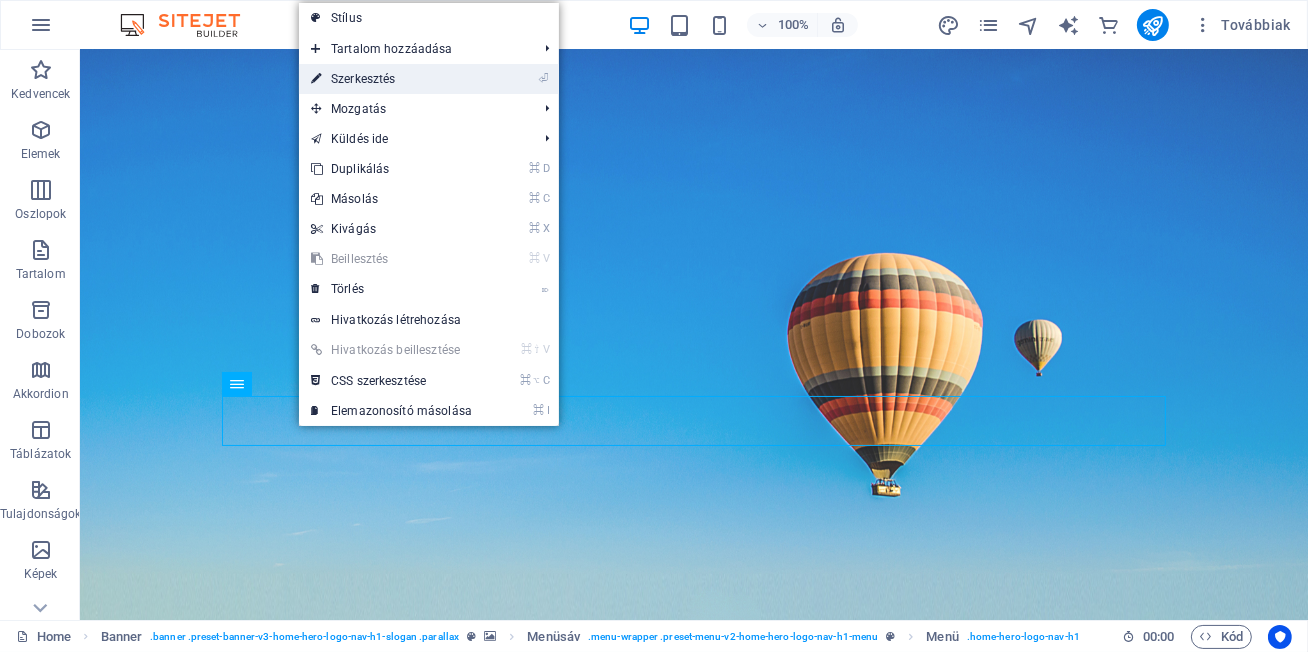 click on "⏎  Szerkesztés" at bounding box center [391, 79] 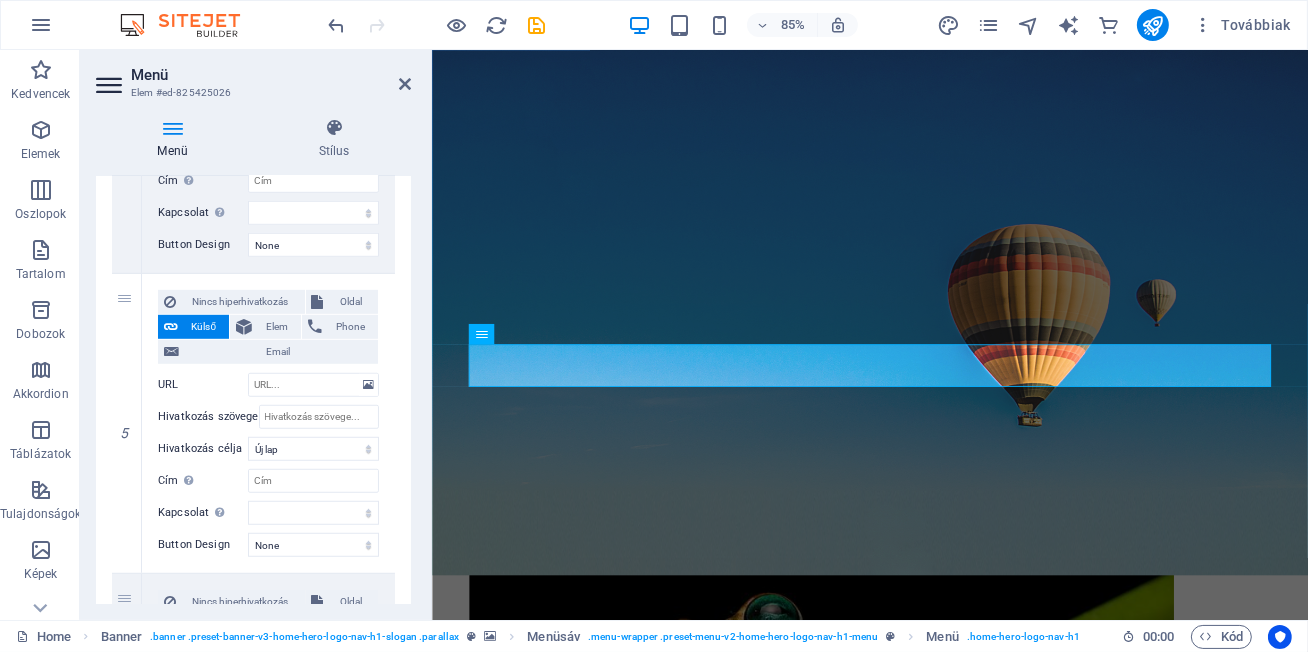 scroll, scrollTop: 1330, scrollLeft: 0, axis: vertical 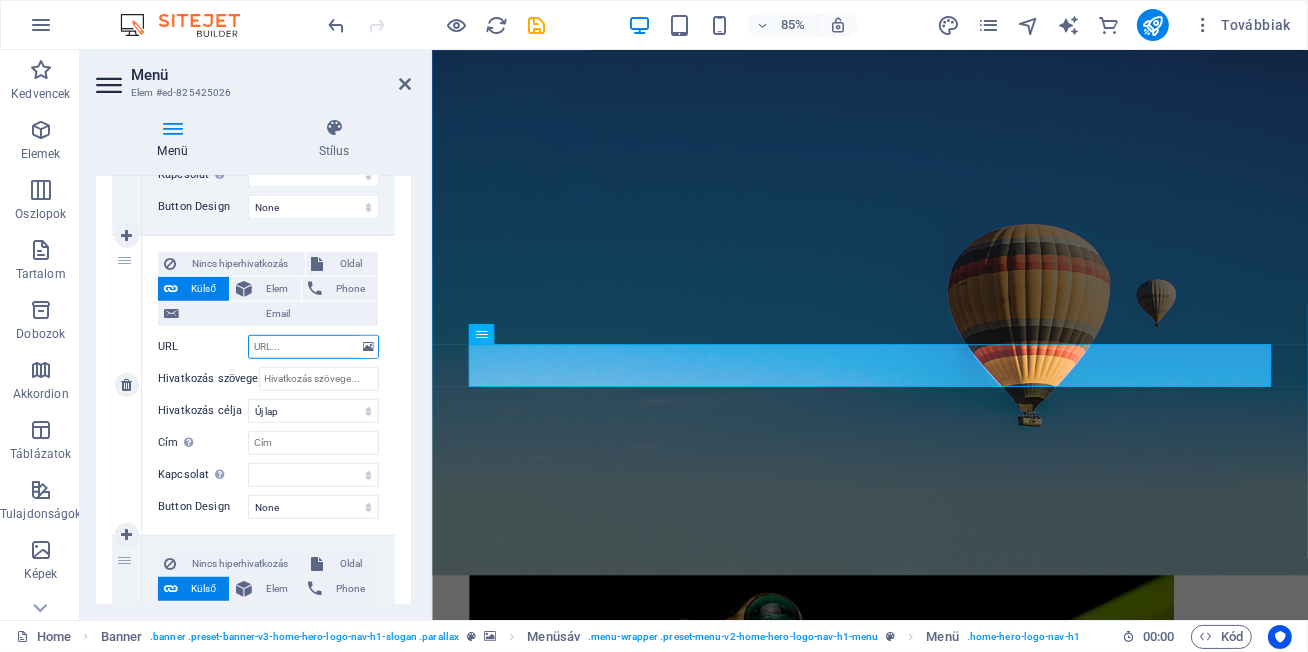 click on "URL" at bounding box center [313, 347] 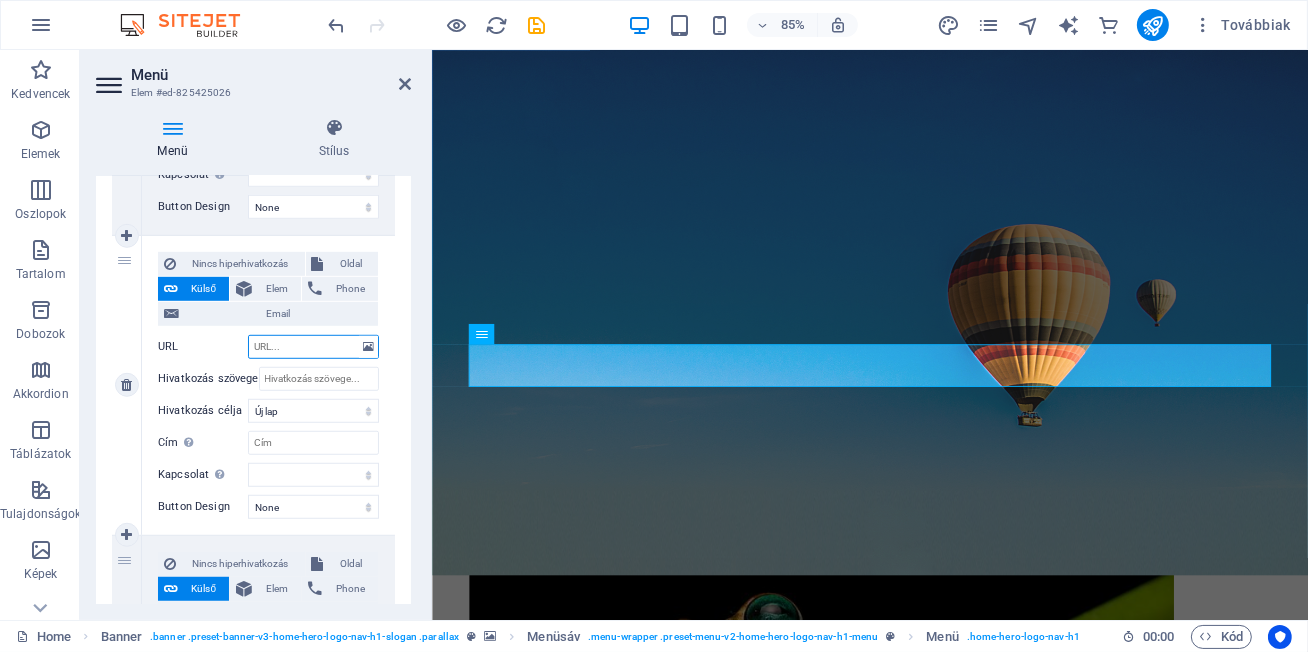 type on "#kapcsolat" 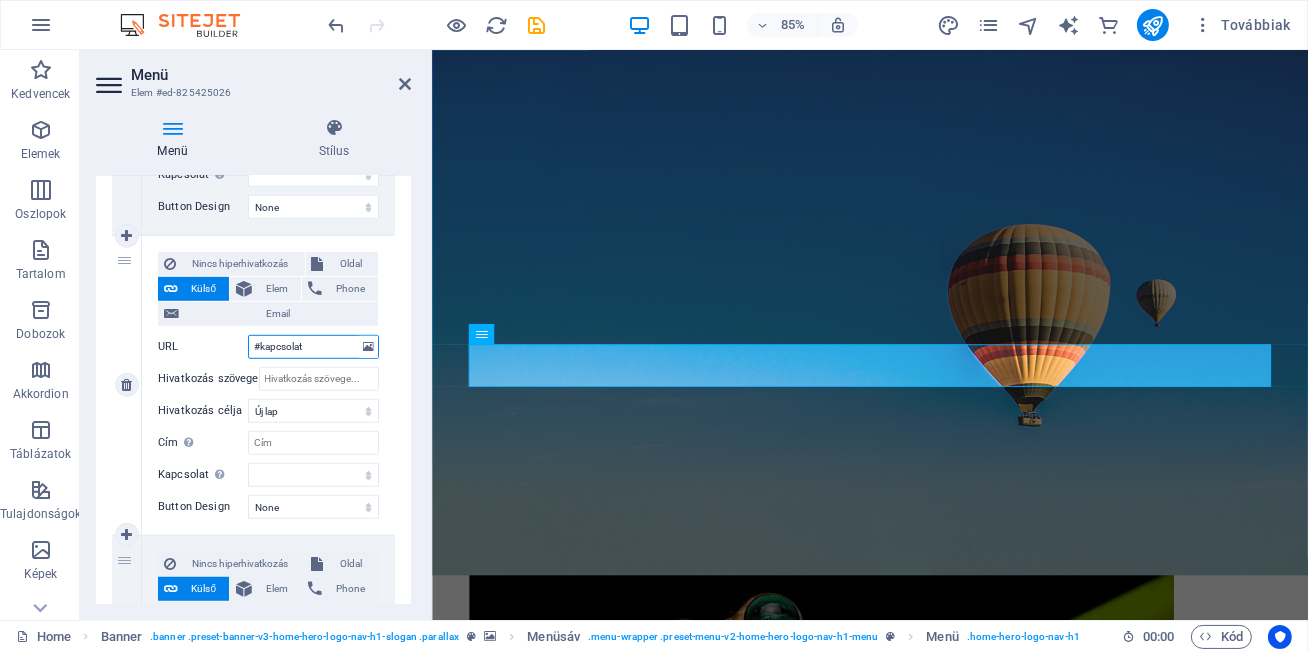 select 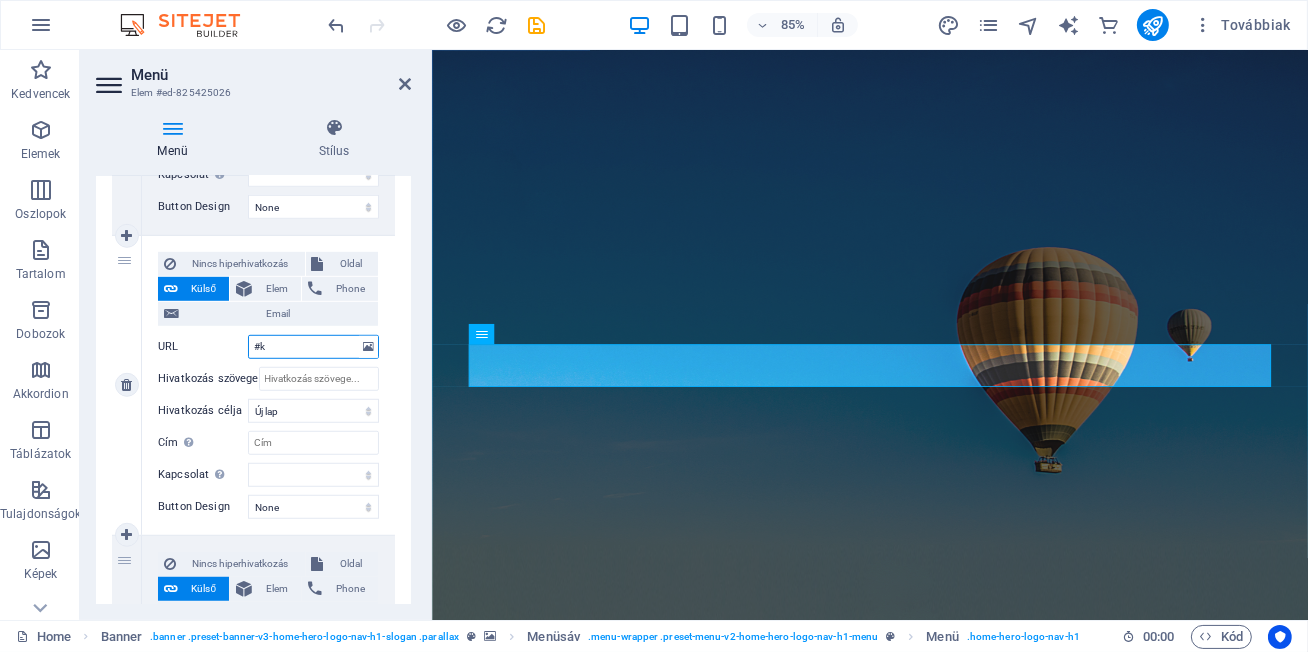 type on "#" 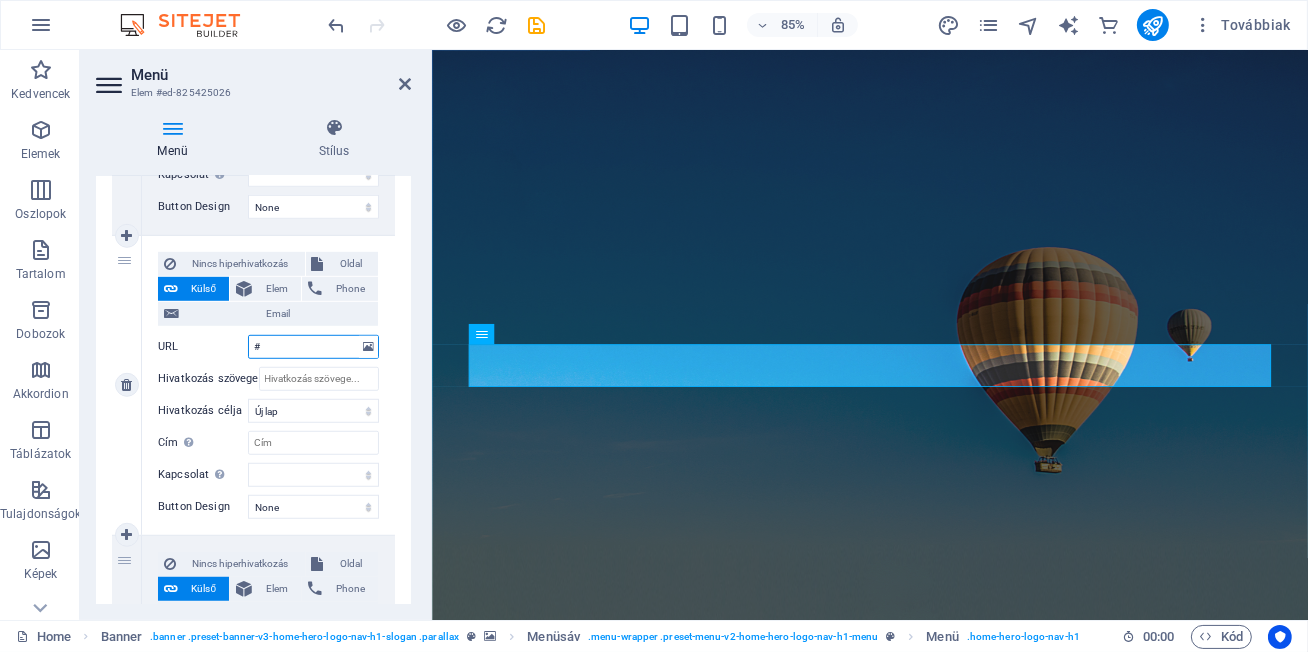 select 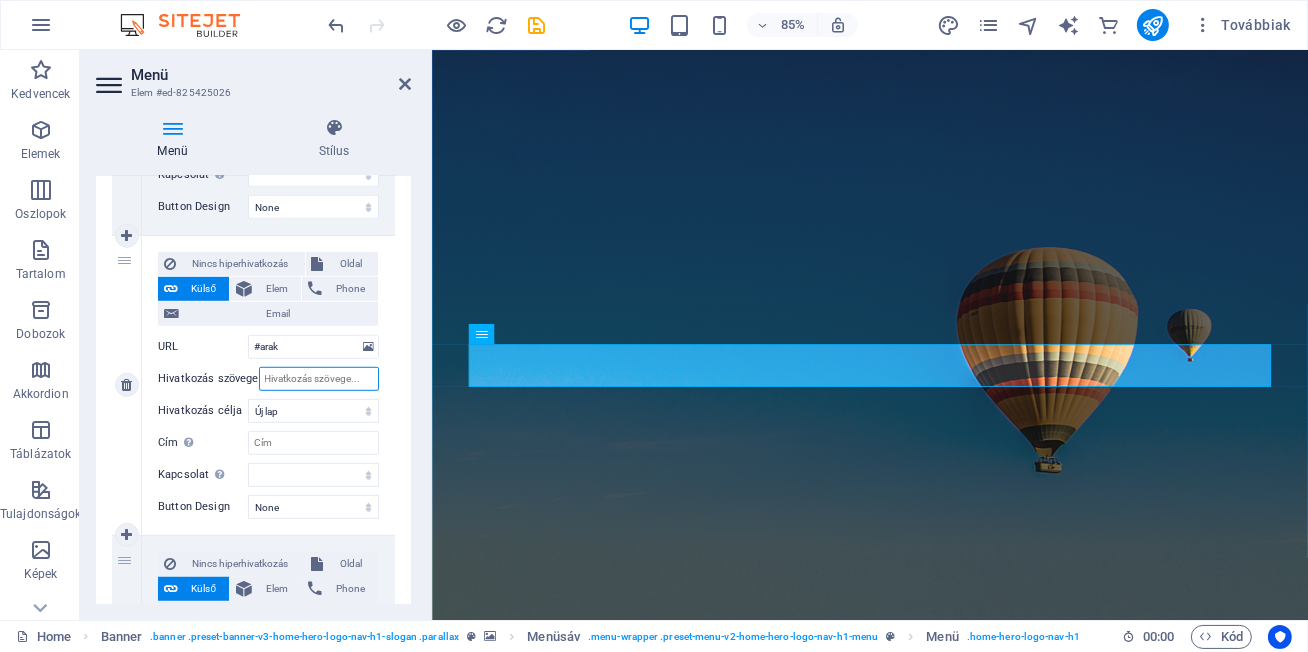 click on "Hivatkozás szövege" at bounding box center [319, 379] 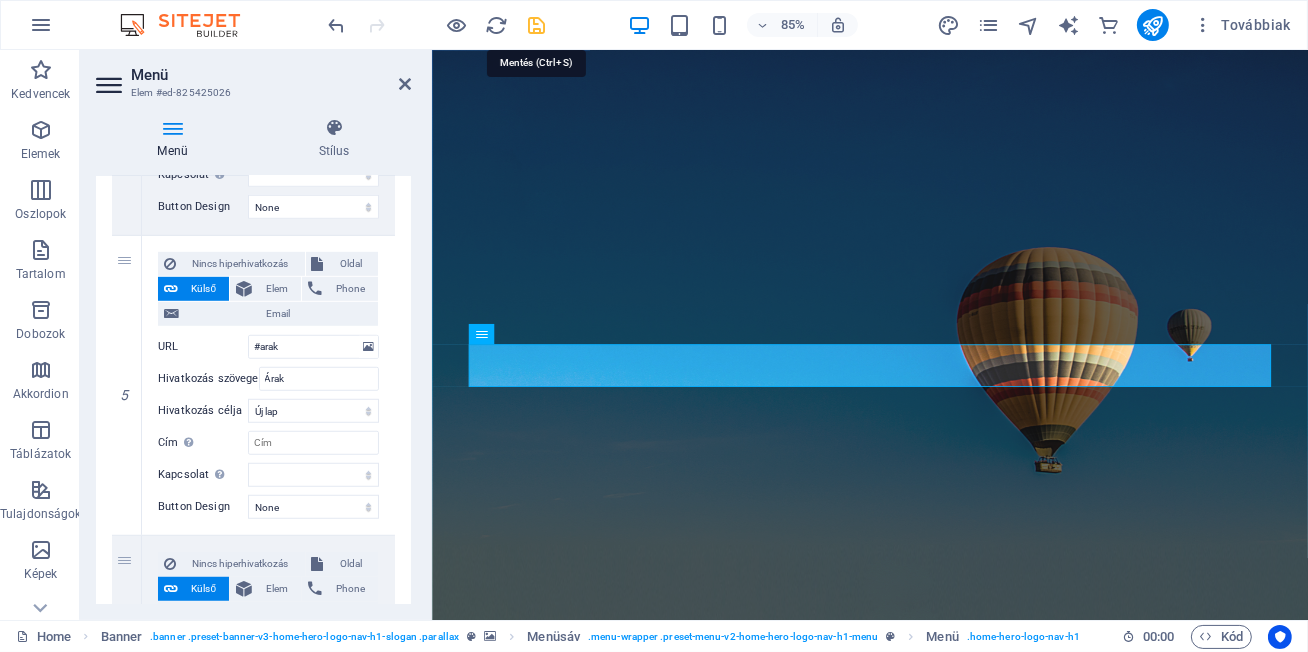 click at bounding box center [537, 25] 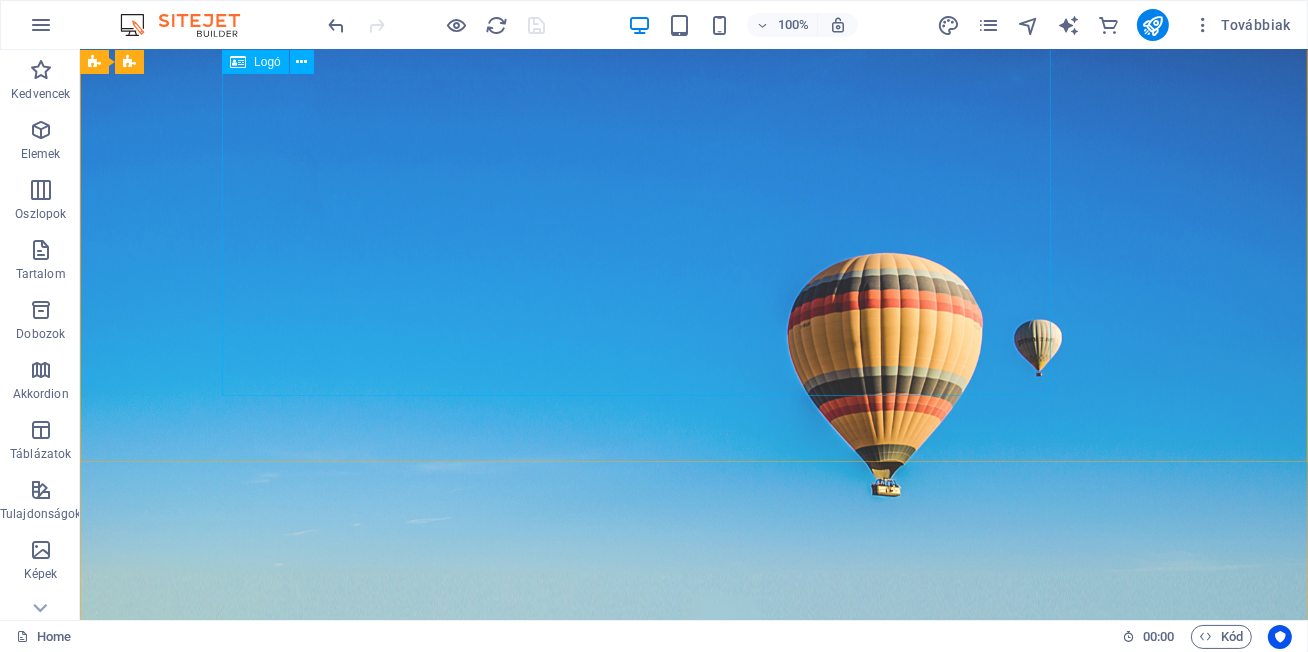 click at bounding box center (693, 819) 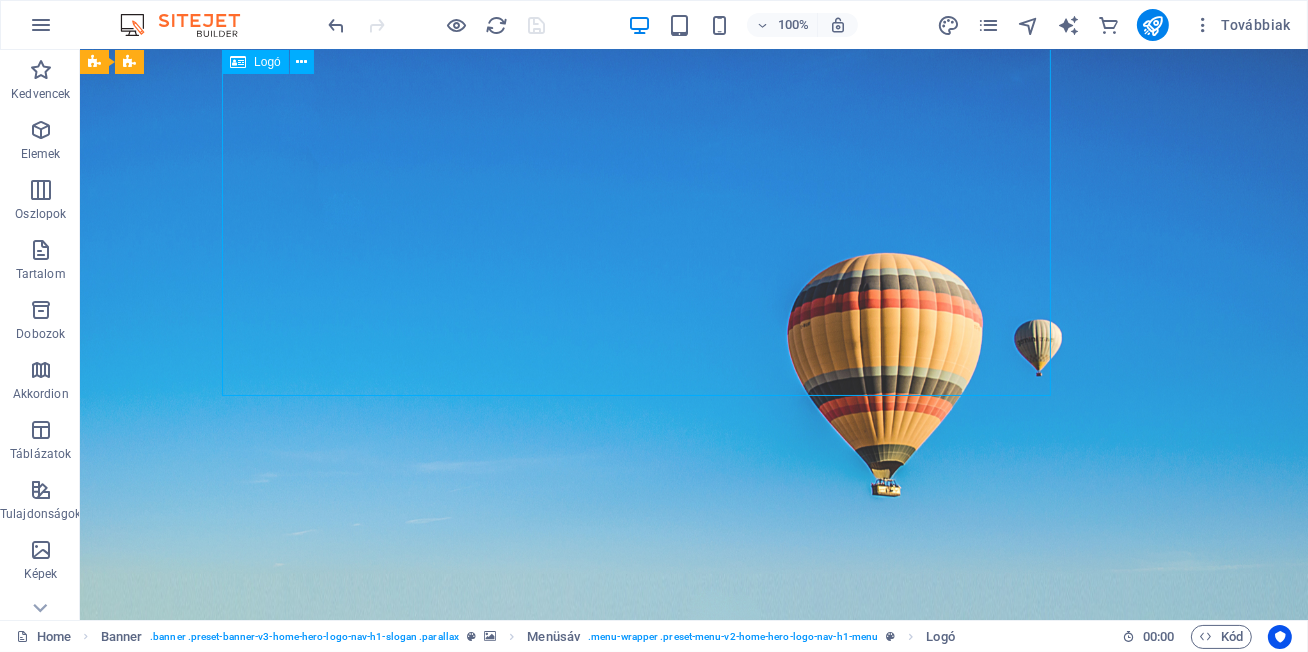 click at bounding box center (693, 819) 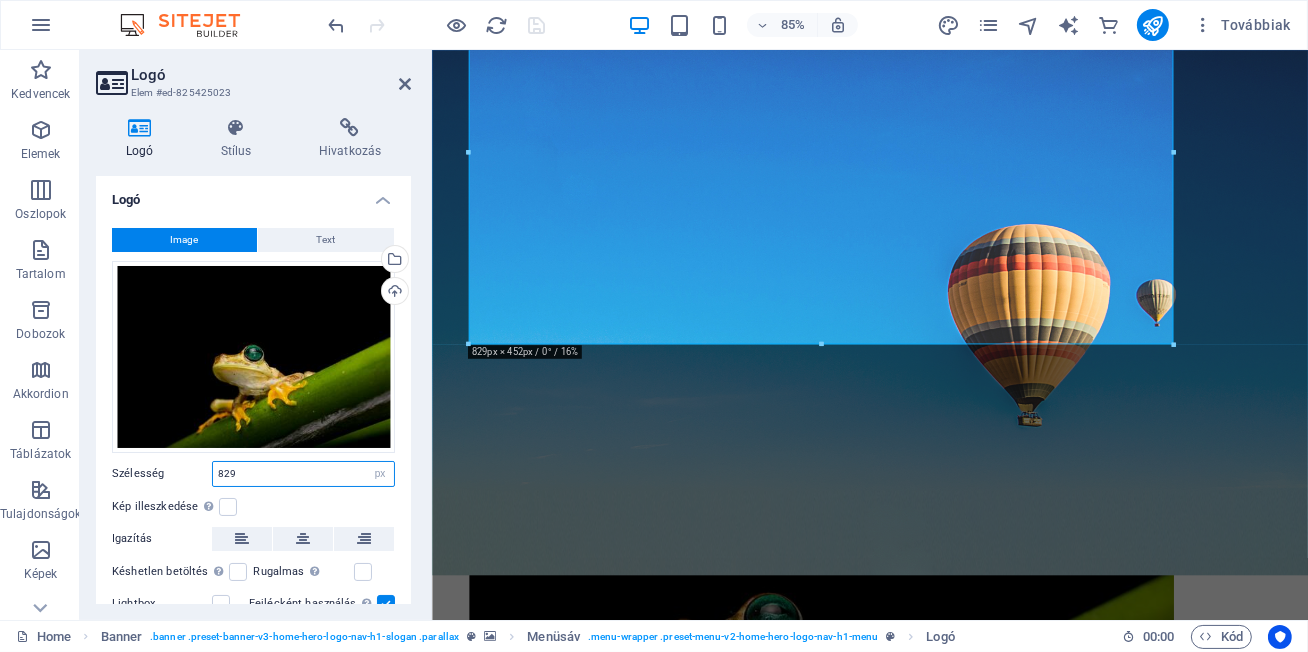click on "829" at bounding box center [303, 474] 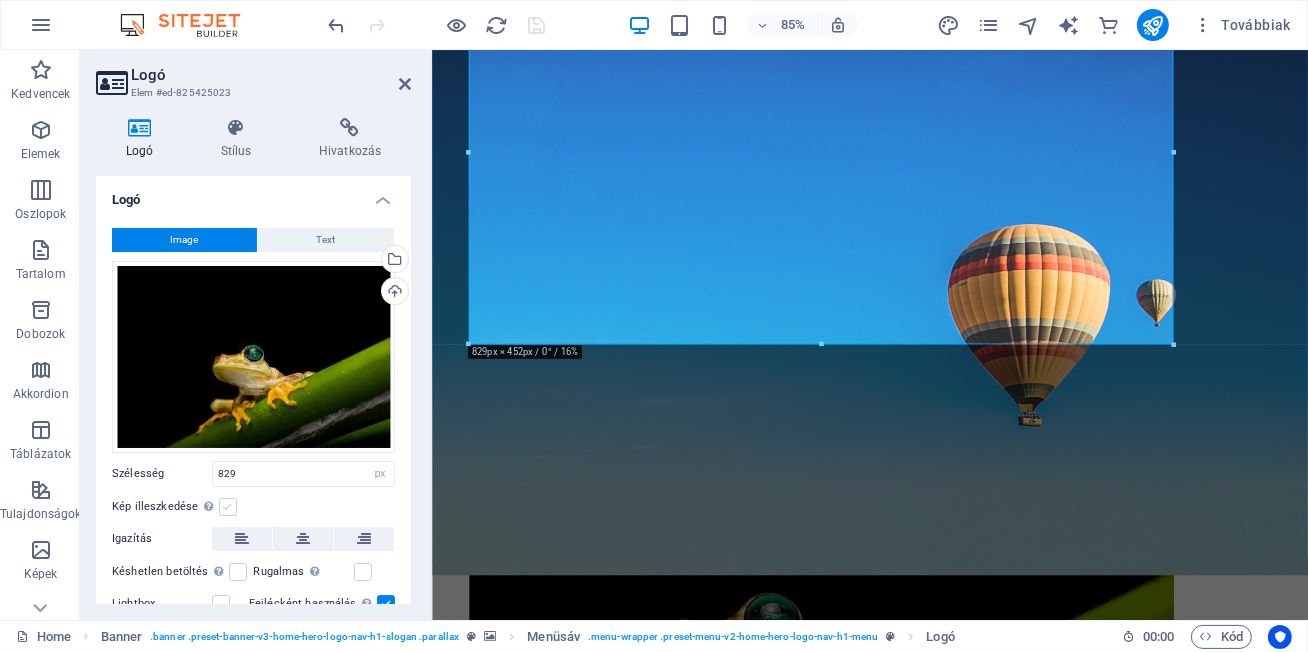 click at bounding box center [228, 507] 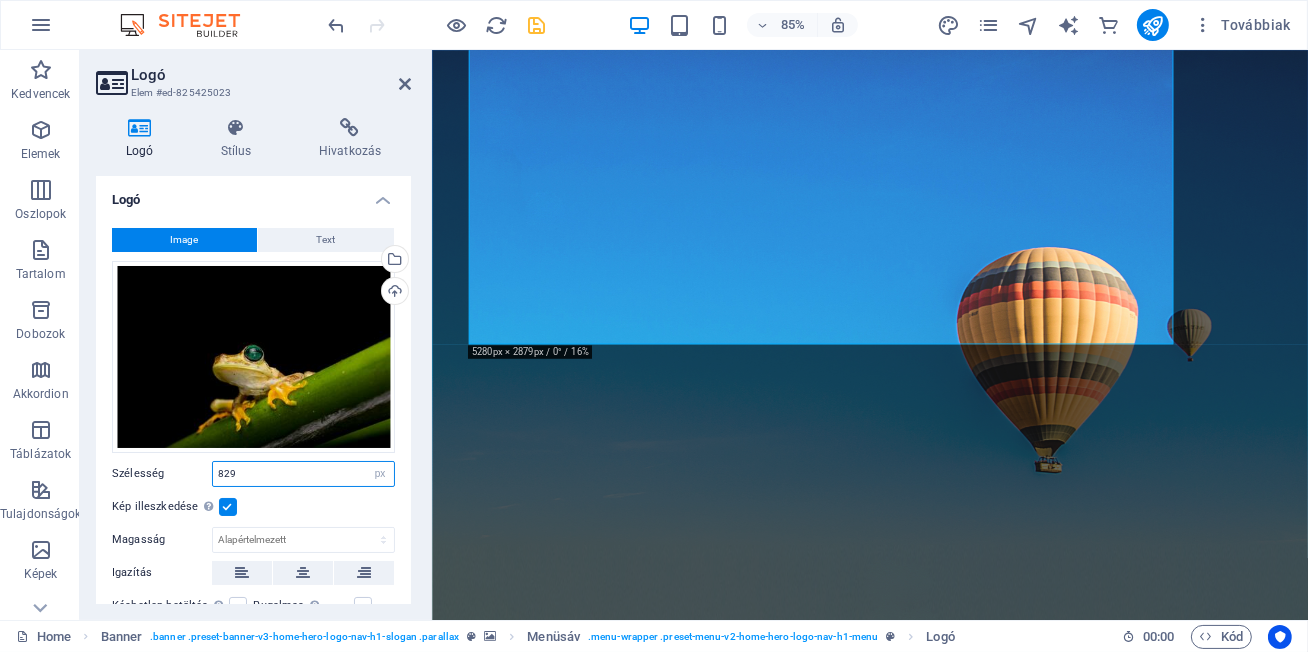 drag, startPoint x: 239, startPoint y: 470, endPoint x: 193, endPoint y: 474, distance: 46.173584 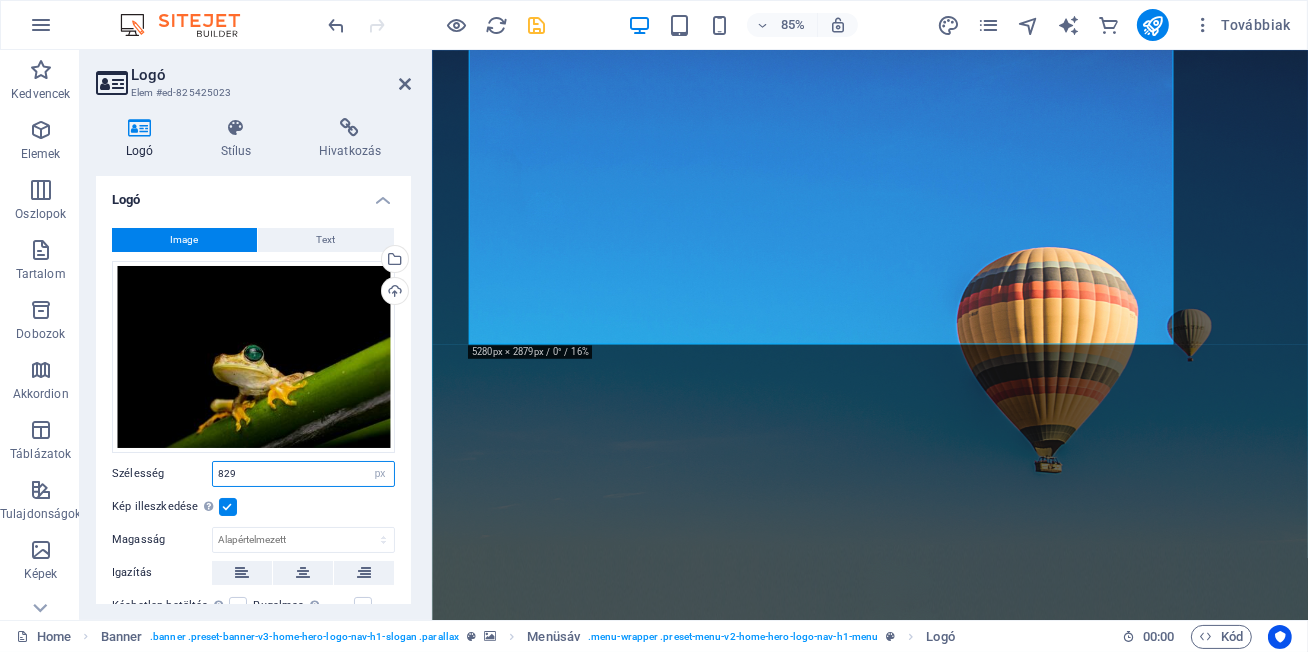 click on "Szélesség 829 Alapértelmezett automatikus px rem % em vh vw" at bounding box center (253, 474) 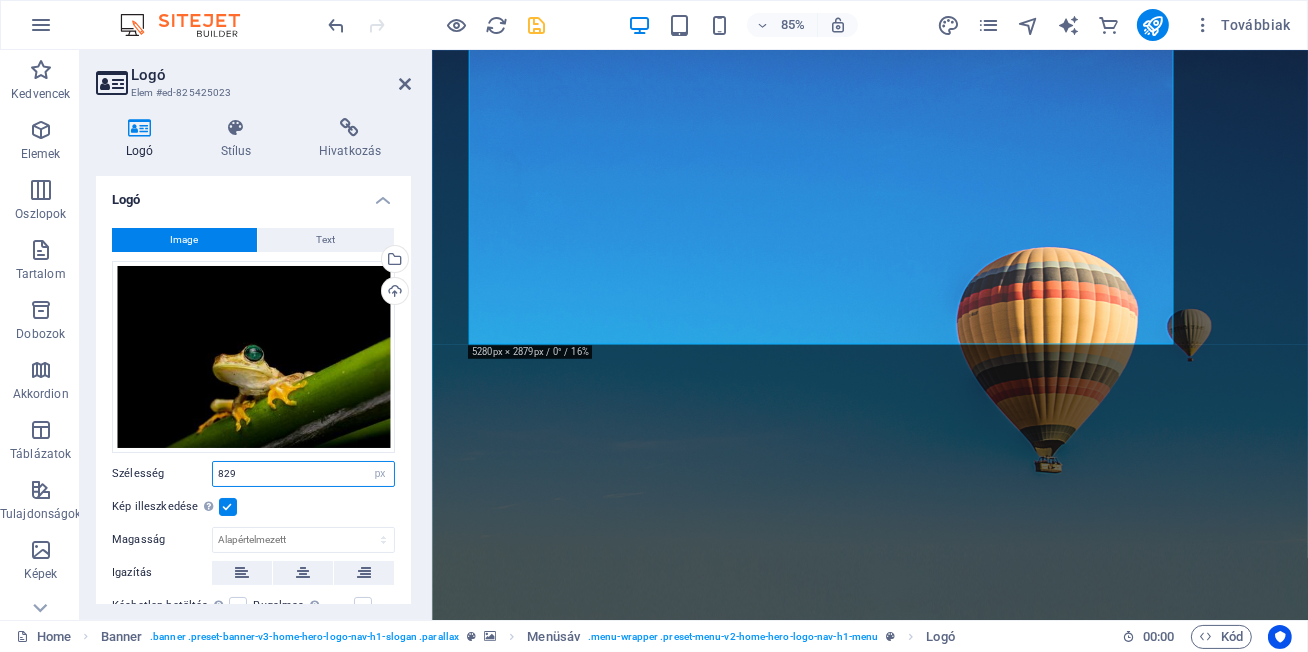 click on "829" at bounding box center (303, 474) 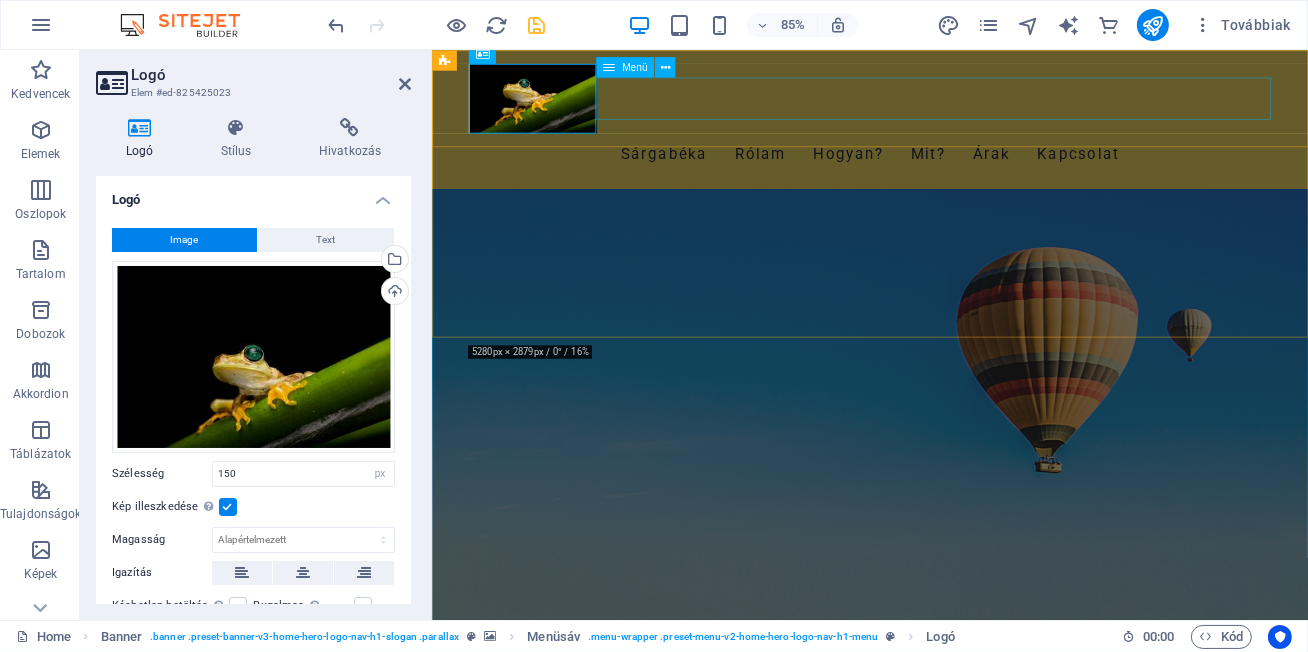 click on "Sárgabéka Rólam Hogyan? Mit? Árak Kapcsolat" at bounding box center (947, 173) 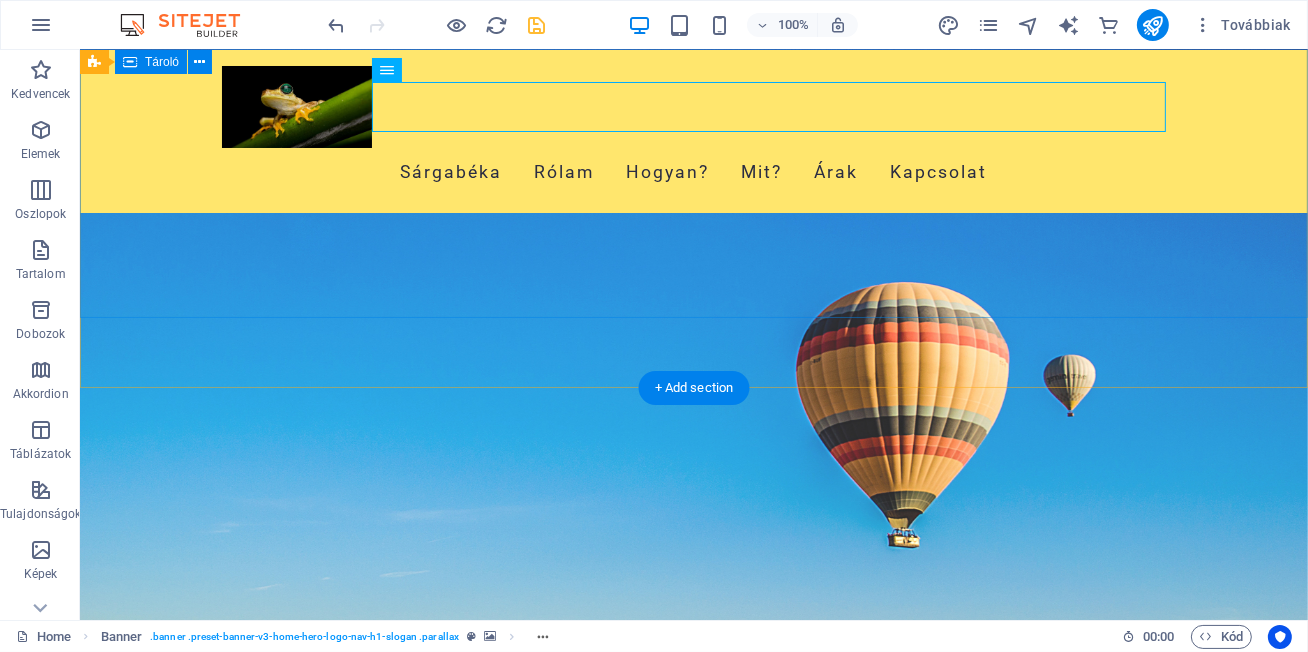 click on "Welcome to Sargabeka Neurodiverz Empowering Neurodiverse Individuals through Support" at bounding box center (693, 847) 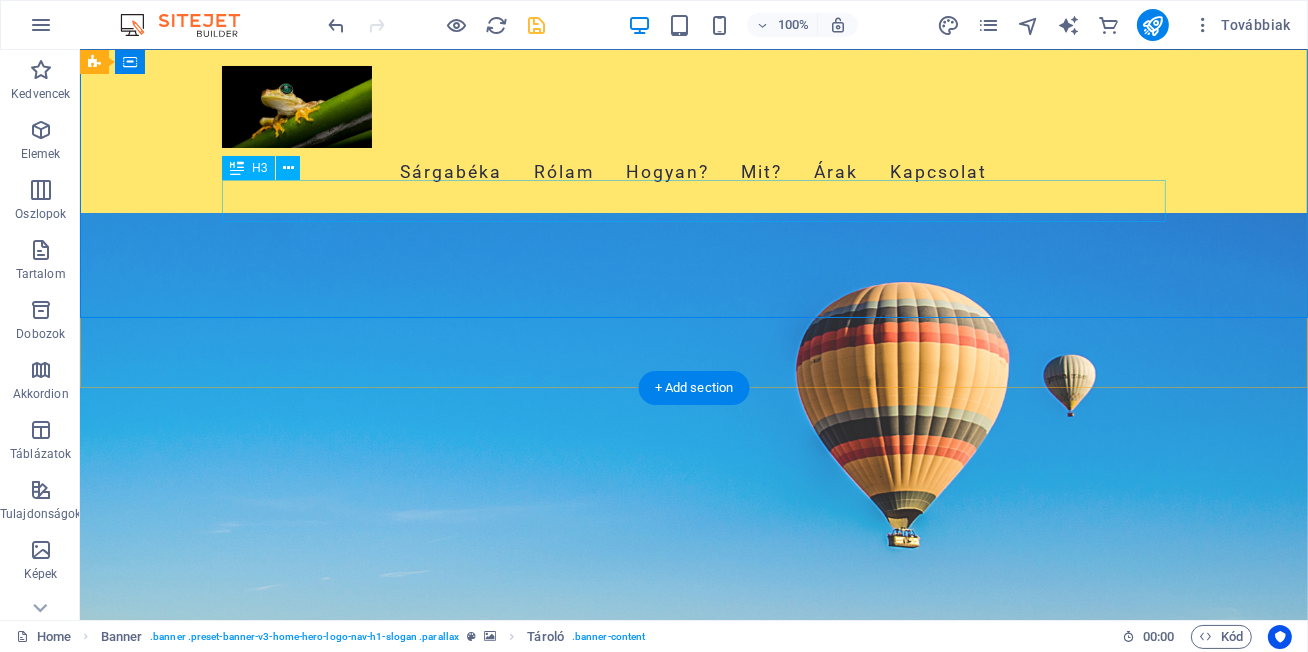 click on "Empowering Neurodiverse Individuals through Support" at bounding box center [693, 925] 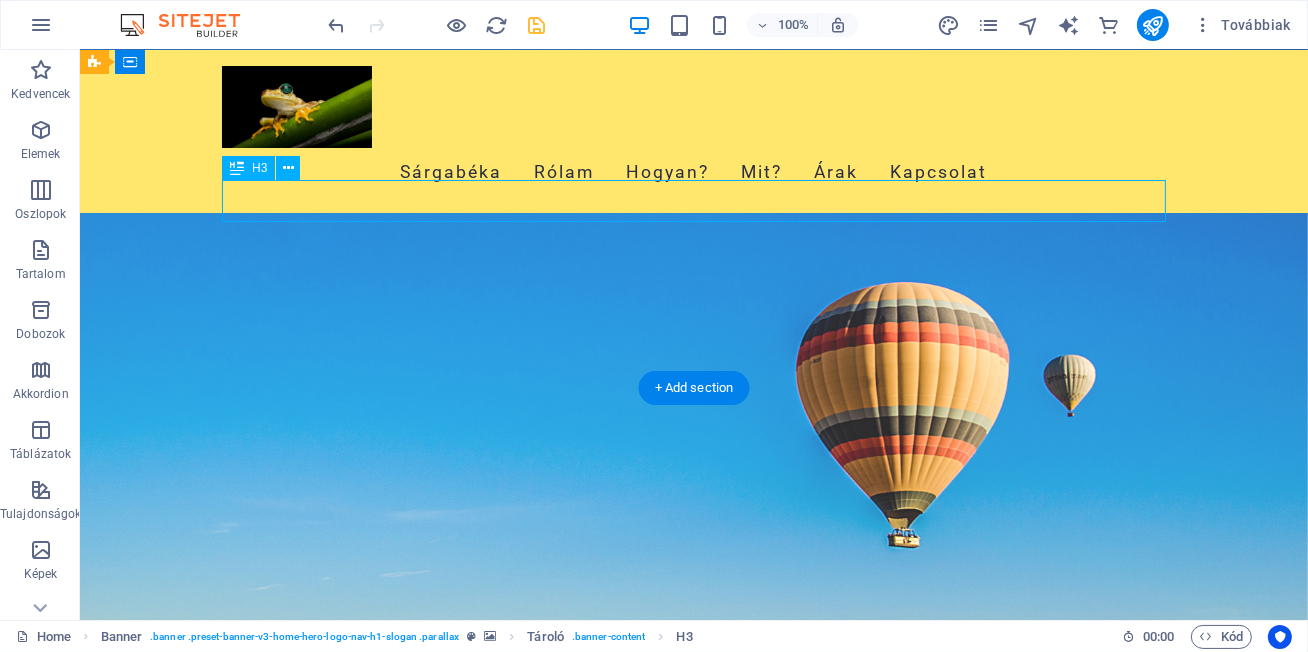 click on "Empowering Neurodiverse Individuals through Support" at bounding box center [693, 925] 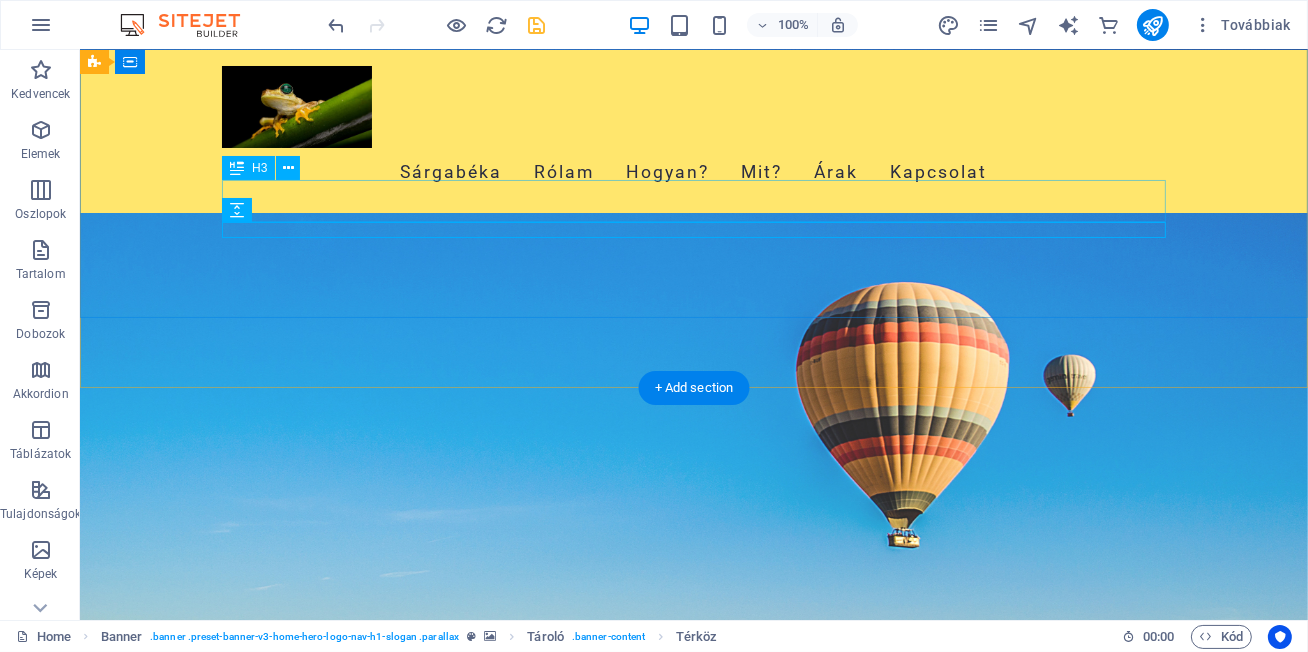 click on "Empowering Neurodiverse Individuals through Support" at bounding box center [693, 925] 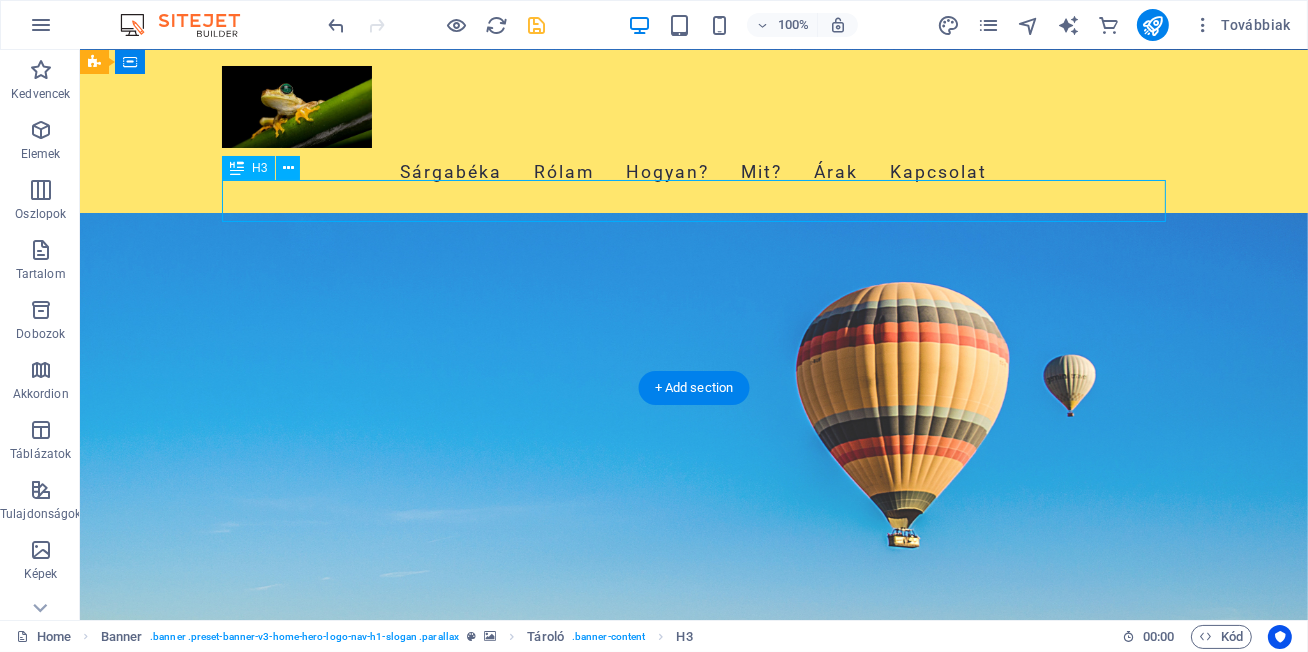 click on "Empowering Neurodiverse Individuals through Support" at bounding box center [693, 925] 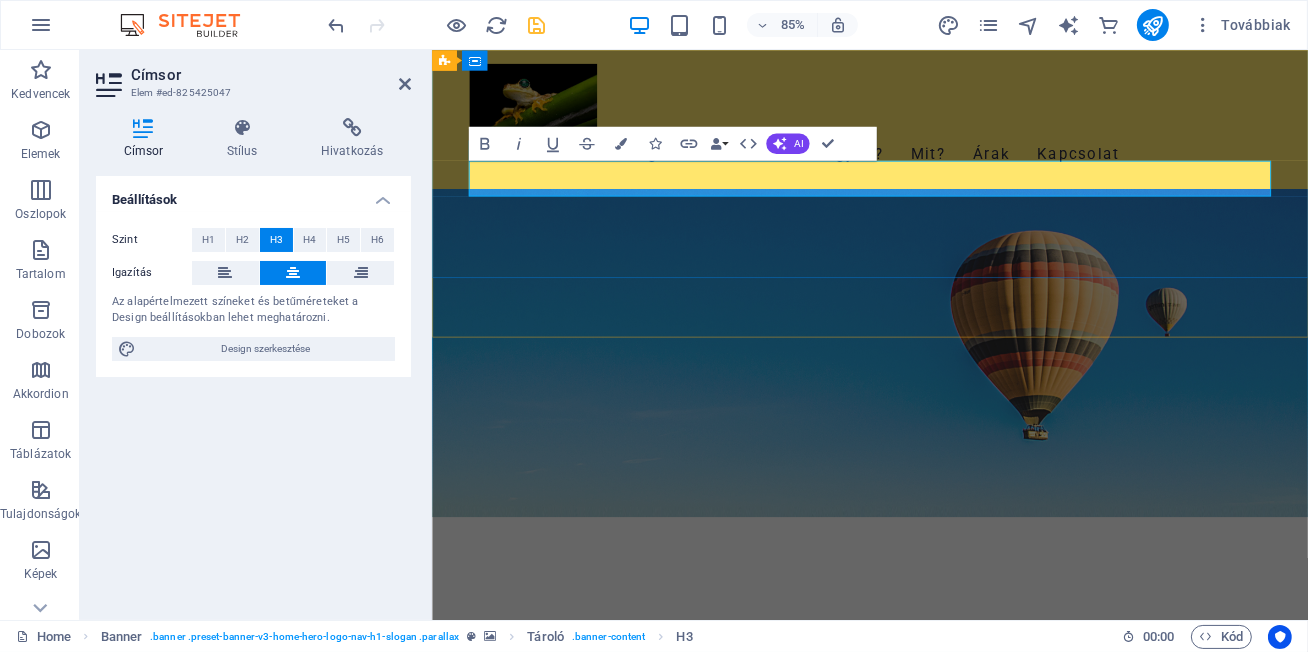 drag, startPoint x: 758, startPoint y: 201, endPoint x: 1145, endPoint y: 195, distance: 387.0465 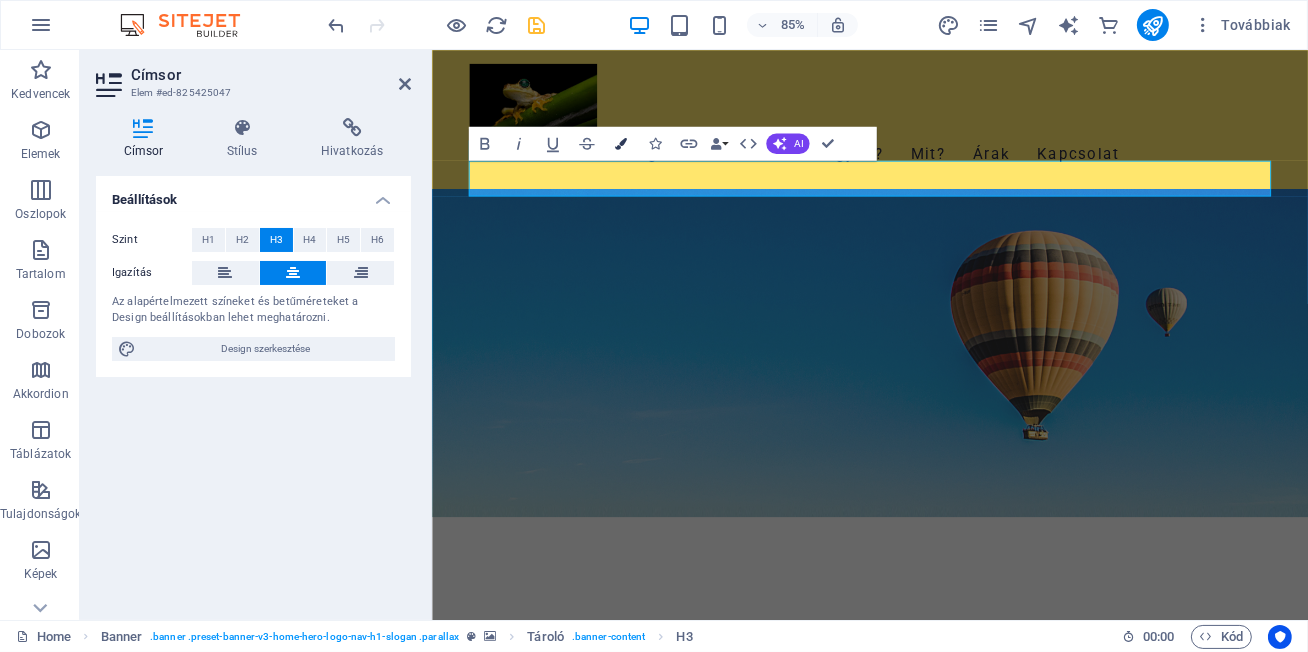 click at bounding box center (621, 144) 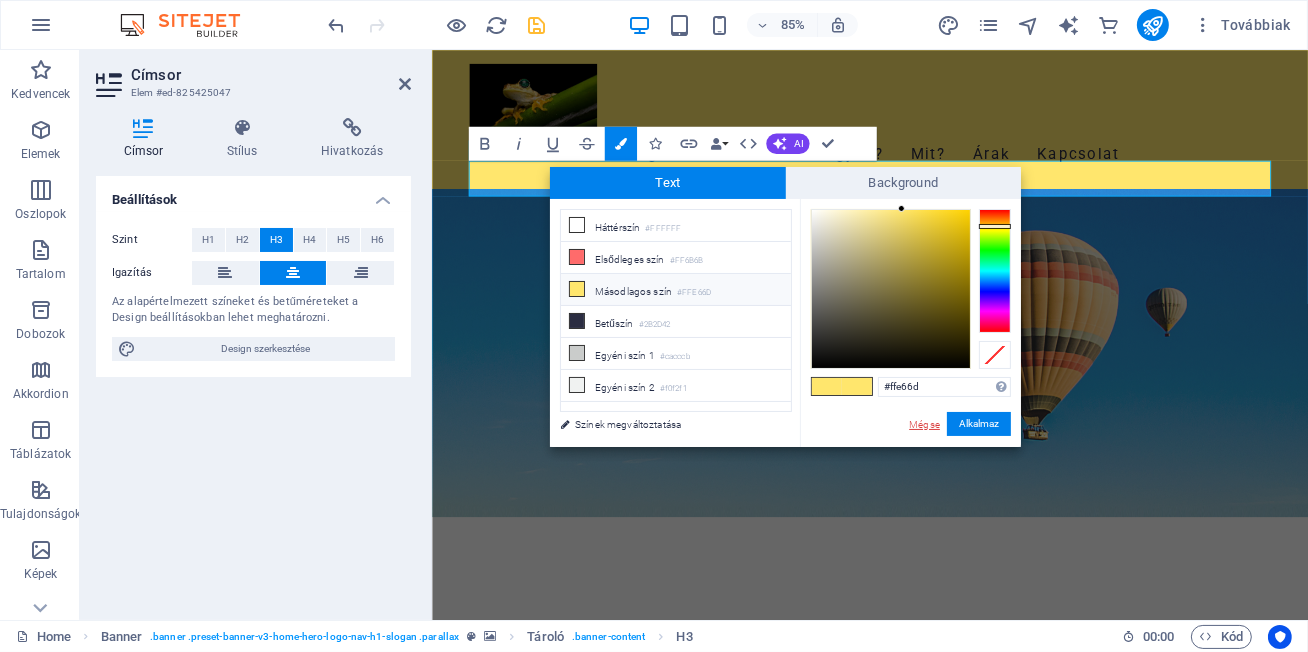 drag, startPoint x: 926, startPoint y: 423, endPoint x: 522, endPoint y: 389, distance: 405.42816 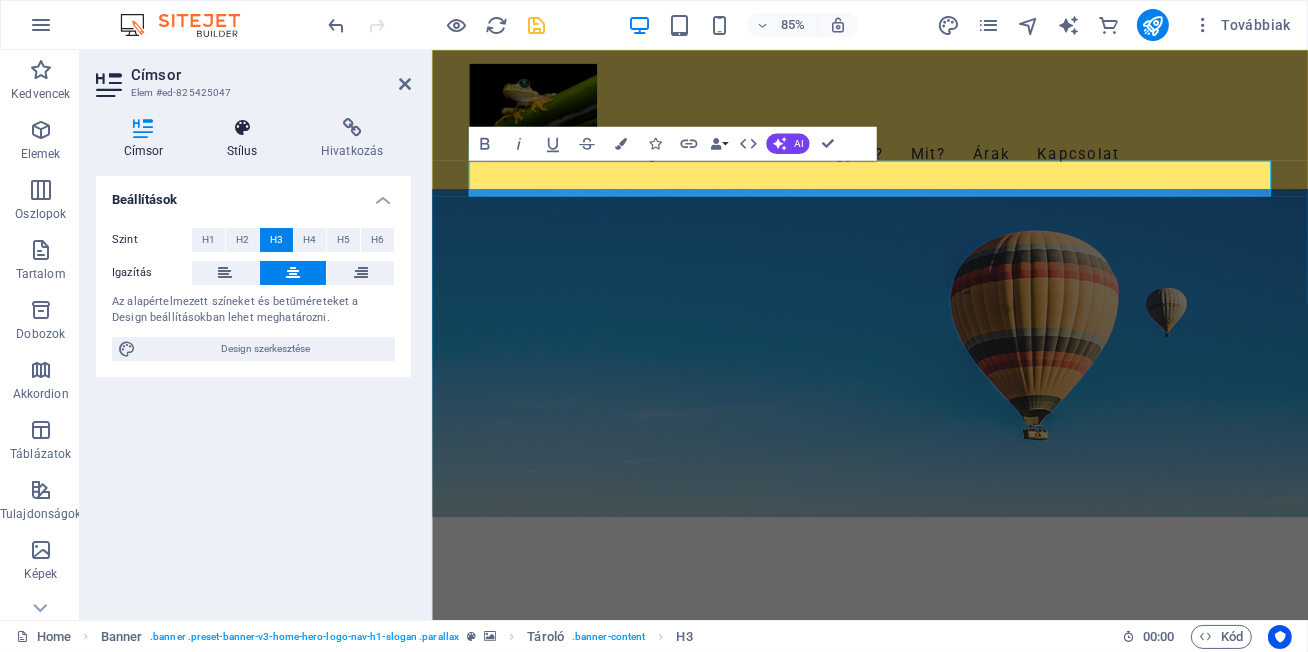 click on "Stílus" at bounding box center (246, 139) 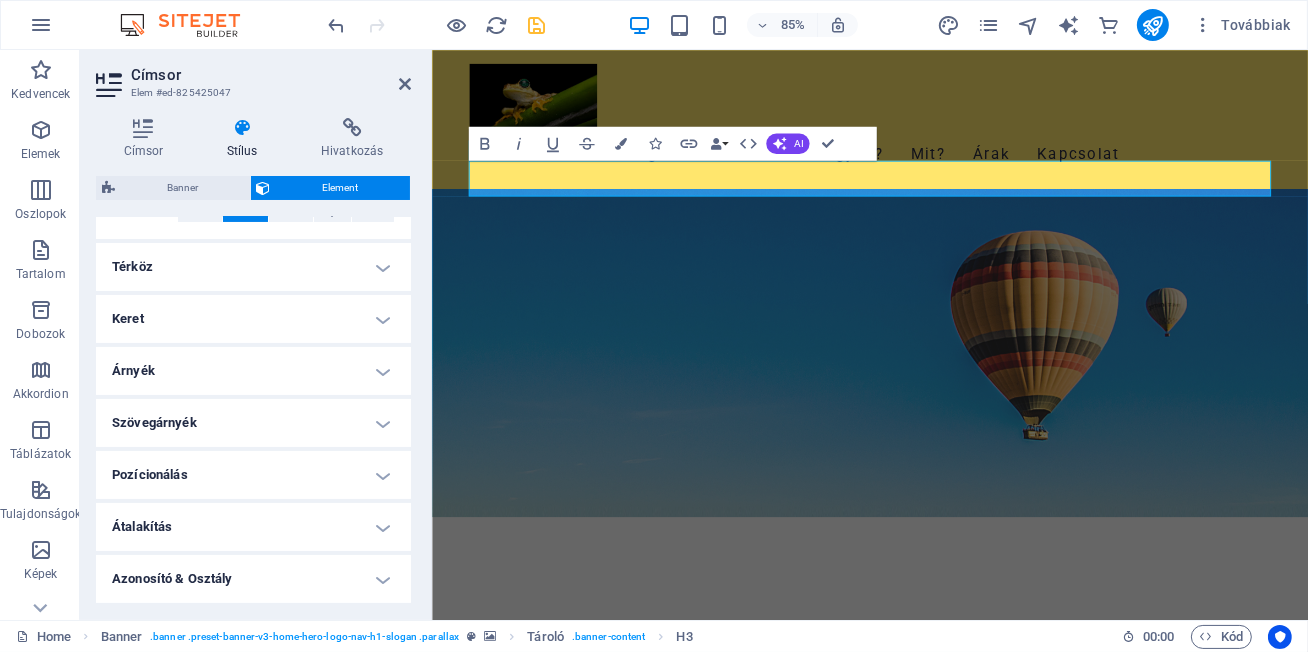 scroll, scrollTop: 375, scrollLeft: 0, axis: vertical 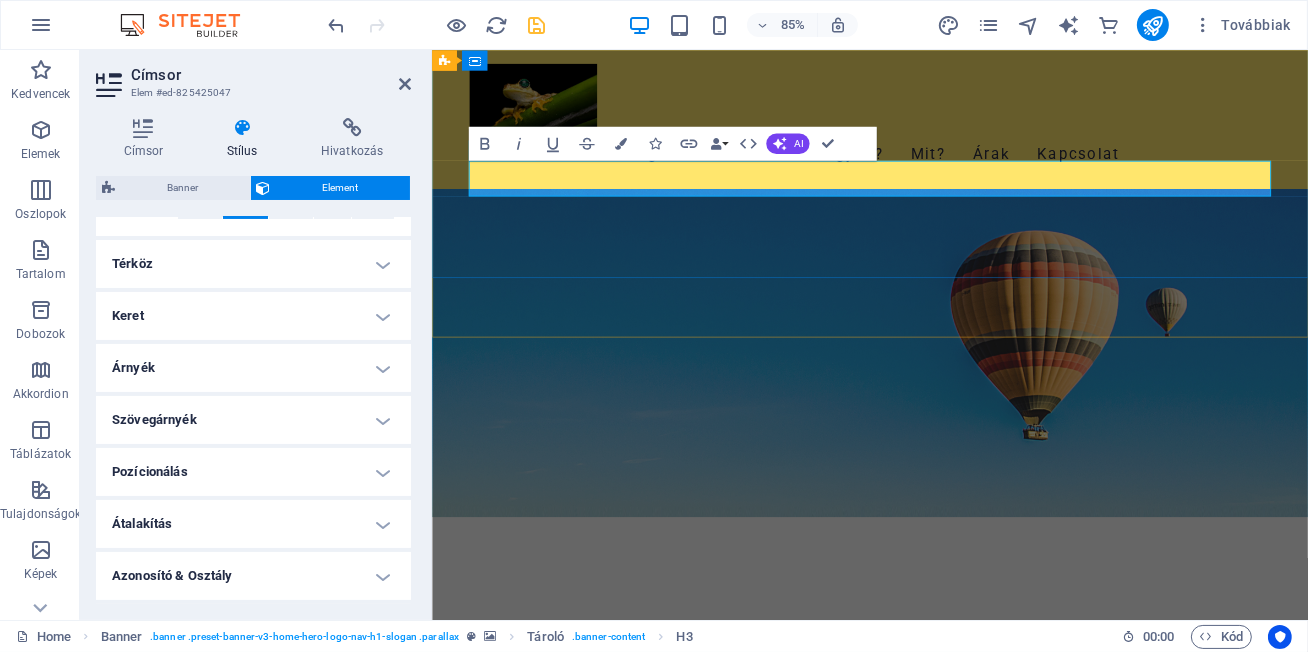 click on "A különbözőség összeköt" at bounding box center [947, 819] 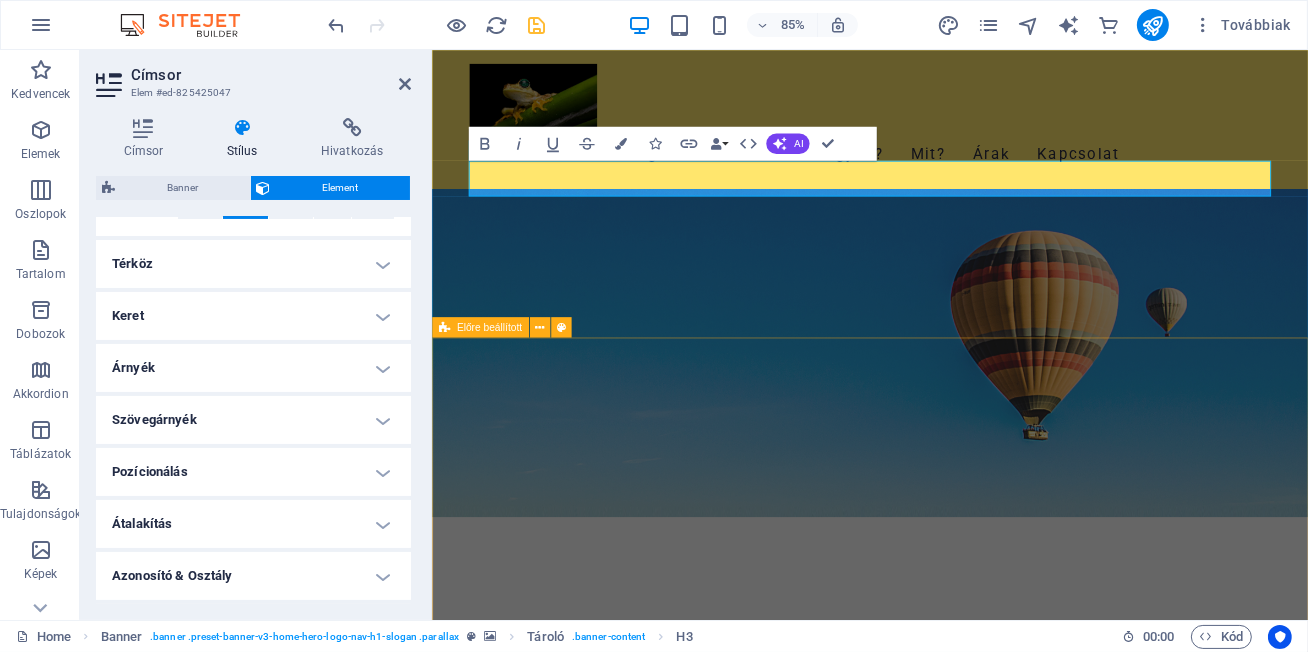 click on "Helyezze ide a tartalmat vagy  Elemek létrehozása  Beillesztés vágólapról About Us At Sargabeka Neurodiverz, we specialize in providing tailored psychological support and coaching for individuals over 16 with autism and ADHD. Our mission is to empower neurodiverse individuals by fostering their personal development, enhancing their strengths, and facilitating their journey to independence. Our team is dedicated to creating a safe and inclusive environment for everyone. Learn More" at bounding box center (946, 1496) 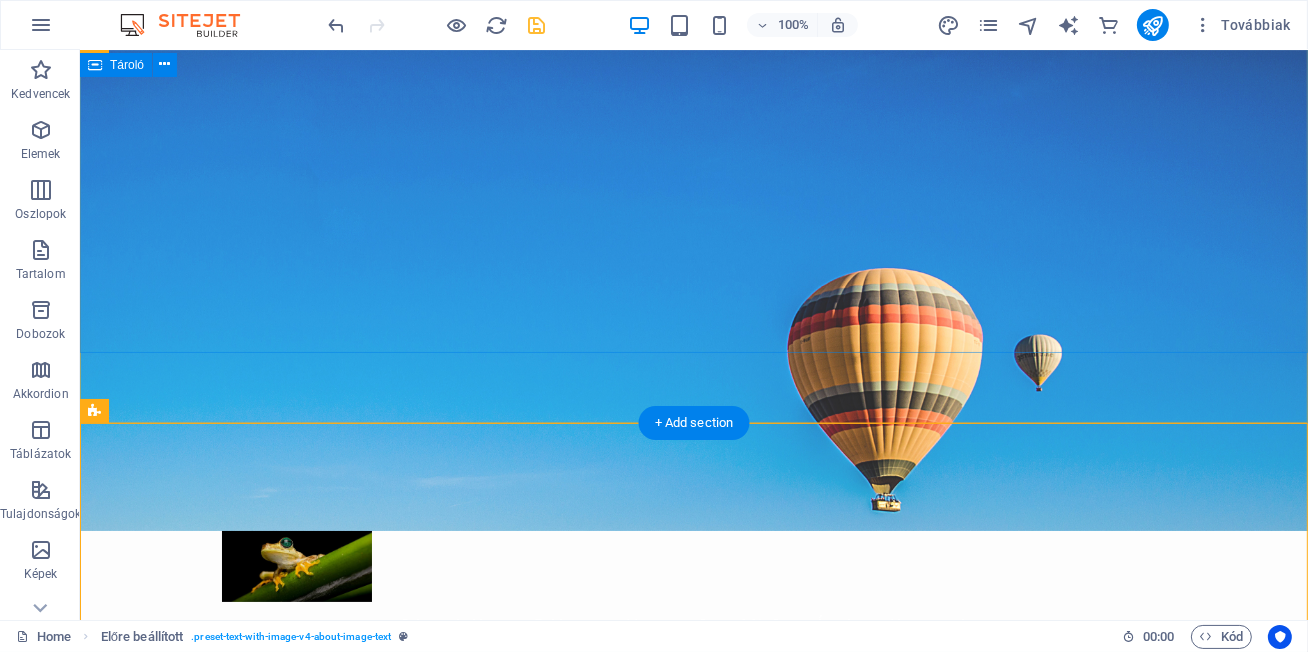 scroll, scrollTop: 87, scrollLeft: 0, axis: vertical 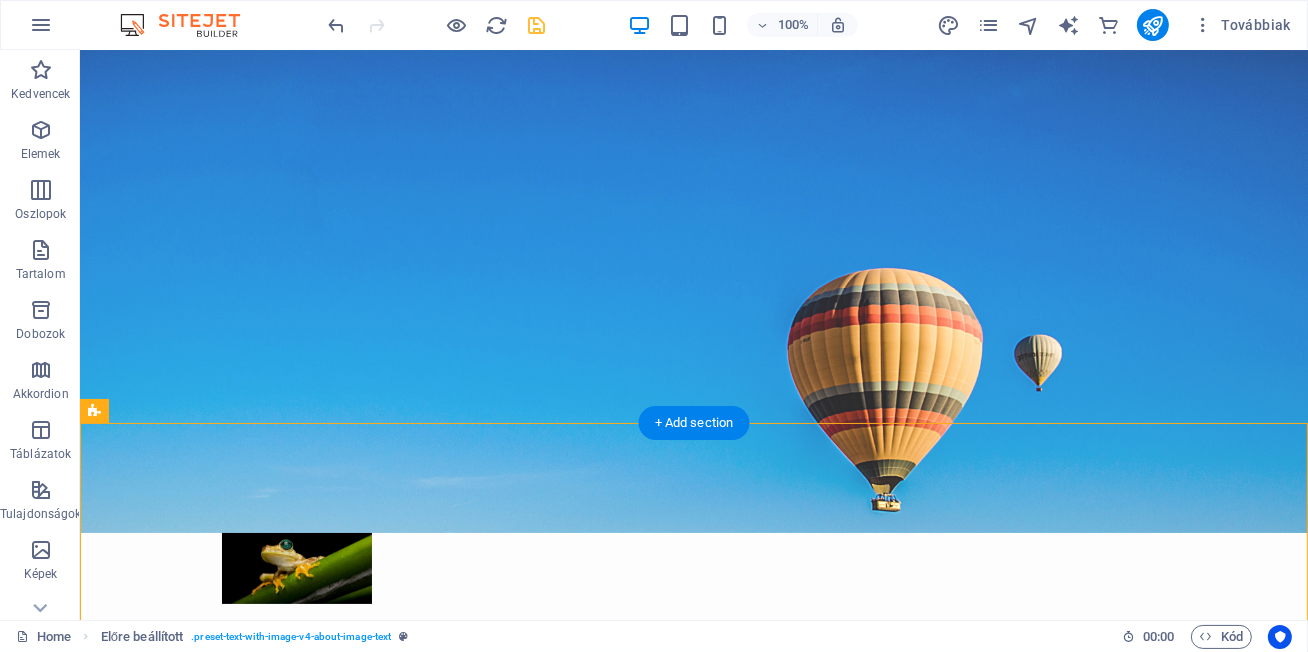 click at bounding box center [693, 248] 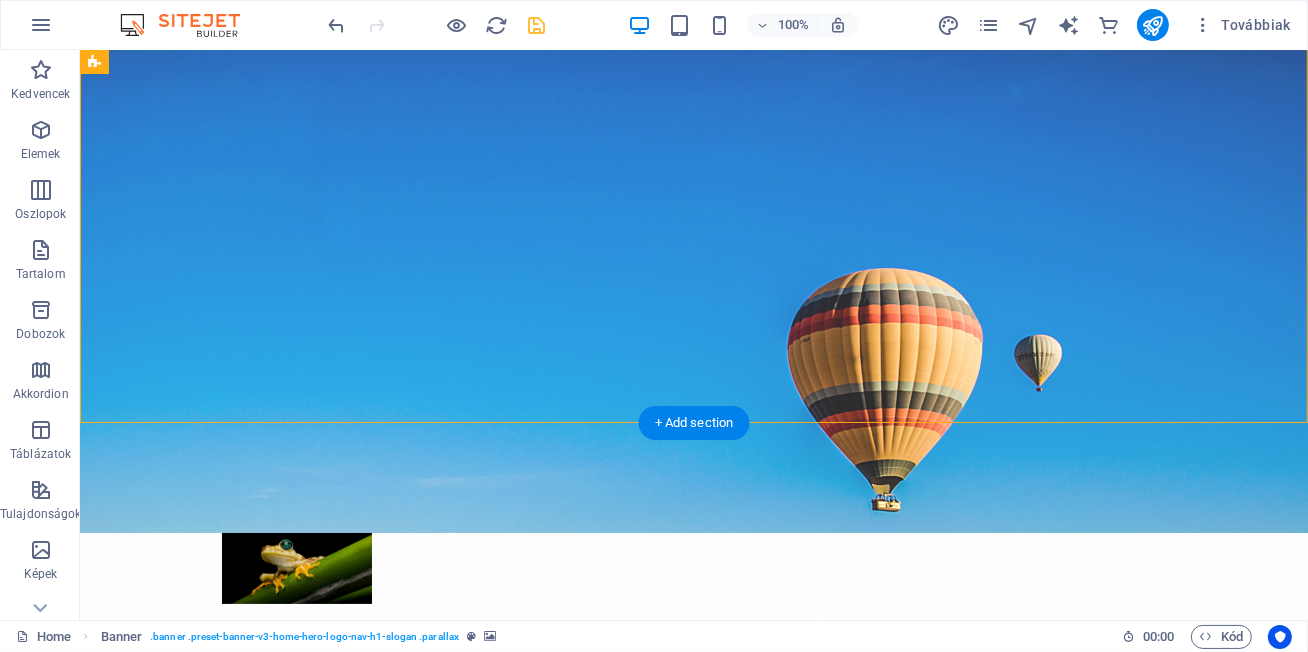 click at bounding box center (693, 248) 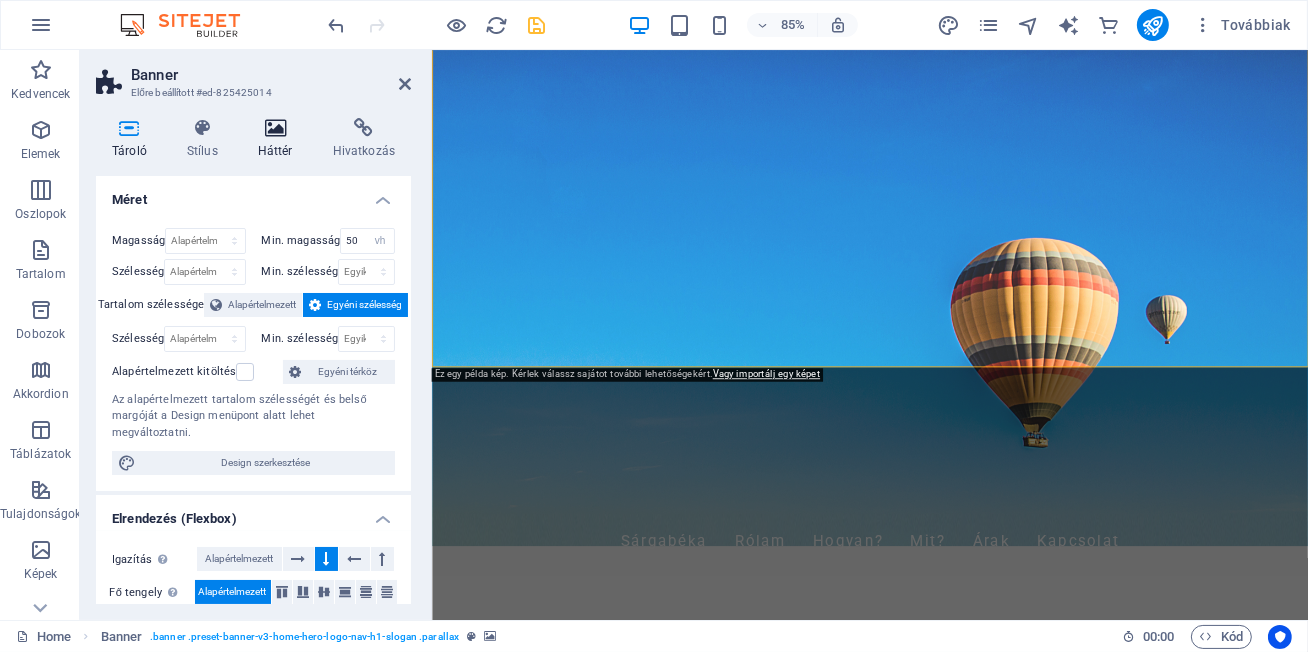 click at bounding box center [275, 128] 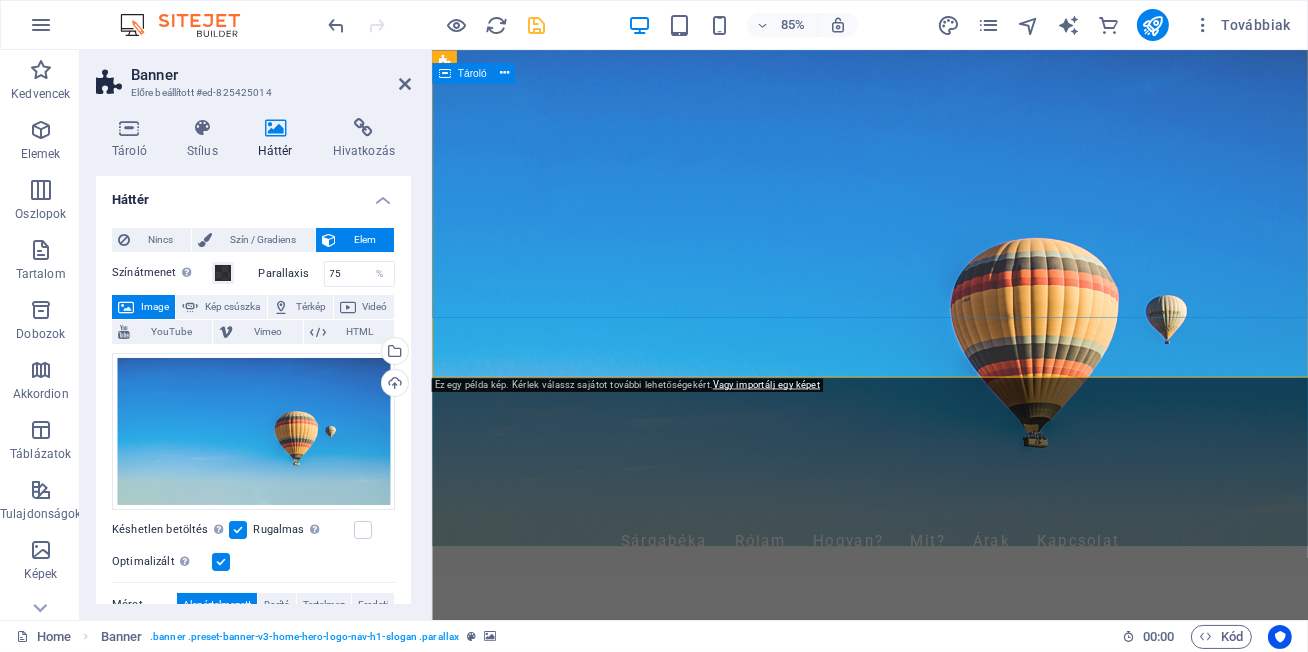 scroll, scrollTop: 0, scrollLeft: 0, axis: both 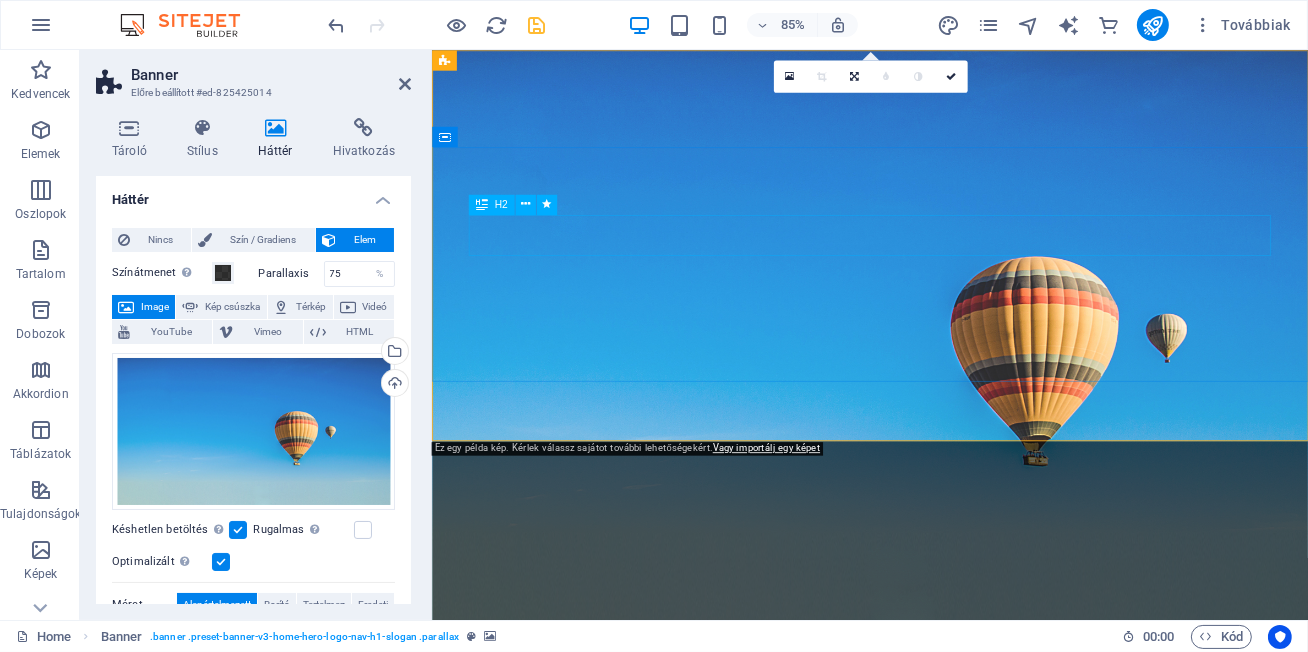 click on "Welcome to Sargabeka Neurodiverz" at bounding box center (947, 935) 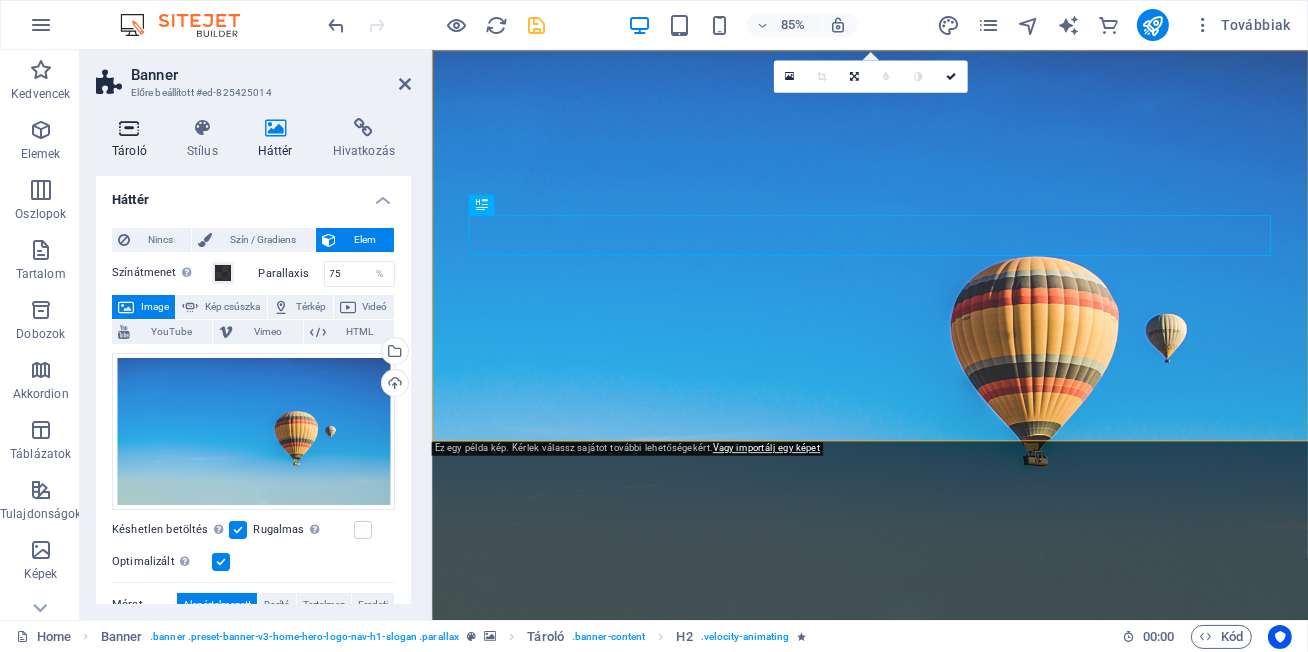 click at bounding box center [129, 128] 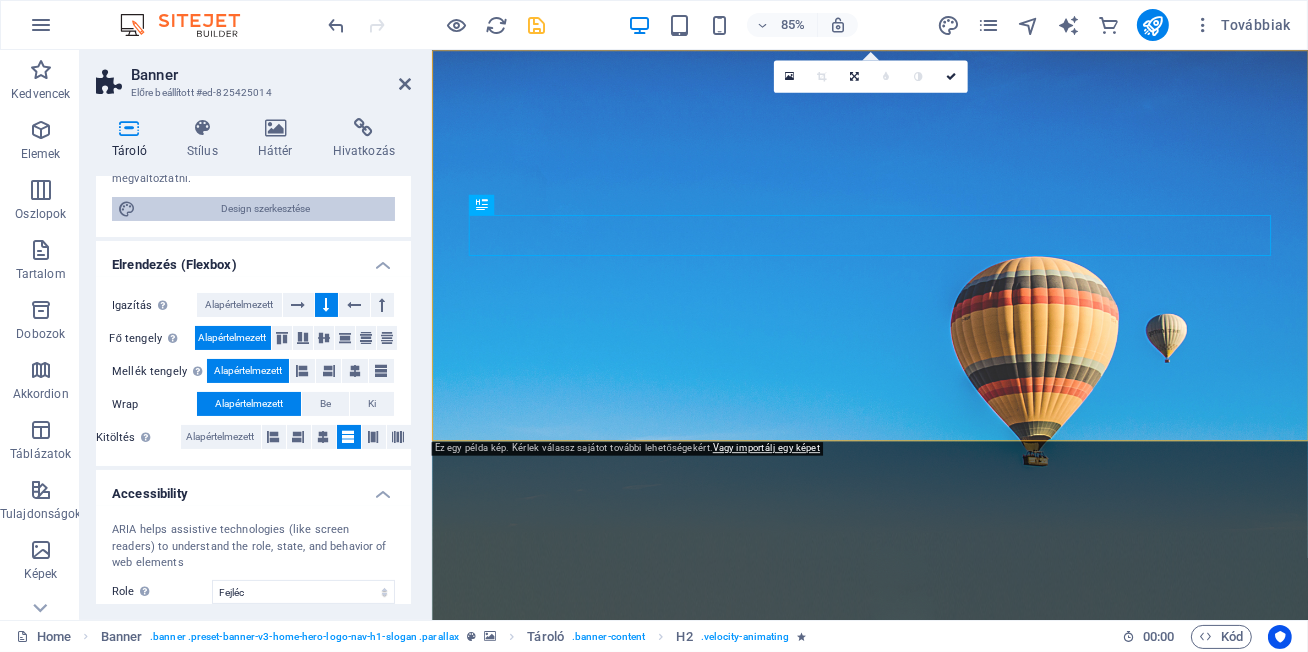 scroll, scrollTop: 241, scrollLeft: 0, axis: vertical 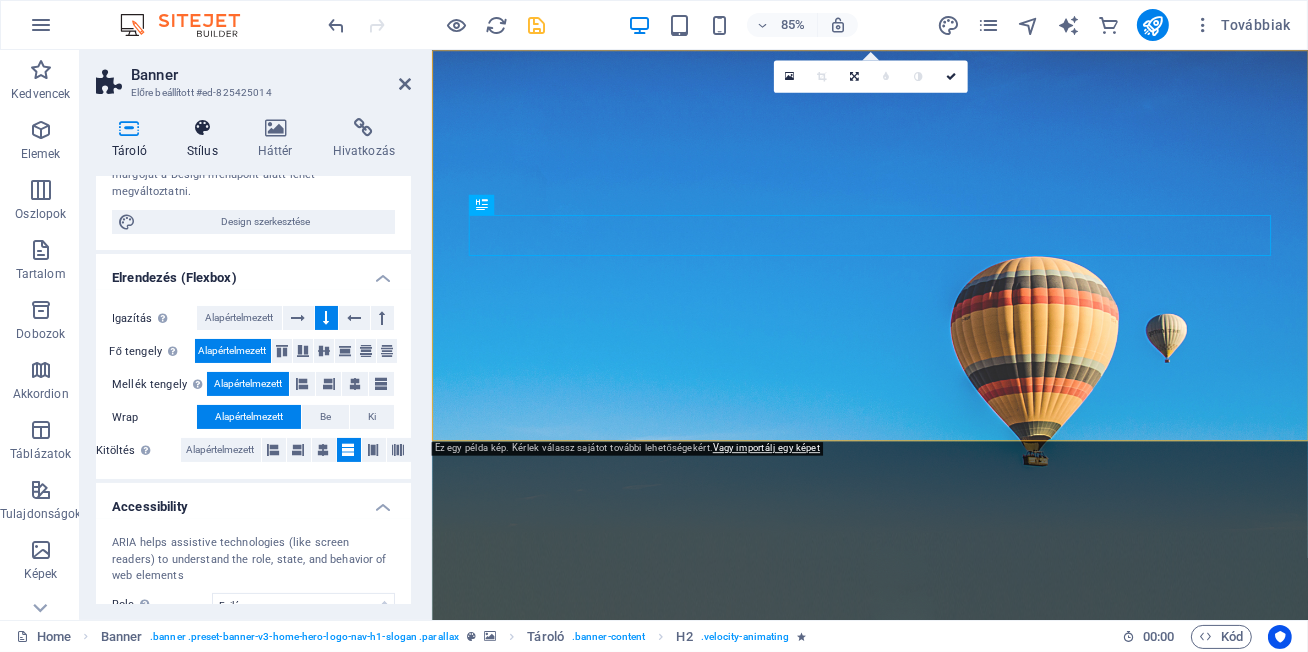 click at bounding box center [202, 128] 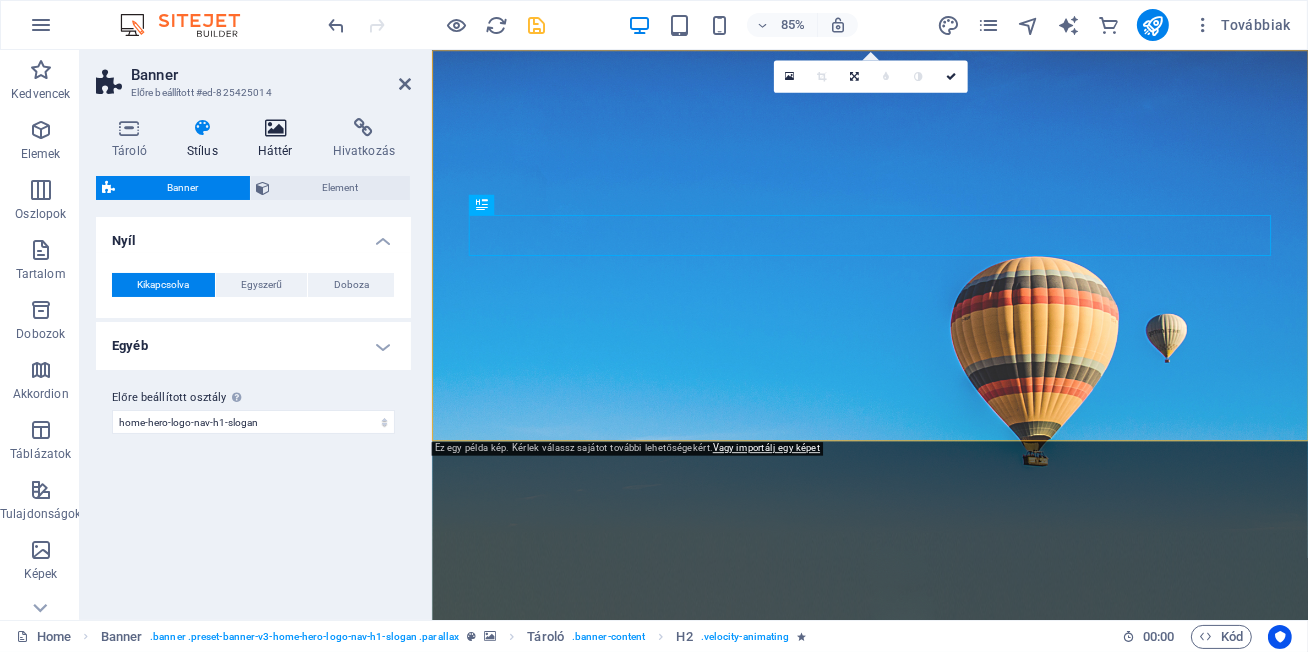 click at bounding box center (275, 128) 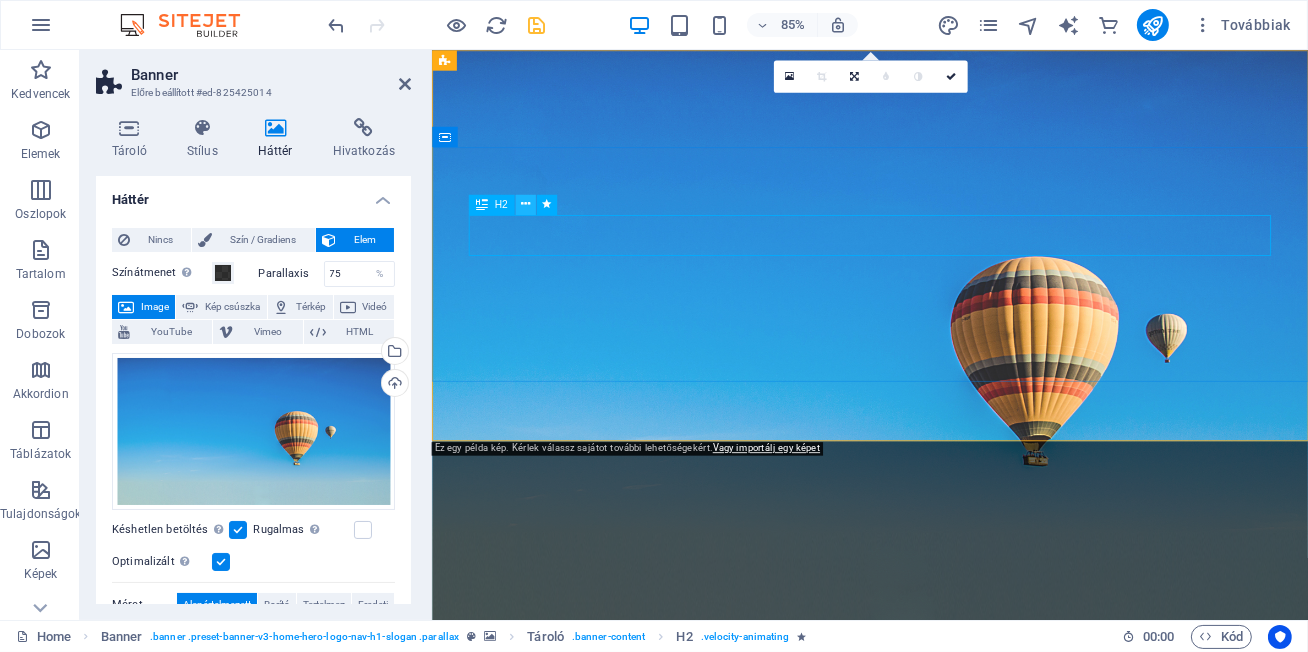 click at bounding box center (525, 205) 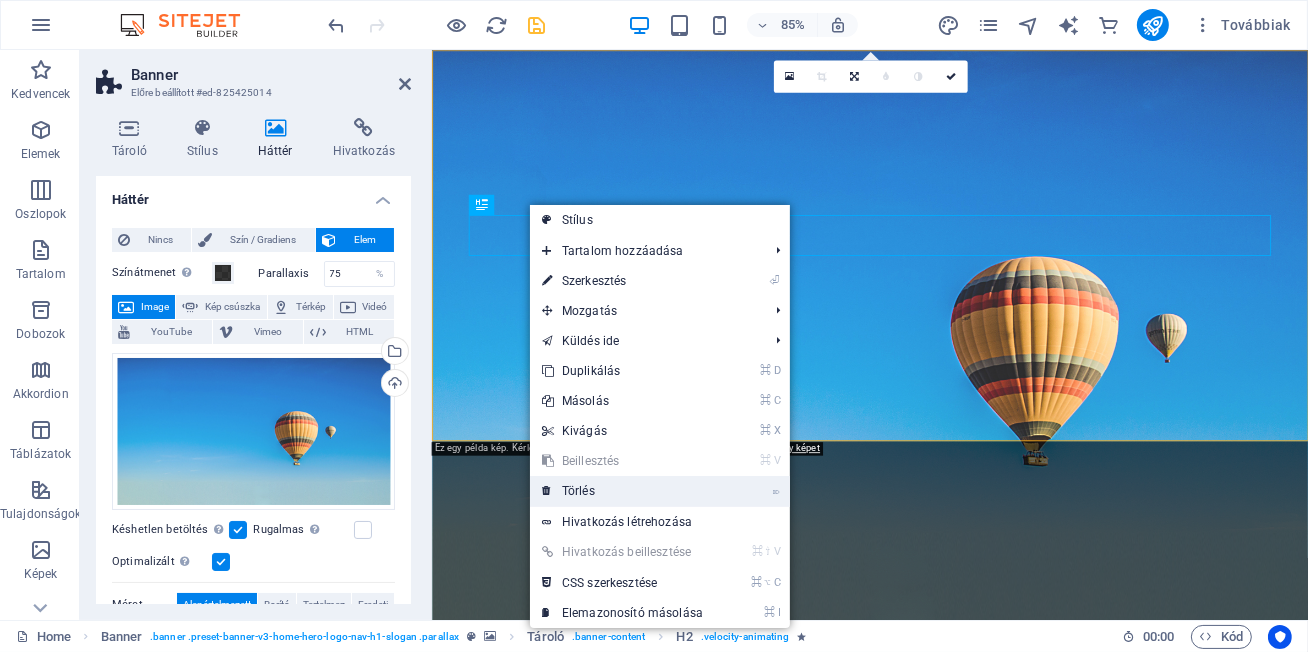click on "⌦  Törlés" at bounding box center [622, 491] 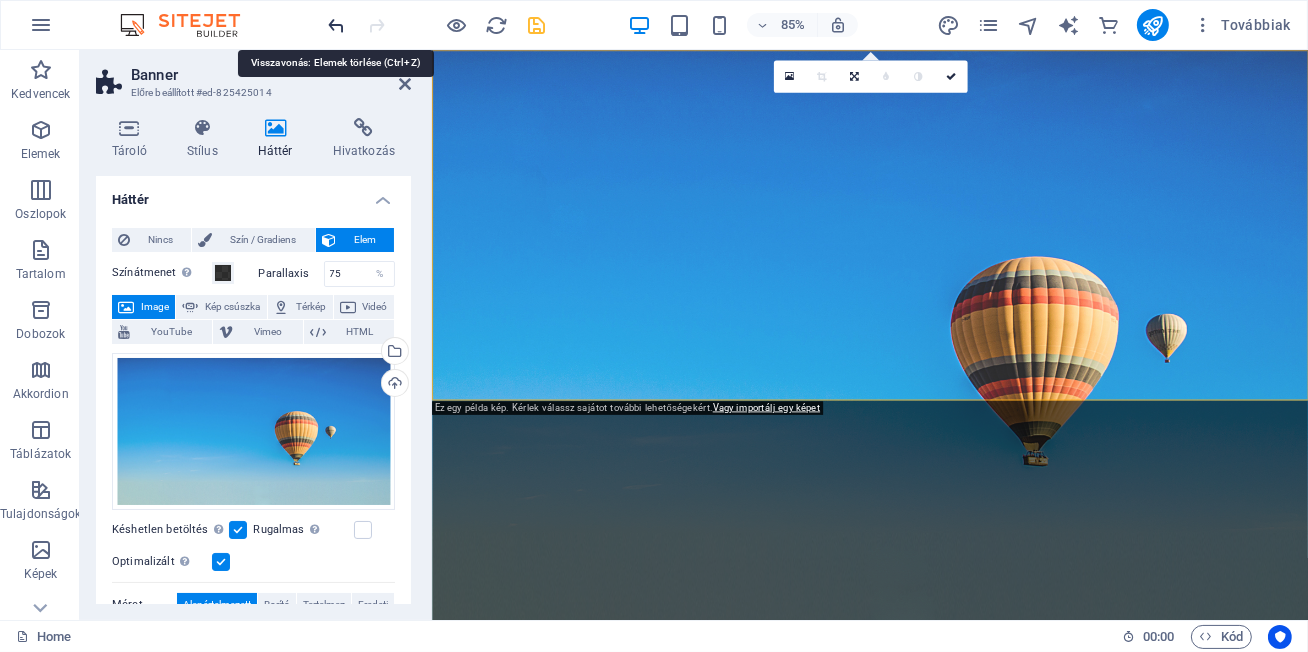 click at bounding box center [337, 25] 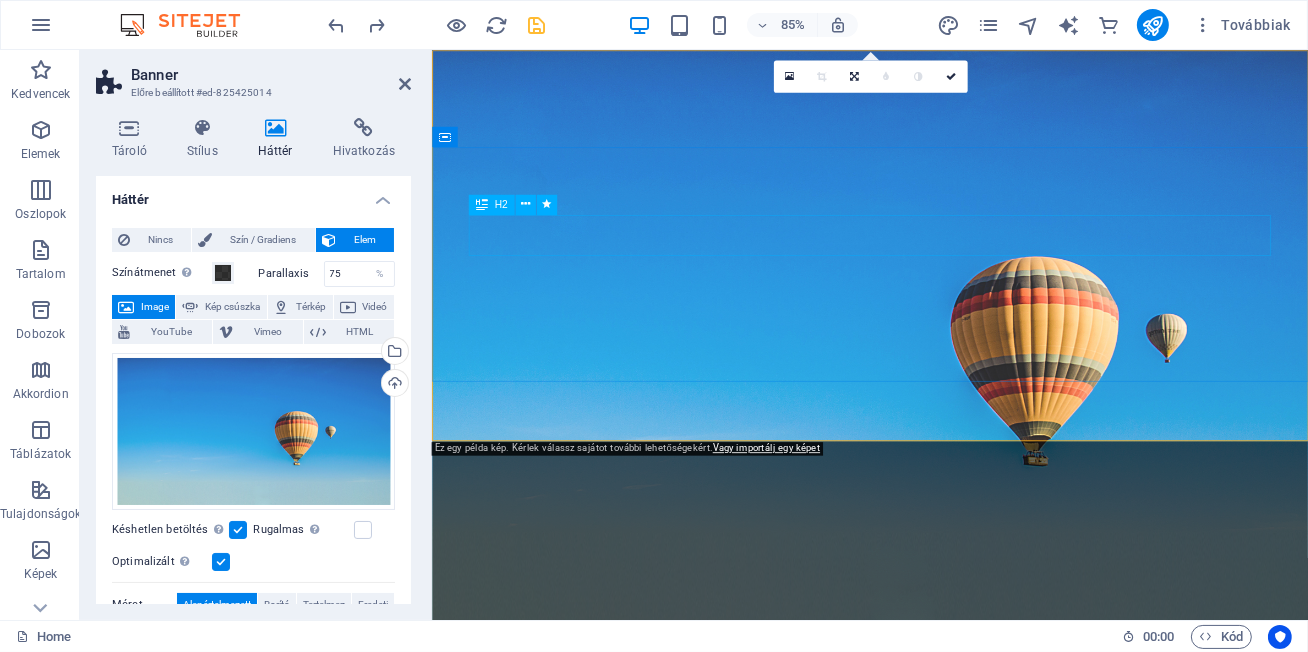 click on "Welcome to Sargabeka Neurodiverz" at bounding box center (947, 935) 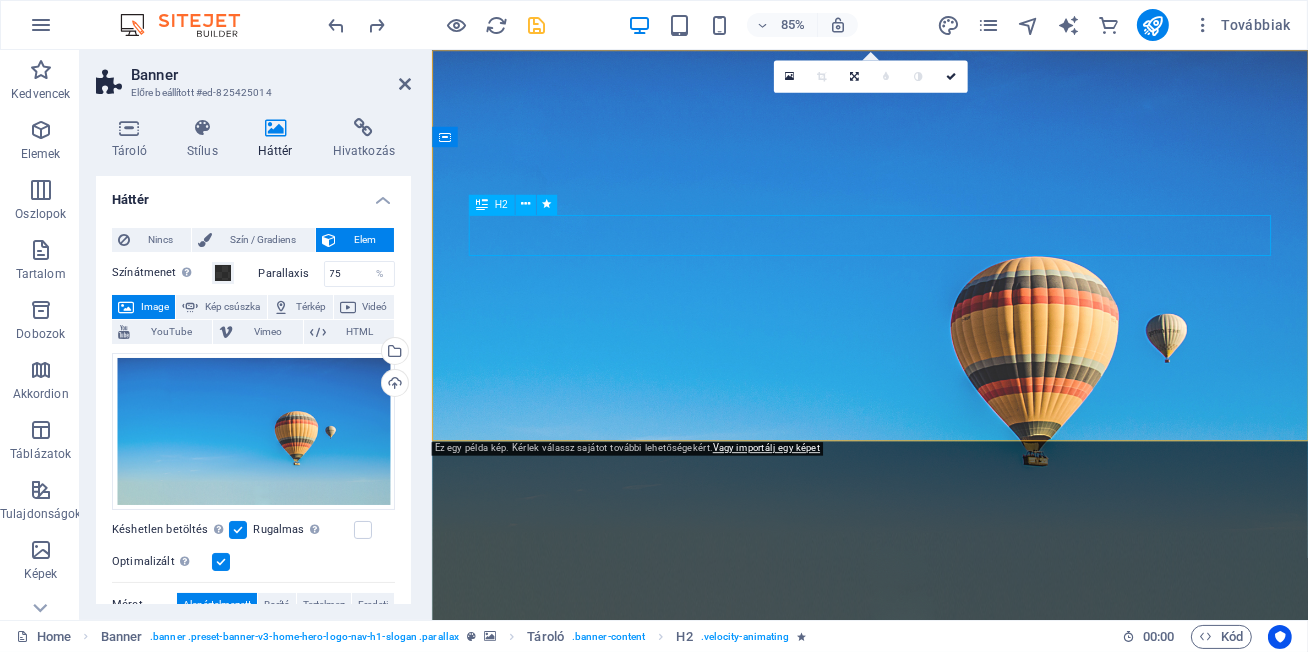 click on "Welcome to Sargabeka Neurodiverz" at bounding box center (947, 935) 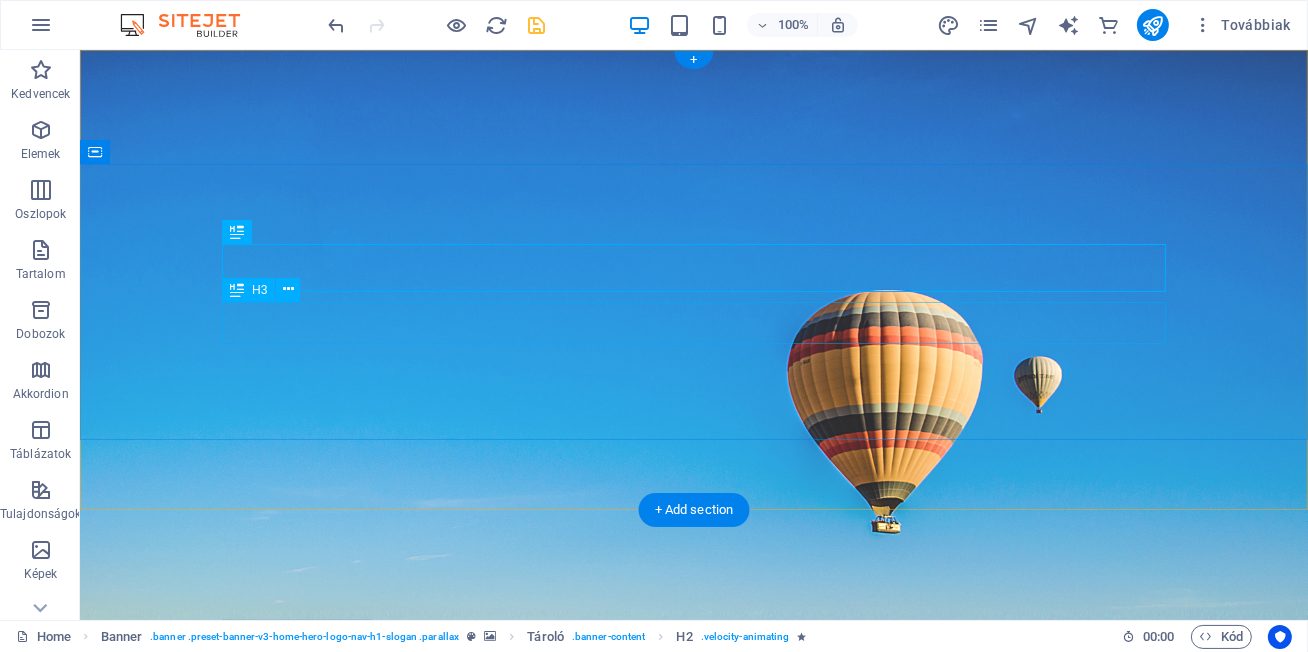 click on "a különbözőség összeköt" at bounding box center [693, 915] 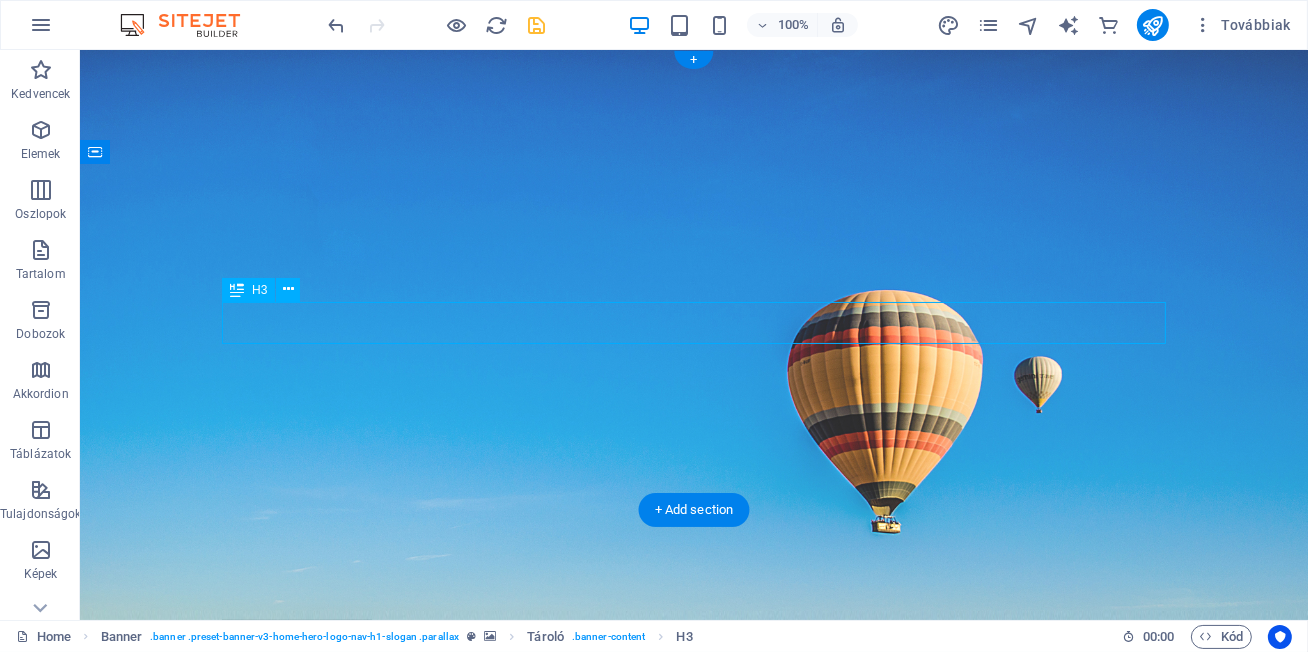 click on "a különbözőség összeköt" at bounding box center (693, 915) 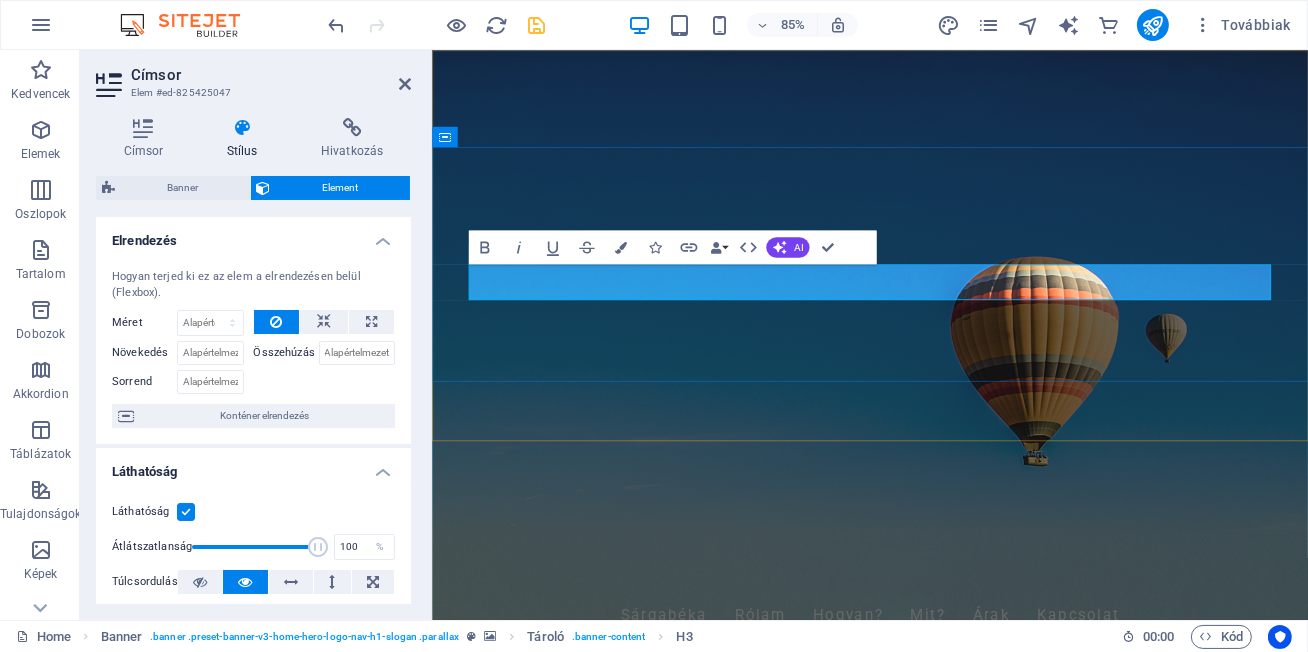 click on "a különbözőség összeköt" at bounding box center (947, 915) 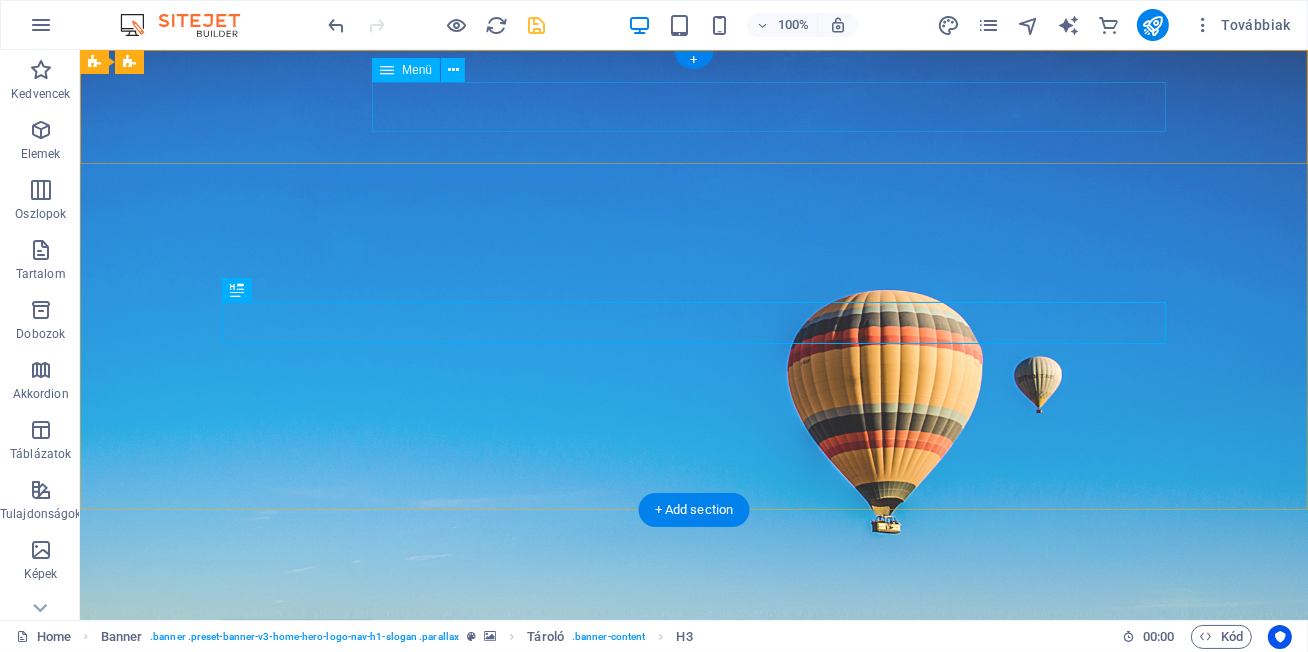 click on "Sárgabéka Rólam Hogyan? Mit? Árak Kapcsolat" at bounding box center [693, 716] 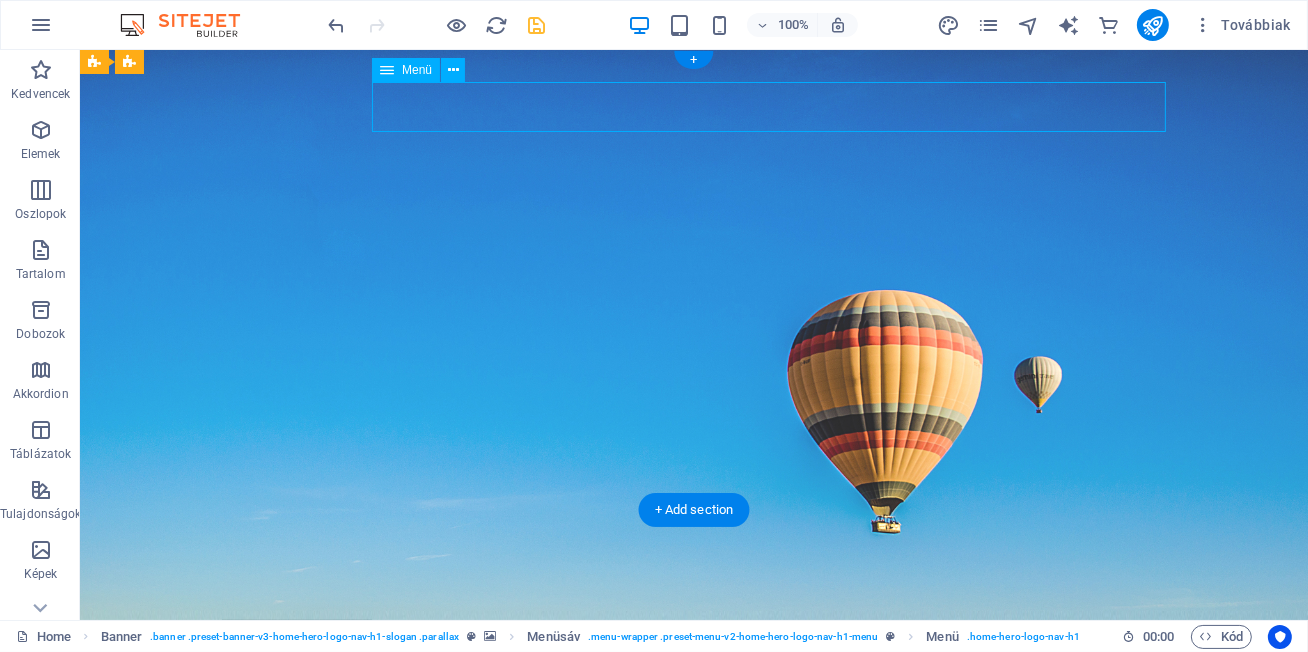 click on "Sárgabéka Rólam Hogyan? Mit? Árak Kapcsolat" at bounding box center [693, 716] 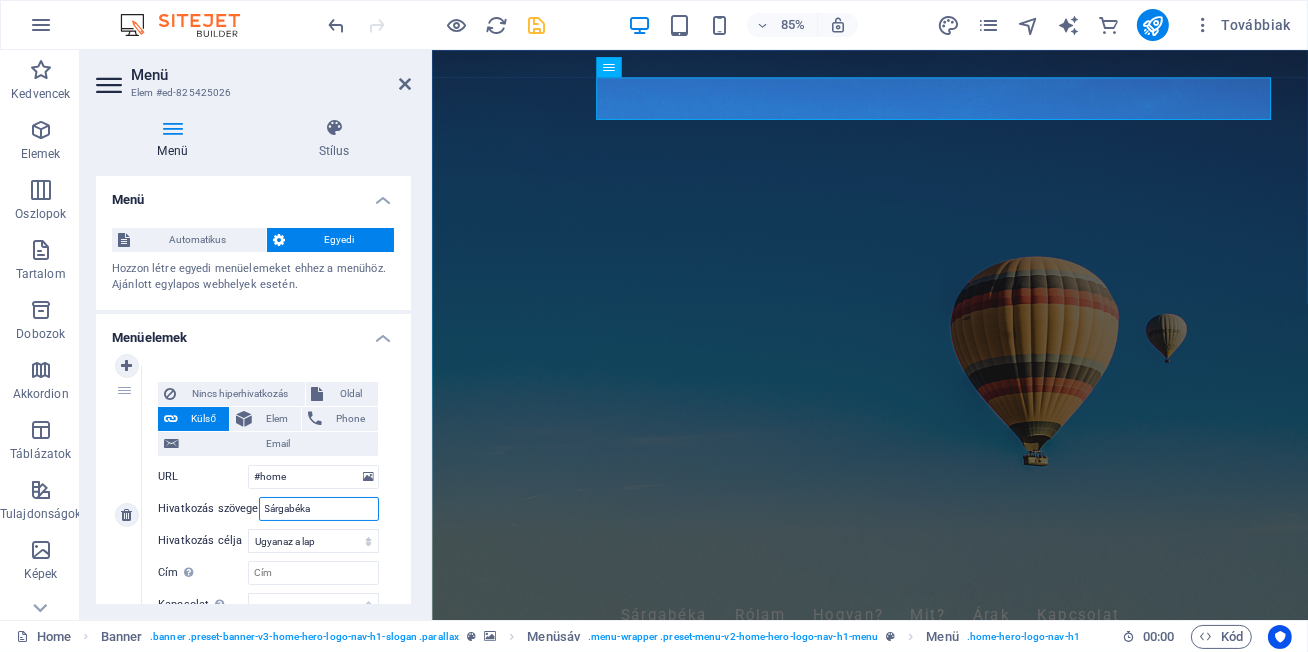 click on "Sárgabéka" at bounding box center [319, 509] 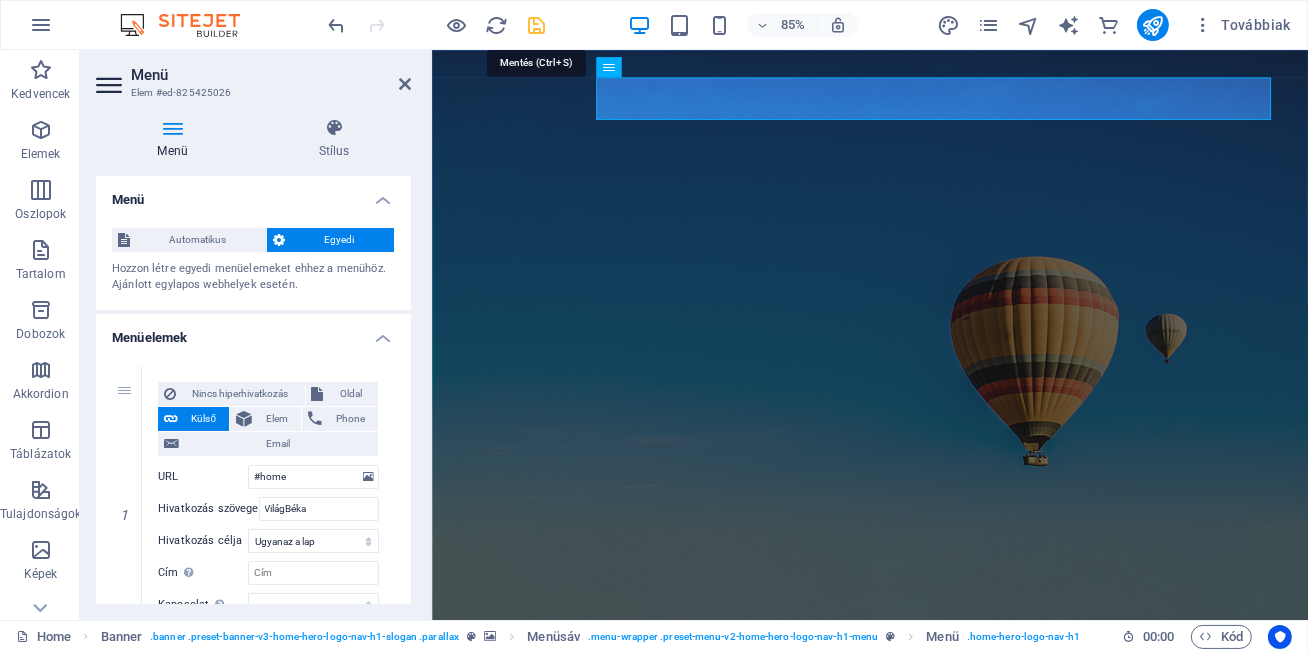 click at bounding box center (537, 25) 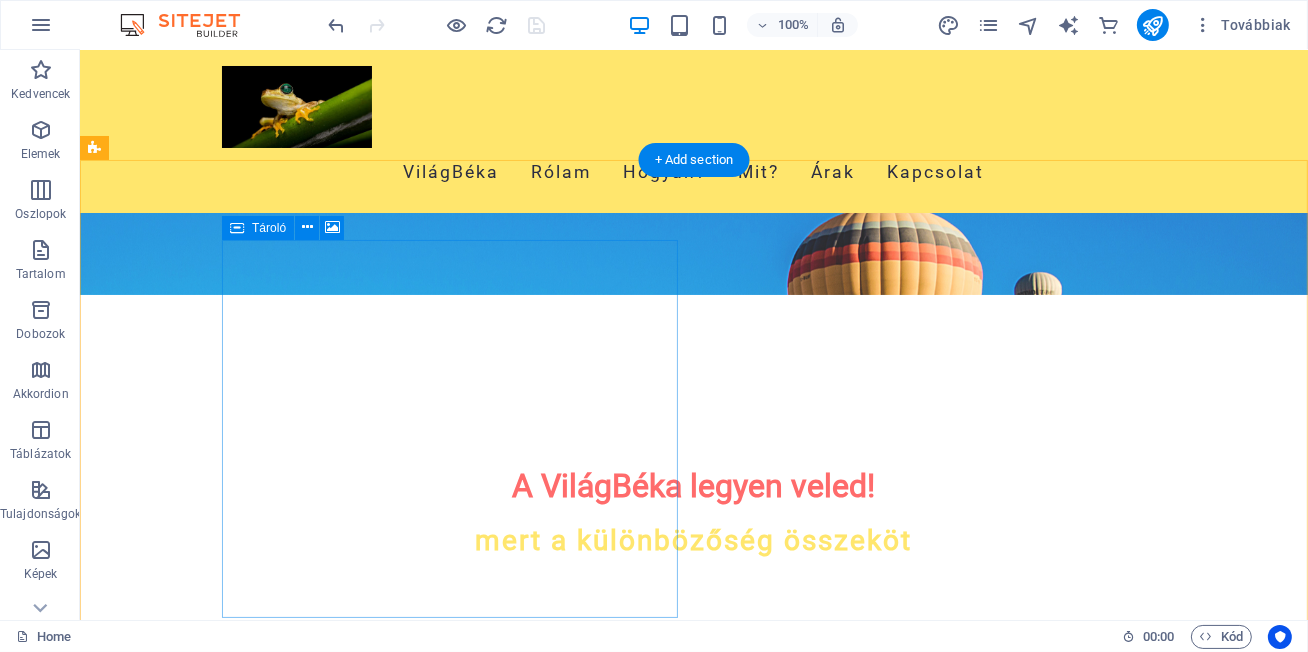 scroll, scrollTop: 355, scrollLeft: 0, axis: vertical 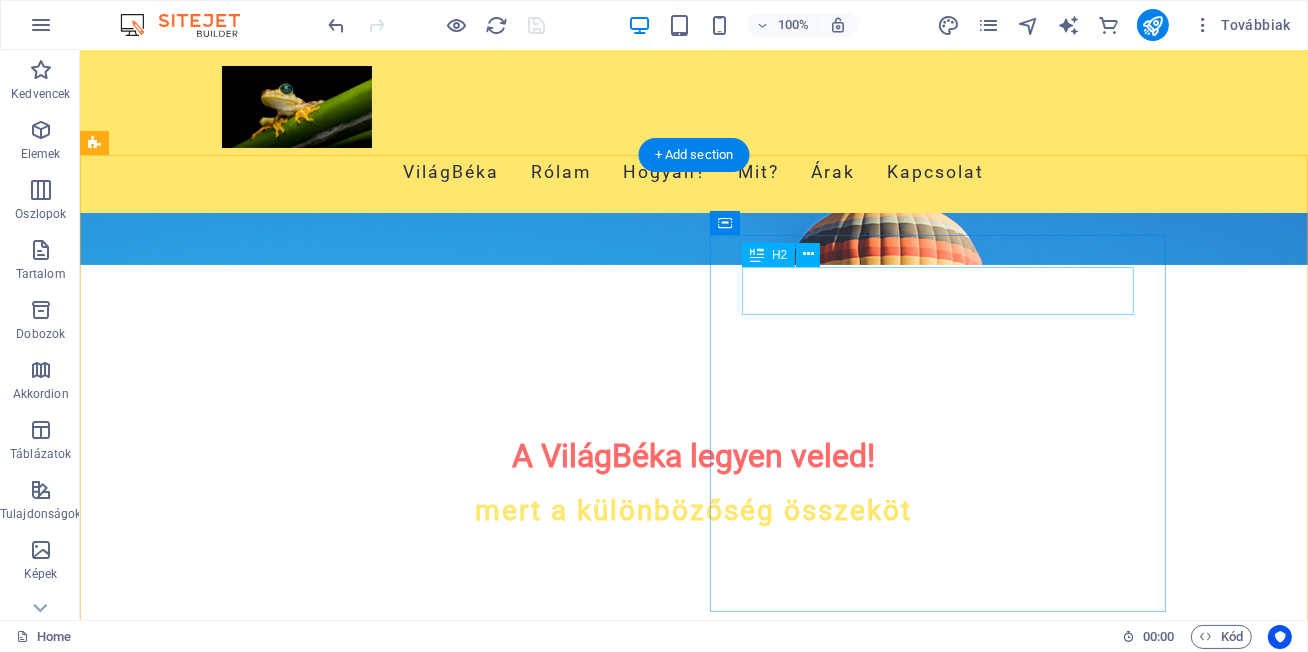 click on "About Us" at bounding box center [567, 1370] 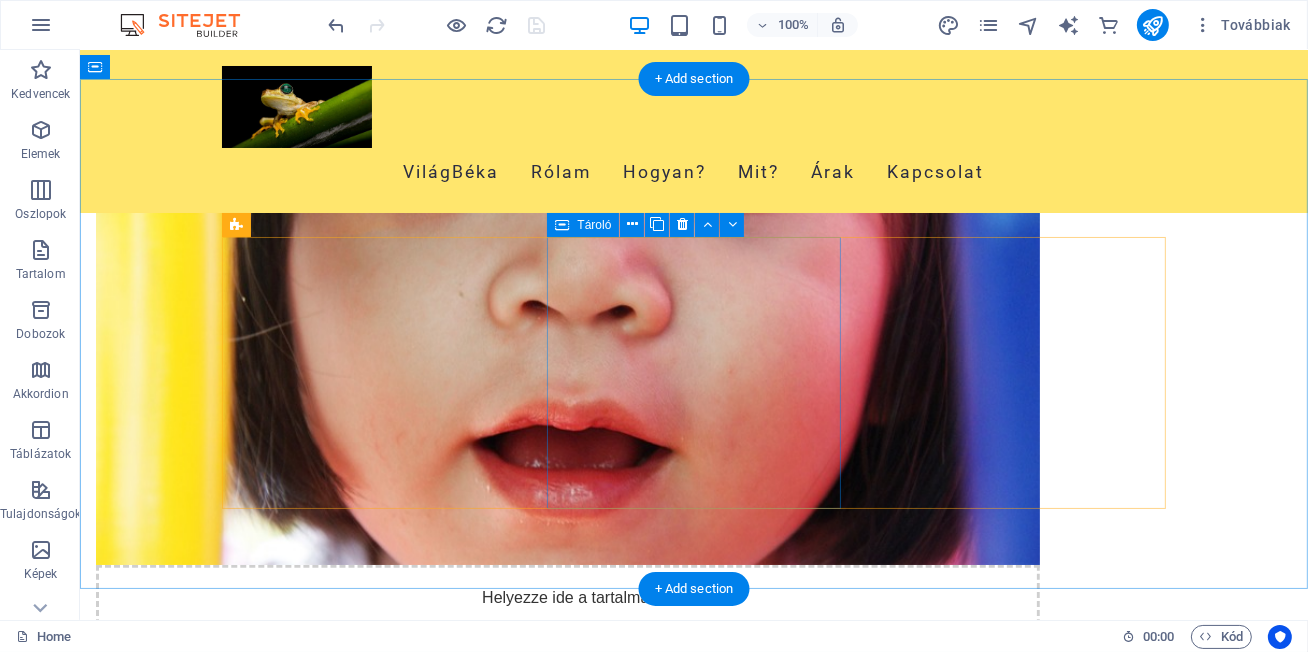 scroll, scrollTop: 969, scrollLeft: 0, axis: vertical 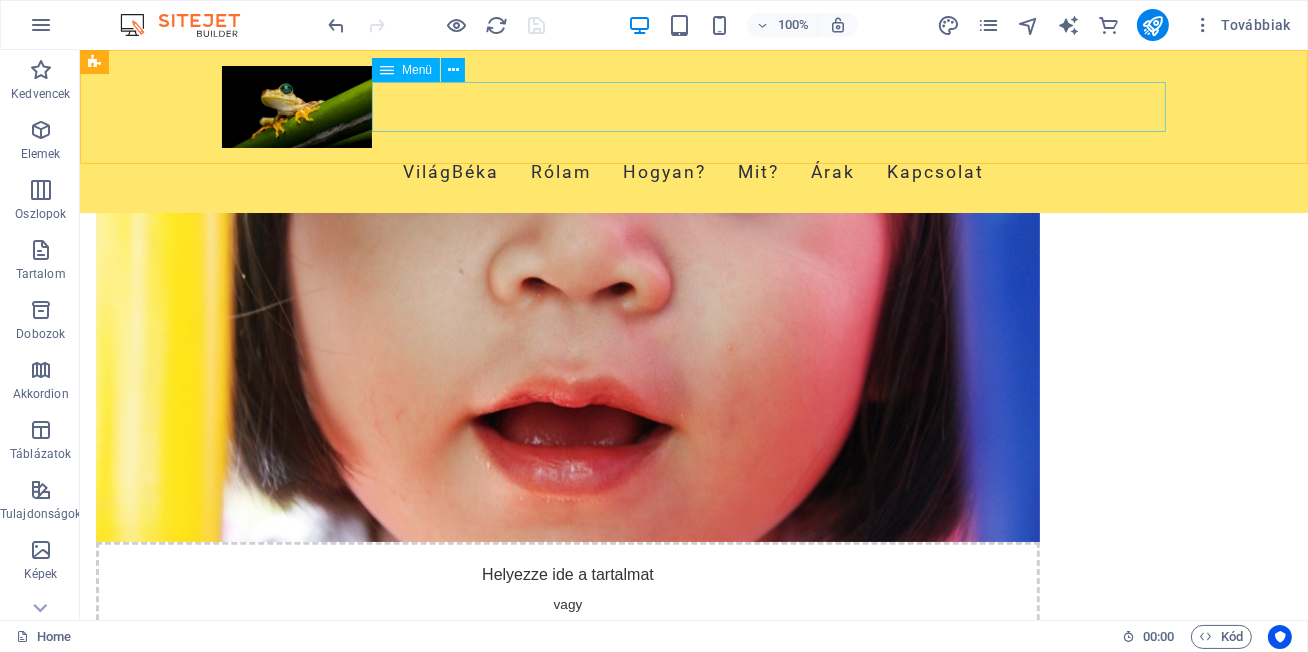 click on "VilágBéka Rólam Hogyan? Mit? Árak Kapcsolat" at bounding box center [693, 173] 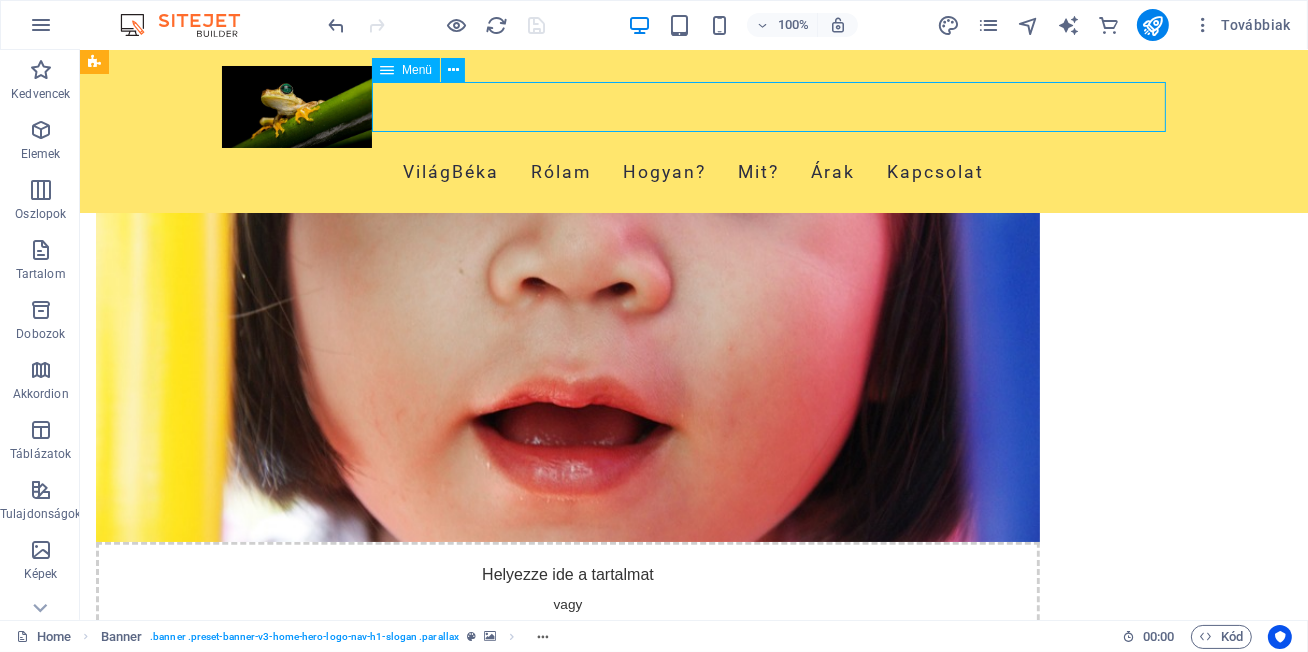 click on "VilágBéka Rólam Hogyan? Mit? Árak Kapcsolat" at bounding box center [693, 173] 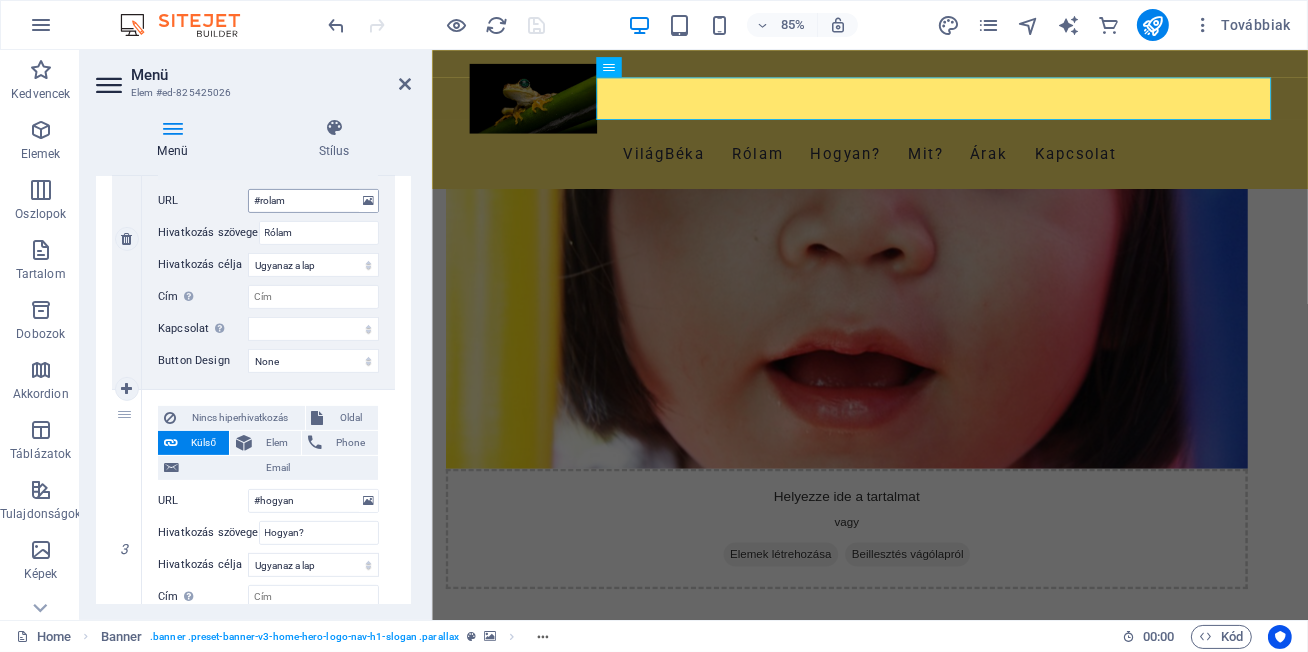 scroll, scrollTop: 615, scrollLeft: 0, axis: vertical 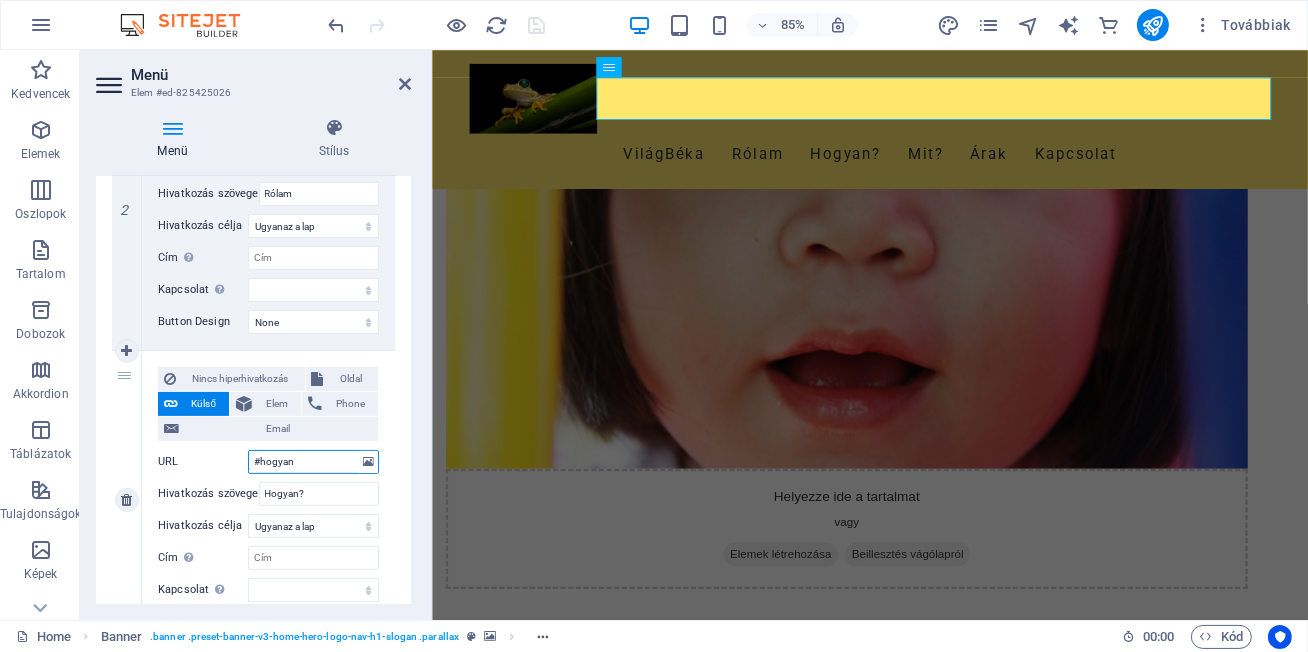click on "#hogyan" at bounding box center (313, 462) 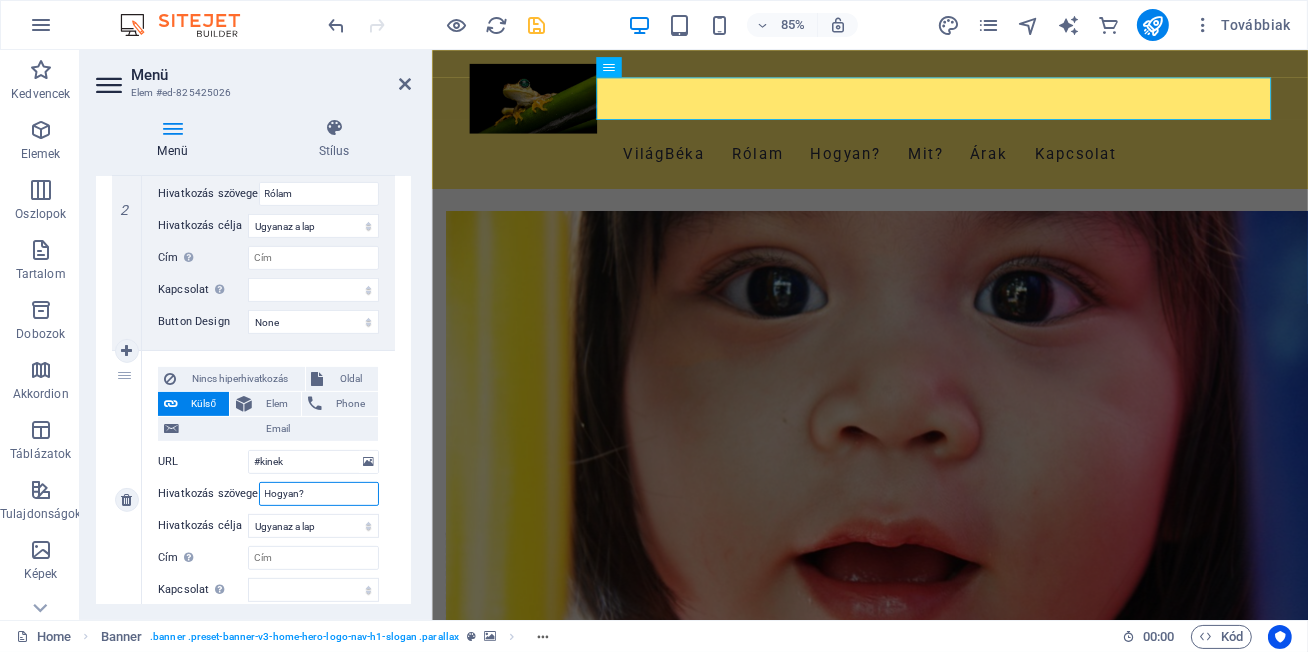 click on "Hogyan?" at bounding box center [319, 494] 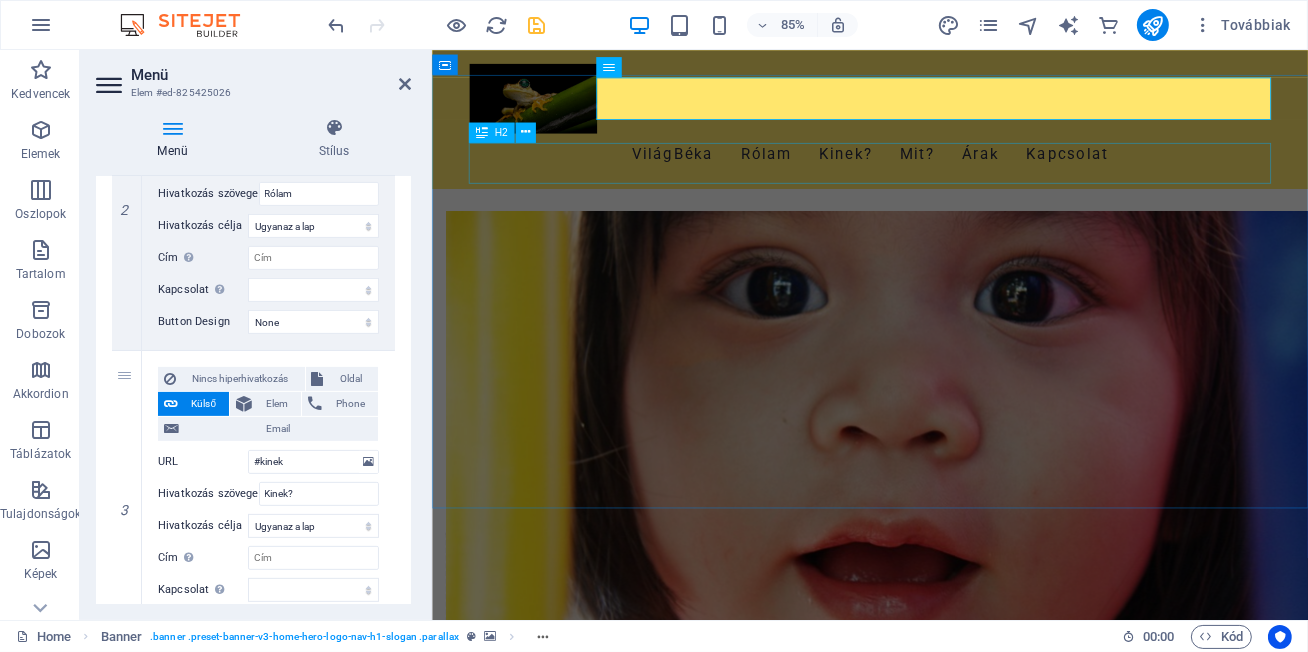 click on "Empathy" at bounding box center [947, 1241] 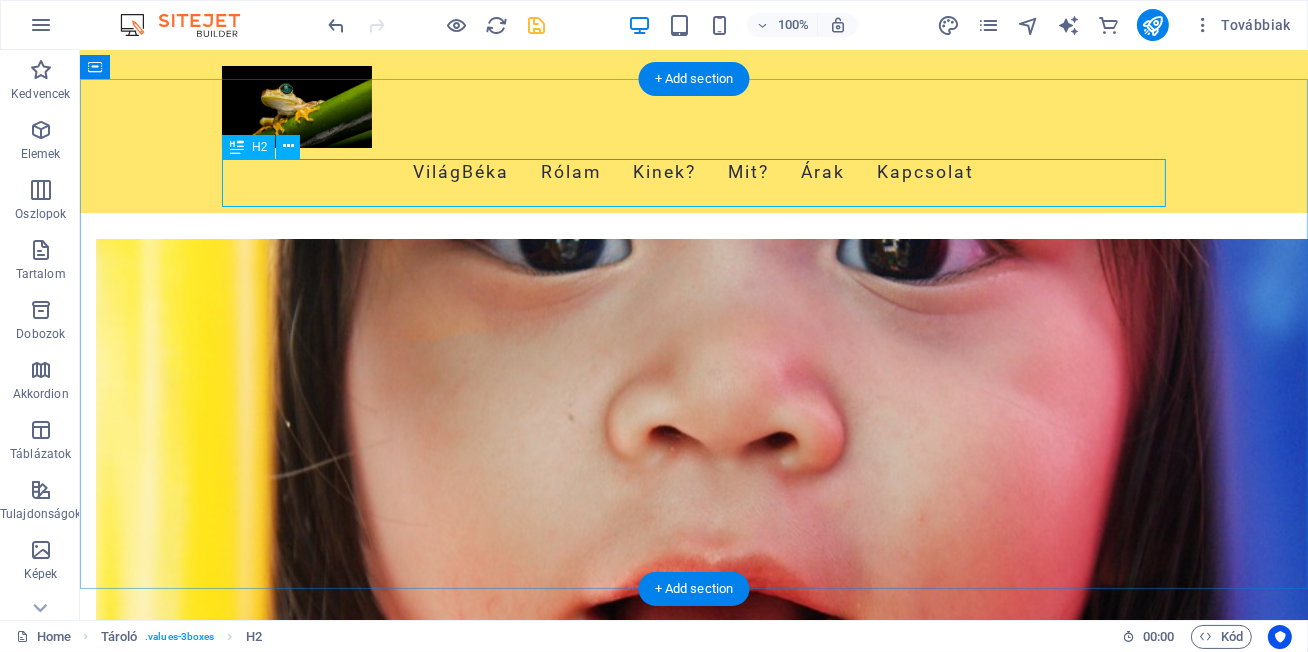 click on "Empathy" at bounding box center [693, 1241] 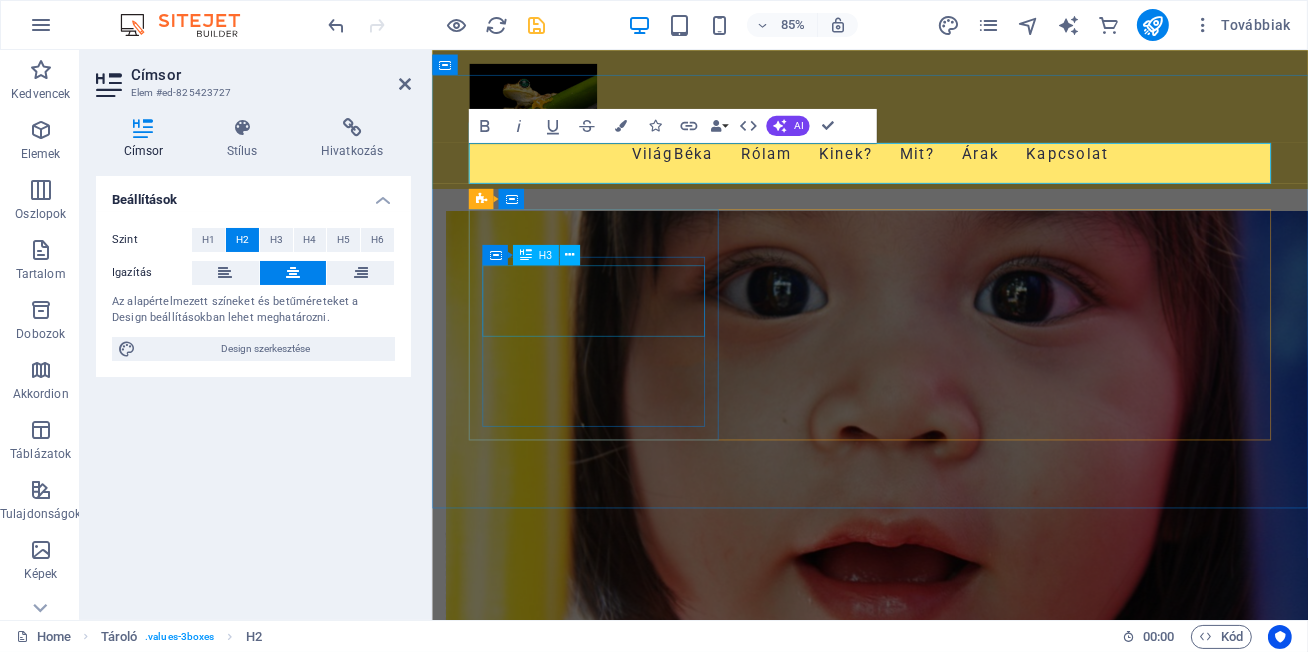 click on "Understanding Each Individual" at bounding box center [621, 1403] 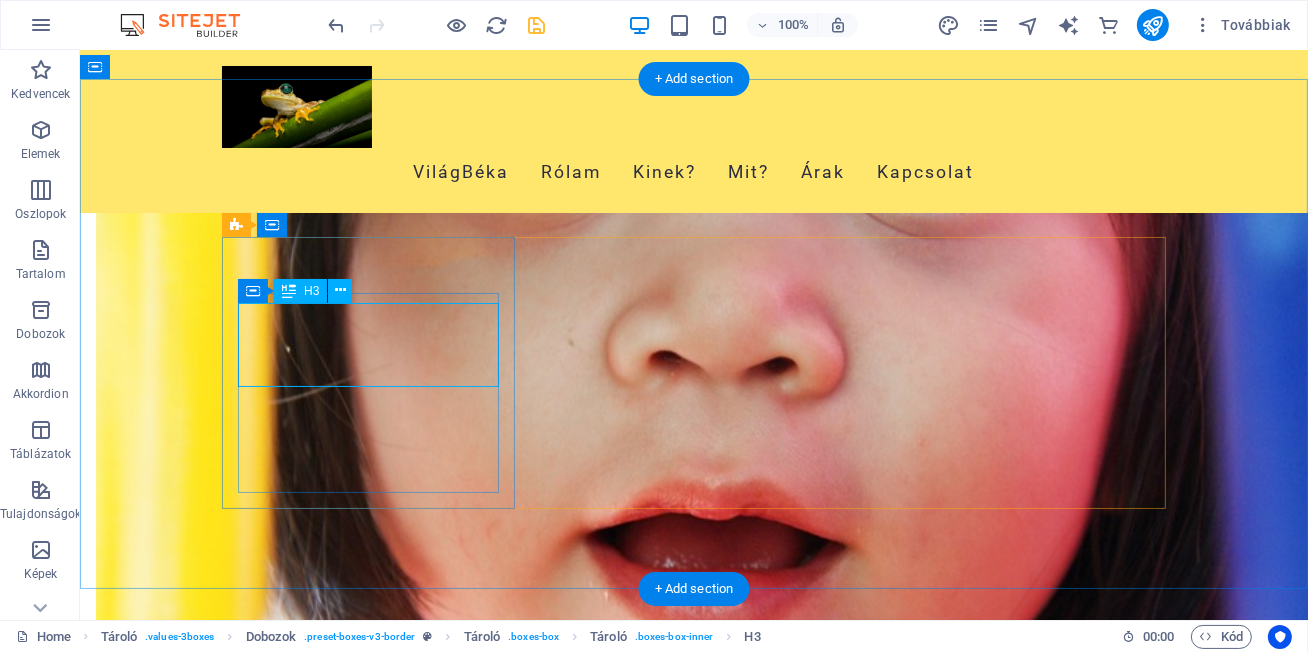 click on "Understanding Each Individual" at bounding box center [367, 1328] 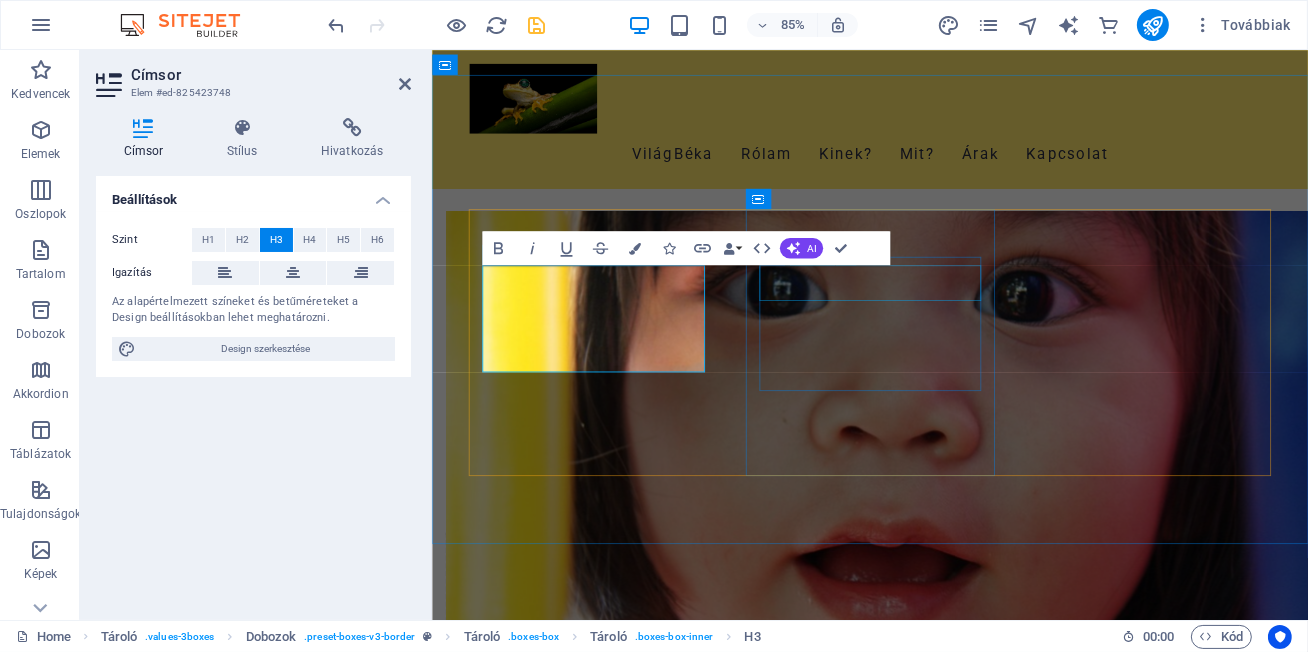 click on "Guided Coaching" at bounding box center (621, 1712) 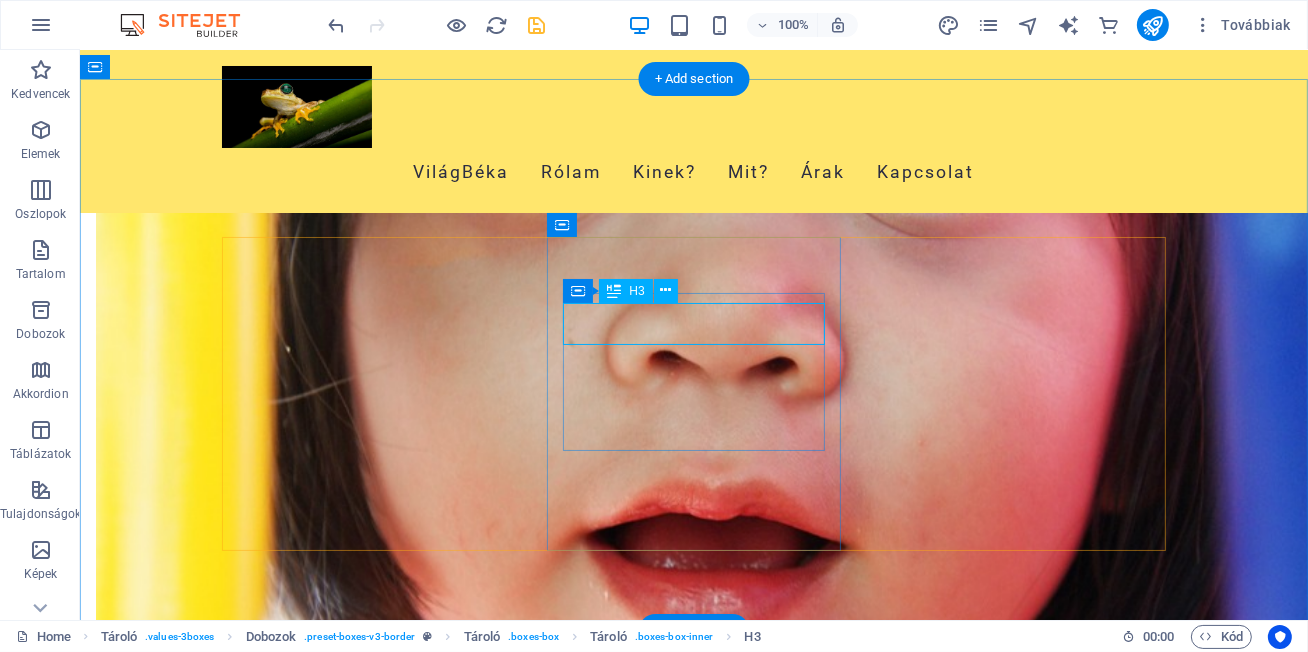click on "Guided Coaching" at bounding box center [367, 1637] 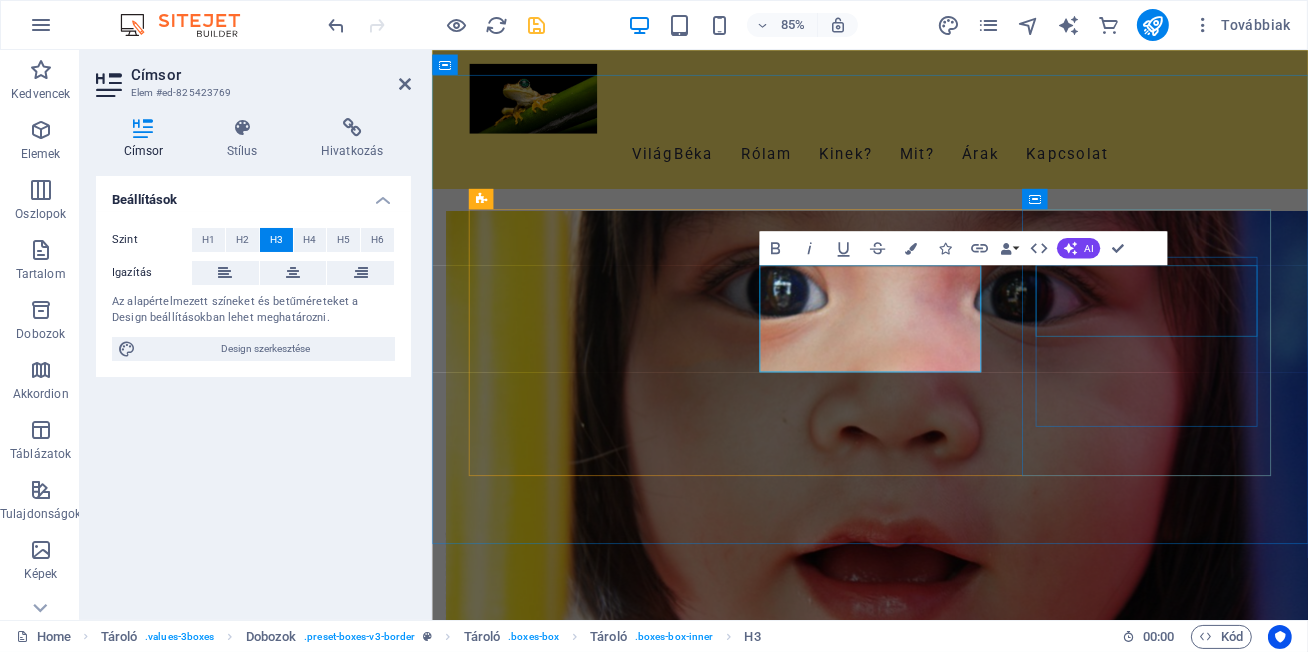 click on "Strengthening Abilities" at bounding box center [621, 2063] 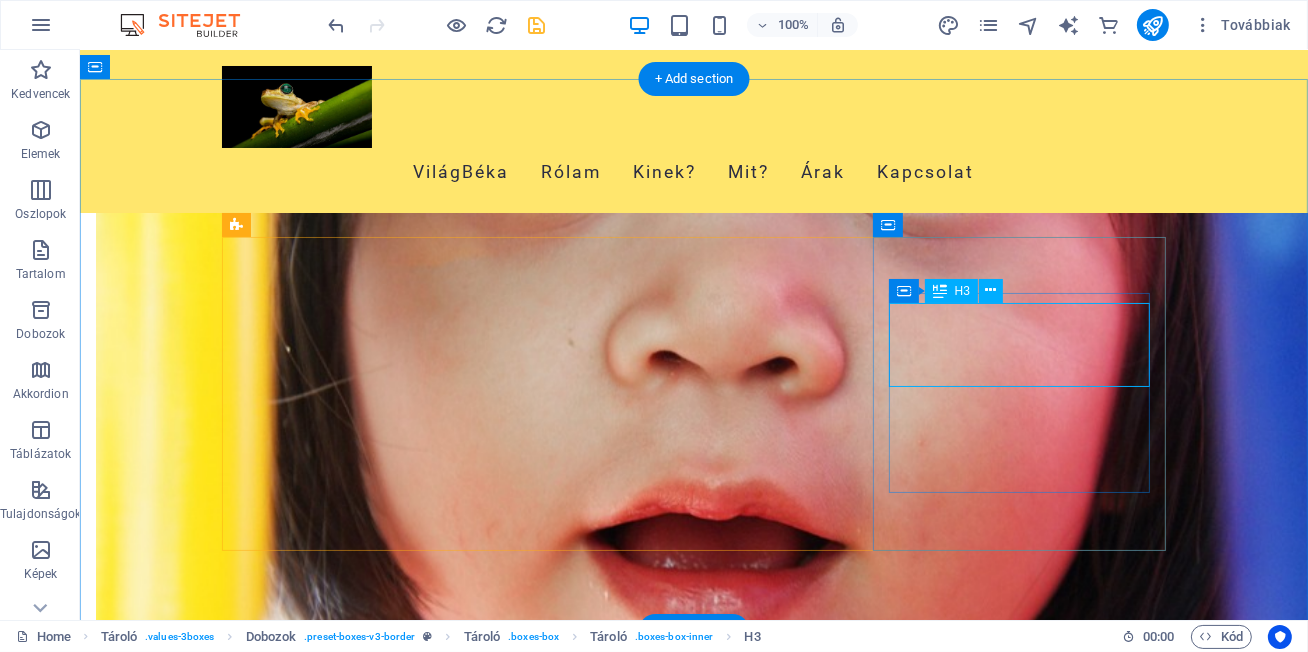 click on "Strengthening Abilities" at bounding box center [367, 1988] 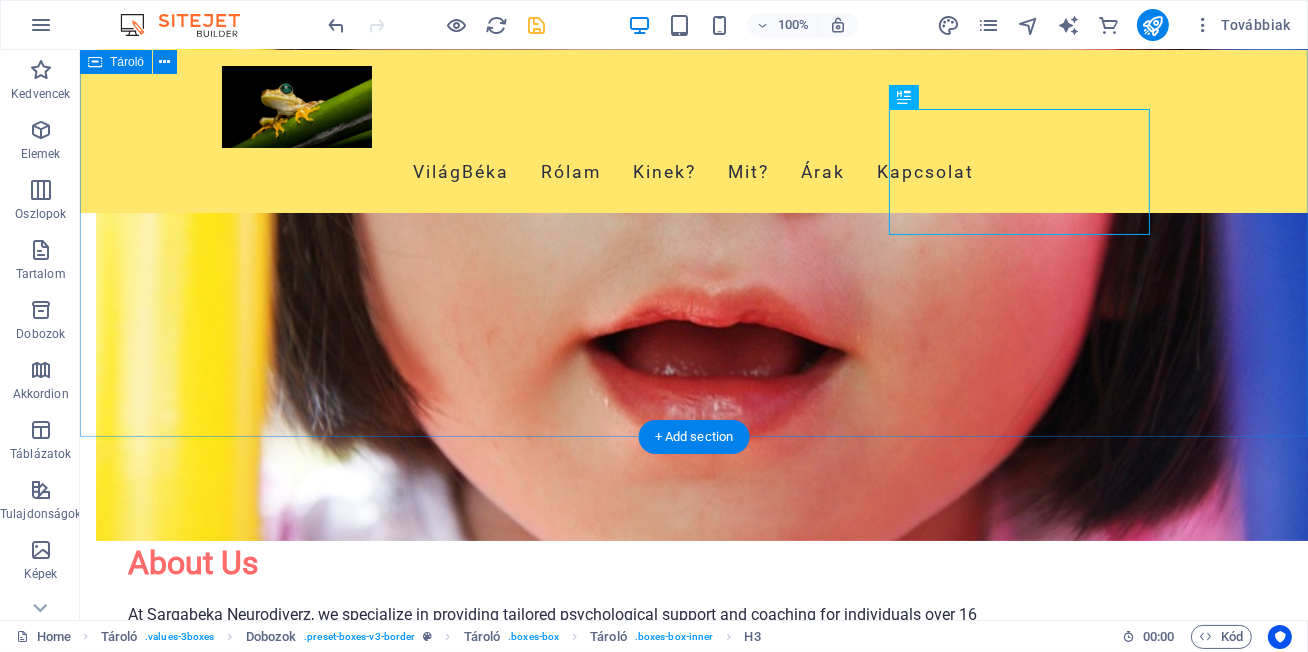scroll, scrollTop: 1430, scrollLeft: 0, axis: vertical 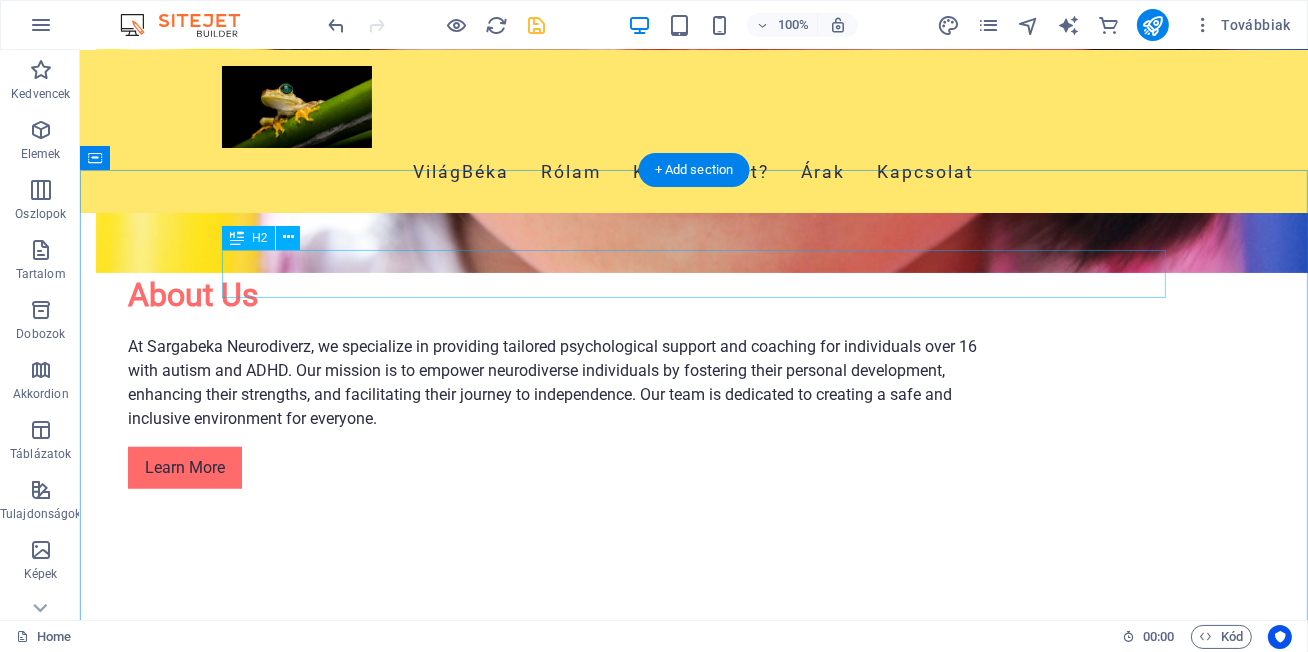 click on "Our Services" at bounding box center [693, 1917] 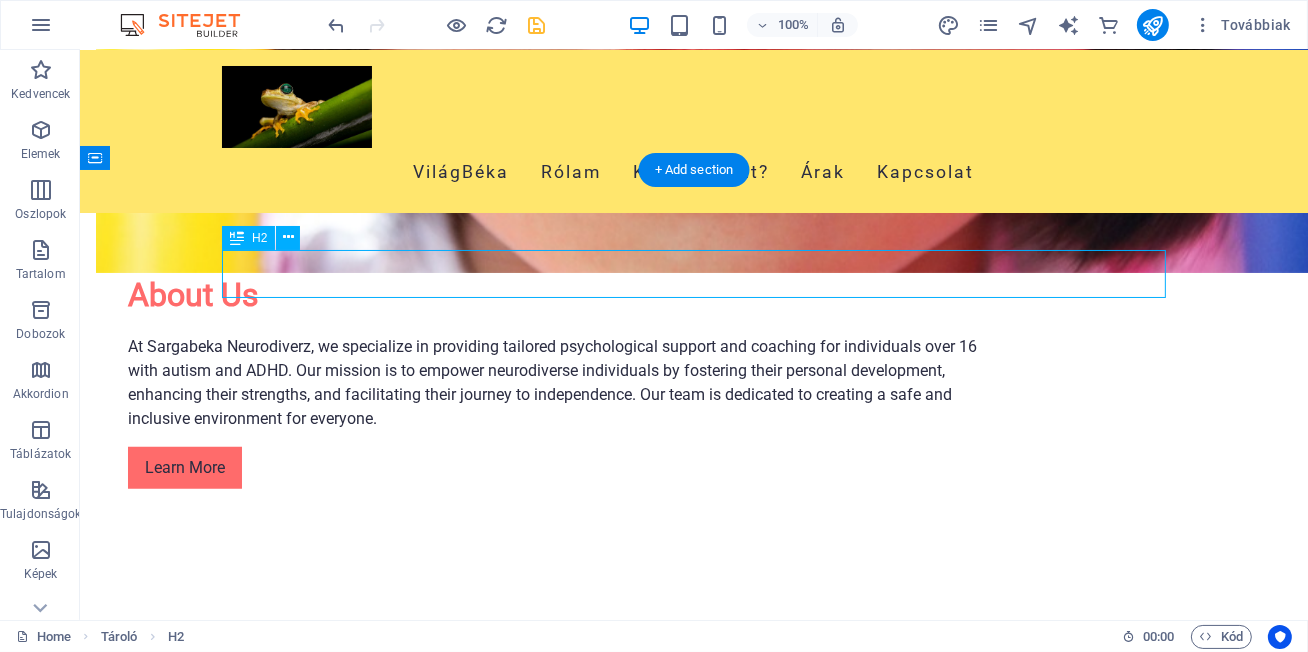 click on "Our Services" at bounding box center [693, 1917] 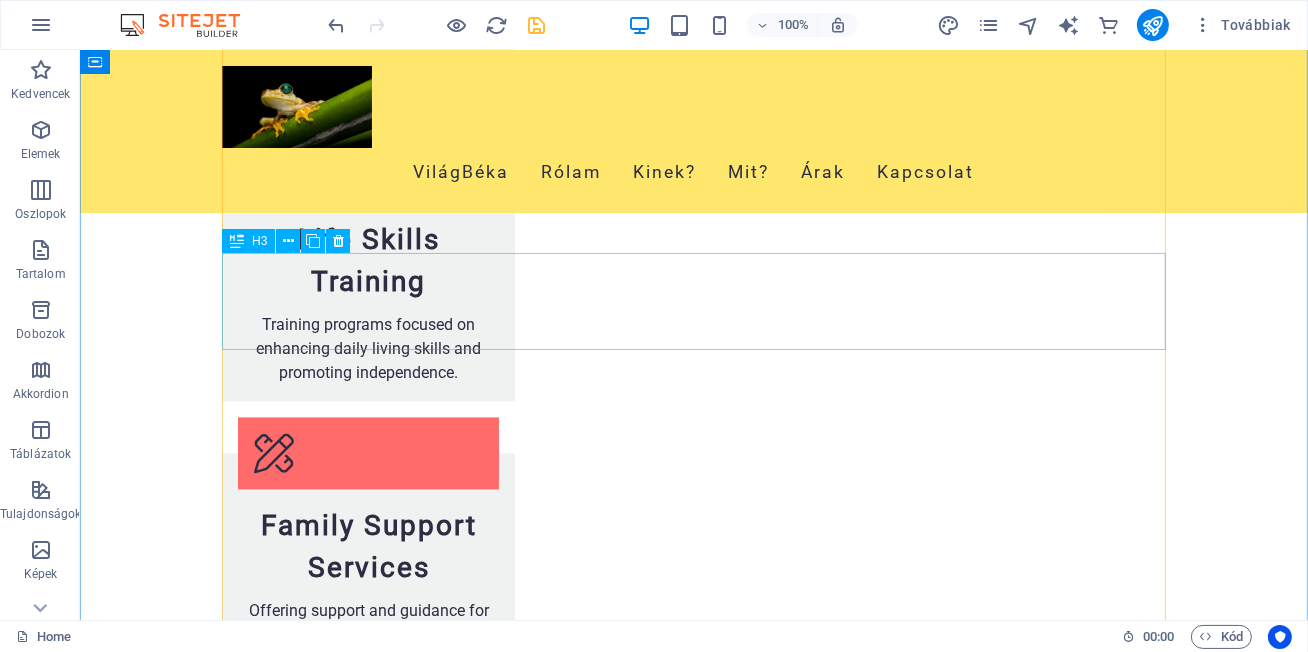 scroll, scrollTop: 4190, scrollLeft: 0, axis: vertical 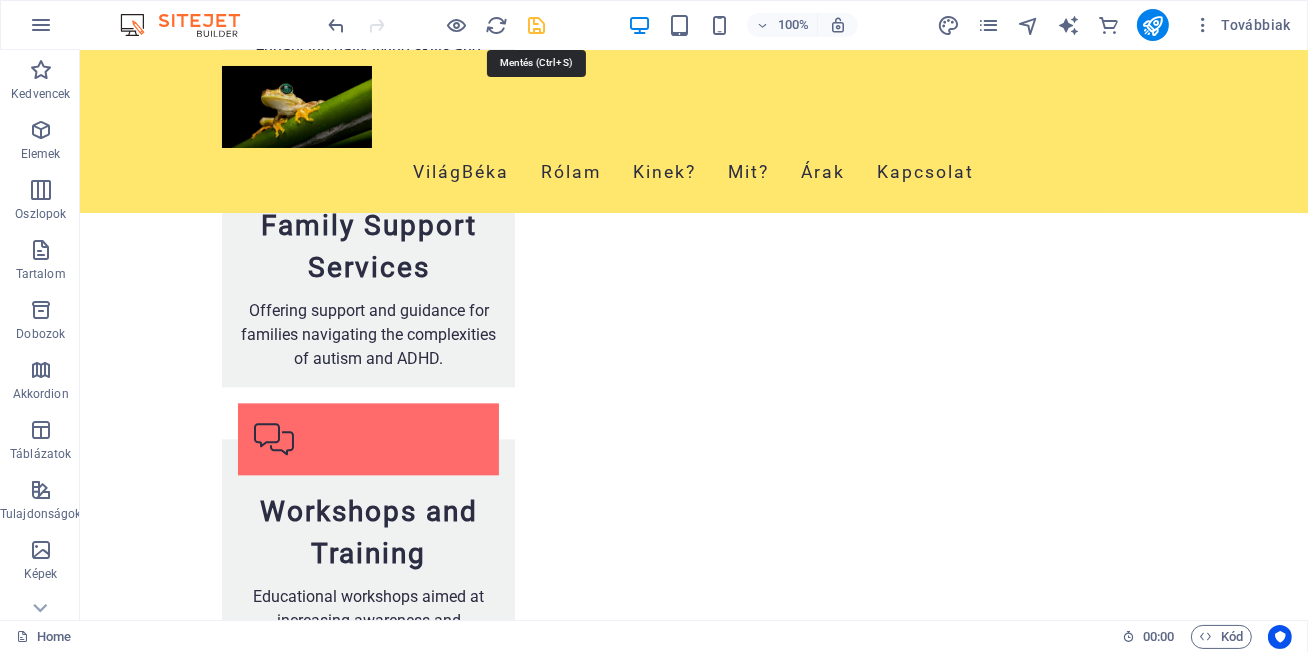 click at bounding box center (537, 25) 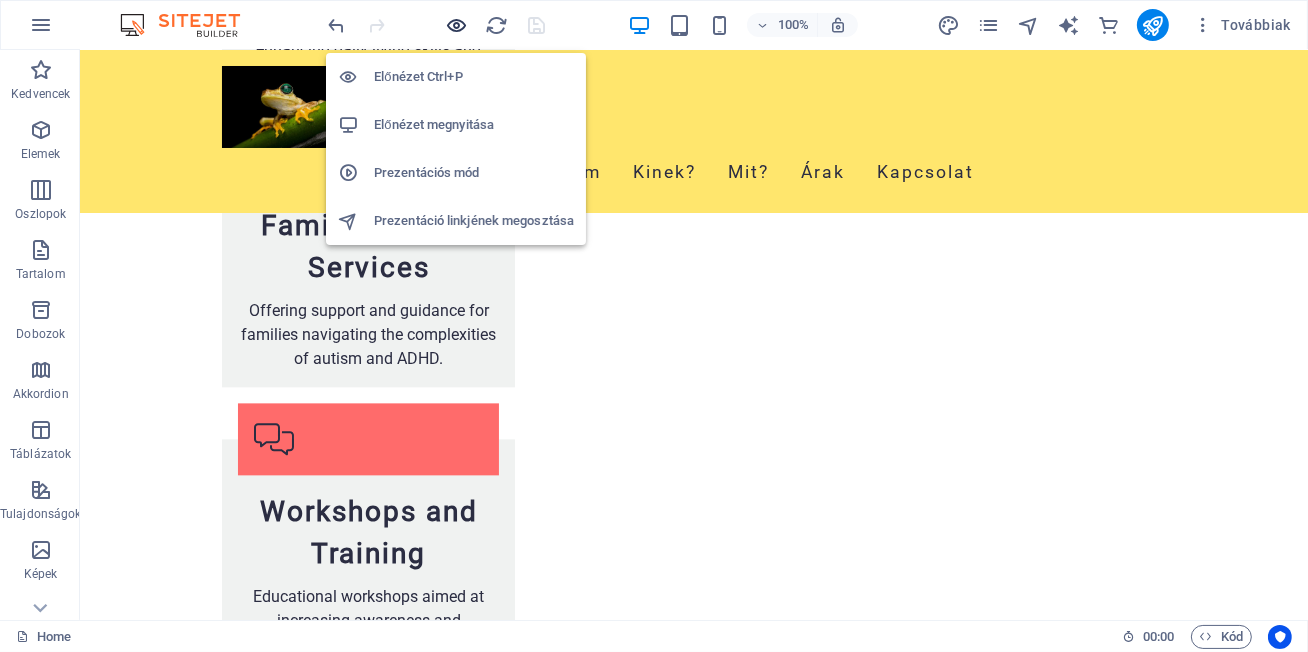 click at bounding box center [457, 25] 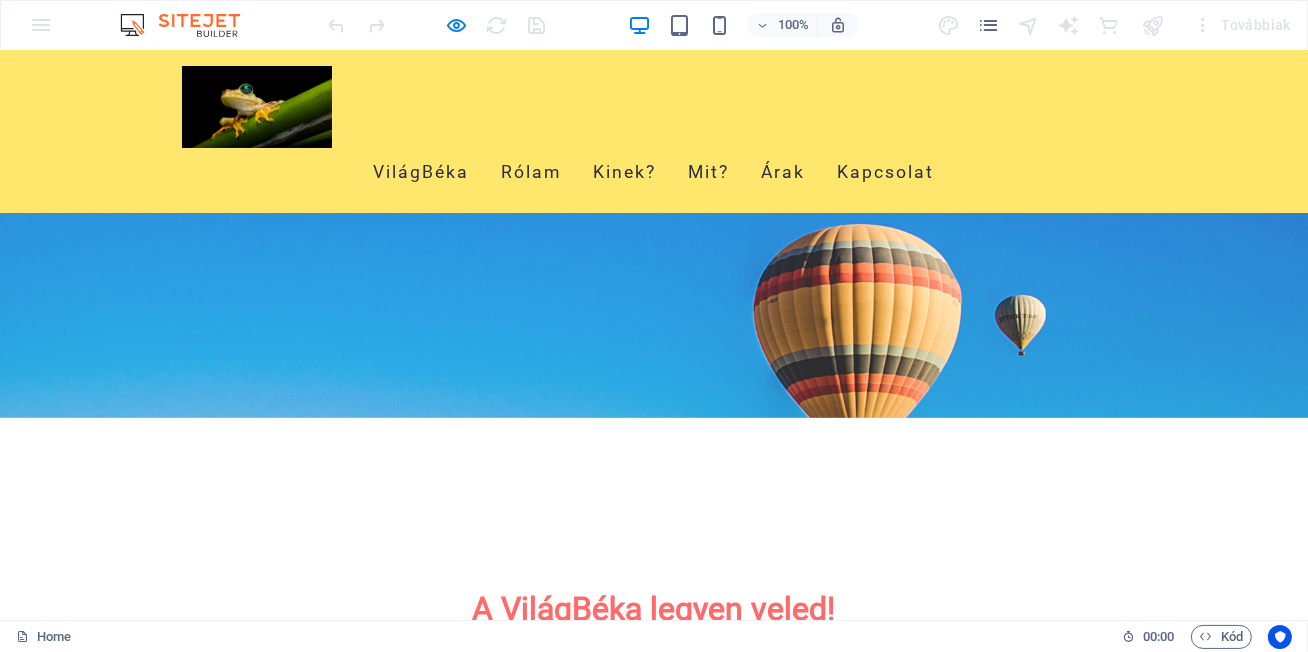 scroll, scrollTop: 0, scrollLeft: 0, axis: both 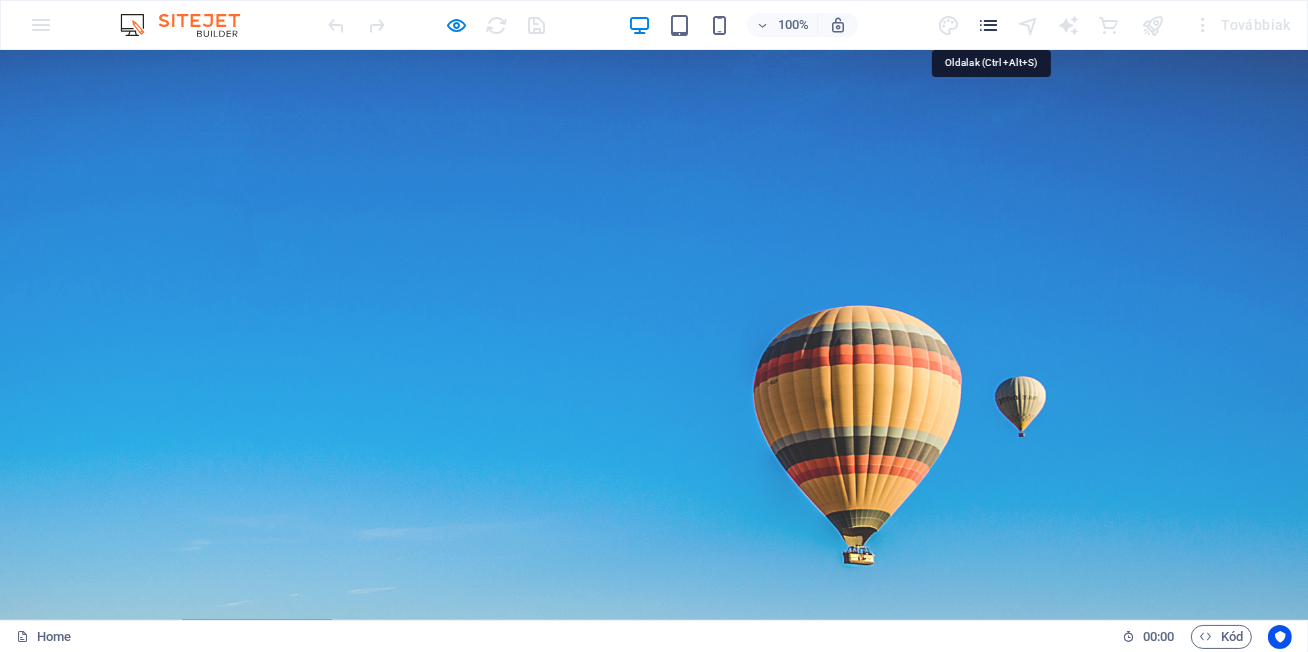 click at bounding box center (988, 25) 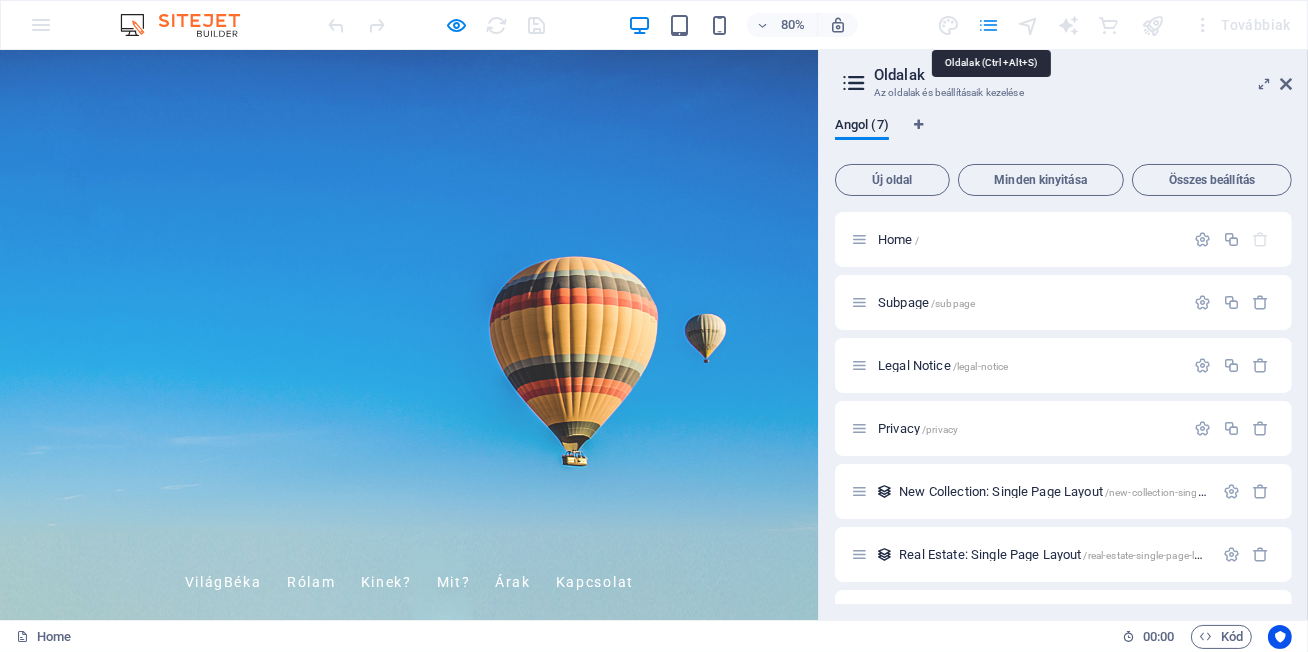 click at bounding box center [988, 25] 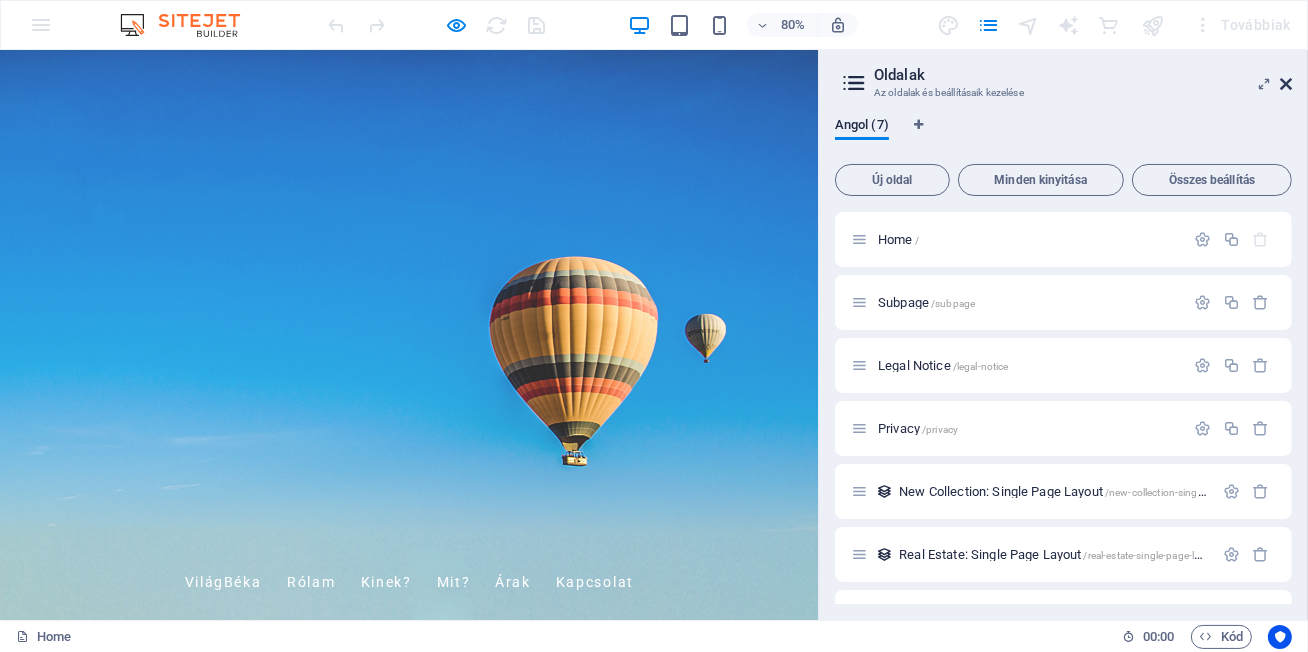 click at bounding box center [1286, 84] 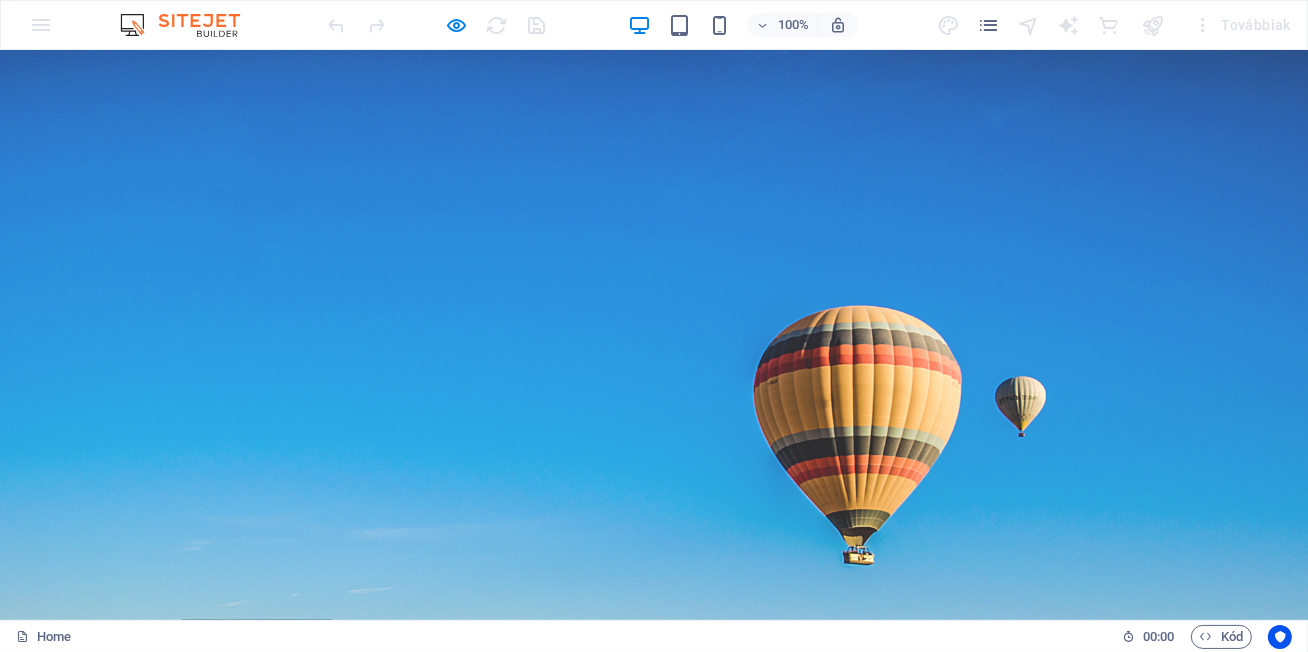 click on "100% Továbbiak" at bounding box center (654, 25) 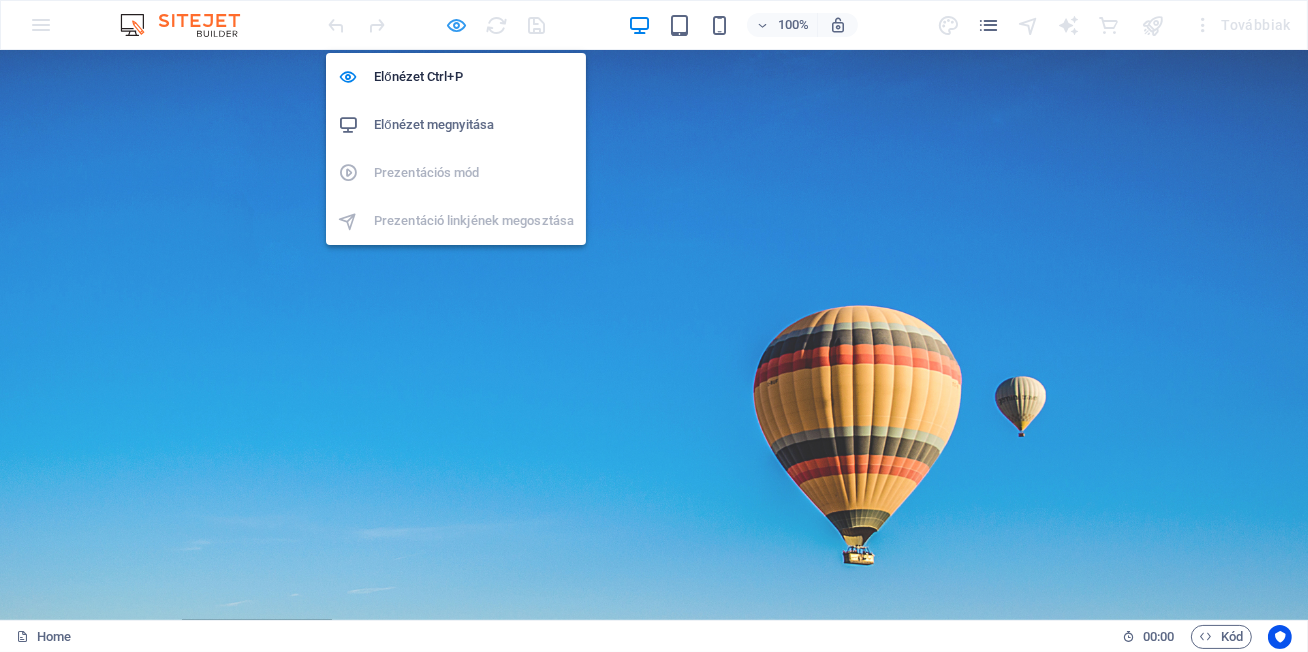 click at bounding box center (457, 25) 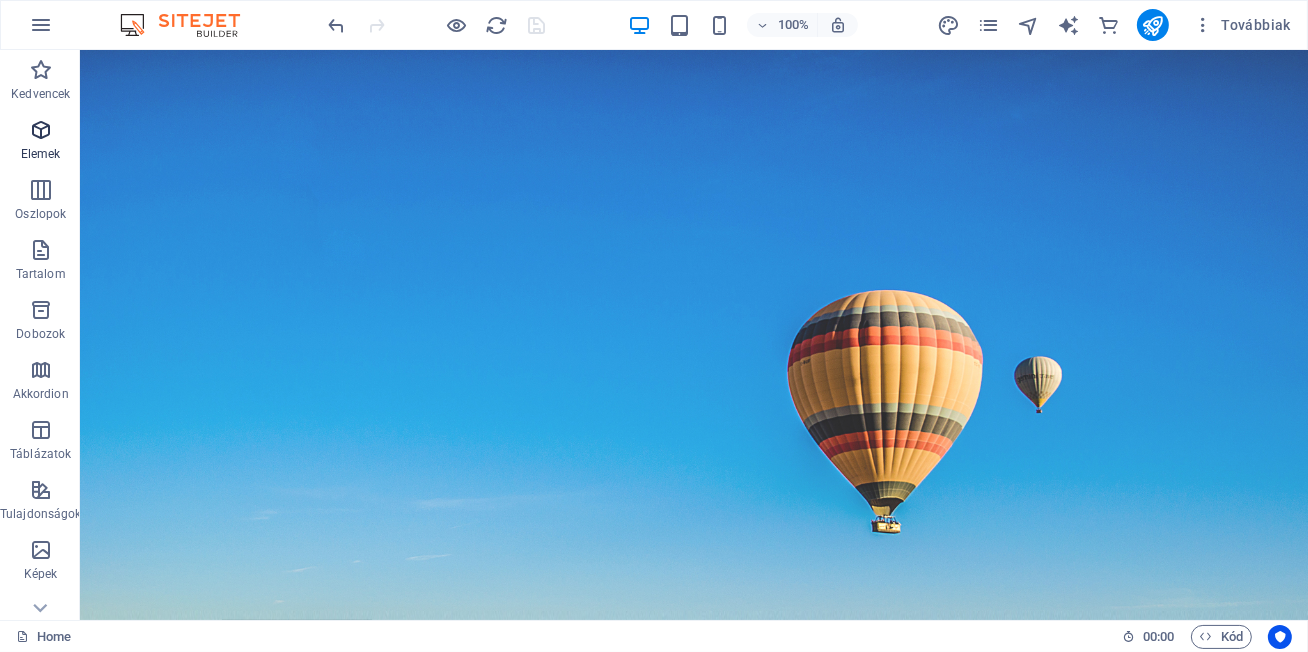 click on "Elemek" at bounding box center (40, 142) 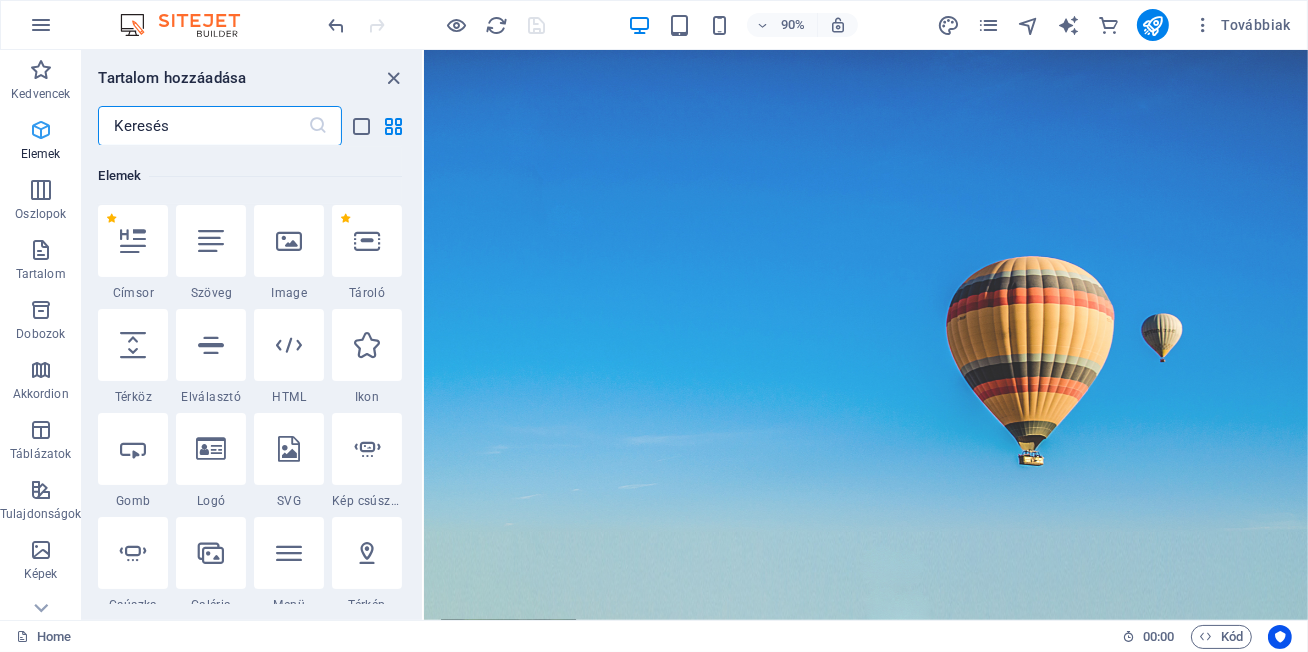 scroll, scrollTop: 213, scrollLeft: 0, axis: vertical 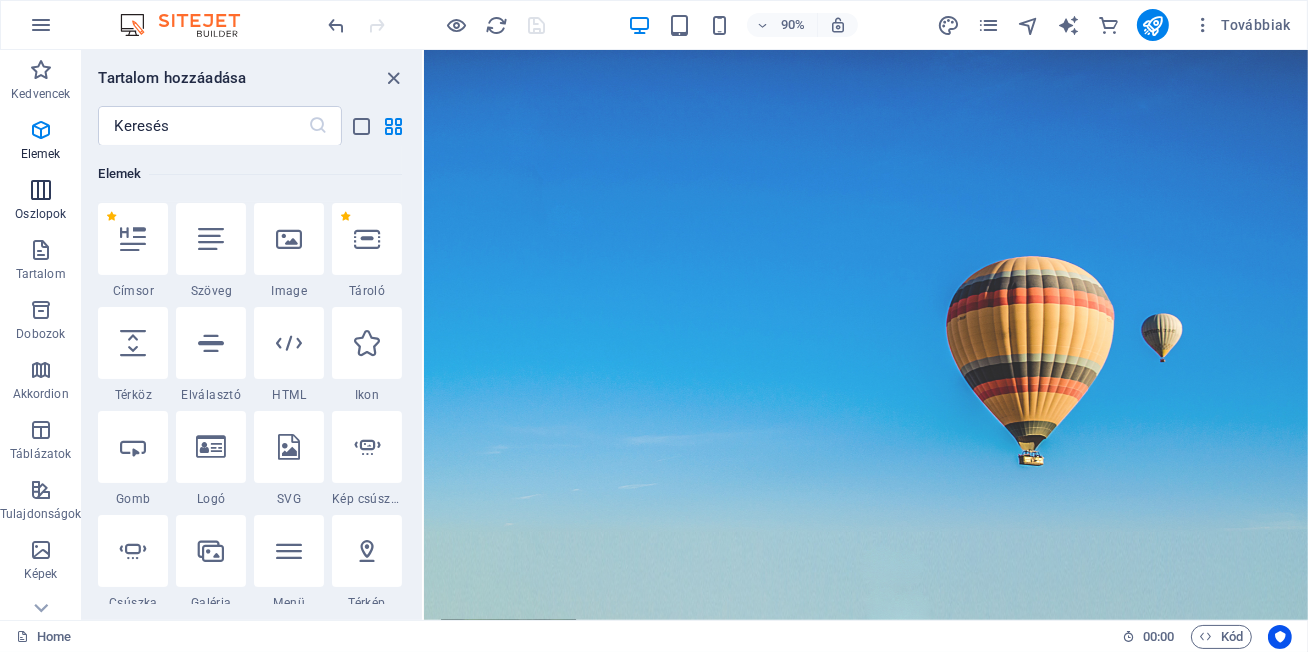 click at bounding box center (41, 190) 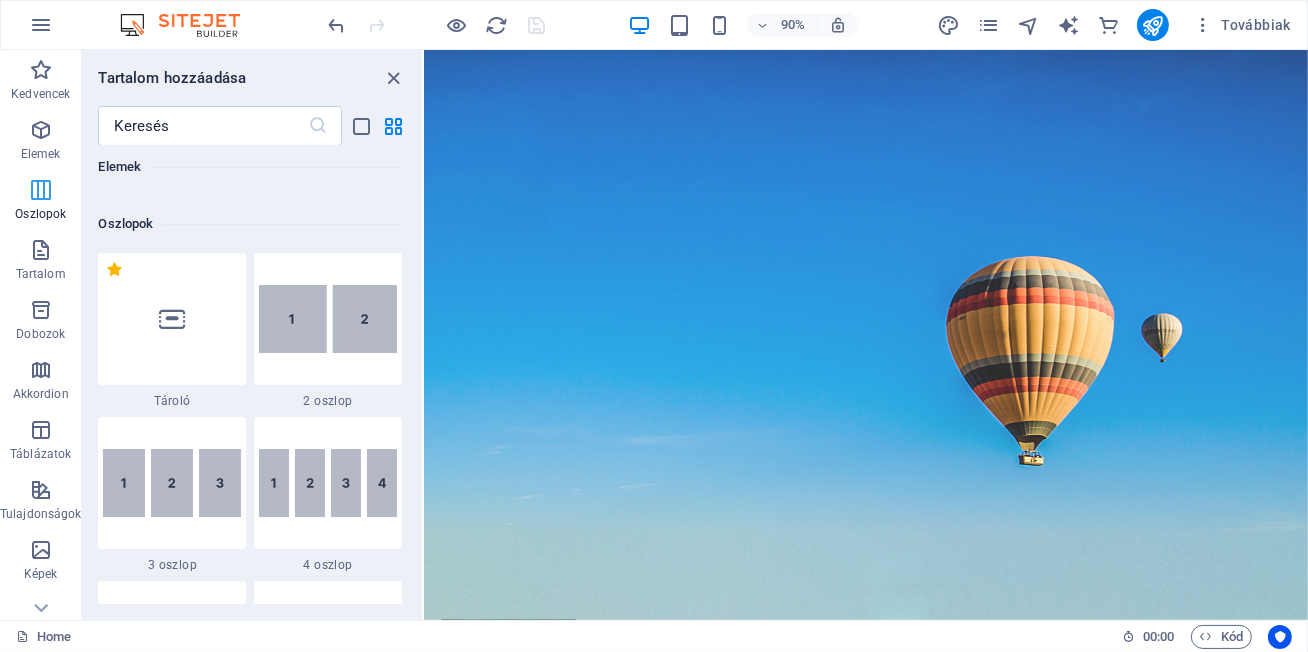 scroll, scrollTop: 990, scrollLeft: 0, axis: vertical 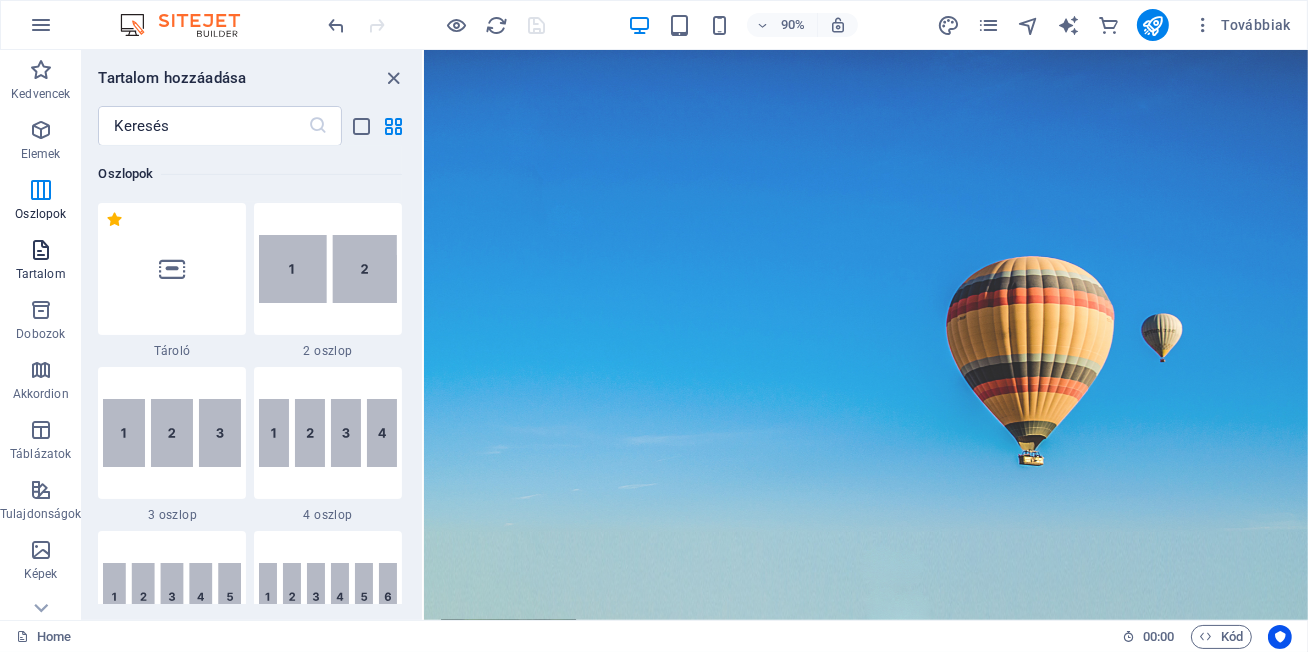 click at bounding box center (41, 250) 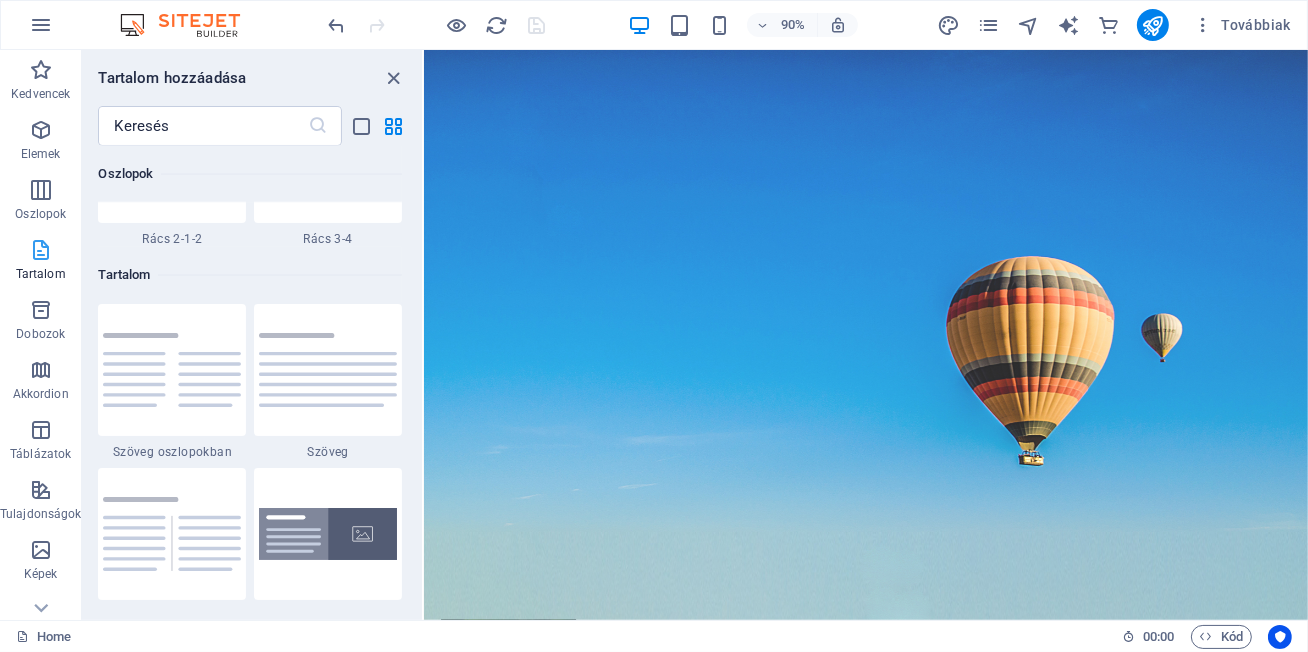 scroll, scrollTop: 3499, scrollLeft: 0, axis: vertical 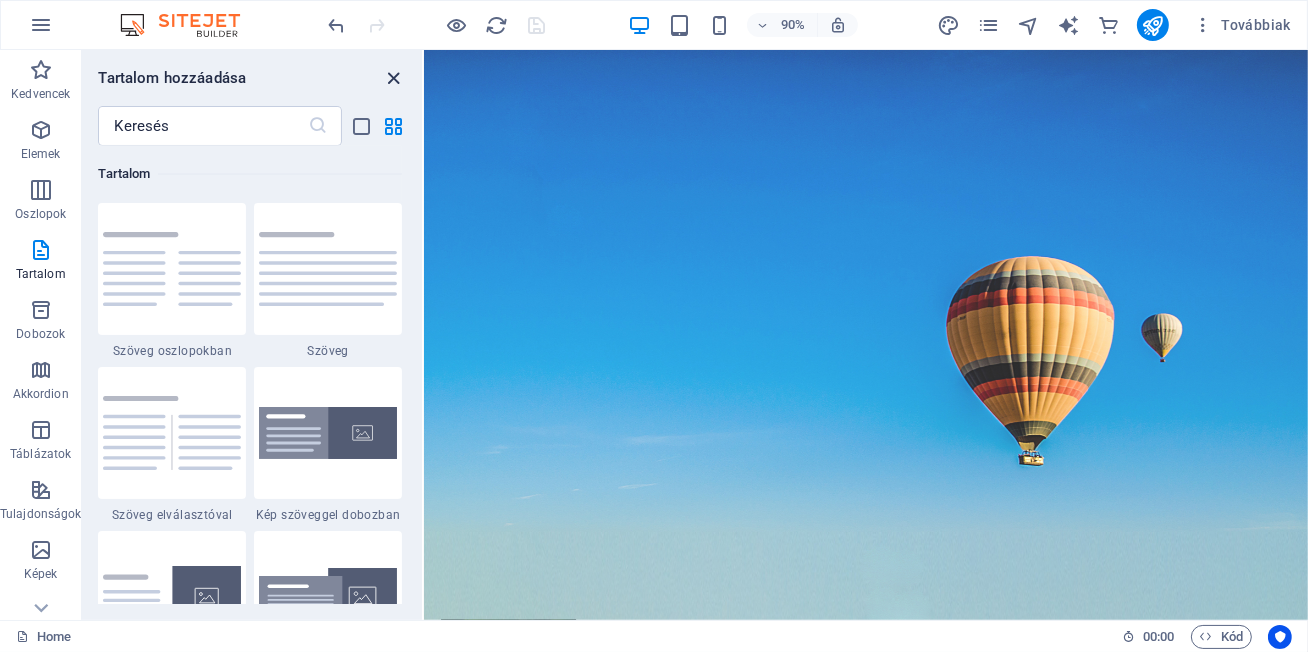click at bounding box center (394, 78) 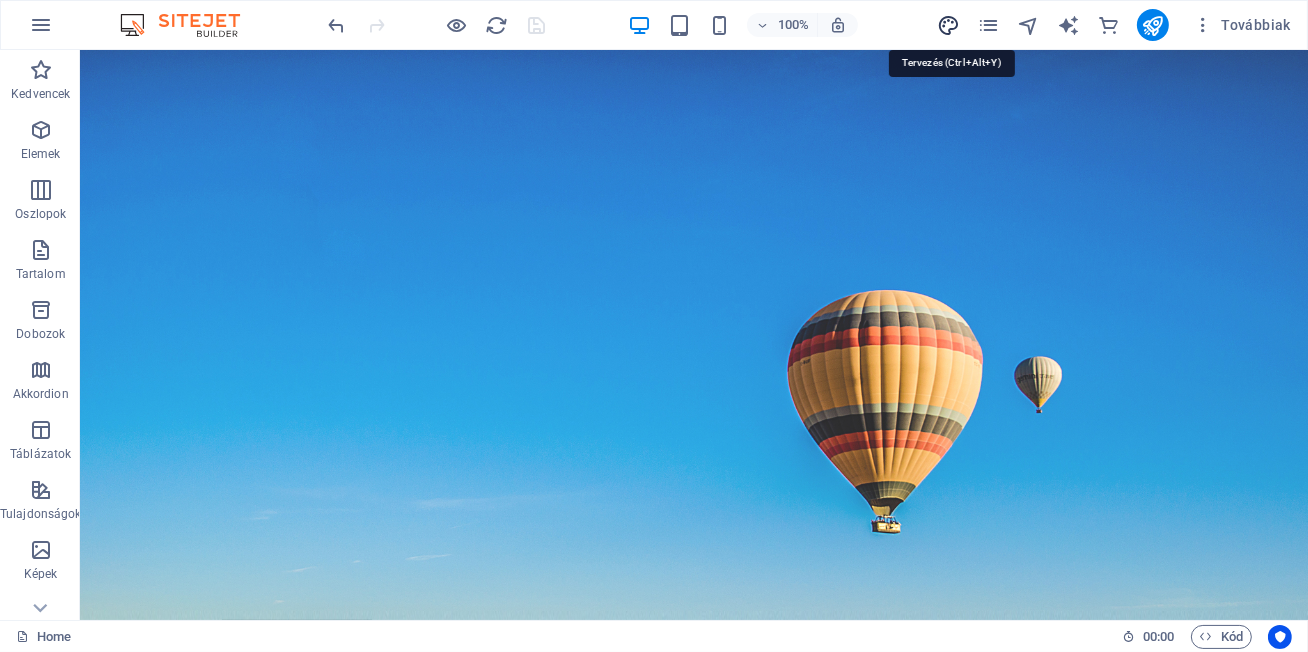 click at bounding box center (948, 25) 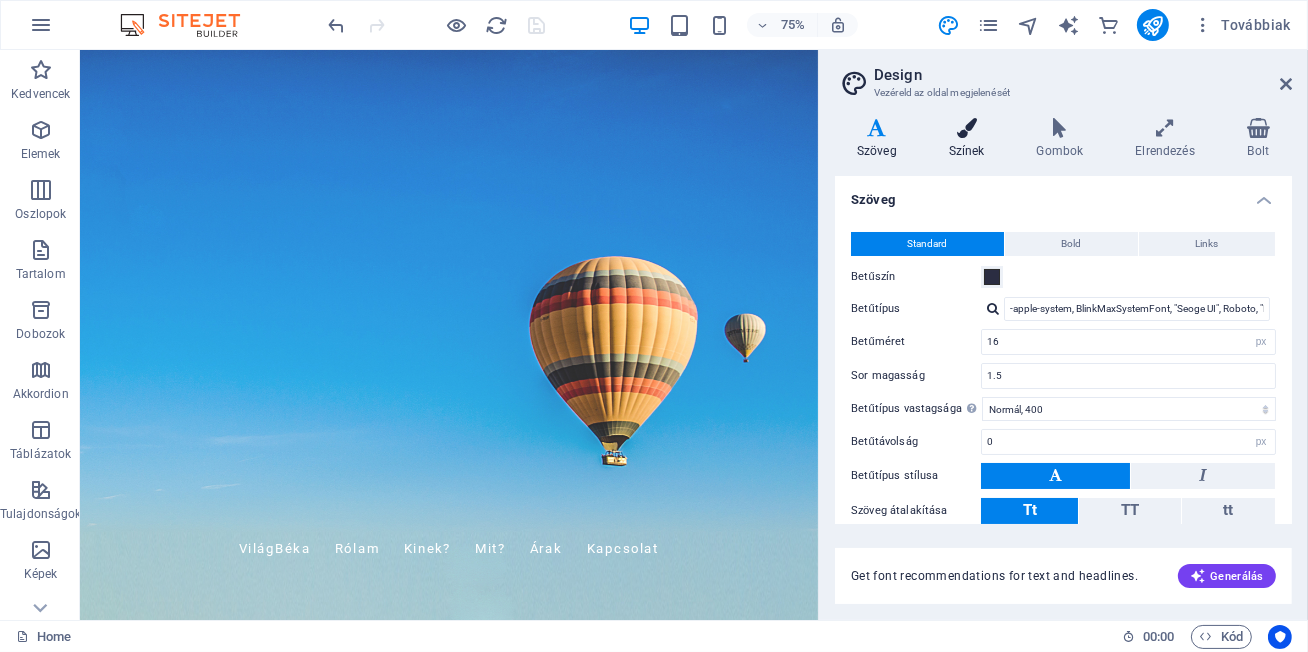 click at bounding box center (967, 128) 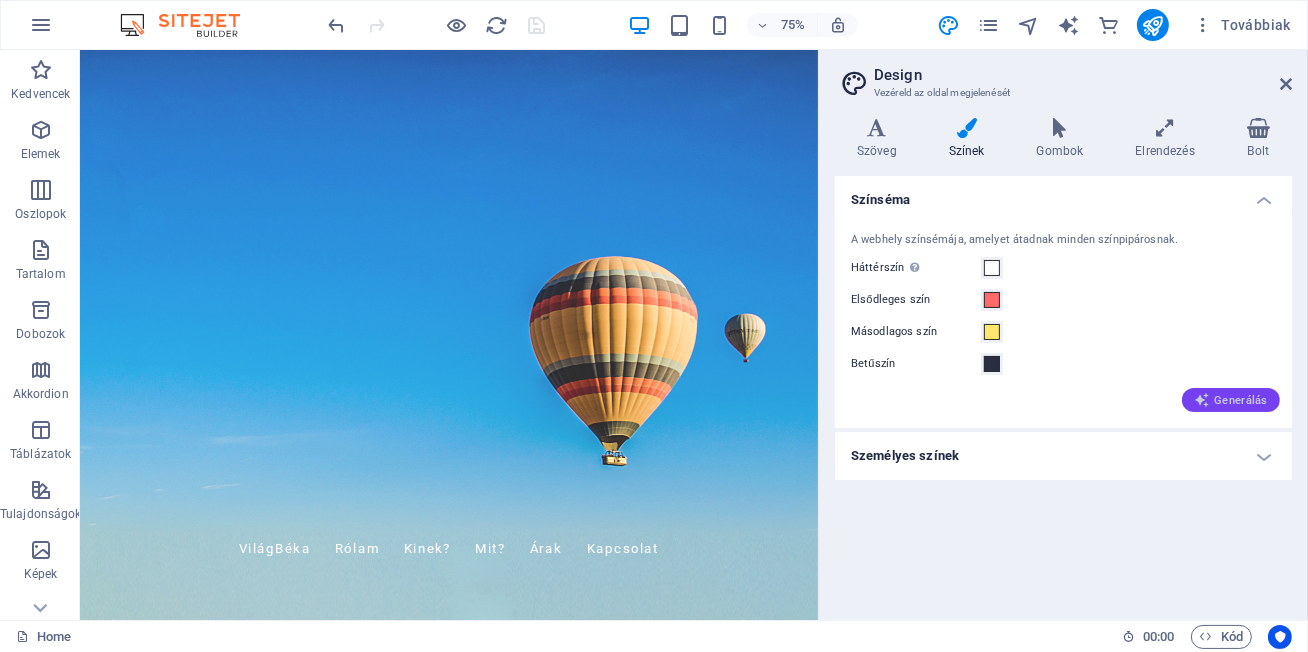 click on "Generálás" at bounding box center [1231, 400] 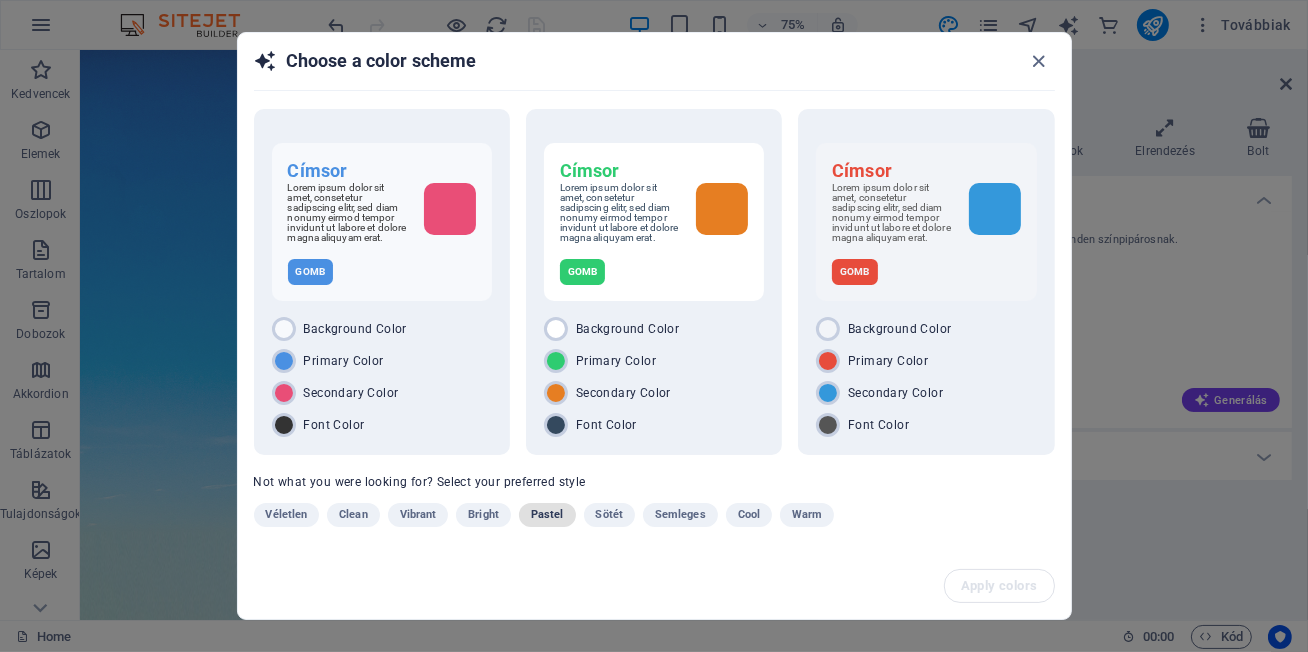 click on "Pastel" at bounding box center [547, 515] 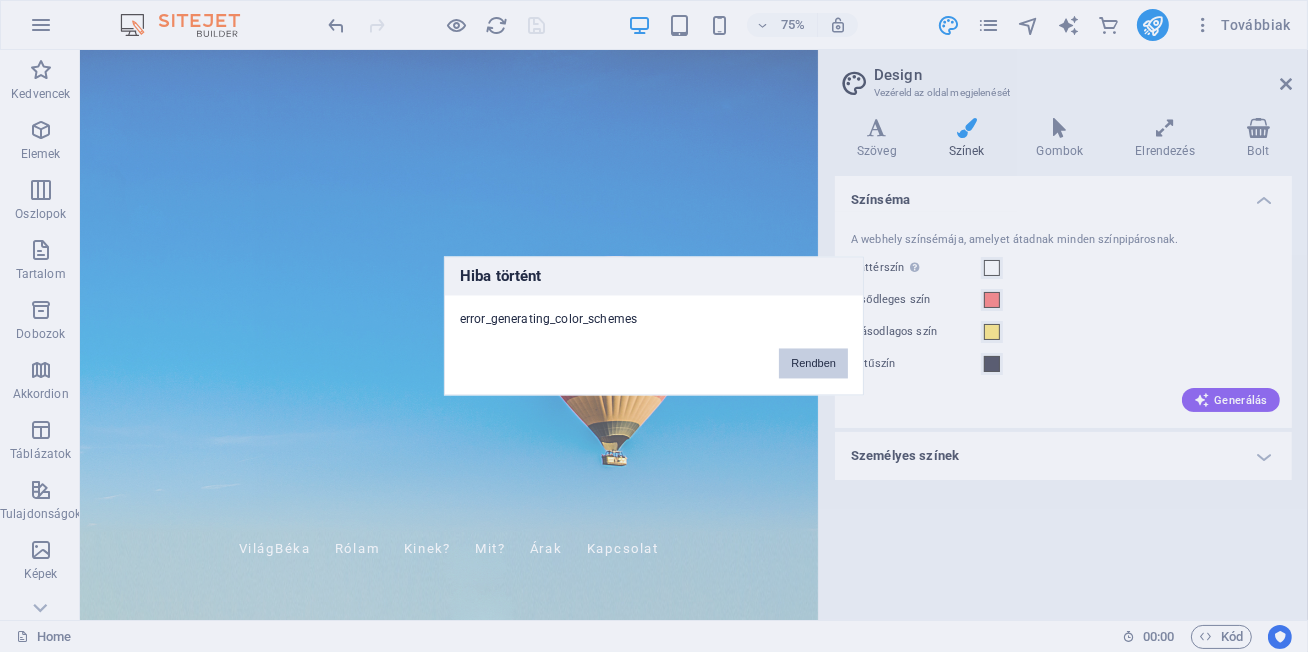 click on "Rendben" at bounding box center (813, 364) 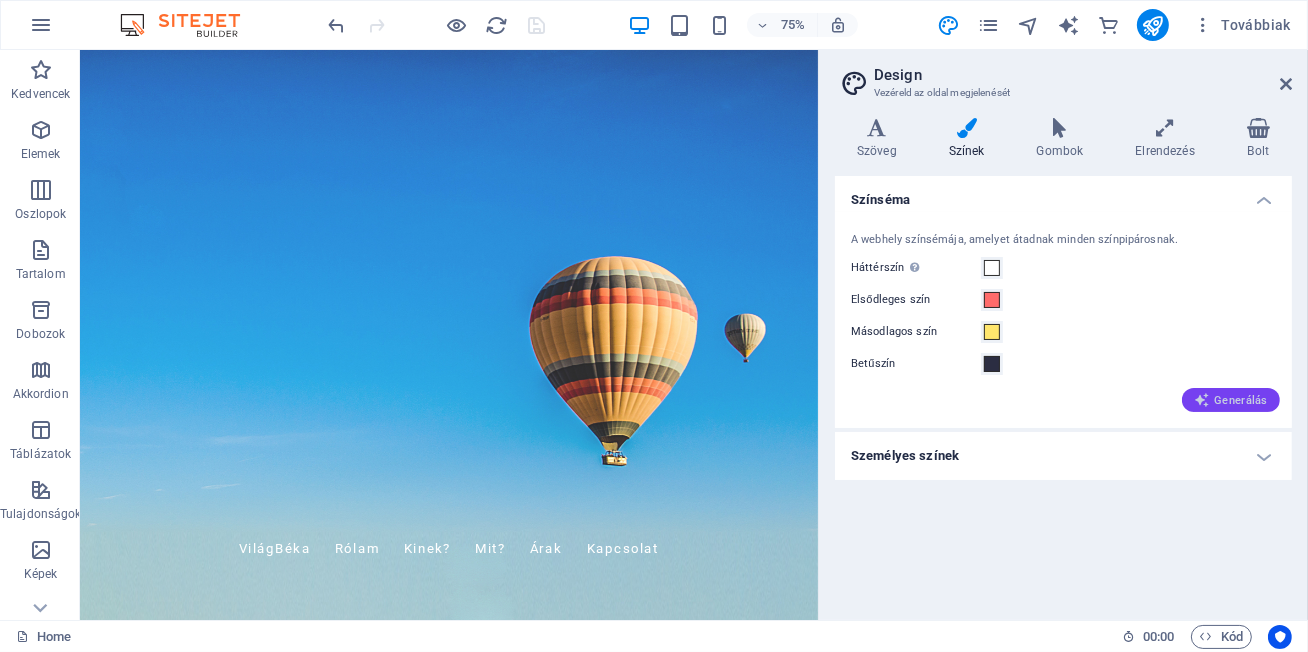 click on "Generálás" at bounding box center [1231, 400] 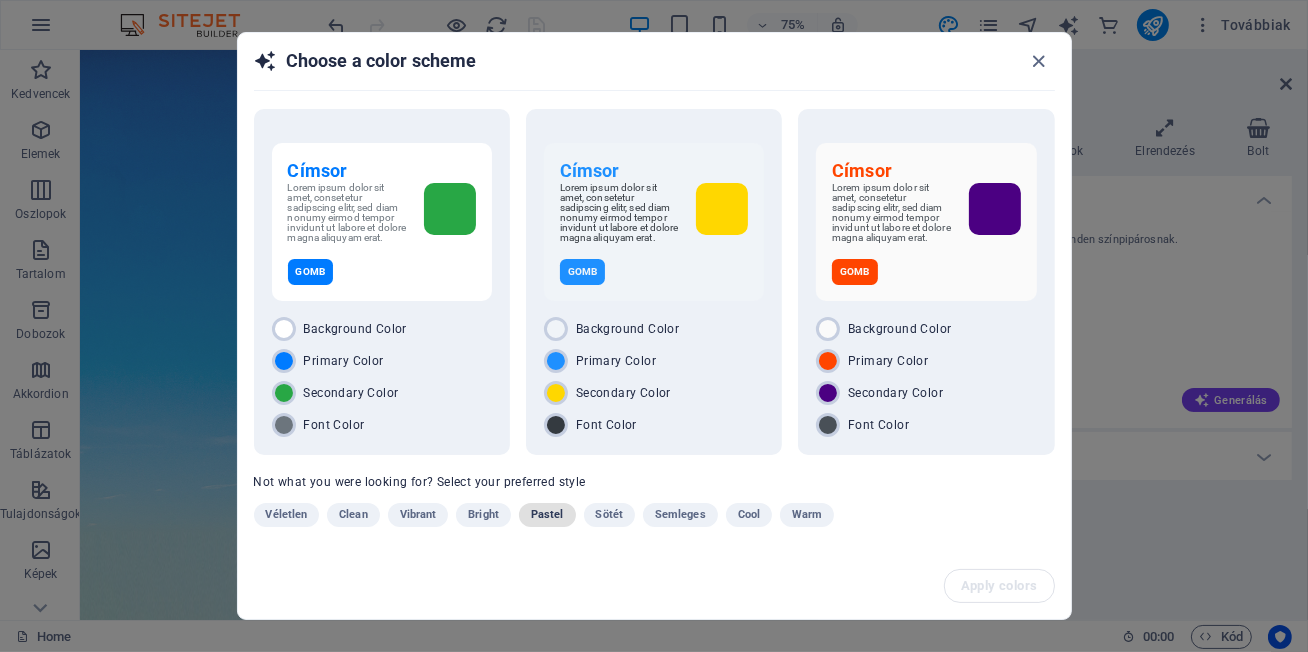 click on "Pastel" at bounding box center [547, 515] 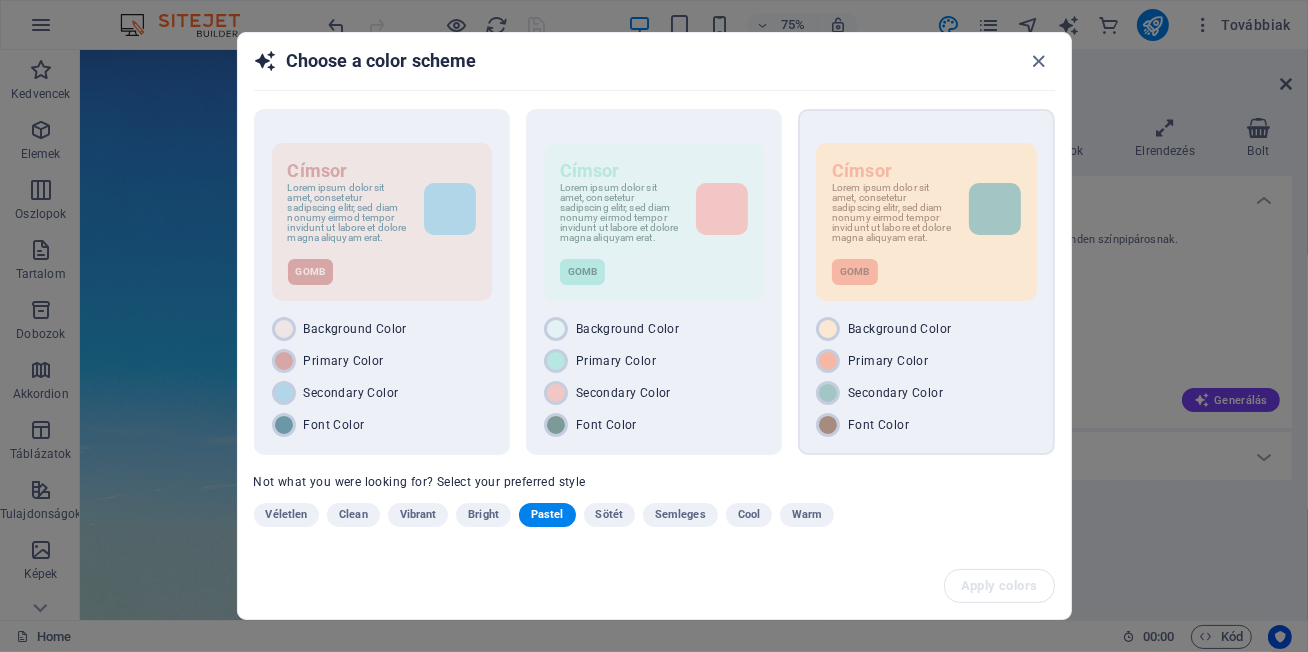 click on "Primary Color" at bounding box center [926, 361] 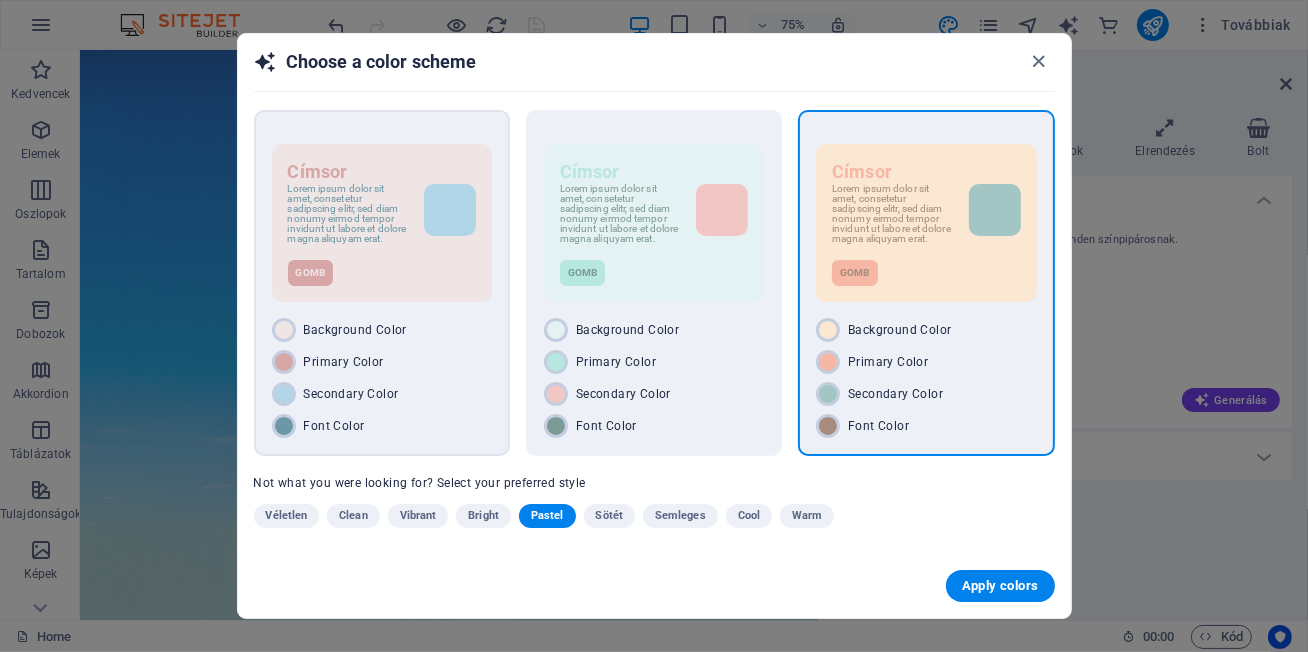 click on "Primary Color" at bounding box center (382, 362) 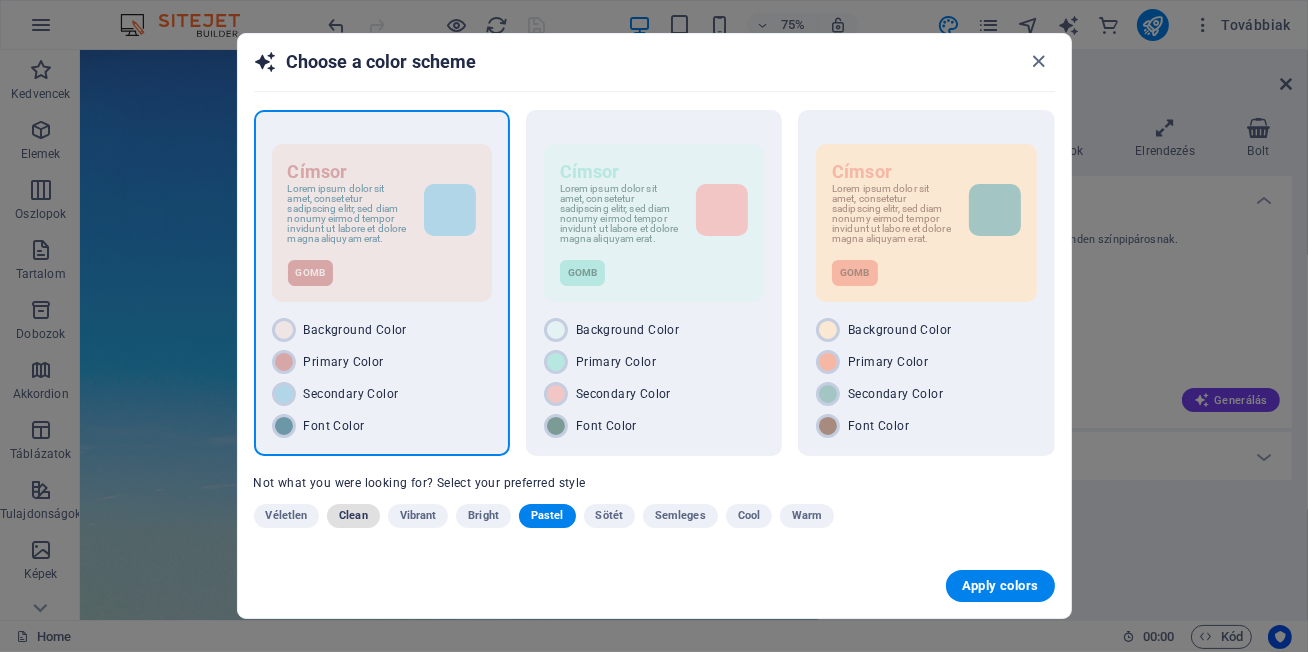 click on "Clean" at bounding box center (353, 516) 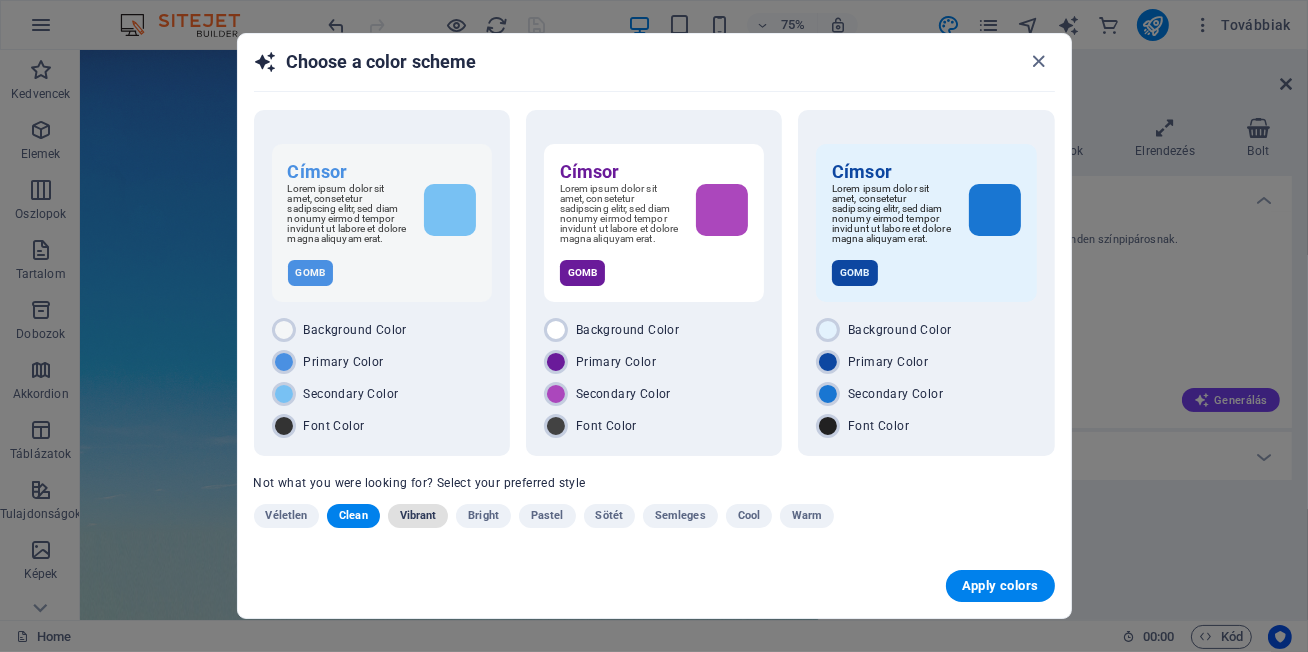 click on "Vibrant" at bounding box center [418, 516] 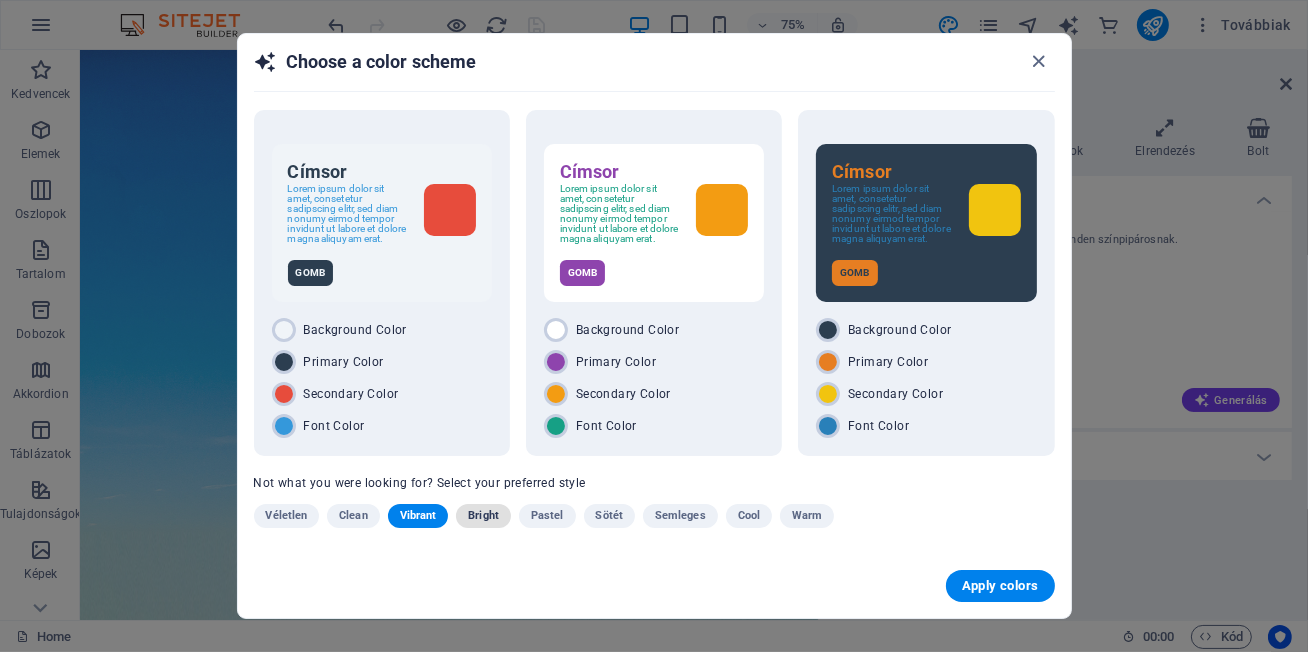 click on "Bright" at bounding box center [483, 516] 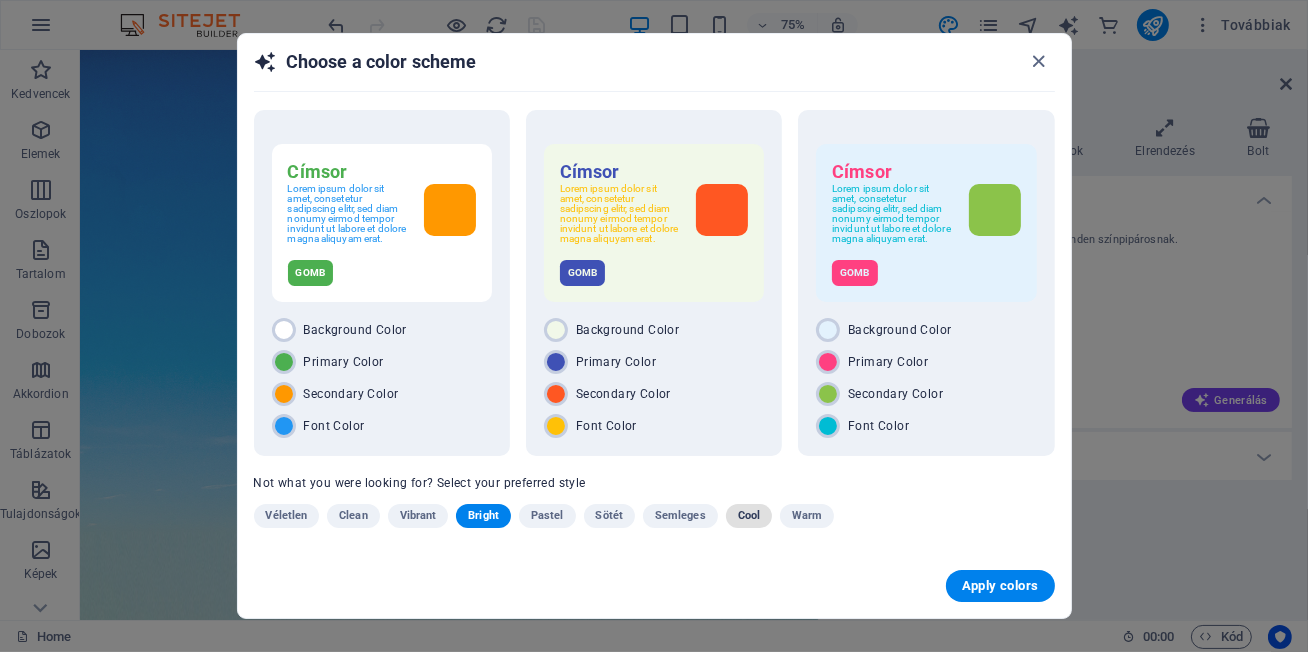 click on "Cool" at bounding box center [749, 516] 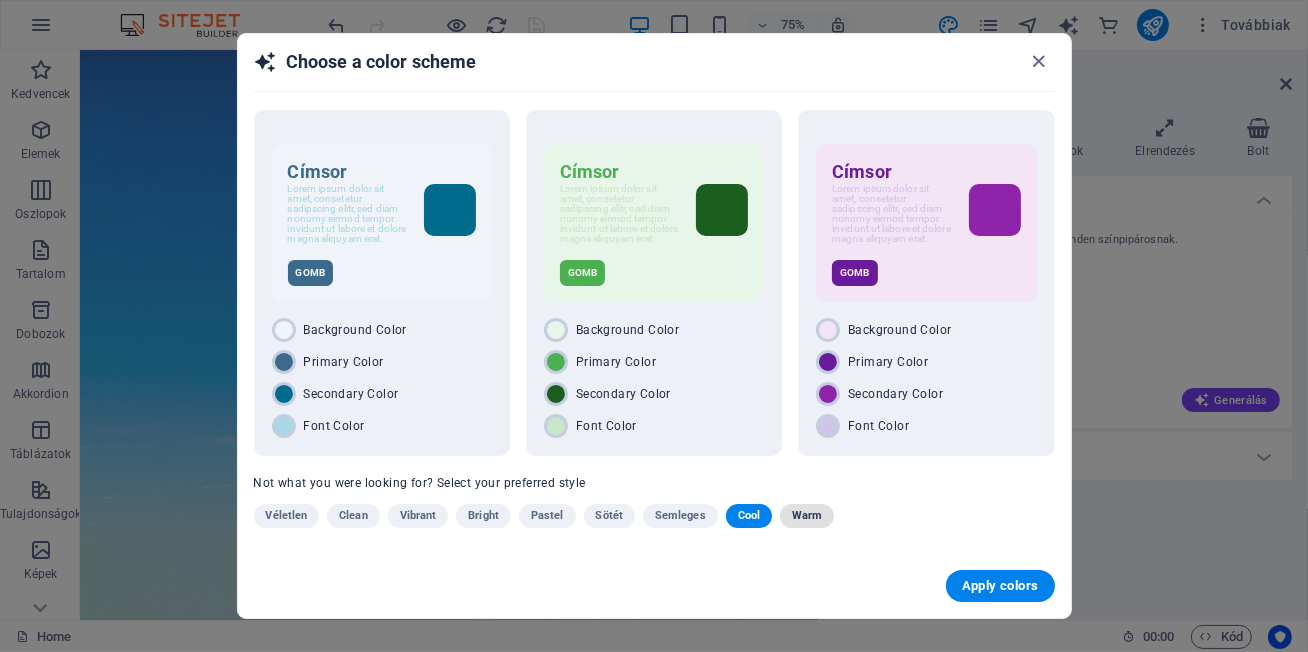 click on "Warm" at bounding box center (807, 516) 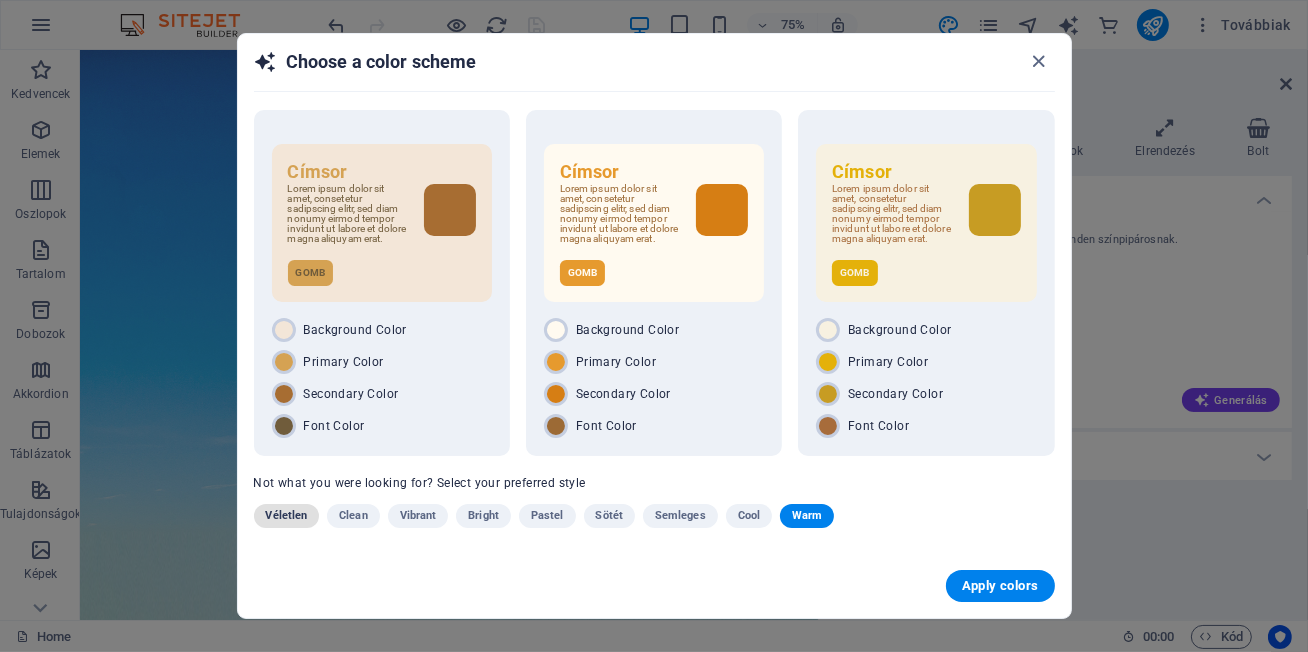 click on "Véletlen" at bounding box center (287, 516) 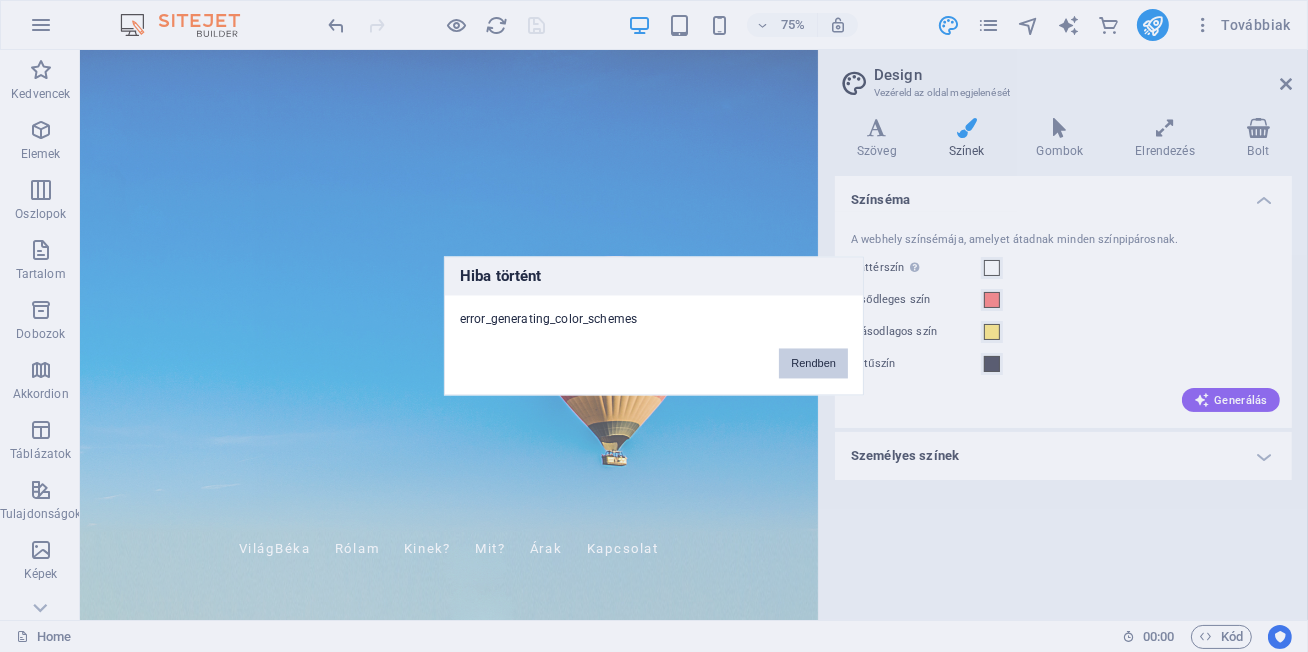 click on "Rendben" at bounding box center (813, 364) 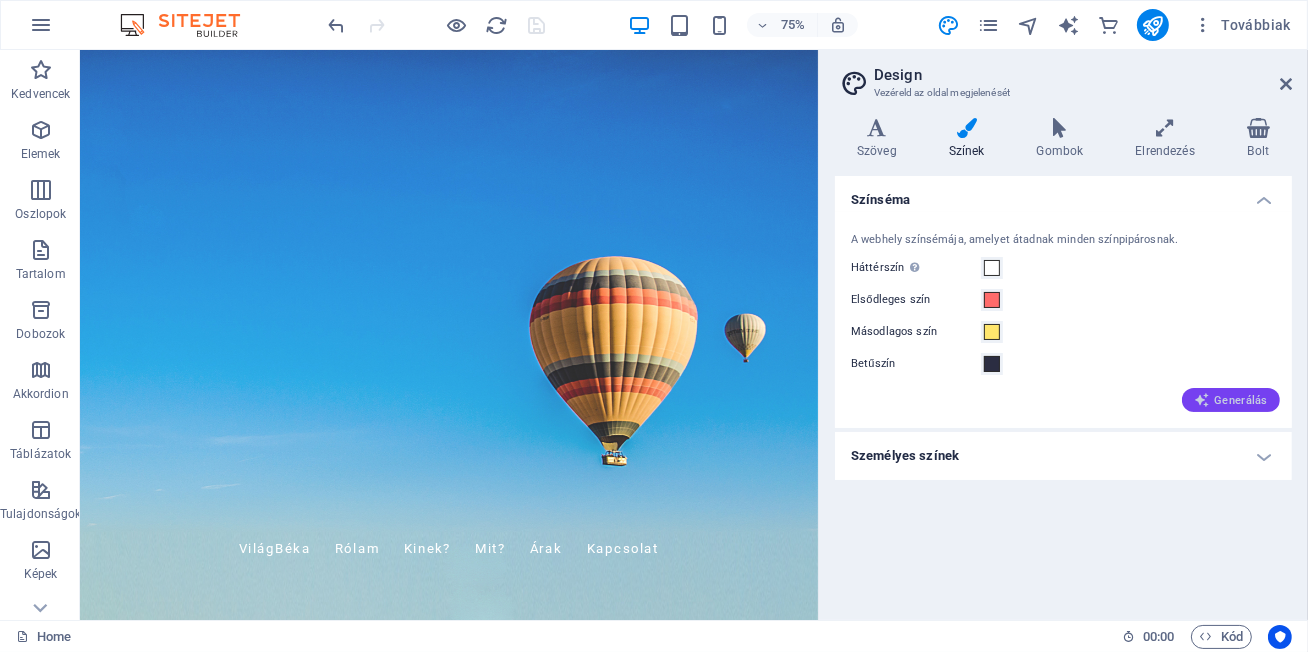 click on "Generálás" at bounding box center [1231, 400] 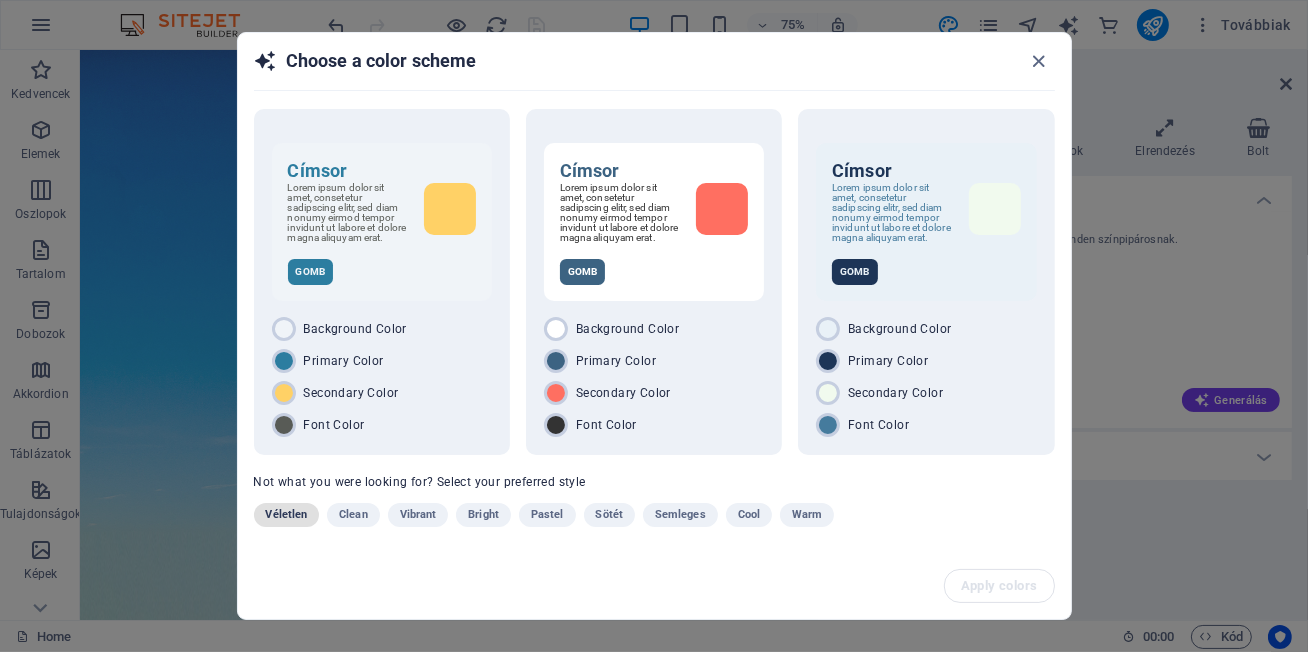 click on "Véletlen" at bounding box center [287, 515] 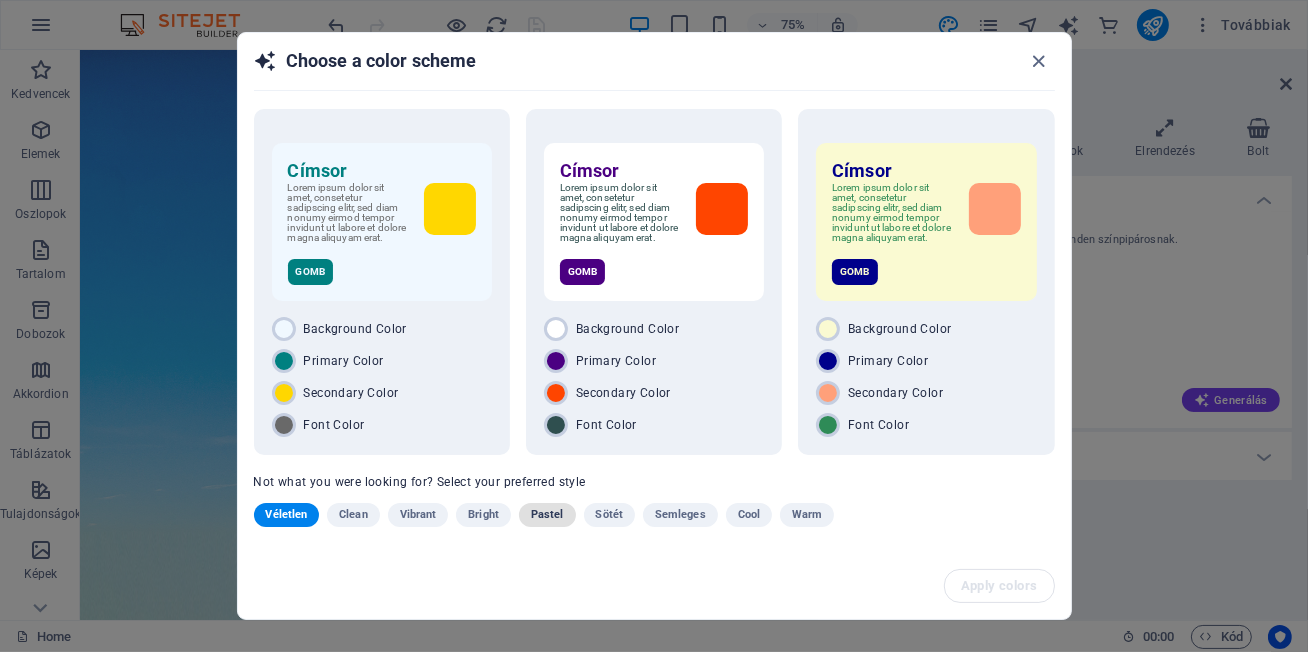 click on "Pastel" at bounding box center (547, 515) 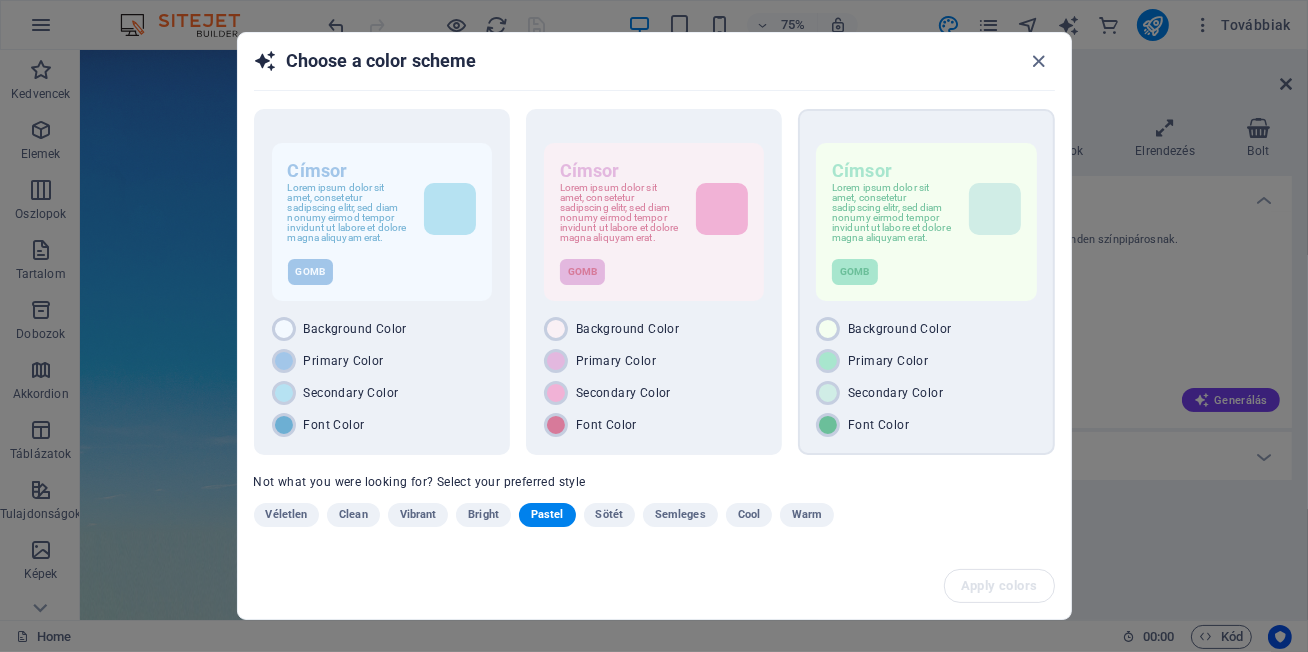 click on "Secondary Color" at bounding box center (926, 393) 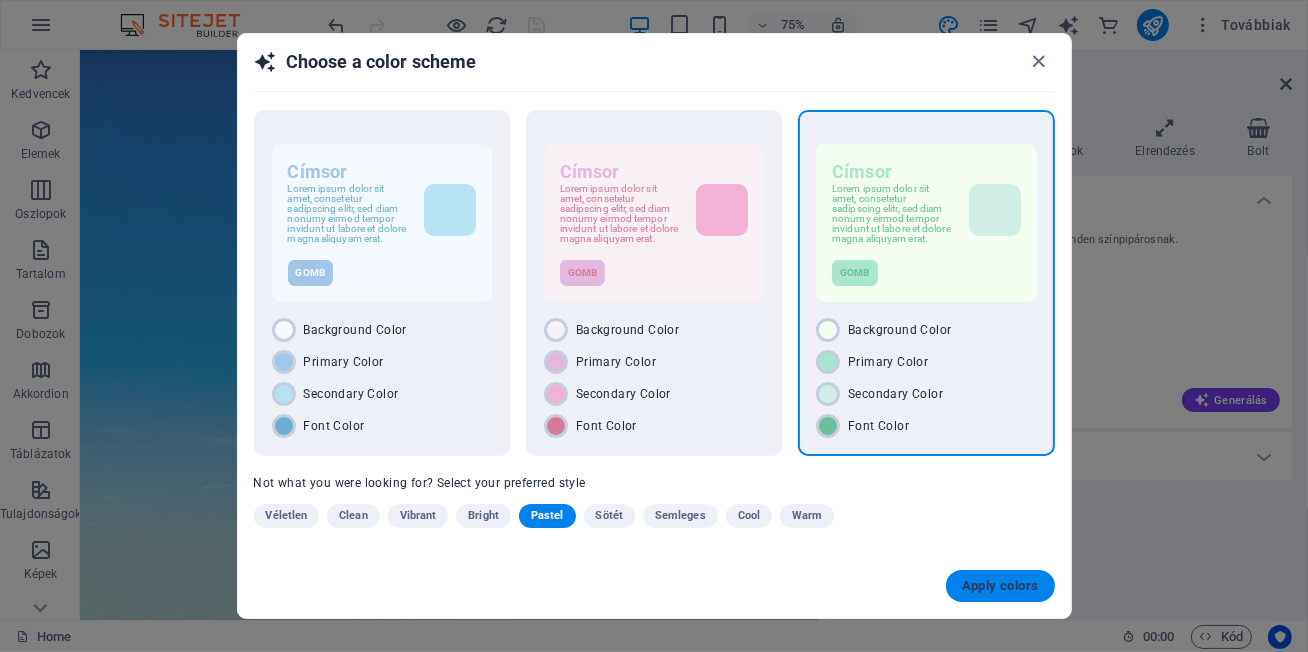 click on "Apply colors" at bounding box center (1000, 586) 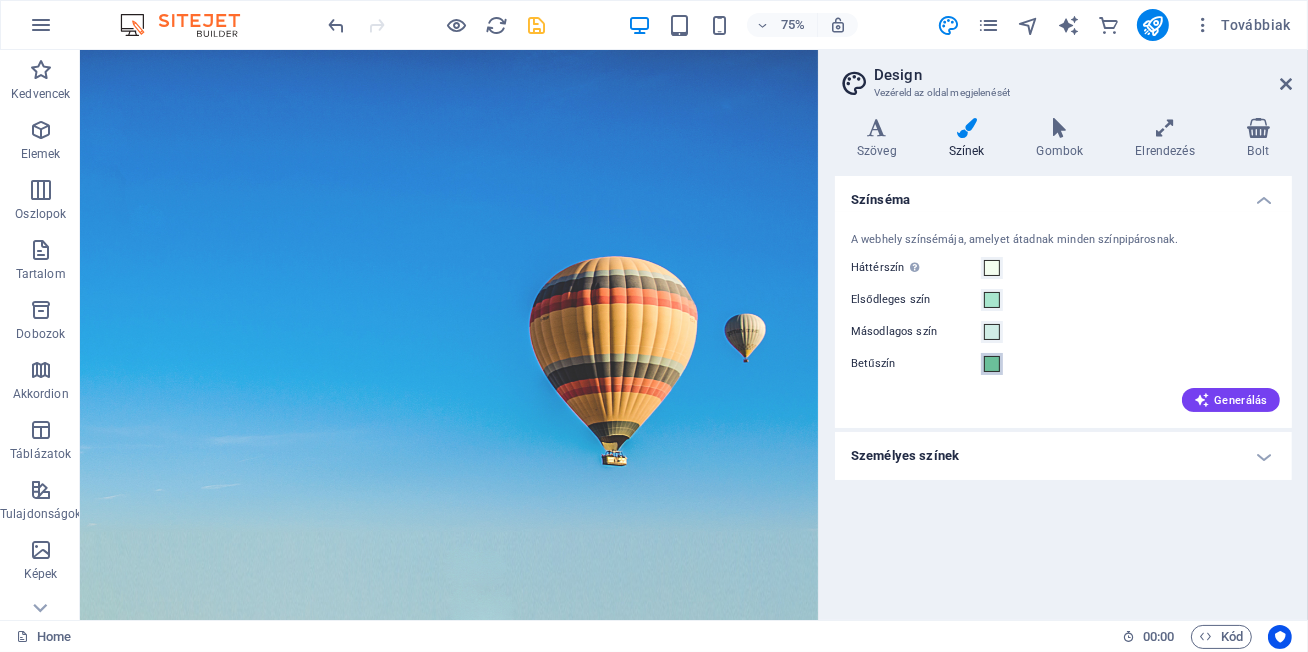 click at bounding box center [992, 364] 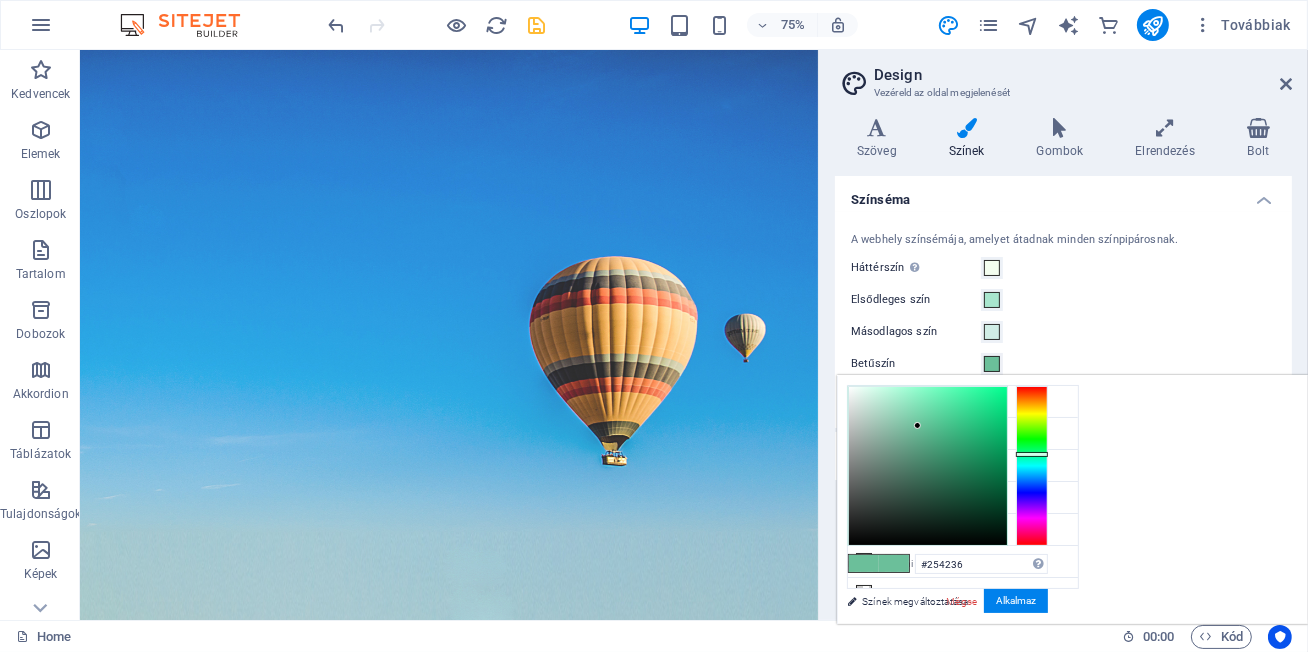 click at bounding box center [928, 466] 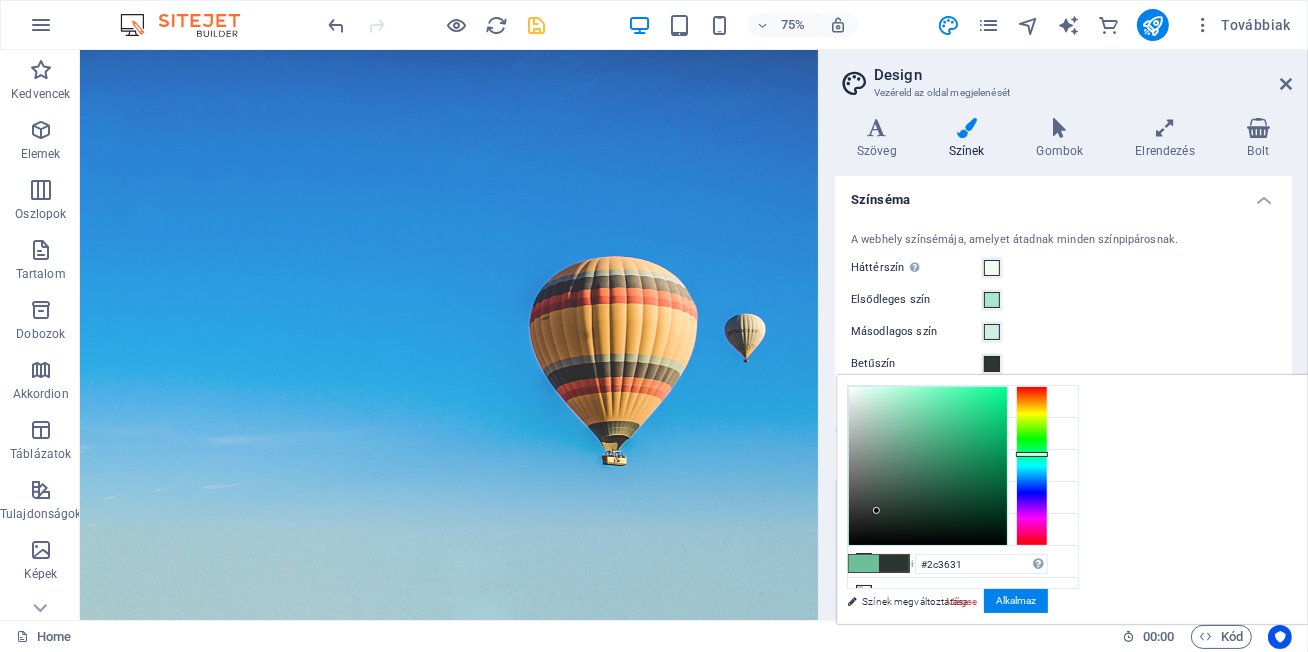 click at bounding box center (928, 466) 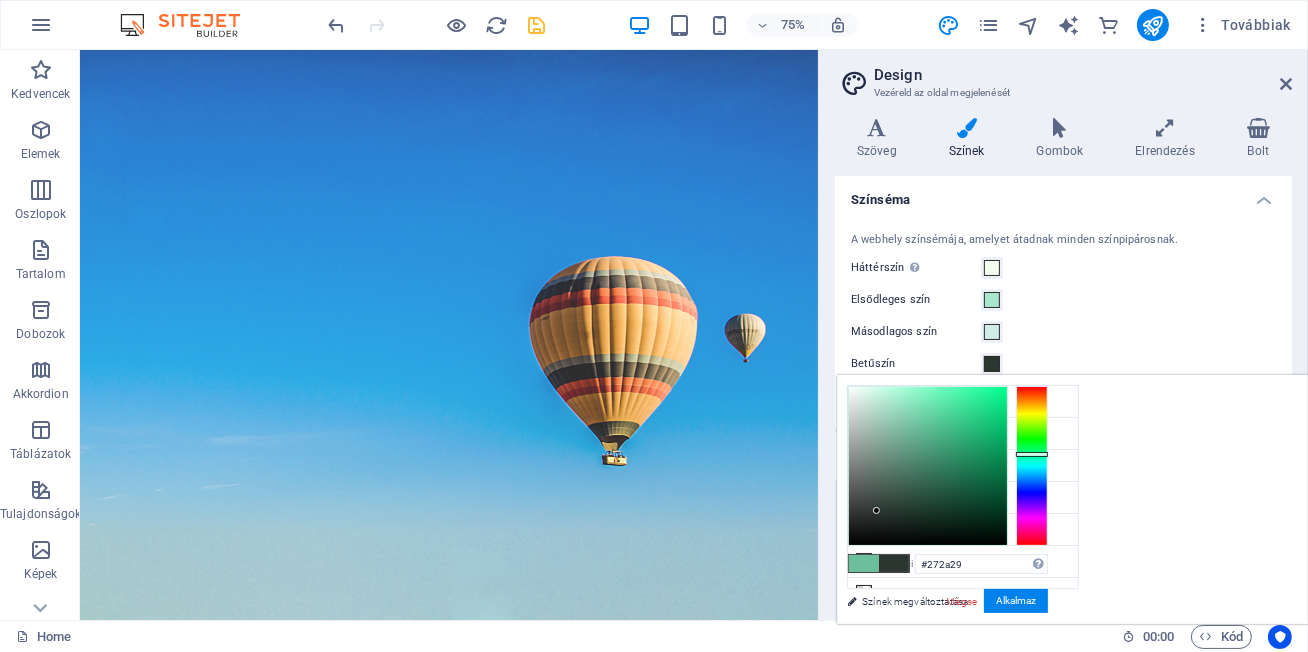 click at bounding box center (928, 466) 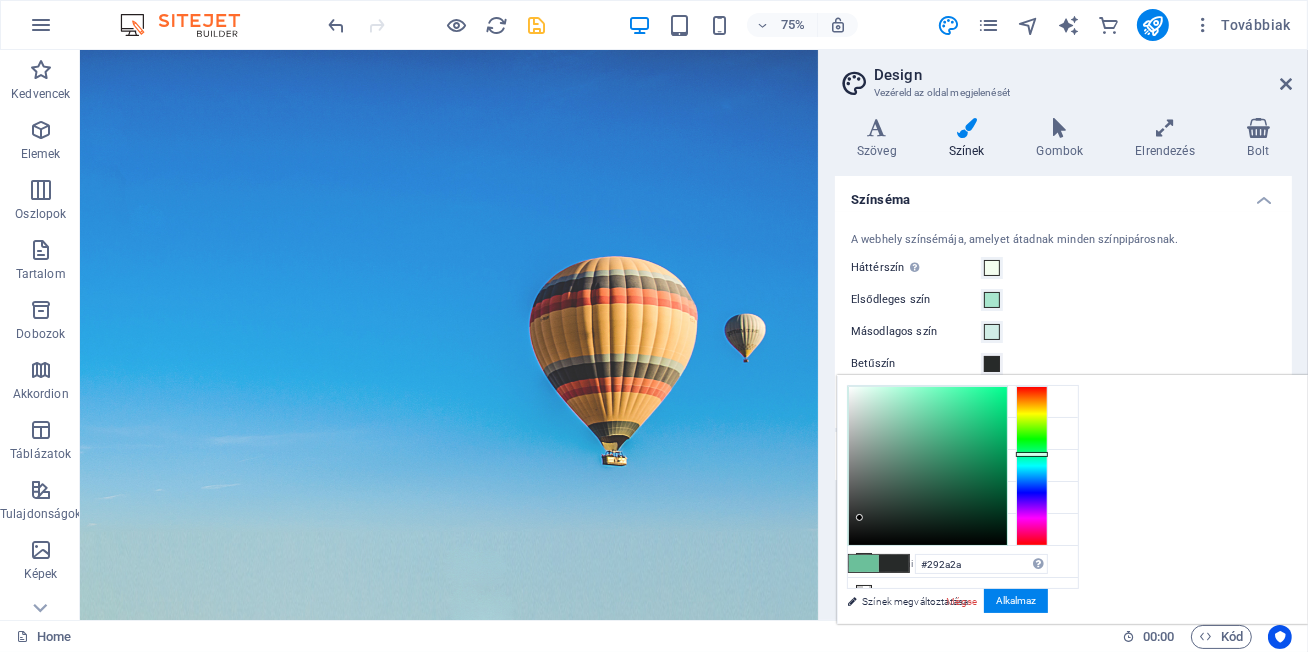 click at bounding box center (928, 466) 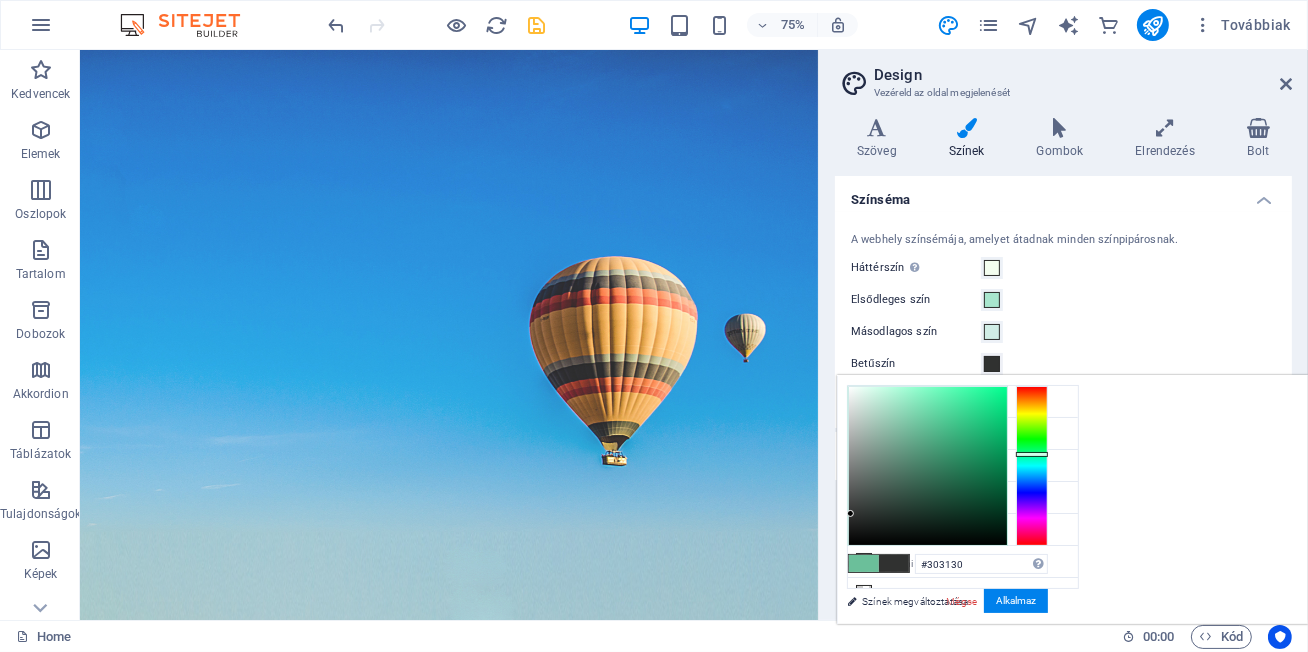 click at bounding box center (850, 513) 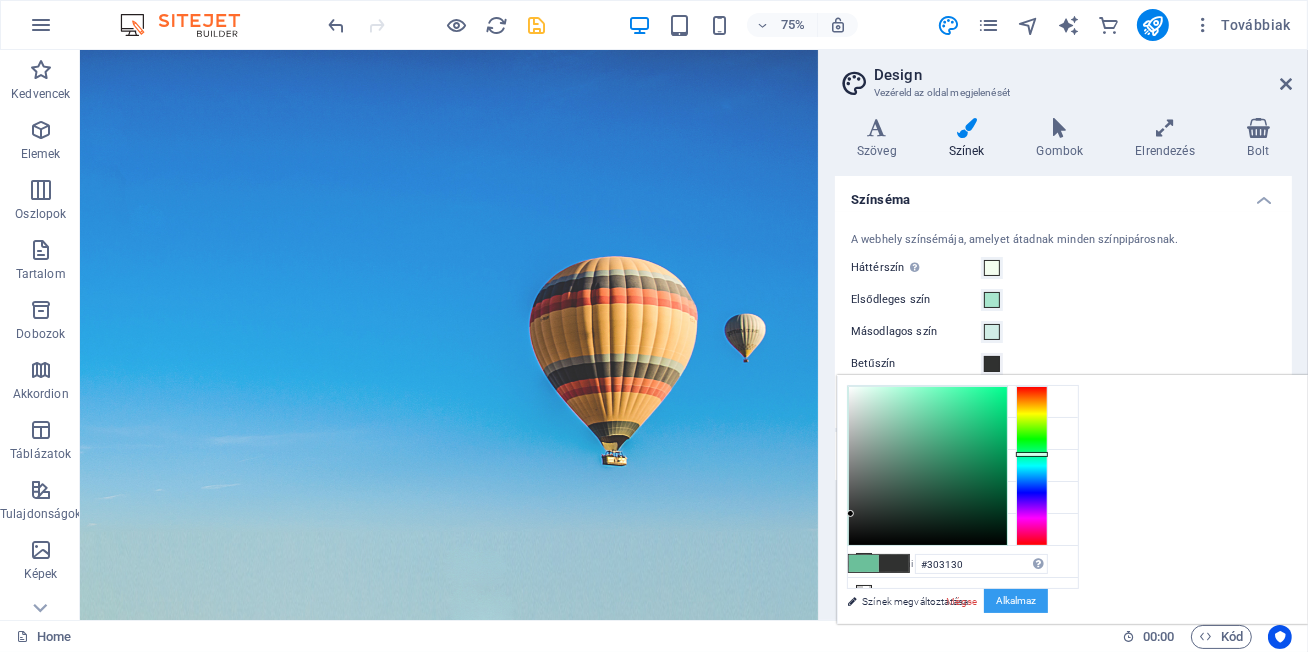 click on "Alkalmaz" at bounding box center [1016, 601] 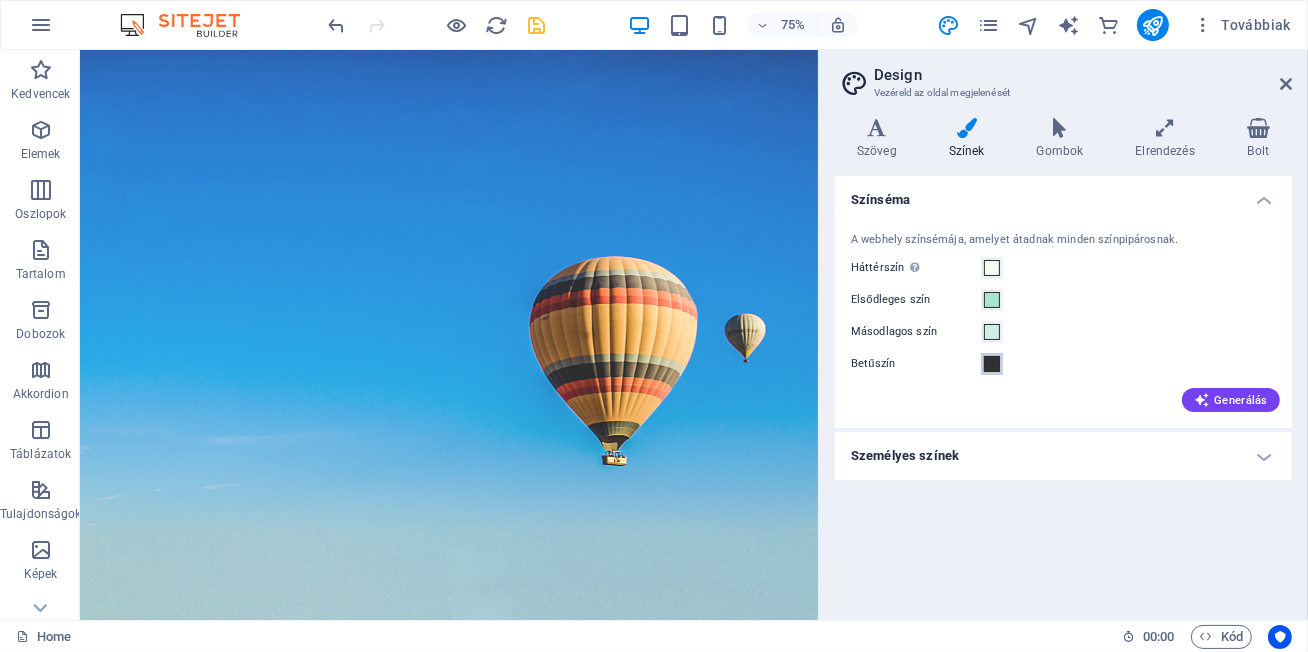 click at bounding box center (992, 364) 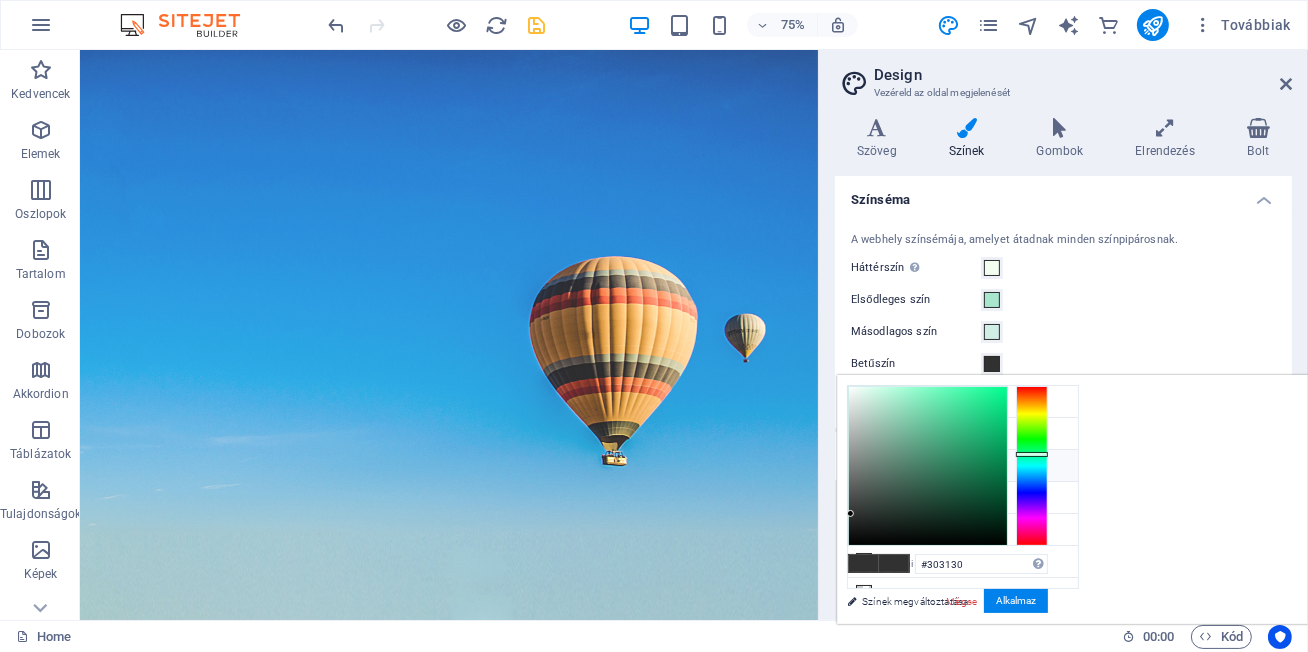 click on "Másodlagos szín
#D0EDE6" at bounding box center (963, 466) 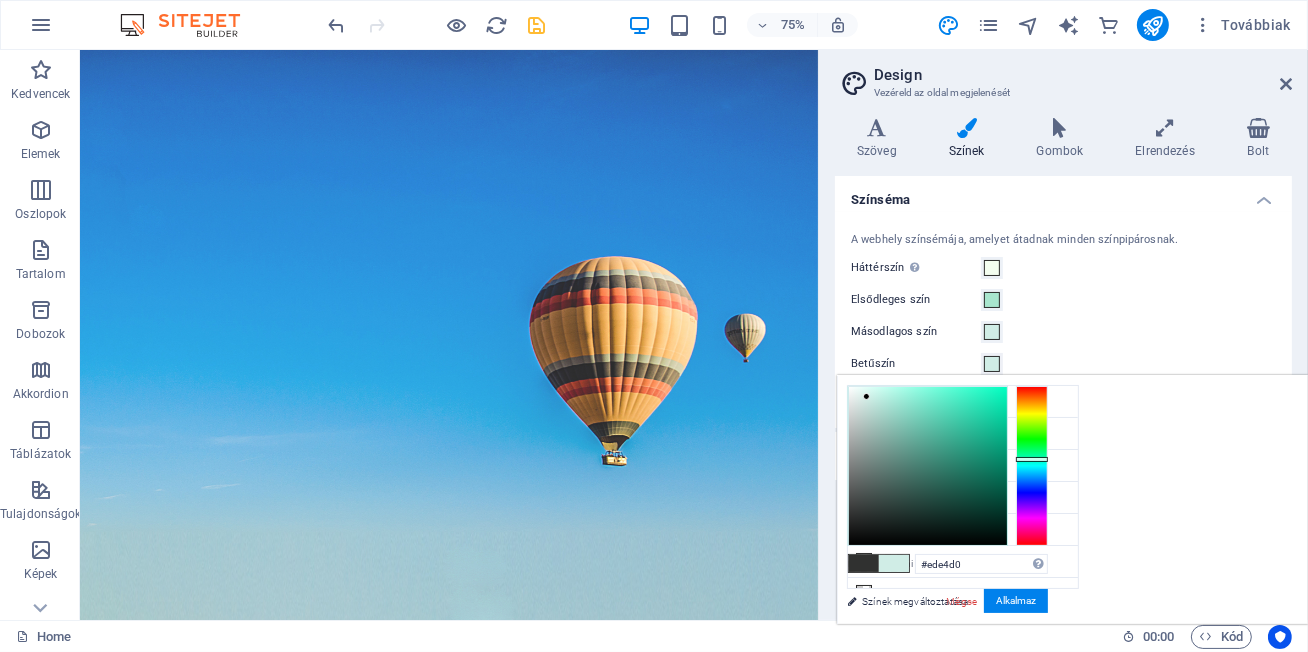click at bounding box center [1032, 466] 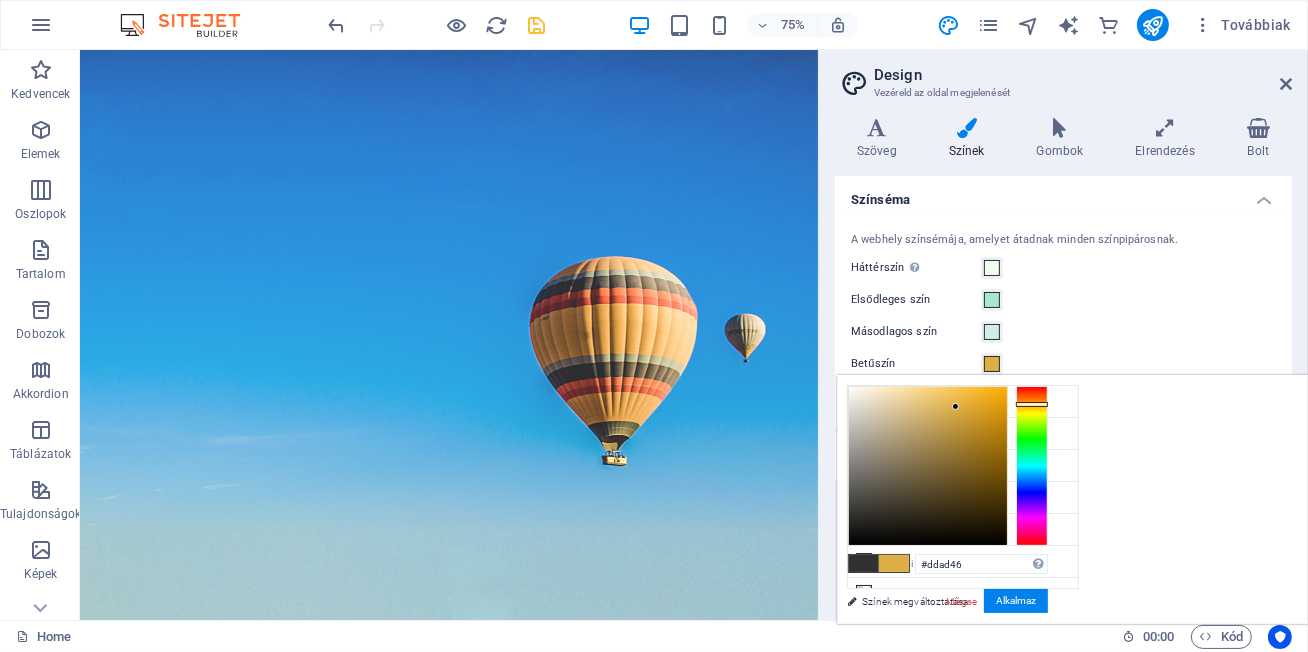click at bounding box center [928, 466] 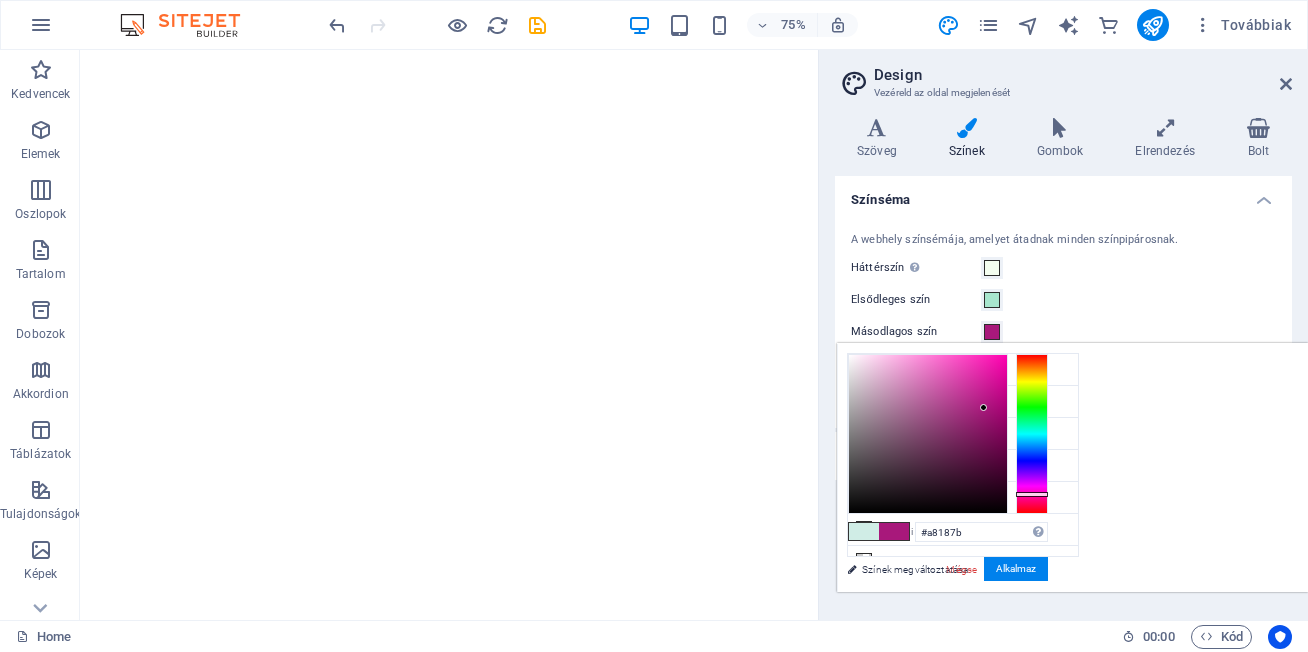 scroll, scrollTop: 0, scrollLeft: 0, axis: both 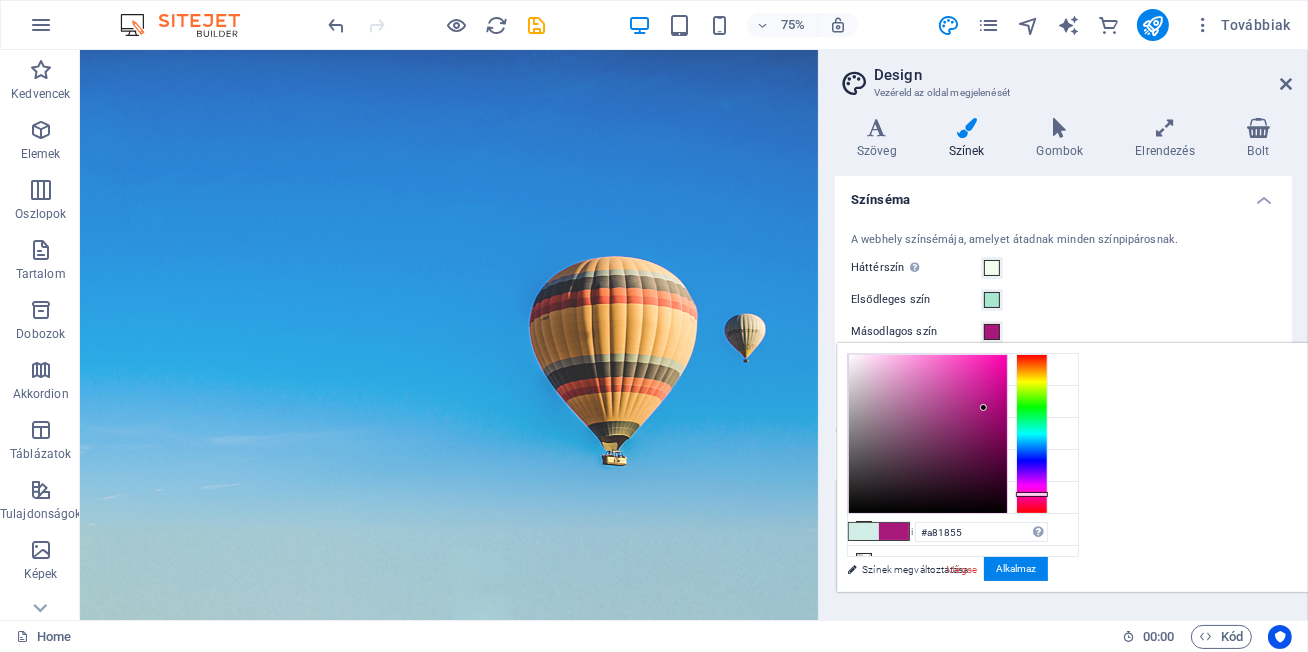 click at bounding box center (1032, 434) 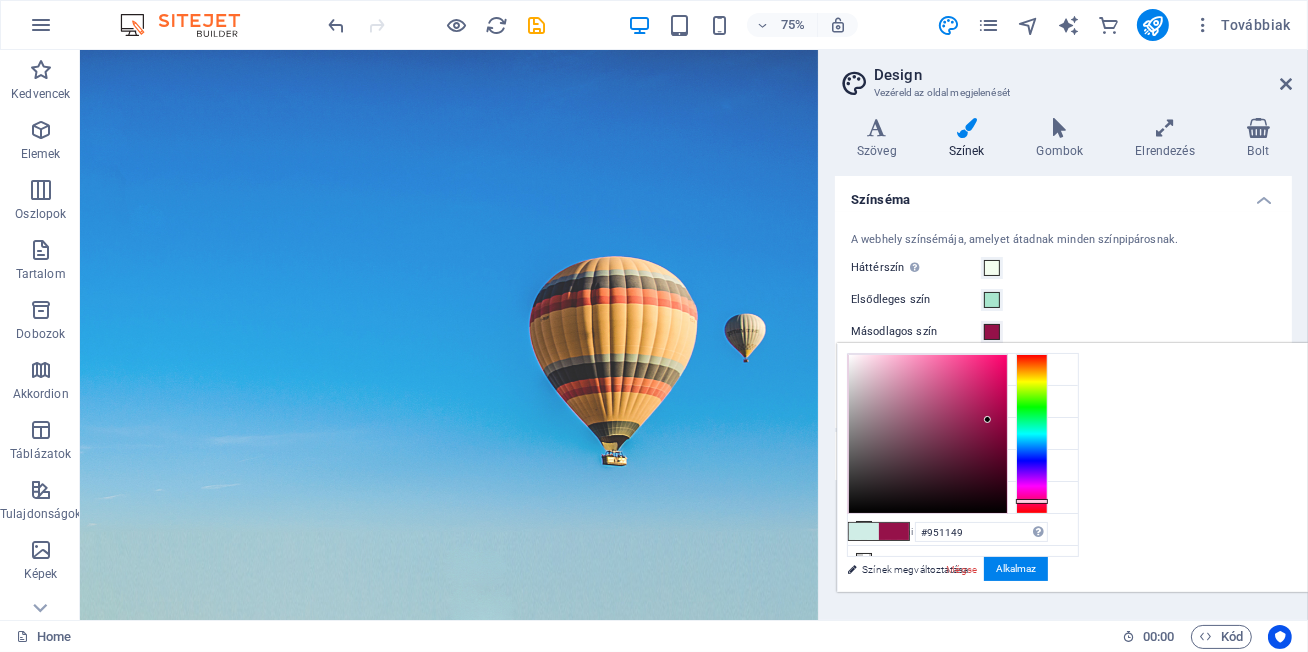 click at bounding box center [928, 434] 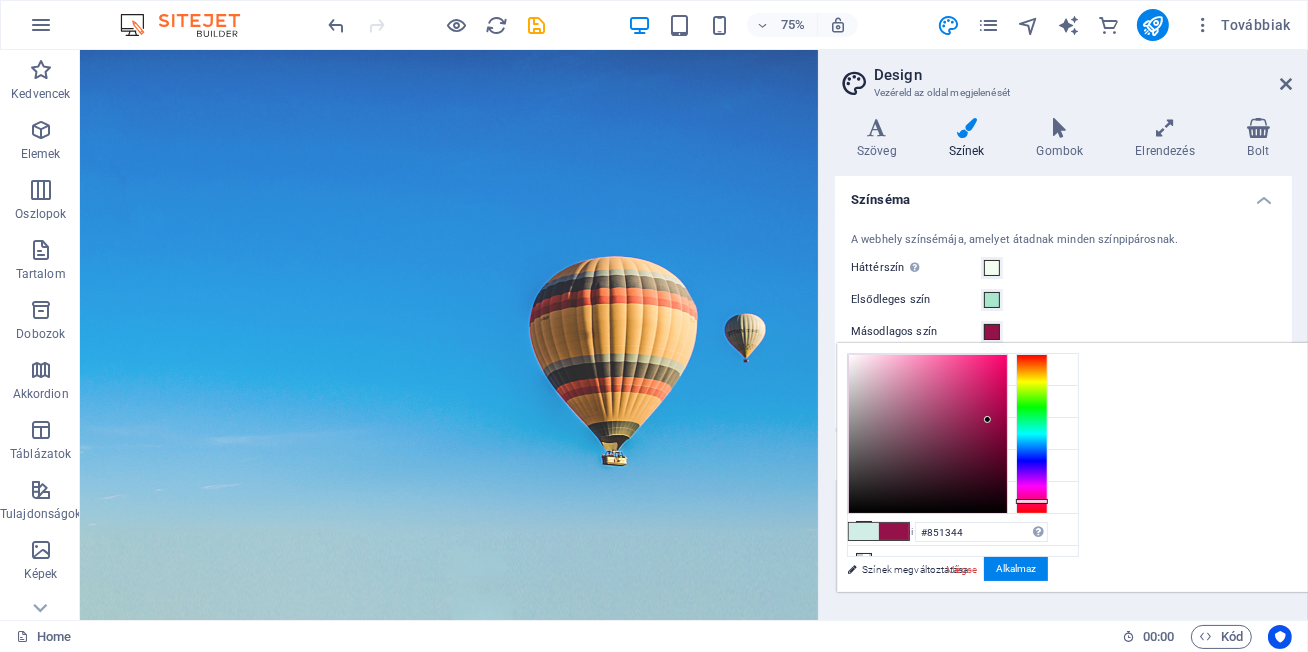 click at bounding box center (928, 434) 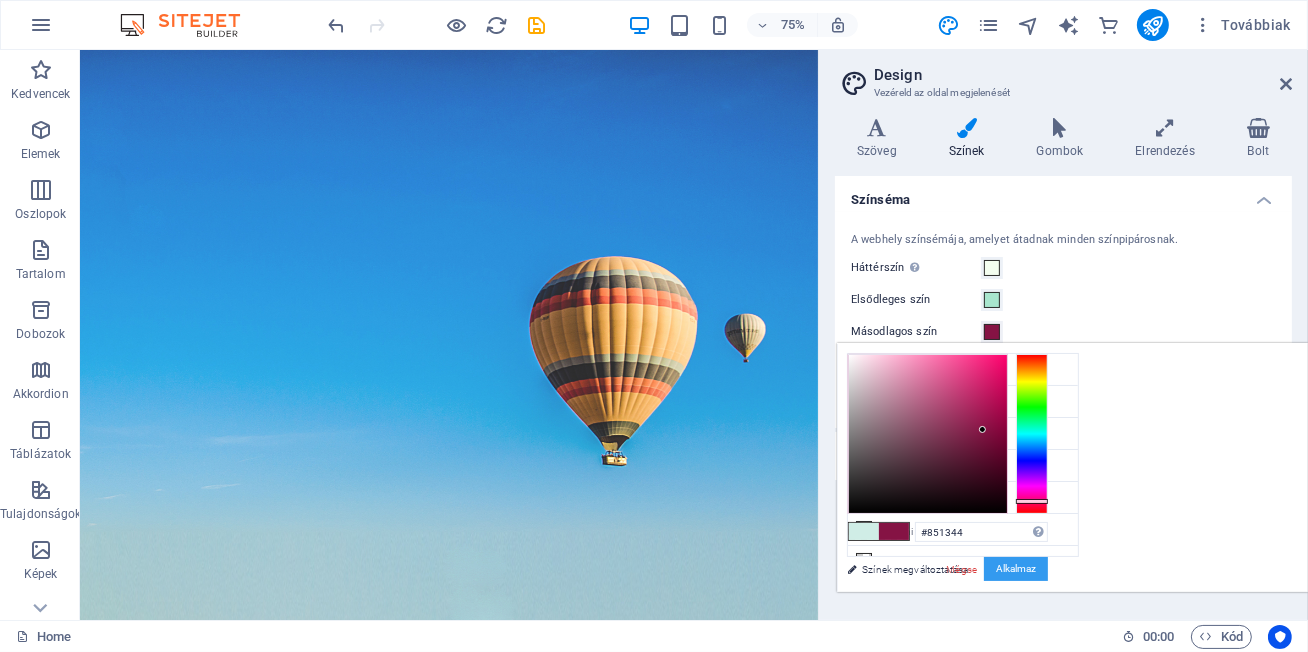 click on "Alkalmaz" at bounding box center (1016, 569) 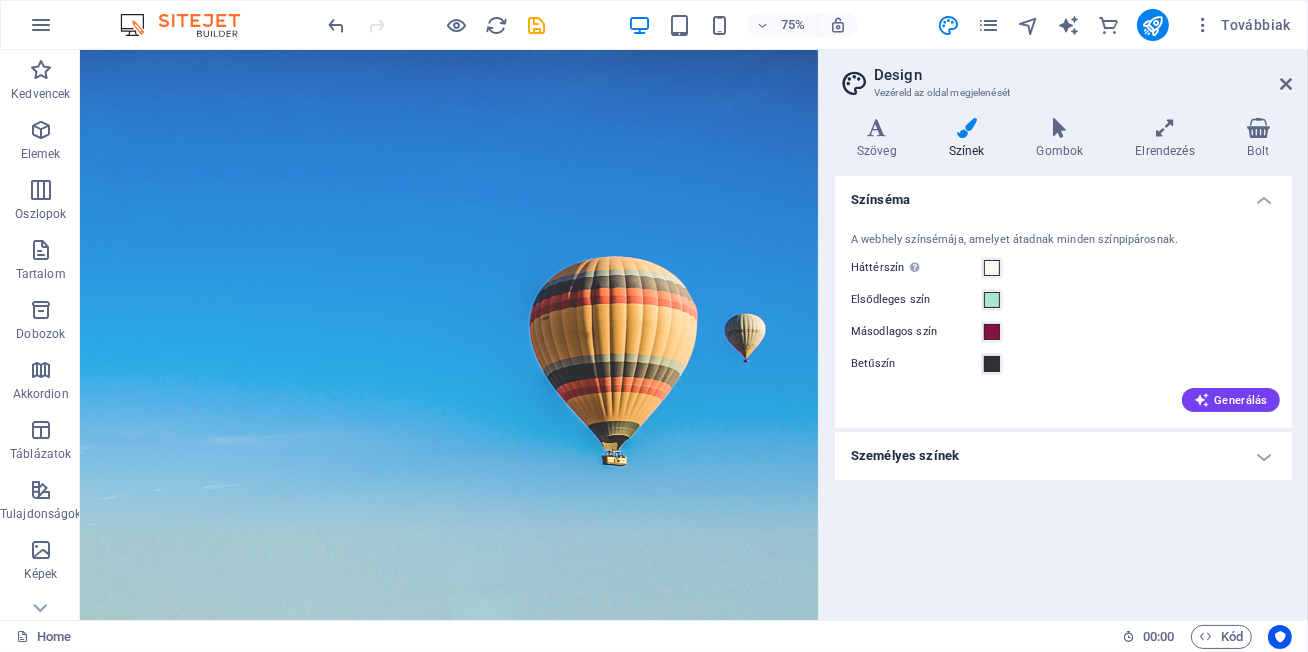 click on "Személyes színek" at bounding box center [1063, 456] 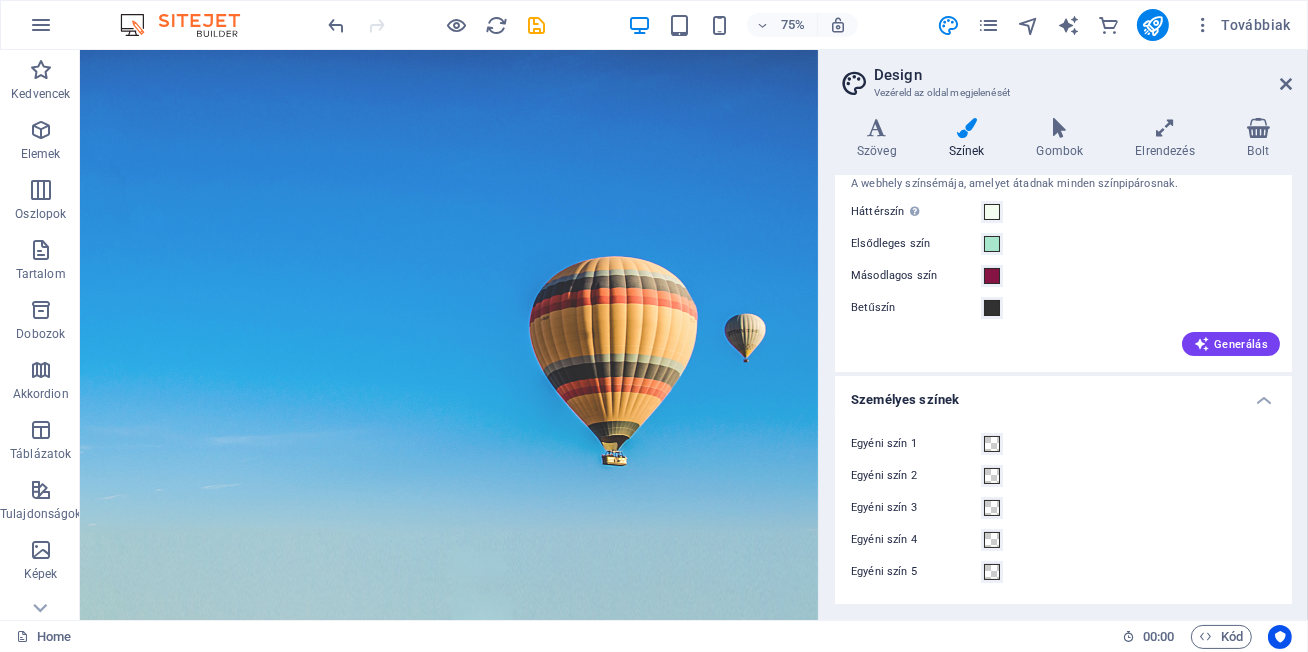 scroll, scrollTop: 0, scrollLeft: 0, axis: both 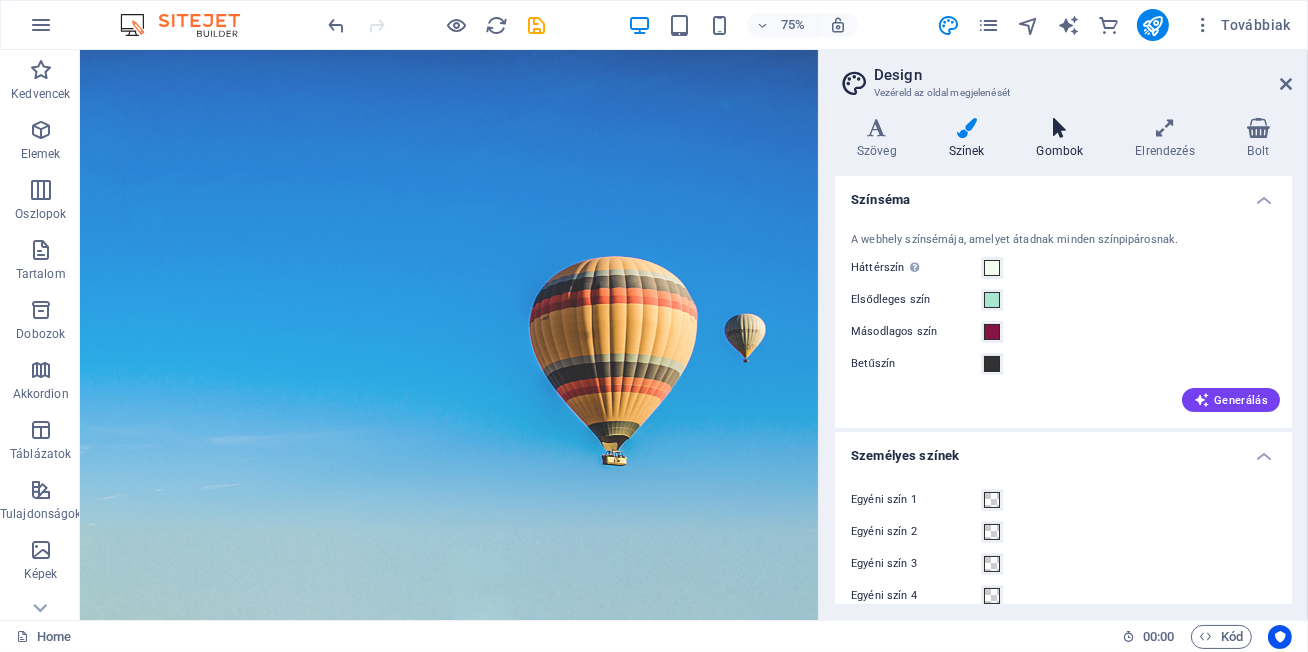 click at bounding box center [1060, 128] 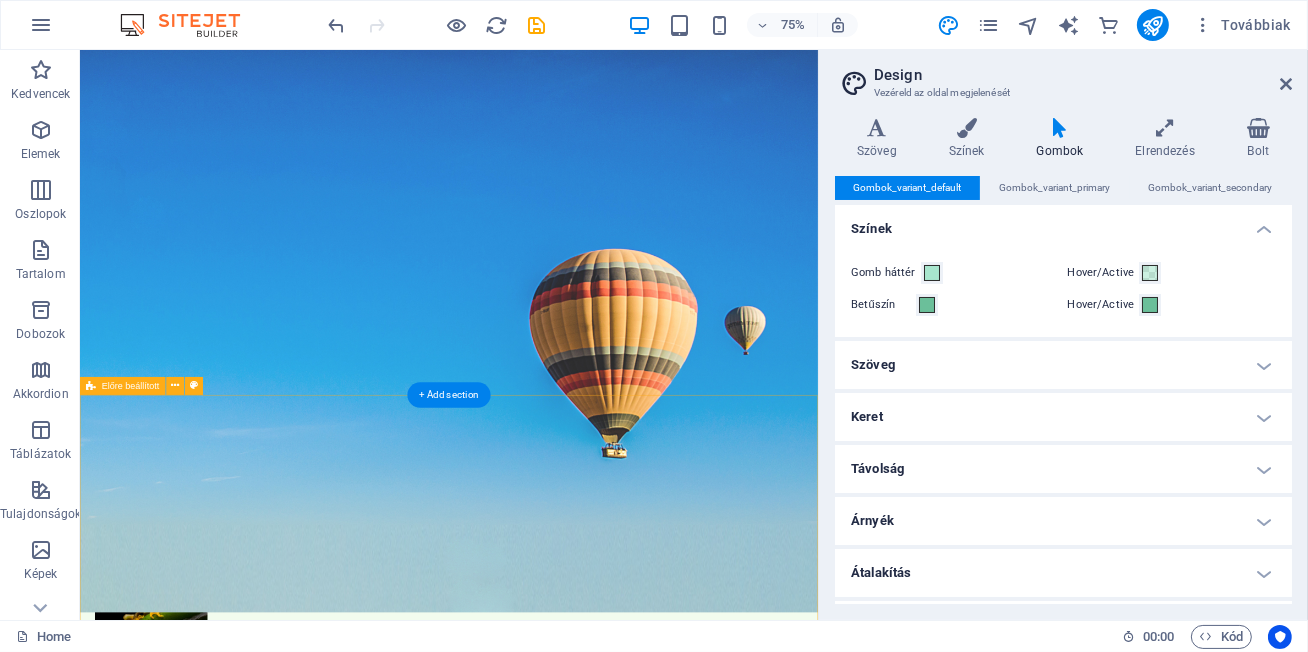 scroll, scrollTop: 229, scrollLeft: 0, axis: vertical 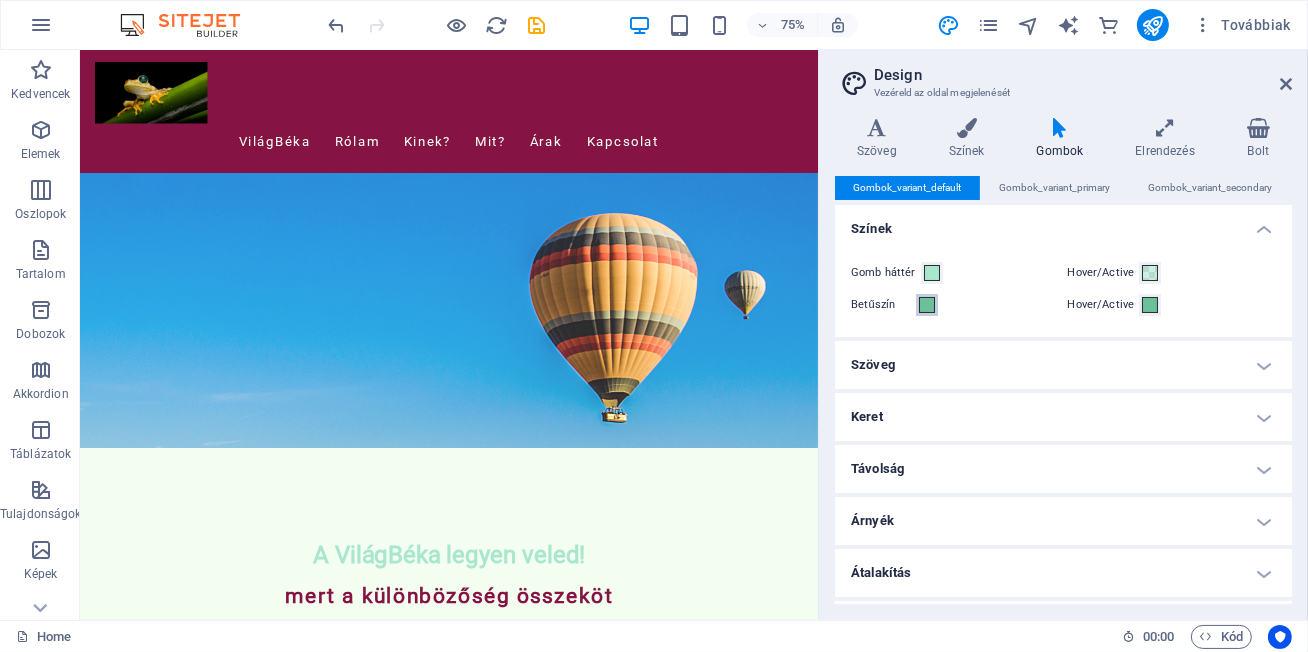 click at bounding box center [927, 305] 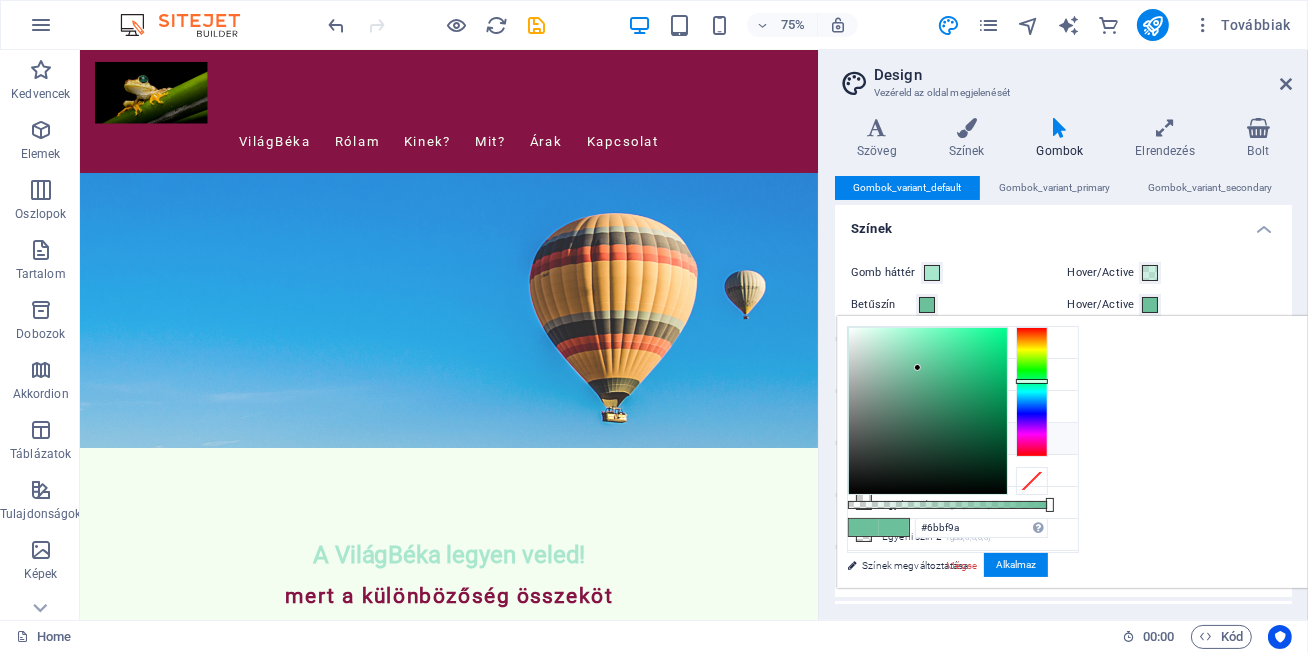 click on "Betűszín
#303130" at bounding box center [963, 439] 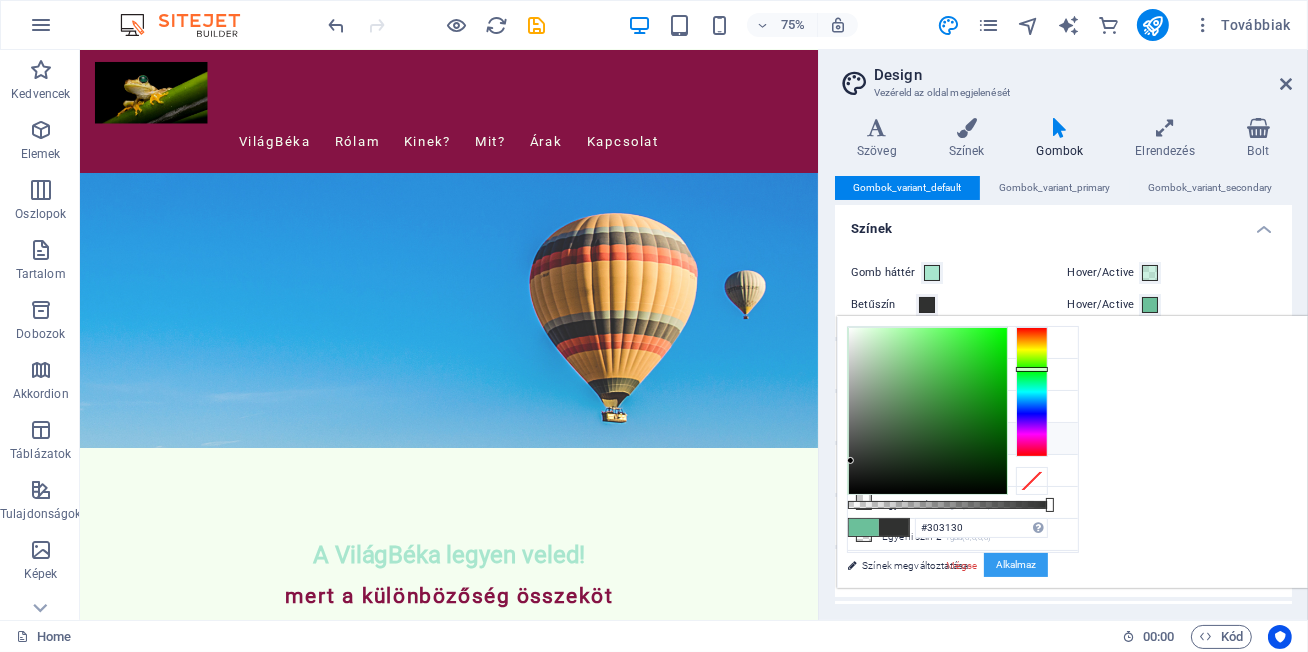 click on "Alkalmaz" at bounding box center [1016, 565] 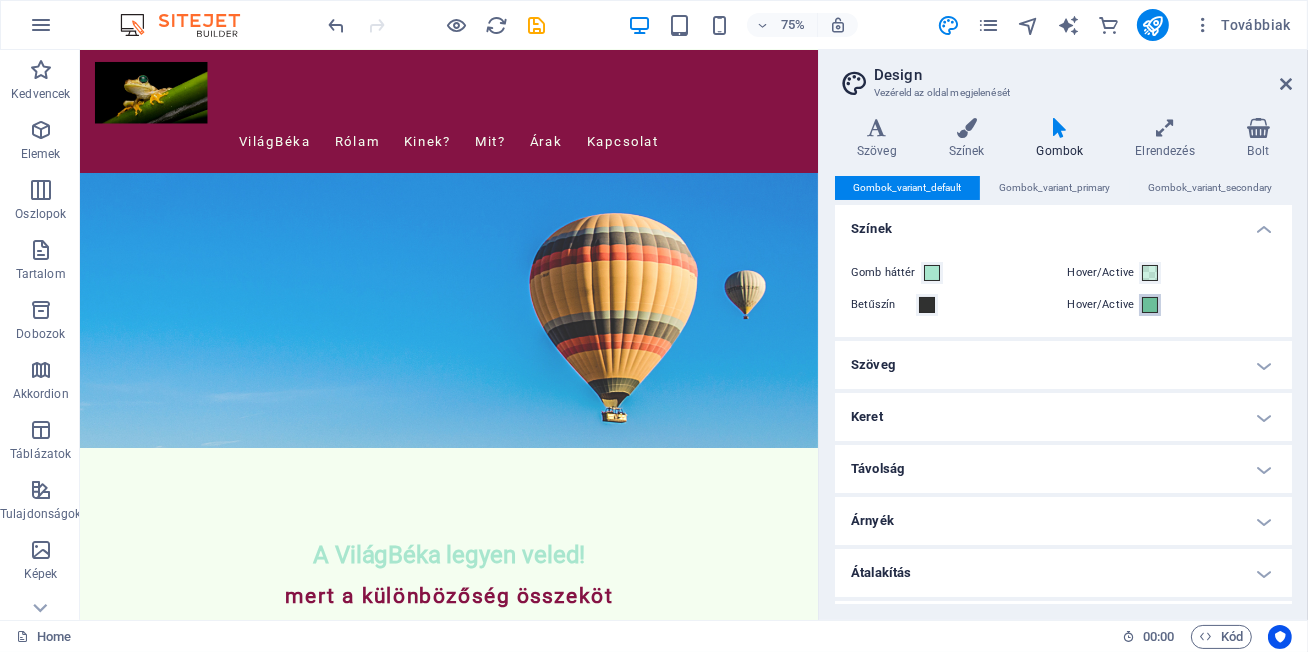 click at bounding box center (1150, 305) 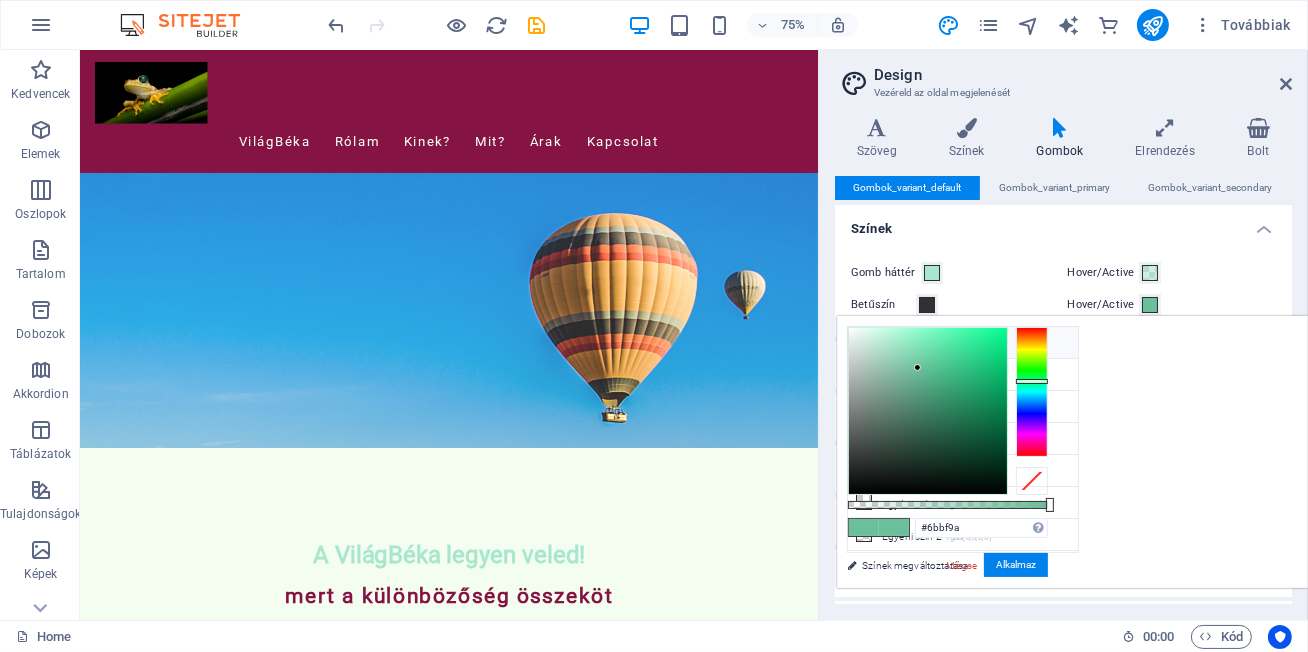 click on "Háttérszín
#F4FEF0" at bounding box center (963, 343) 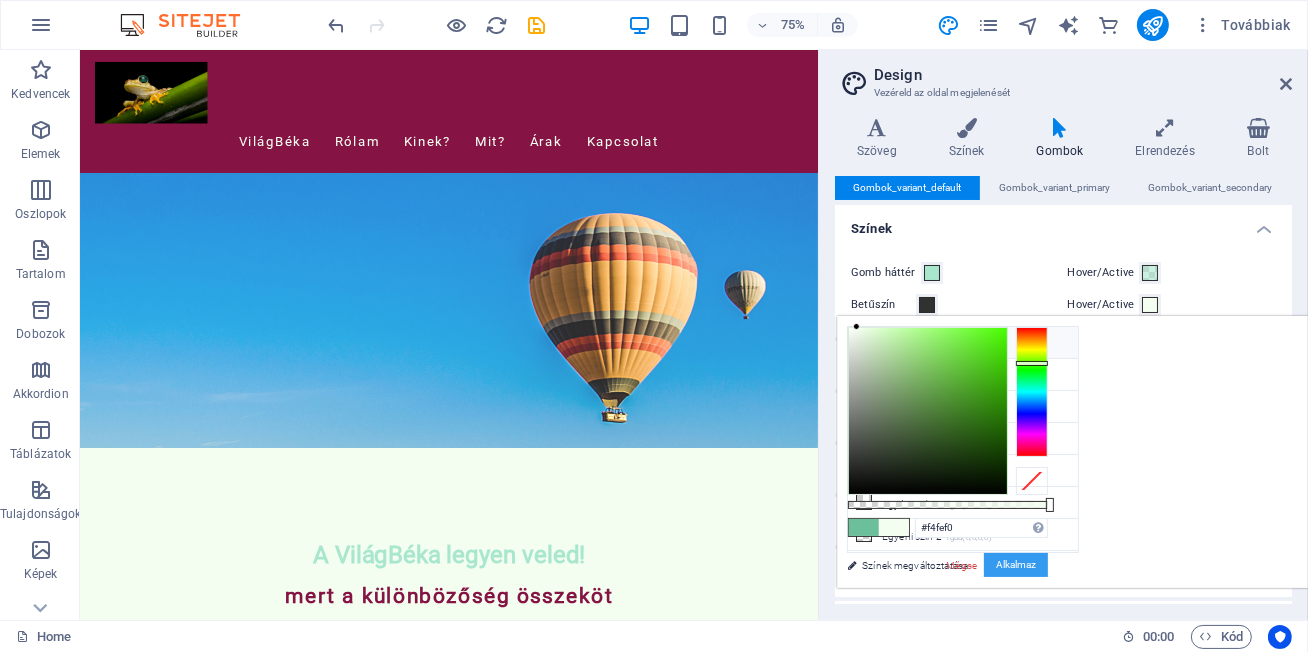 click on "Alkalmaz" at bounding box center (1016, 565) 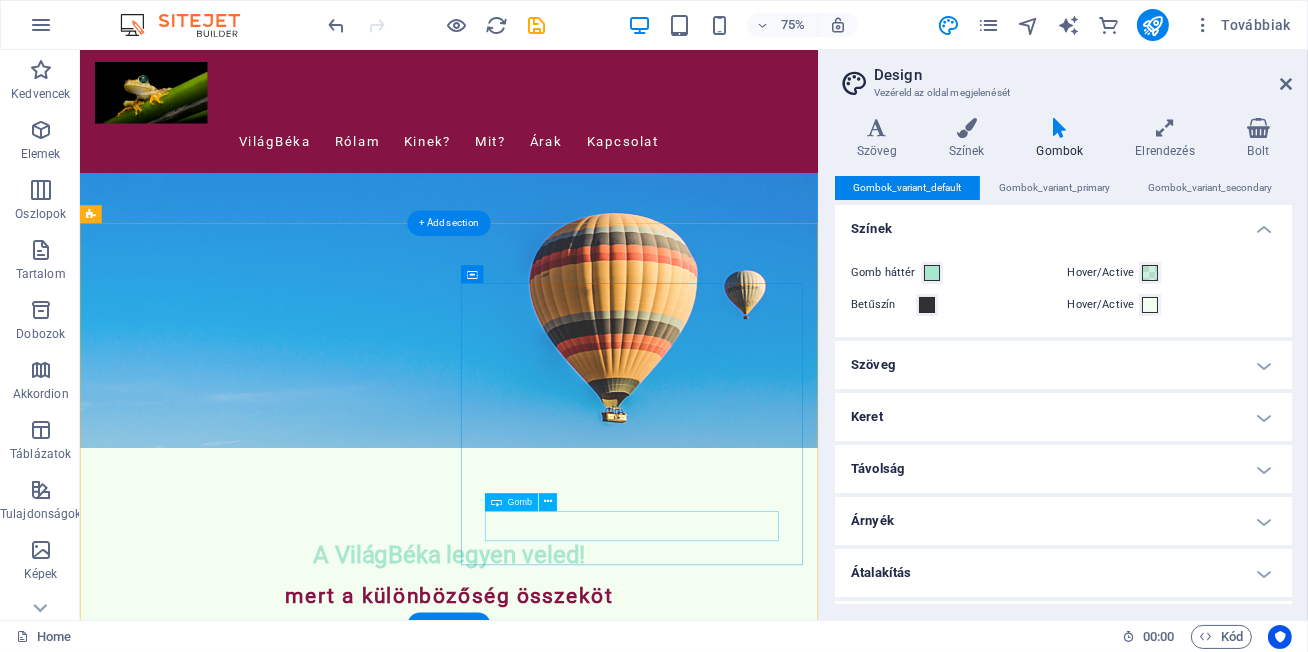 click on "Learn More" at bounding box center [568, 1808] 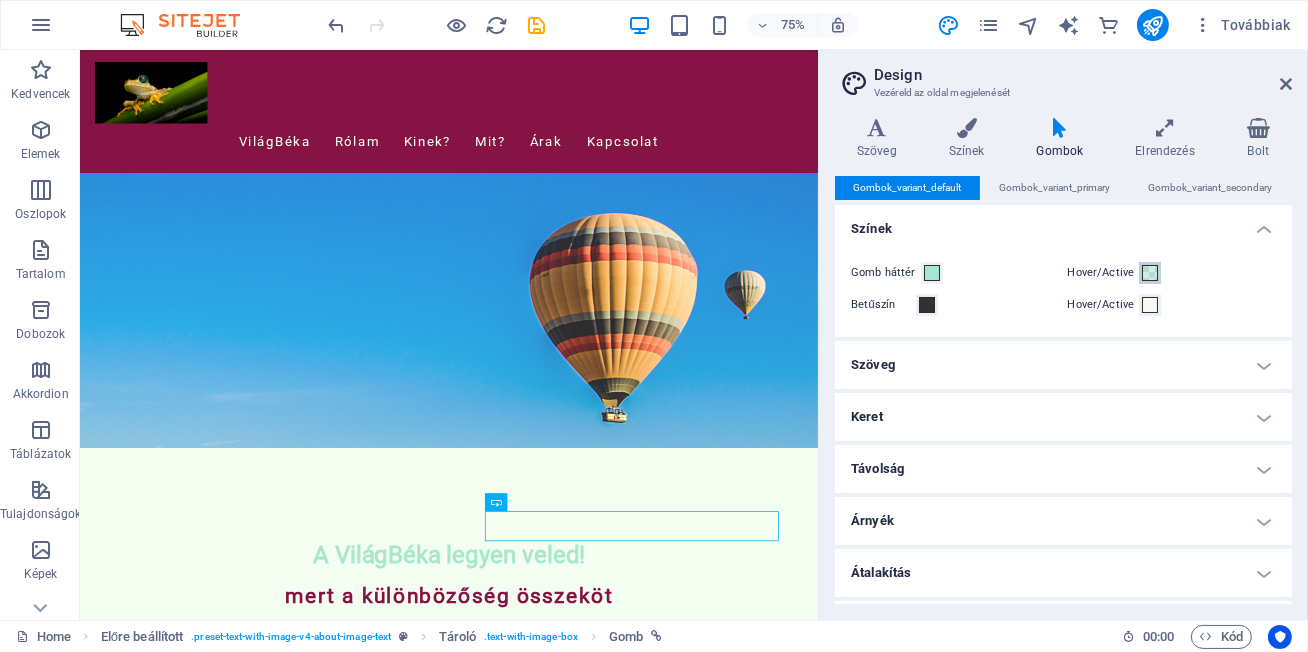 click at bounding box center (1150, 273) 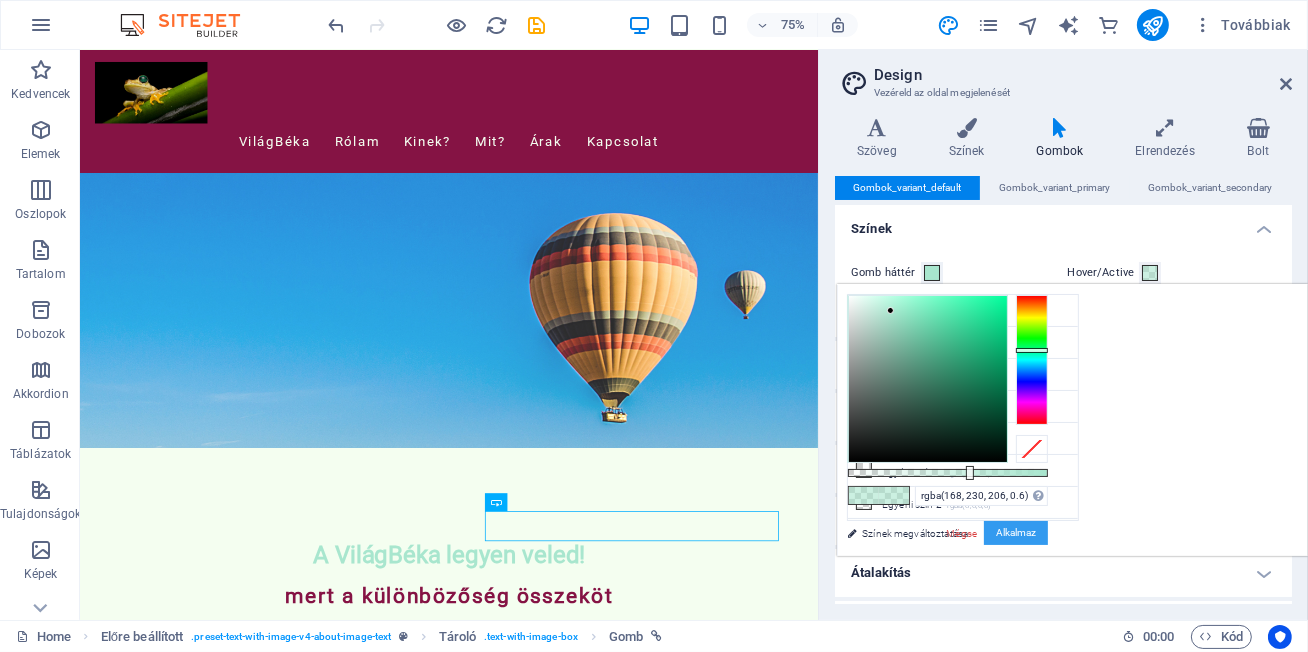 click on "Alkalmaz" at bounding box center (1016, 533) 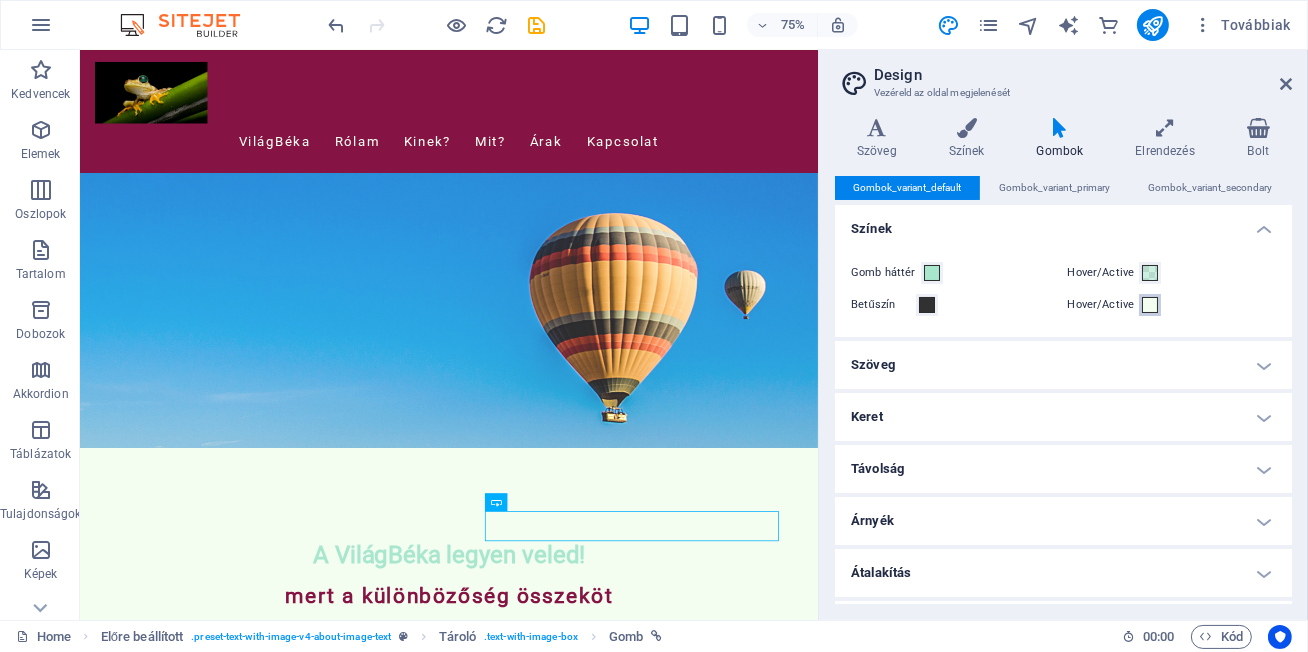click at bounding box center (1150, 305) 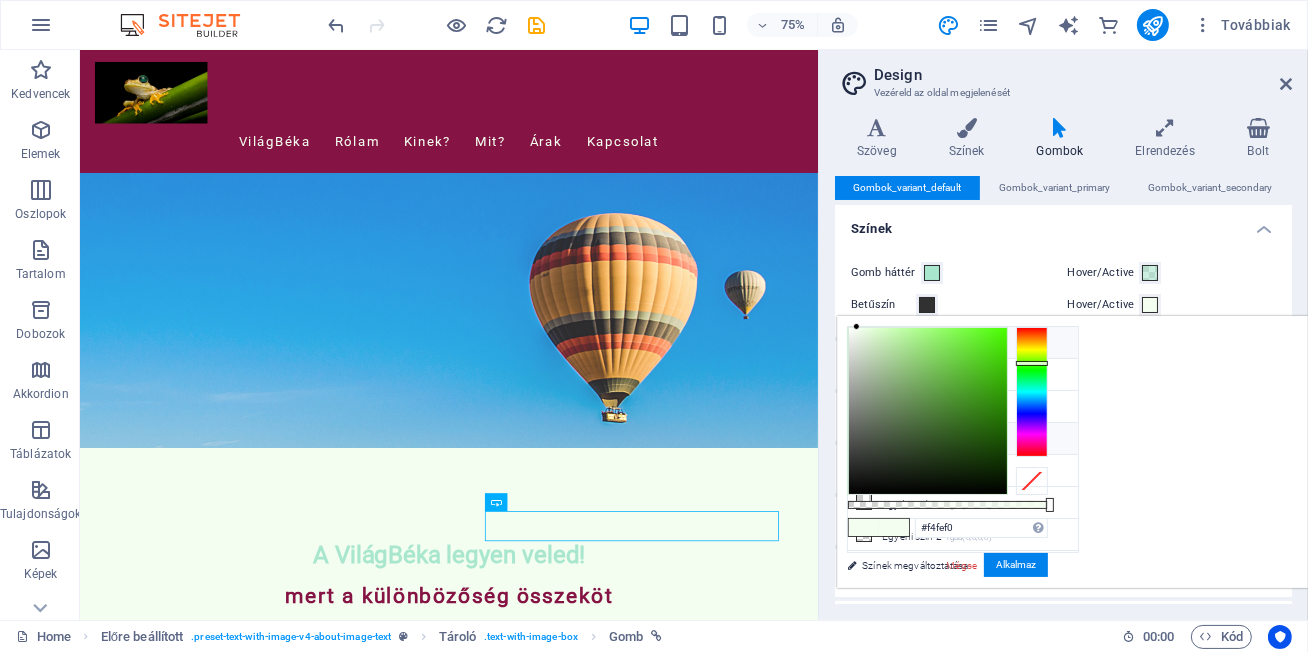 click on "Betűszín
#303130" at bounding box center (963, 439) 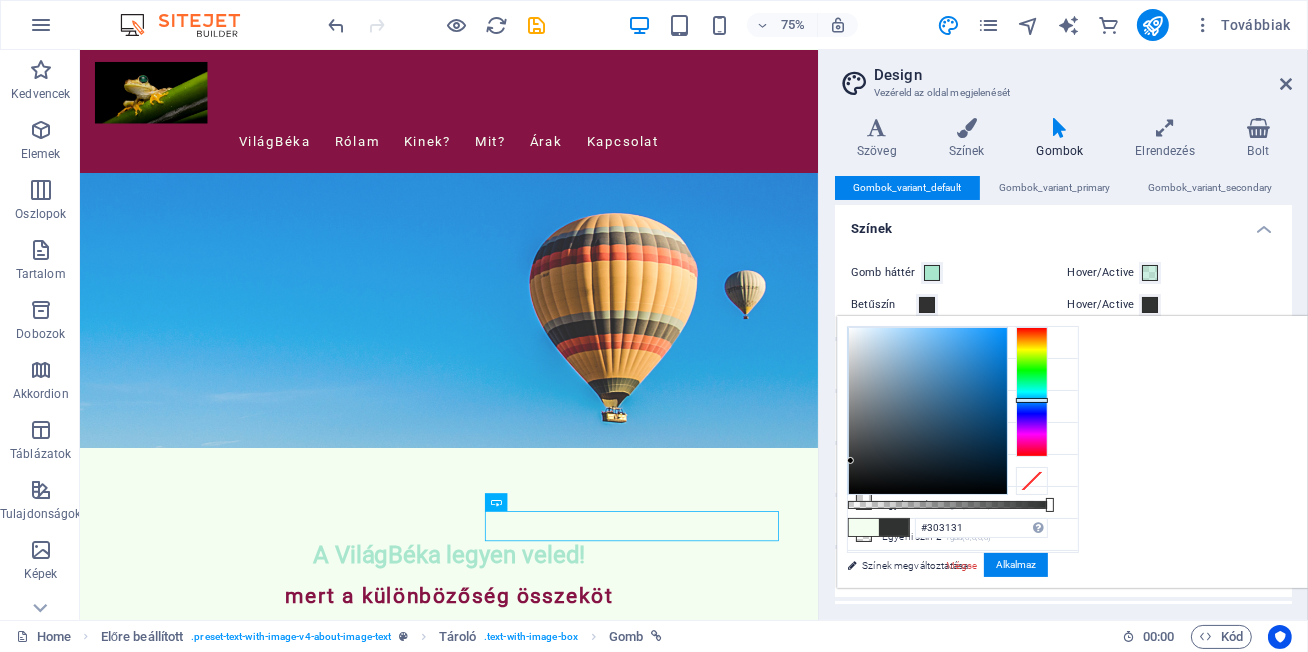 click at bounding box center (1032, 392) 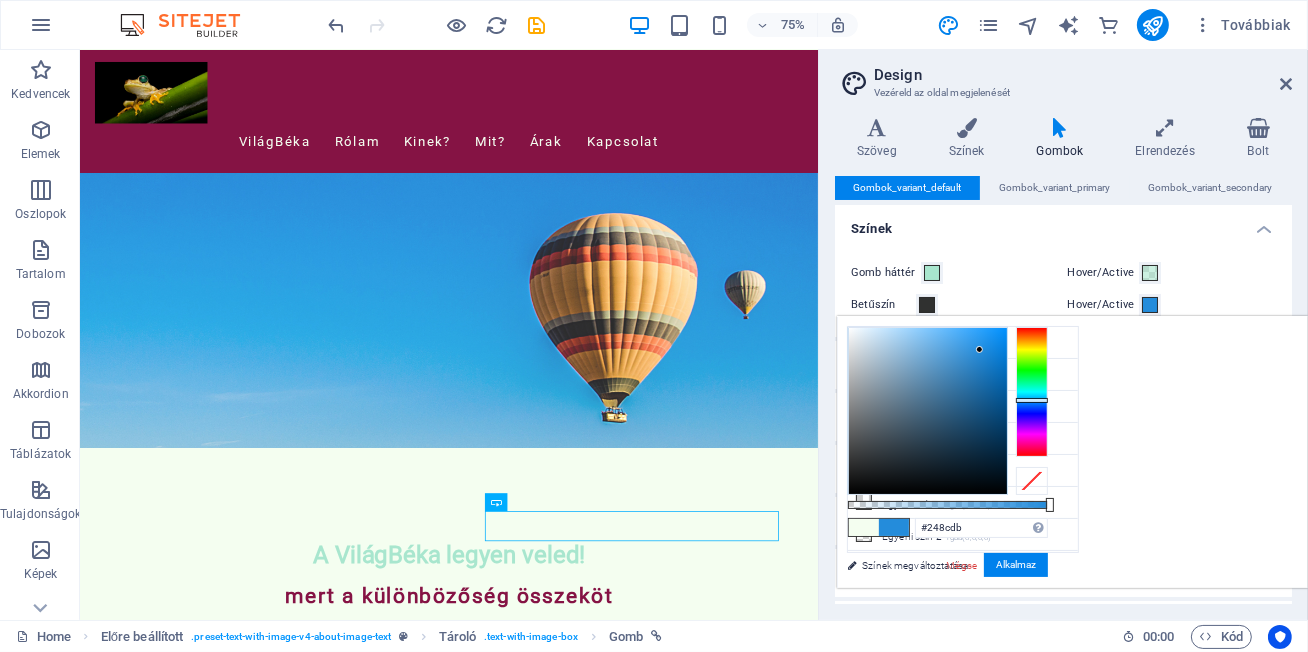 click at bounding box center (928, 411) 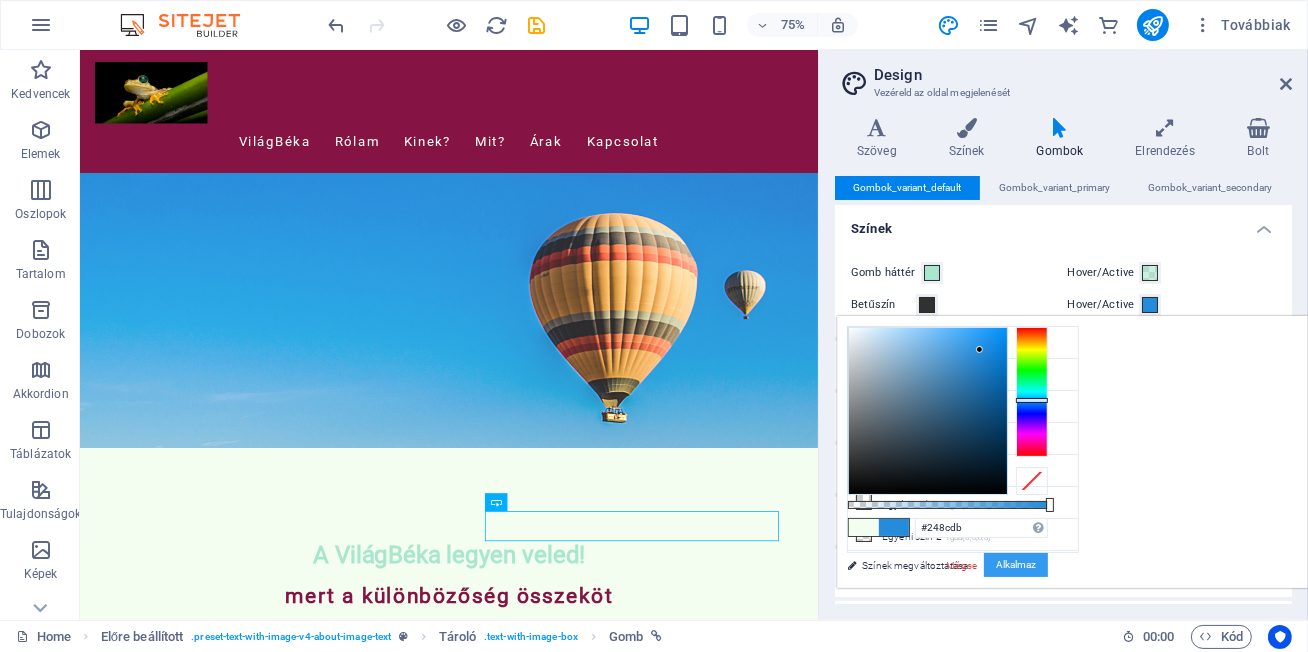 click on "Alkalmaz" at bounding box center [1016, 565] 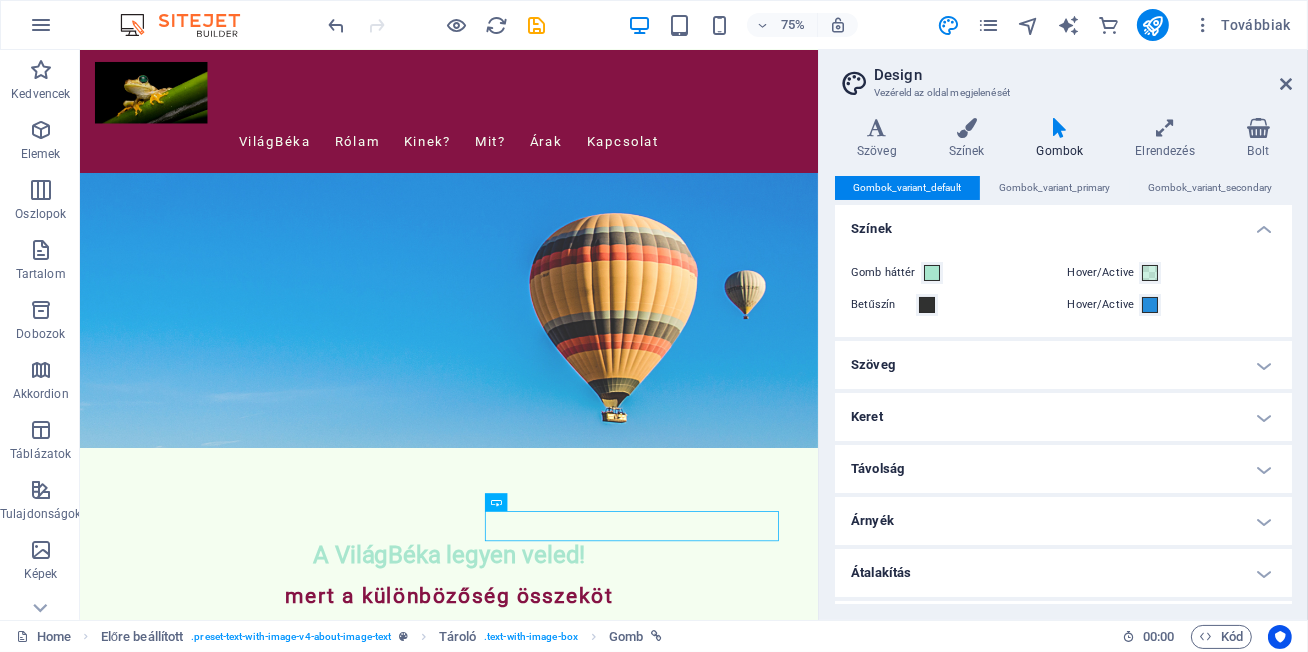 click on "Szöveg" at bounding box center (1063, 365) 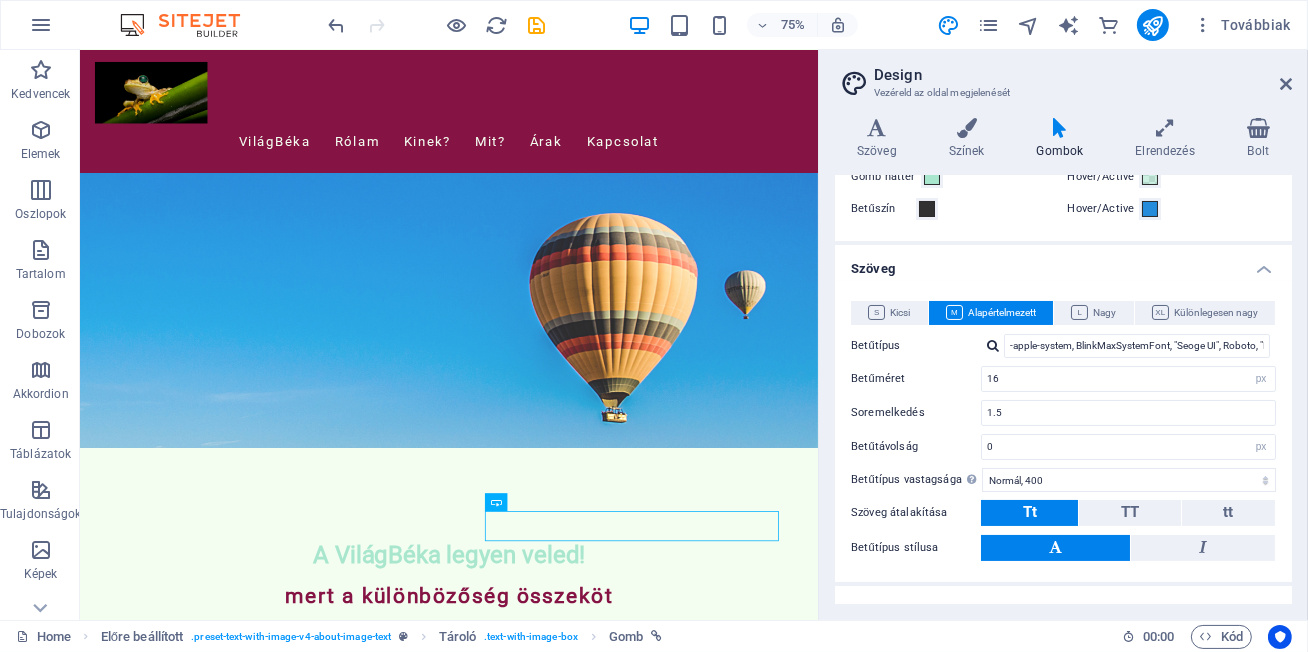 scroll, scrollTop: 95, scrollLeft: 0, axis: vertical 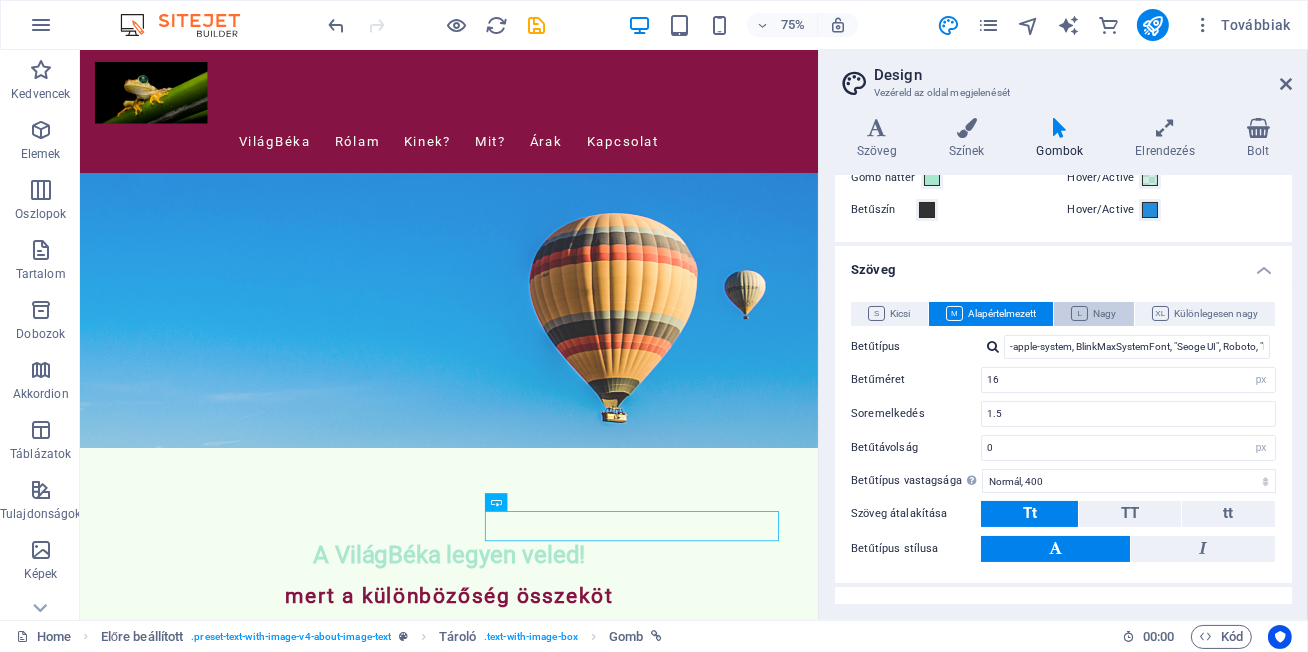 click on "Nagy" at bounding box center [1093, 314] 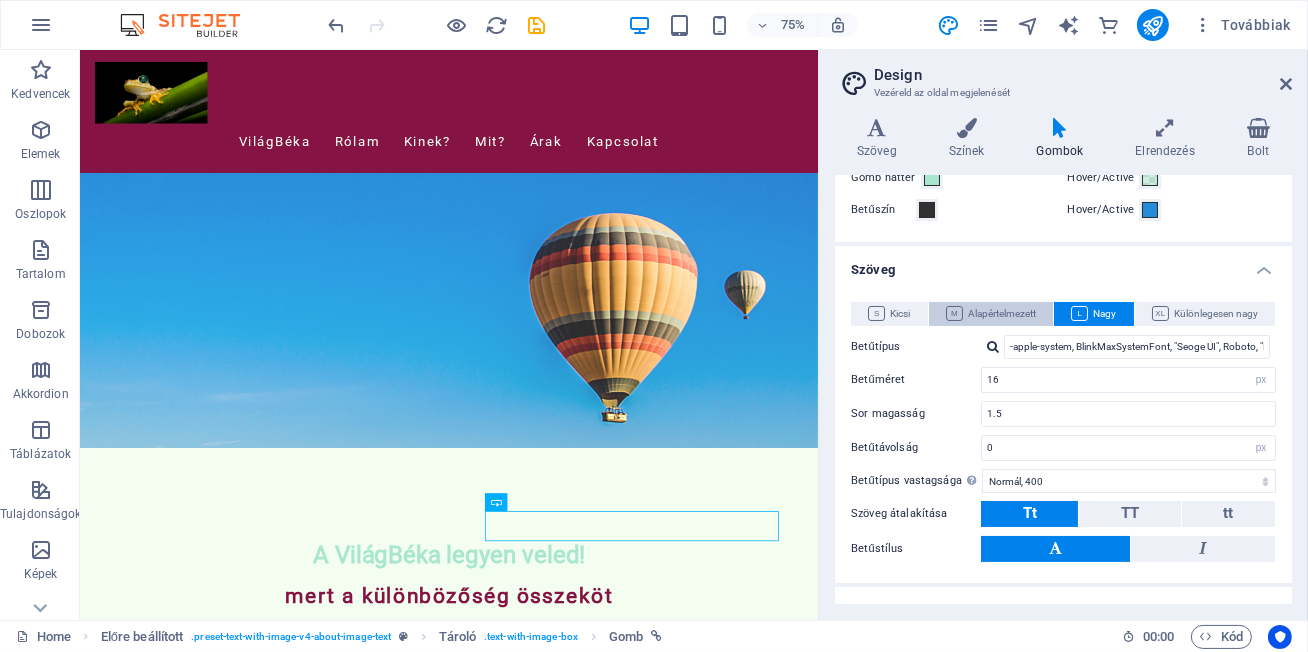 click on "Alapértelmezett" at bounding box center (991, 314) 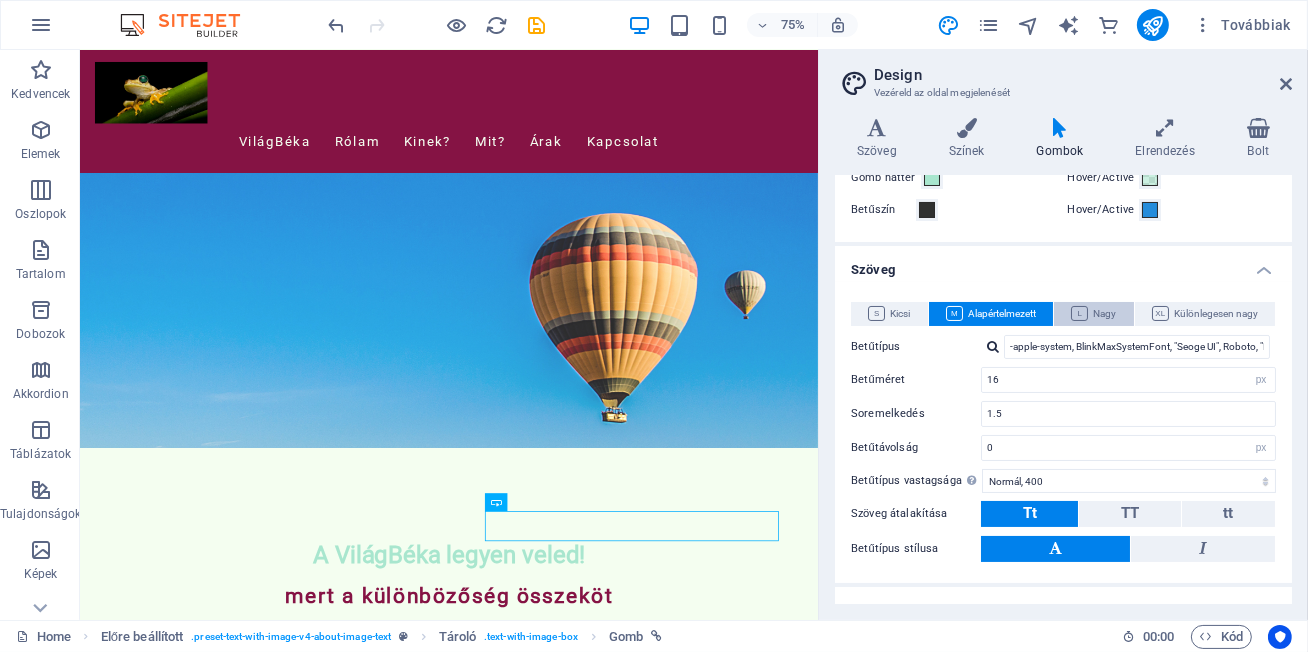 click at bounding box center (1079, 313) 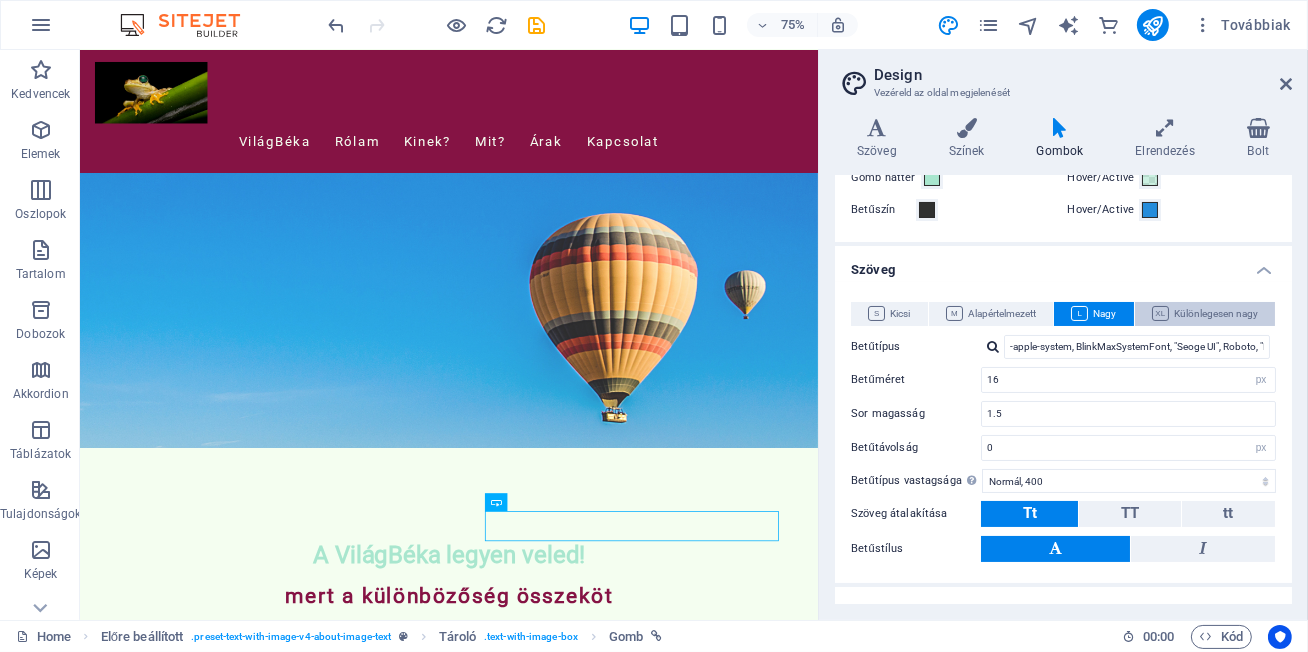 click on "Különlegesen nagy" at bounding box center [1205, 314] 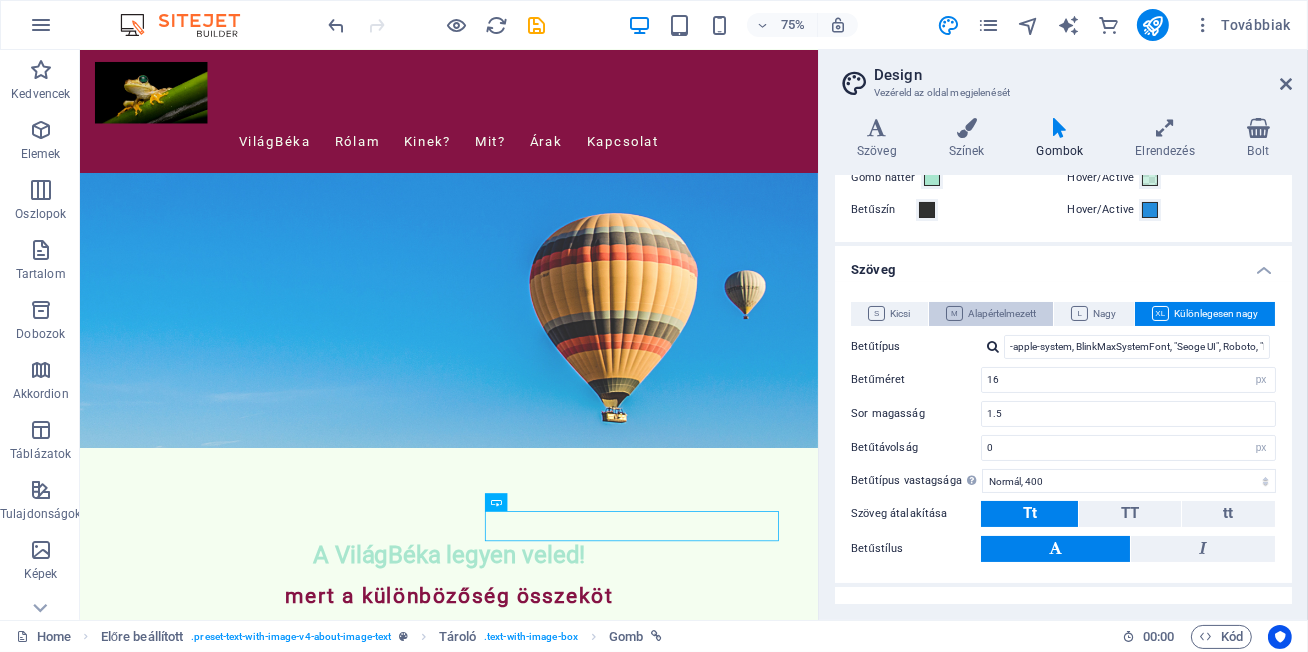 click on "Alapértelmezett" at bounding box center (991, 314) 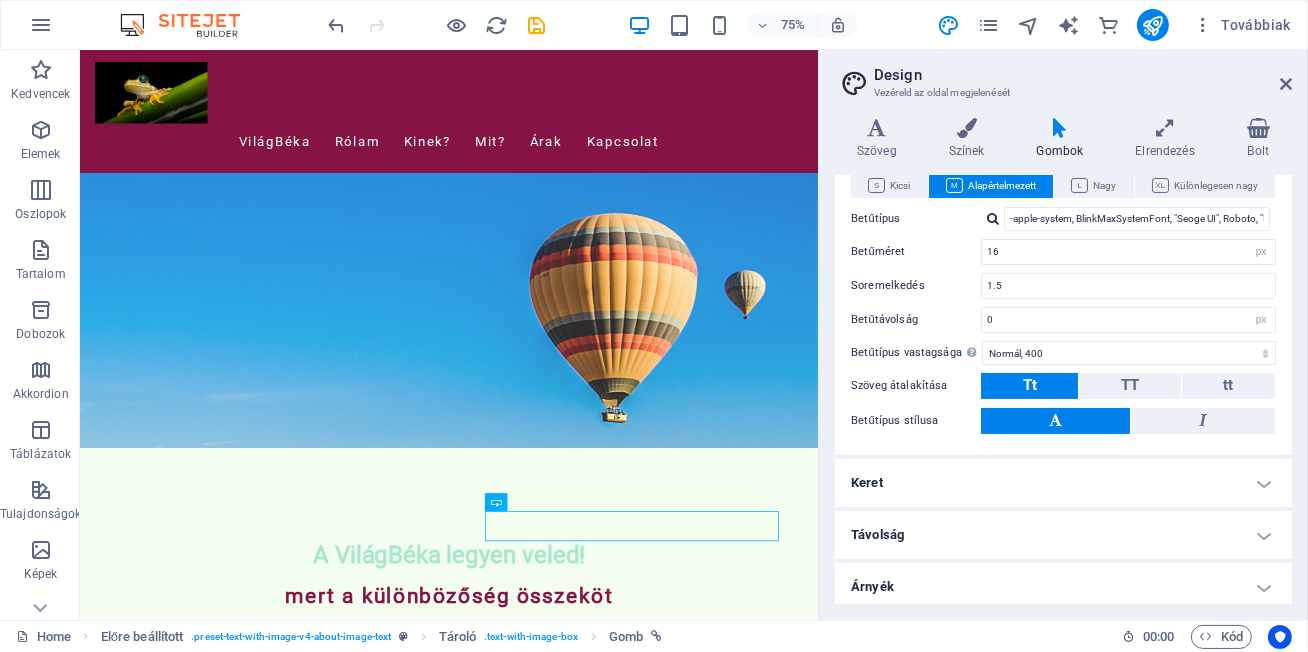 scroll, scrollTop: 254, scrollLeft: 0, axis: vertical 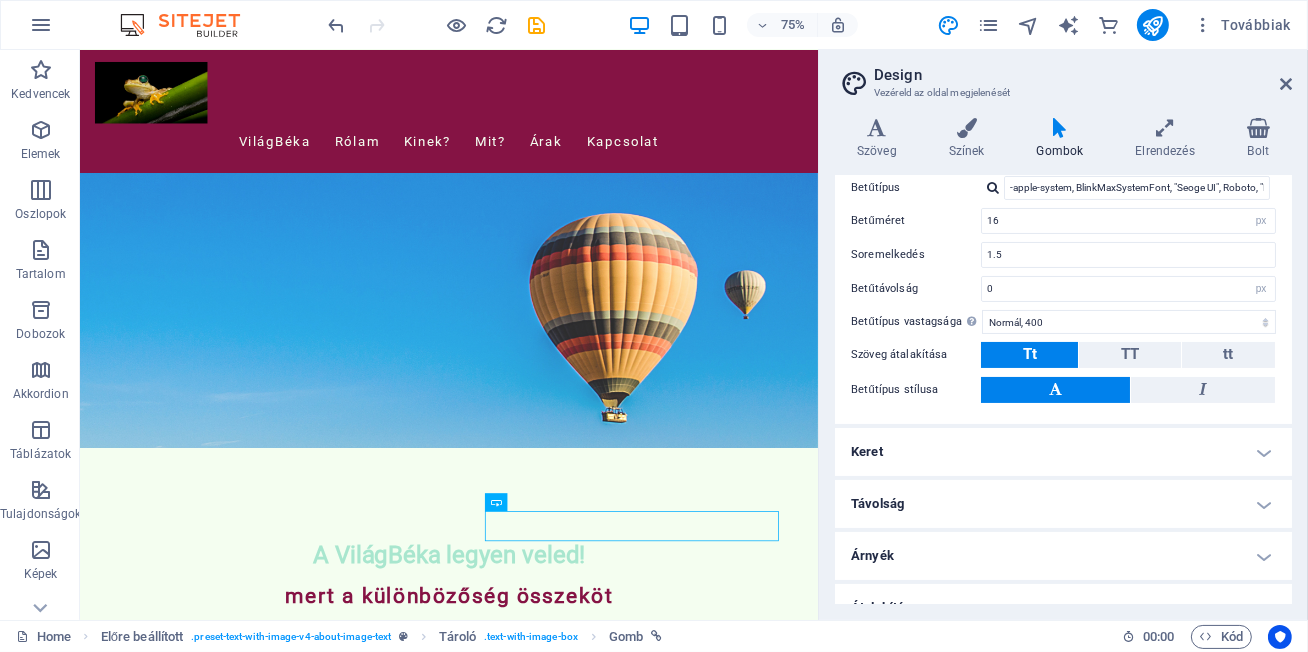 click on "Keret" at bounding box center (1063, 452) 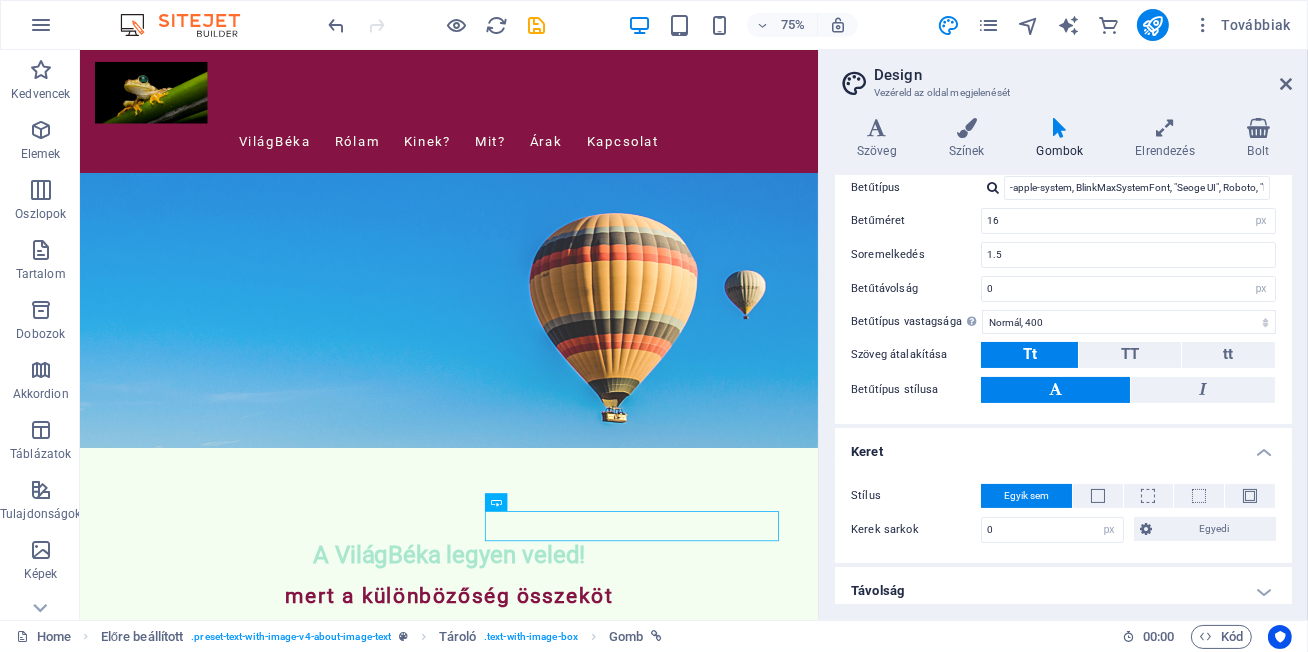 scroll, scrollTop: 419, scrollLeft: 0, axis: vertical 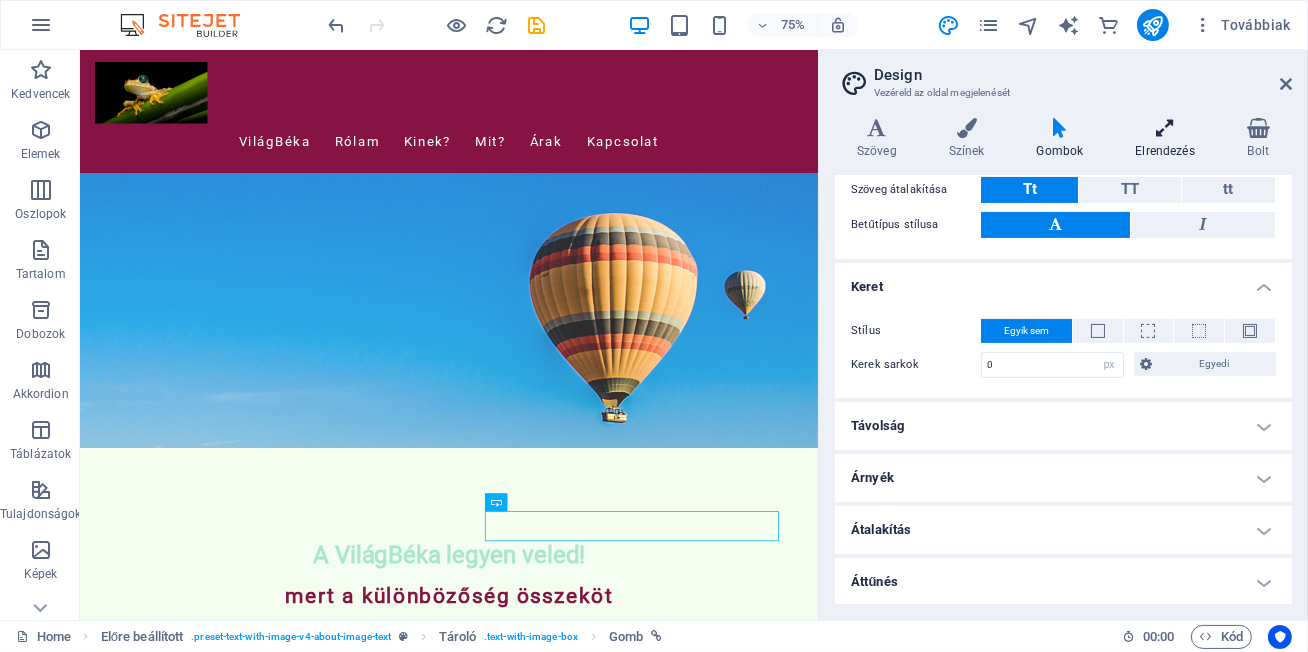 click at bounding box center [1164, 128] 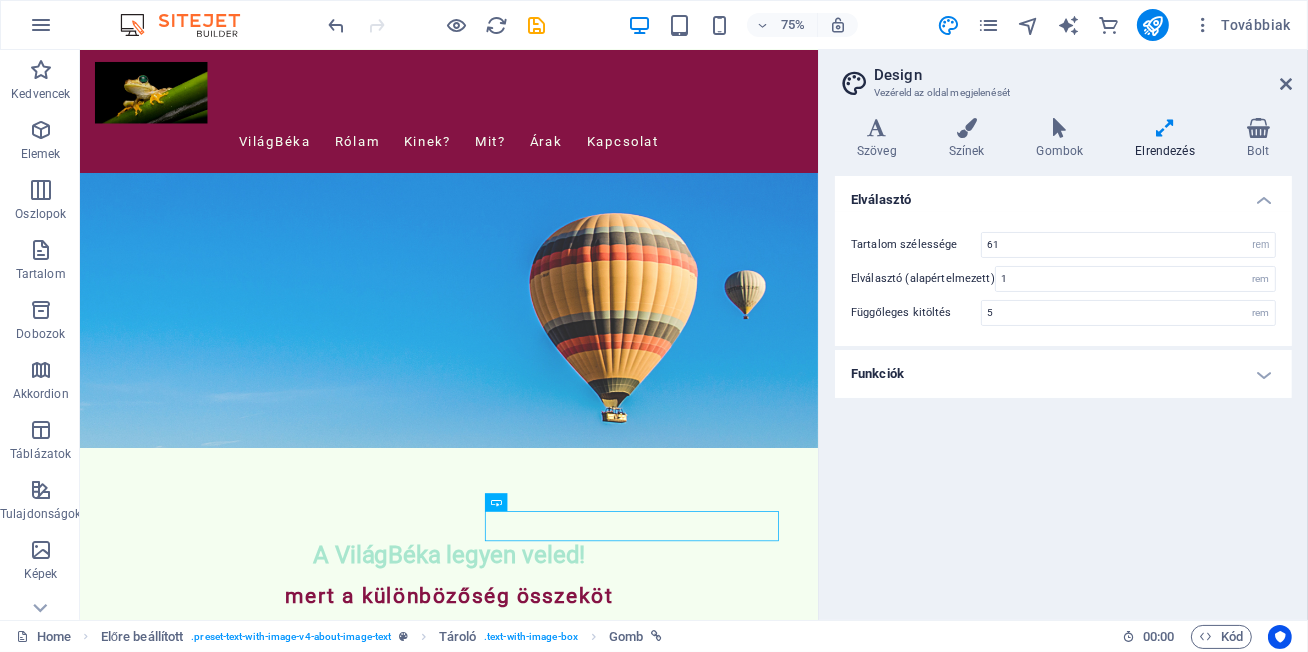 click on "Funkciók" at bounding box center (1063, 374) 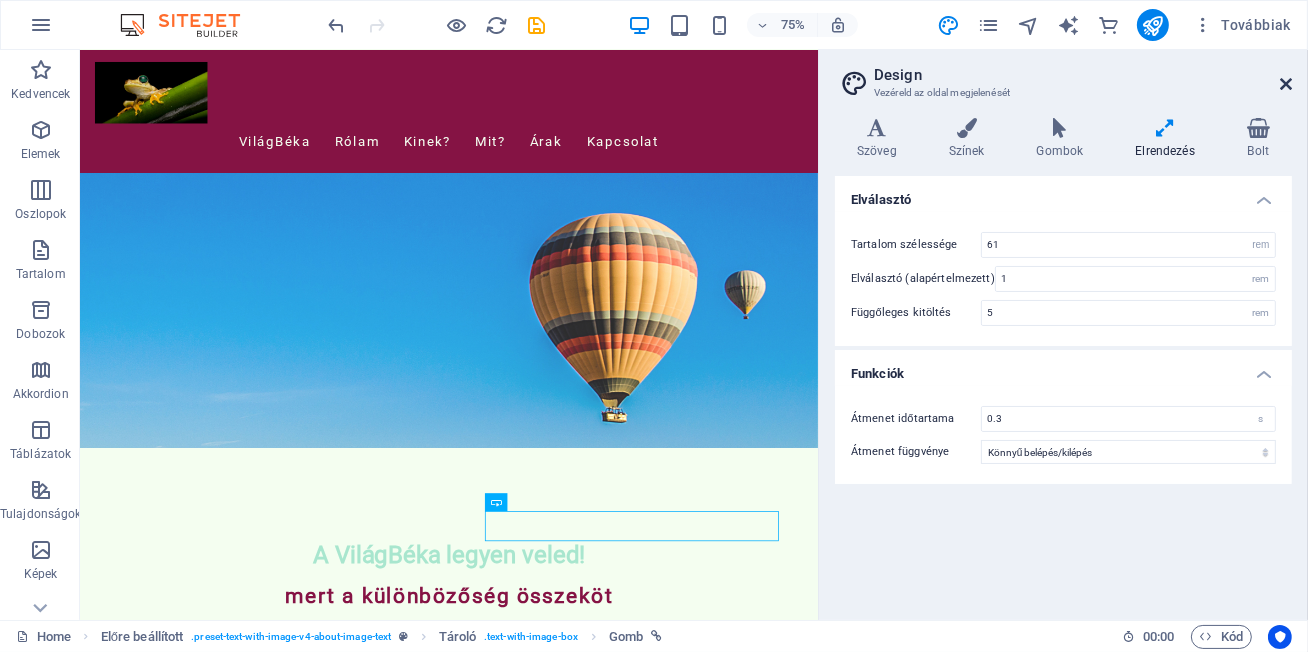 click at bounding box center (1286, 84) 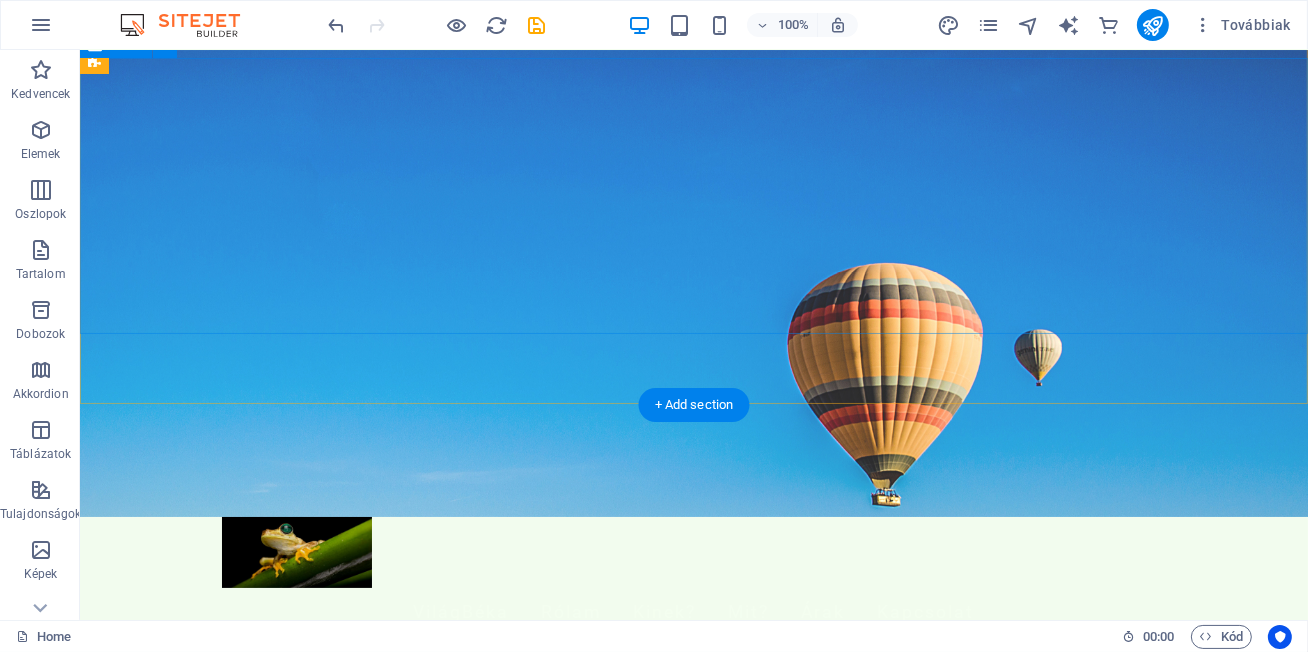 scroll, scrollTop: 108, scrollLeft: 0, axis: vertical 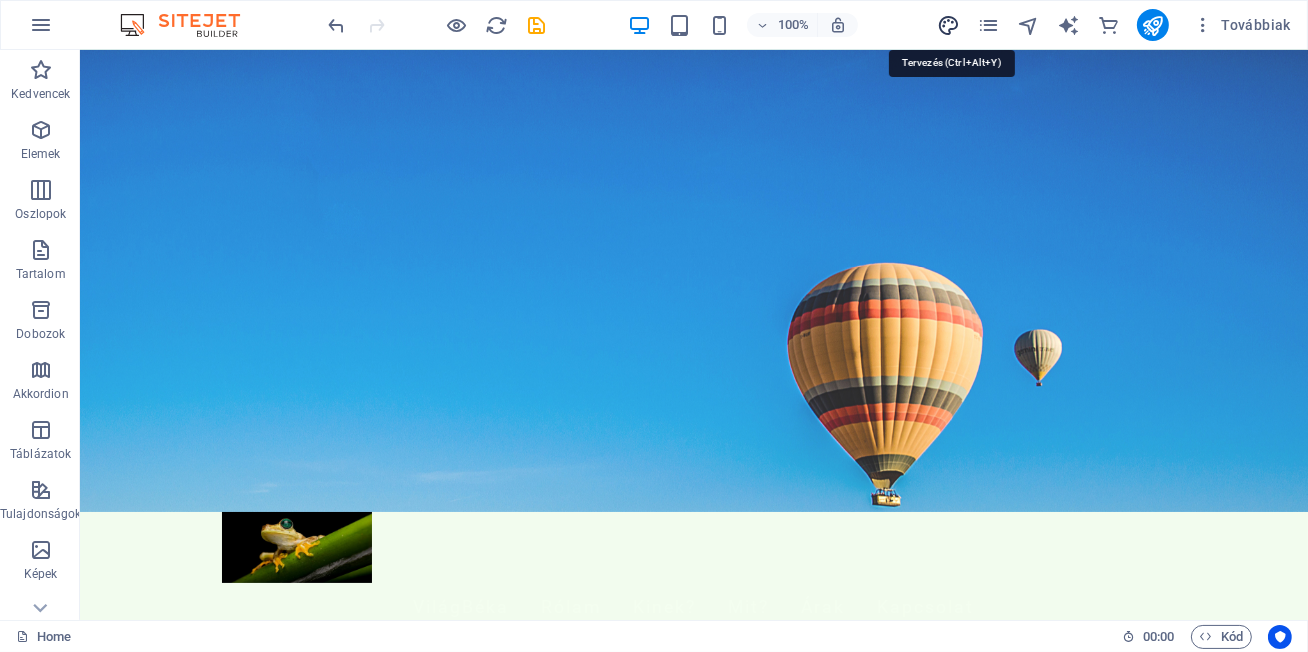 click at bounding box center [948, 25] 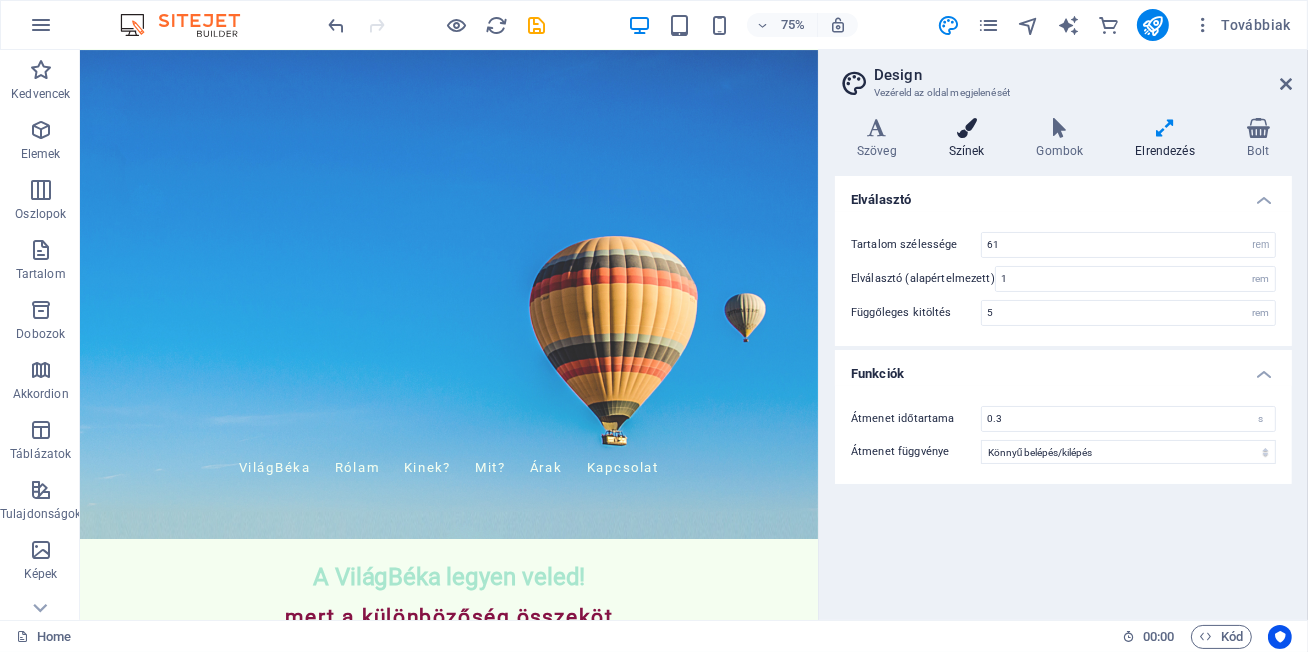 click on "Színek" at bounding box center [971, 139] 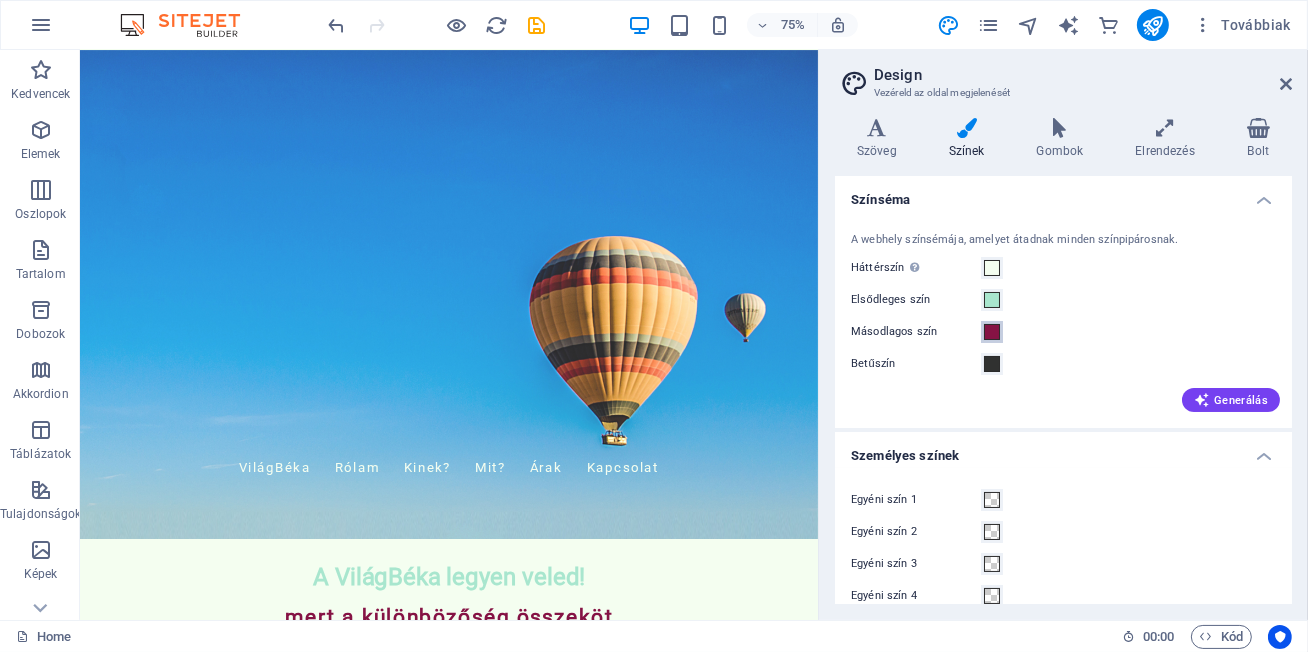 click at bounding box center (992, 332) 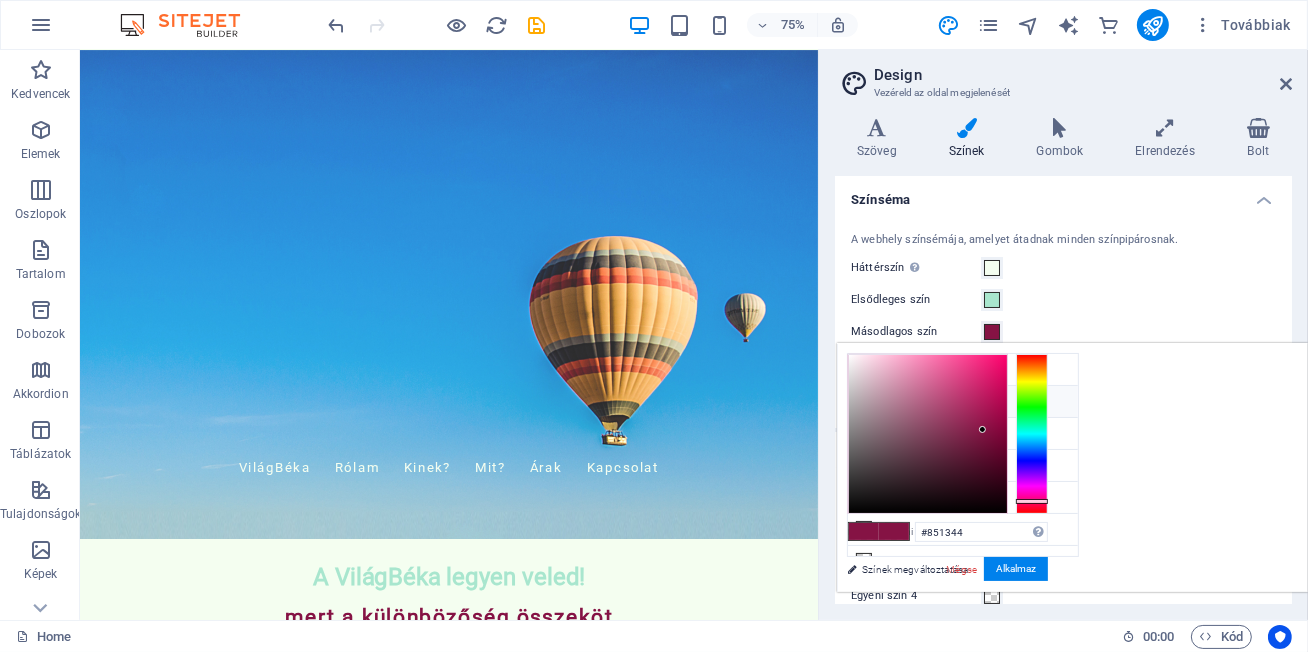click on "Elsődleges szín
#A8E6CE" at bounding box center (963, 402) 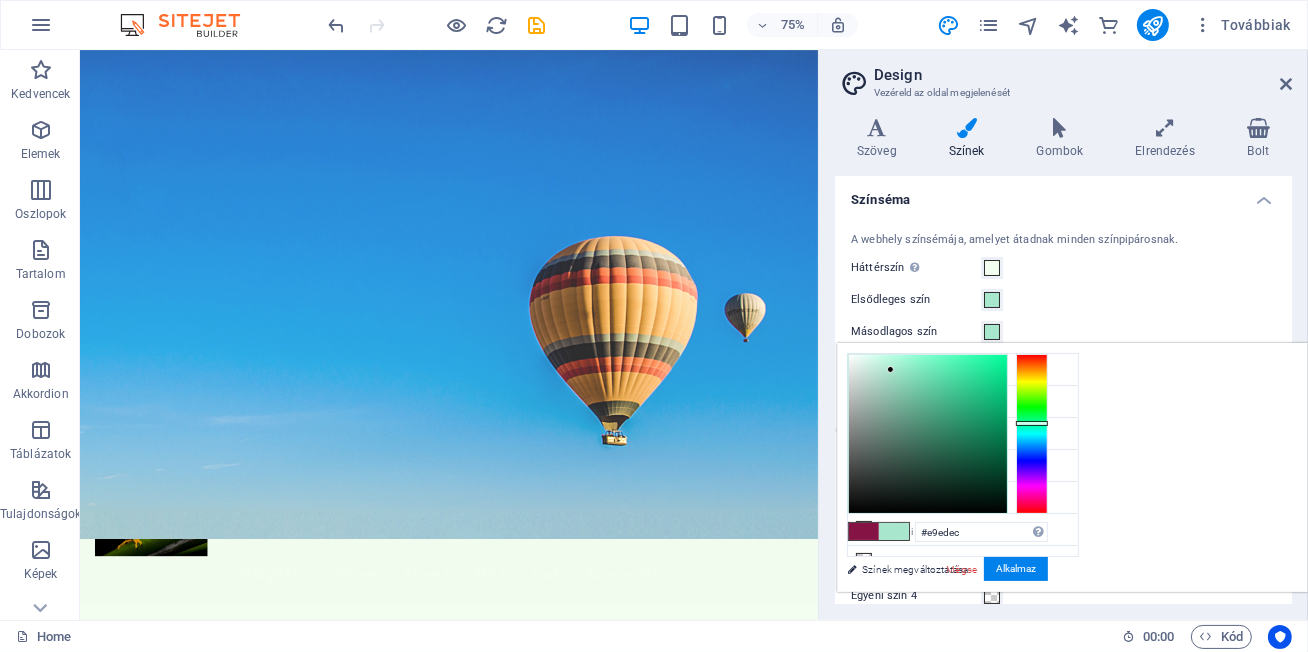 click at bounding box center (928, 434) 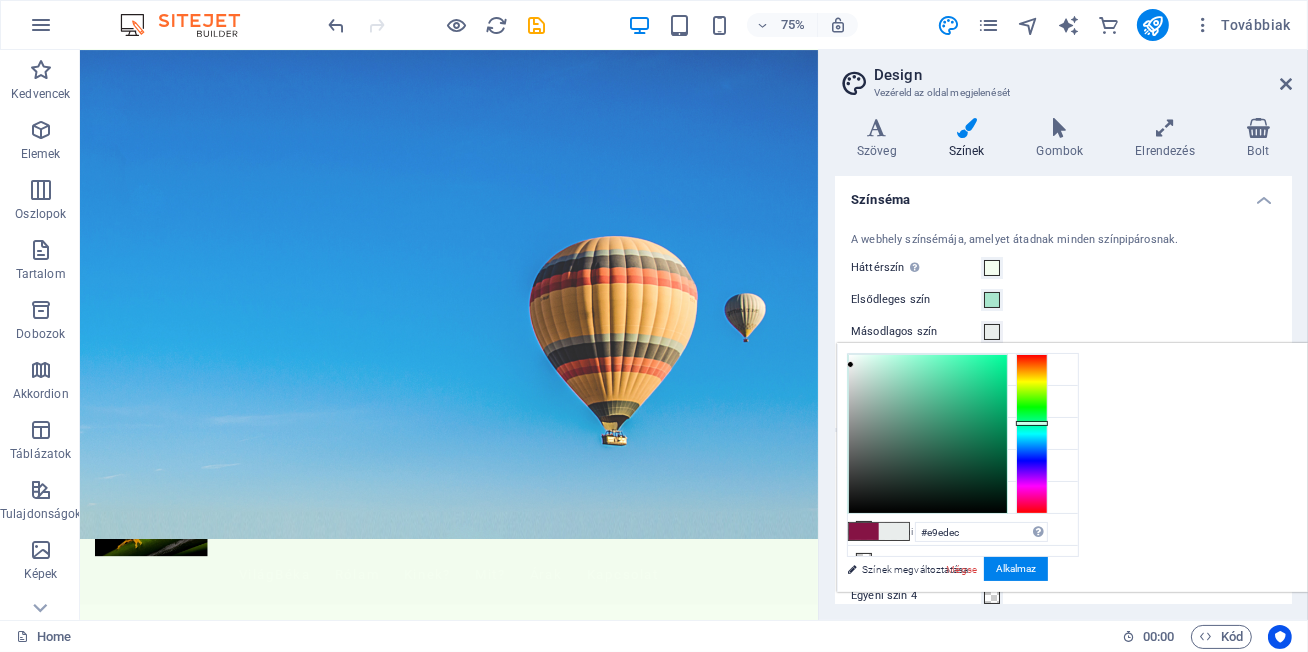 type on "#d7efe6" 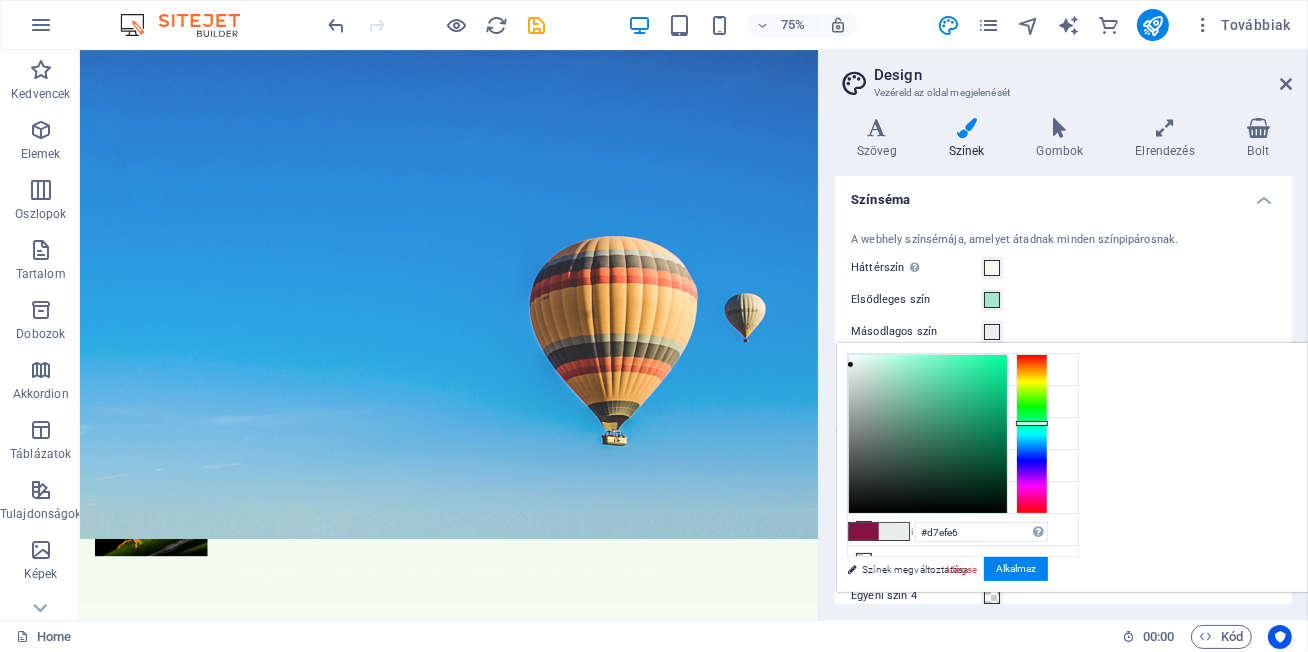 click at bounding box center [928, 434] 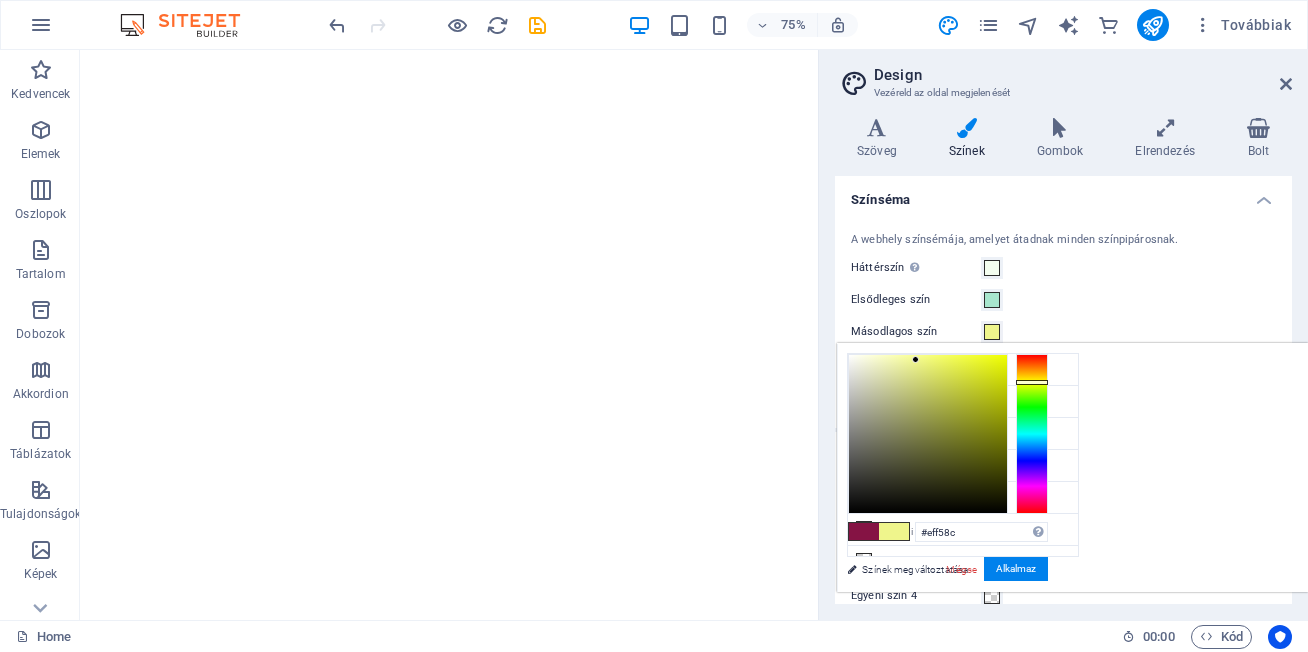 scroll, scrollTop: 0, scrollLeft: 0, axis: both 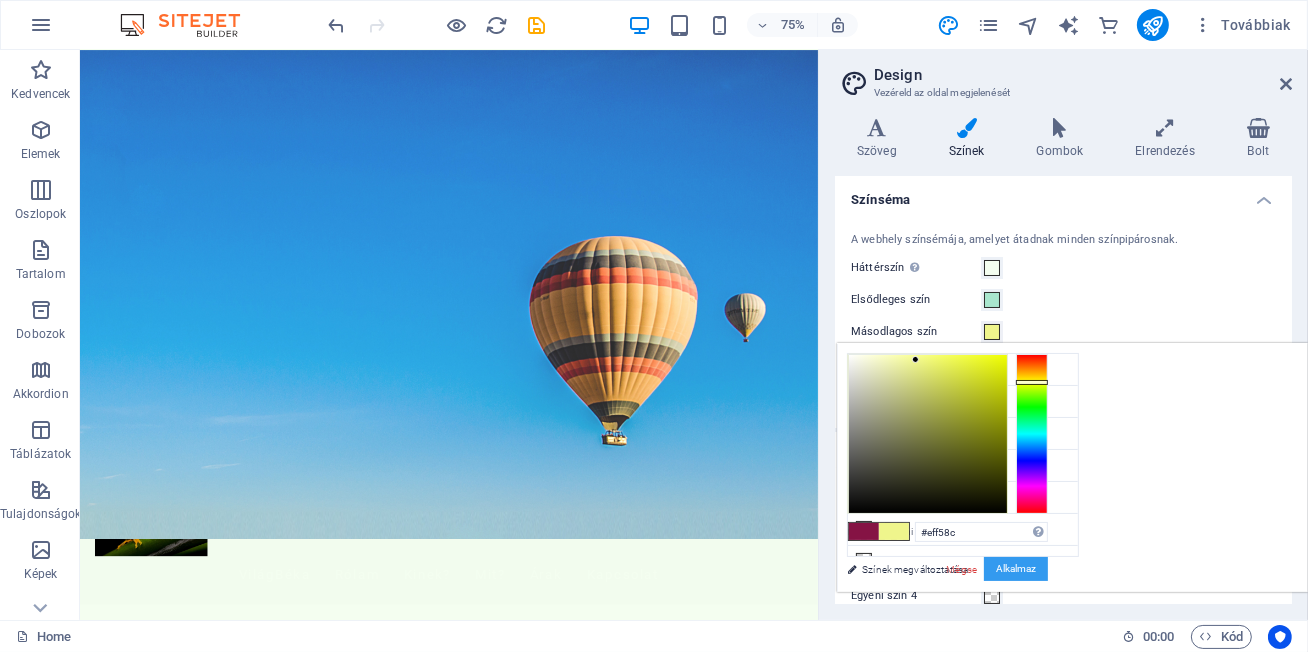 click on "Alkalmaz" at bounding box center (1016, 569) 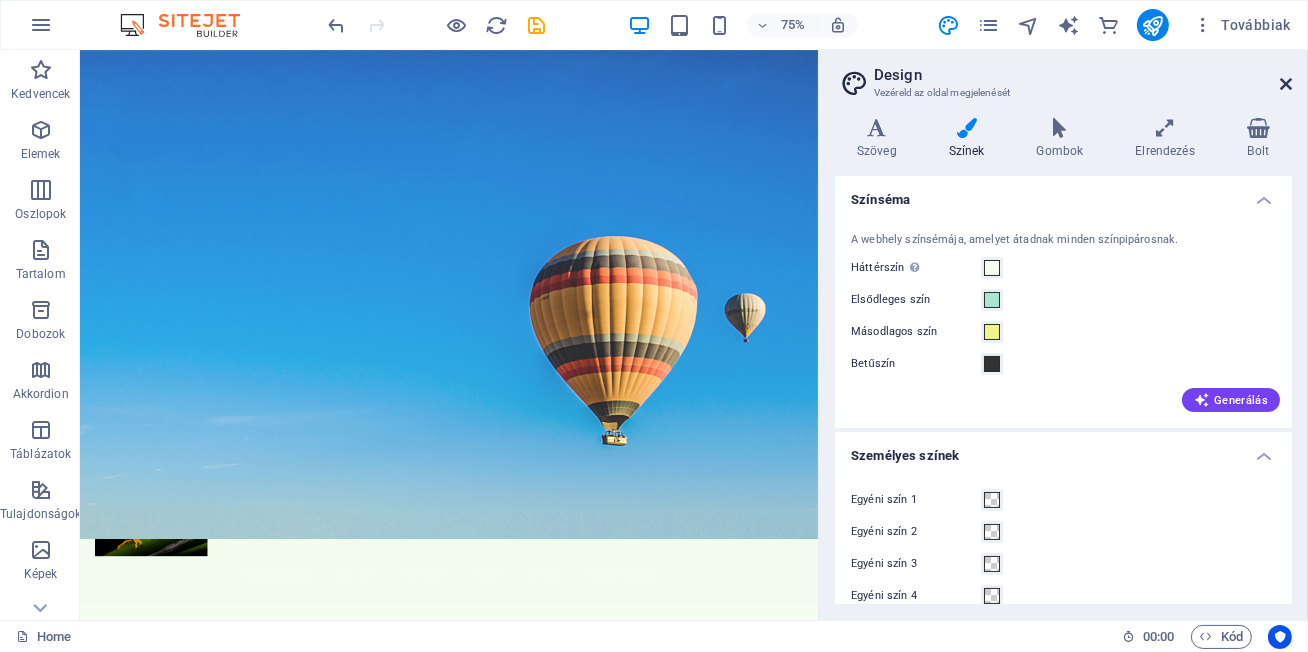click at bounding box center [1286, 84] 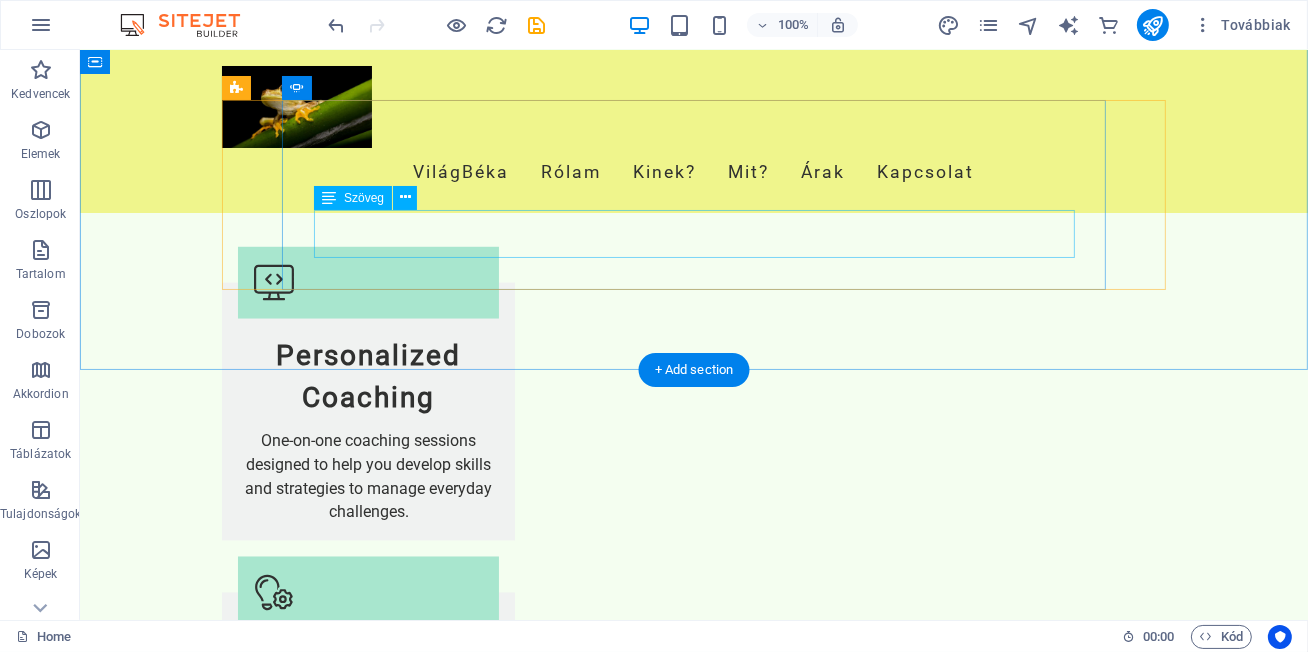scroll, scrollTop: 3099, scrollLeft: 0, axis: vertical 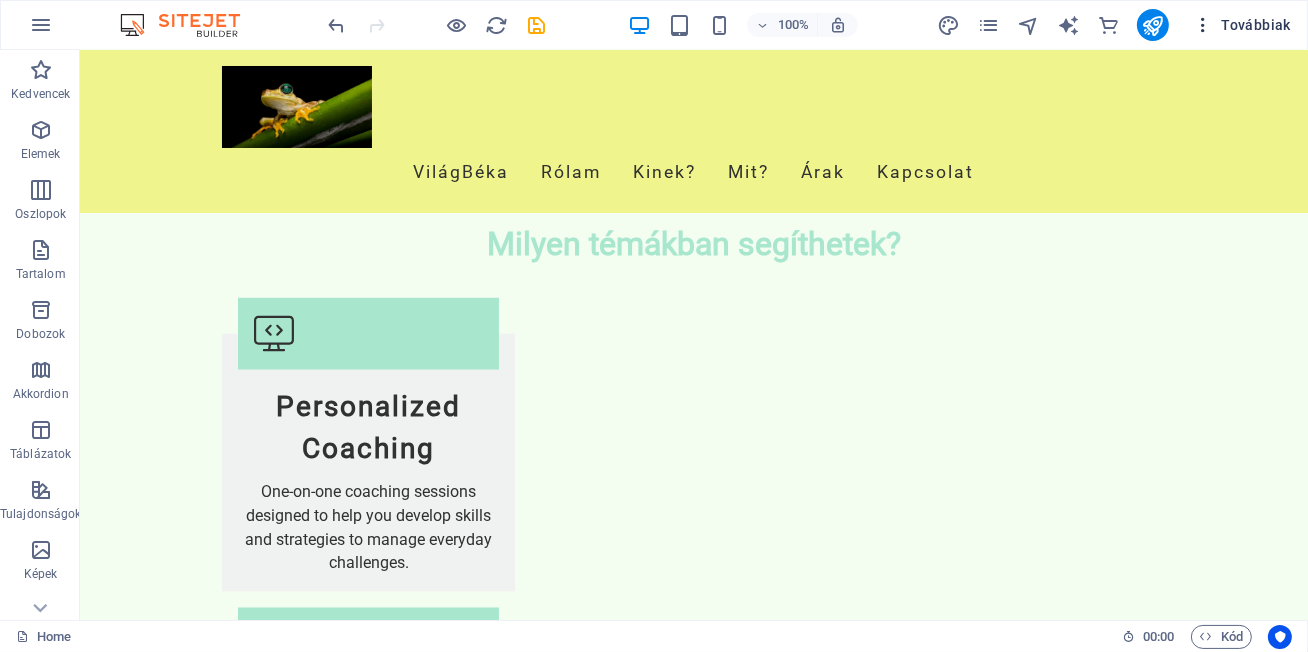 click at bounding box center [1203, 25] 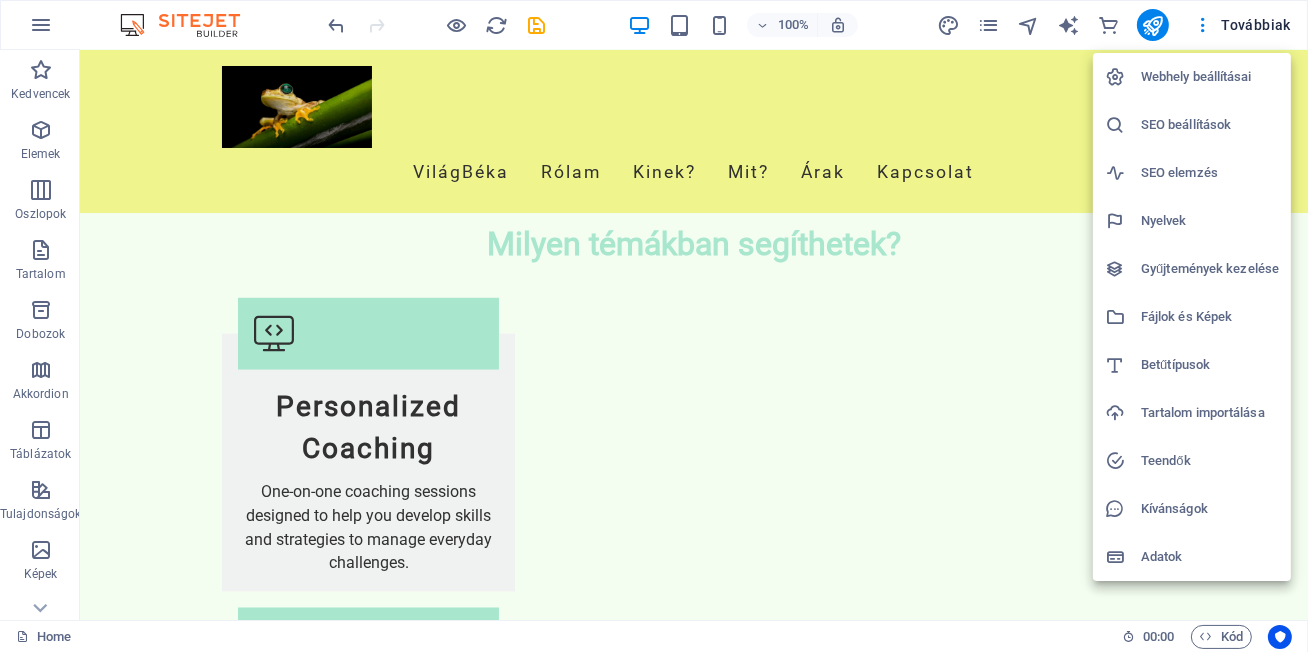 click at bounding box center (654, 326) 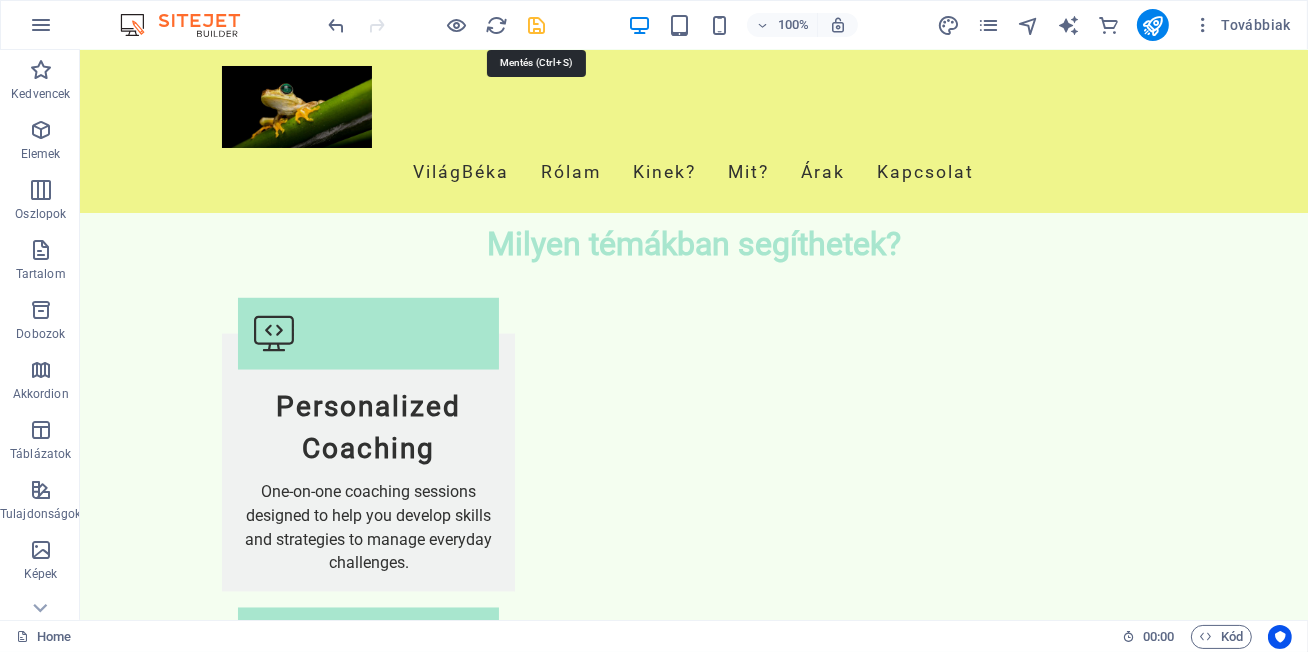 click at bounding box center (537, 25) 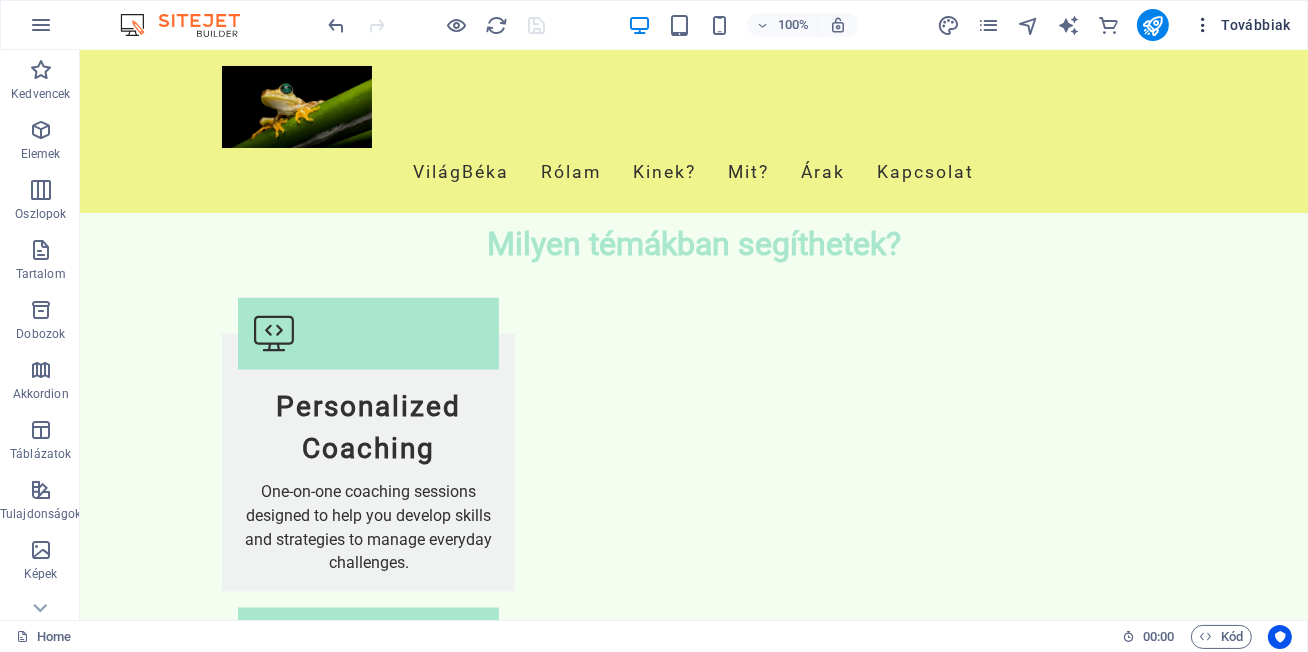 click on "Továbbiak" at bounding box center (1242, 25) 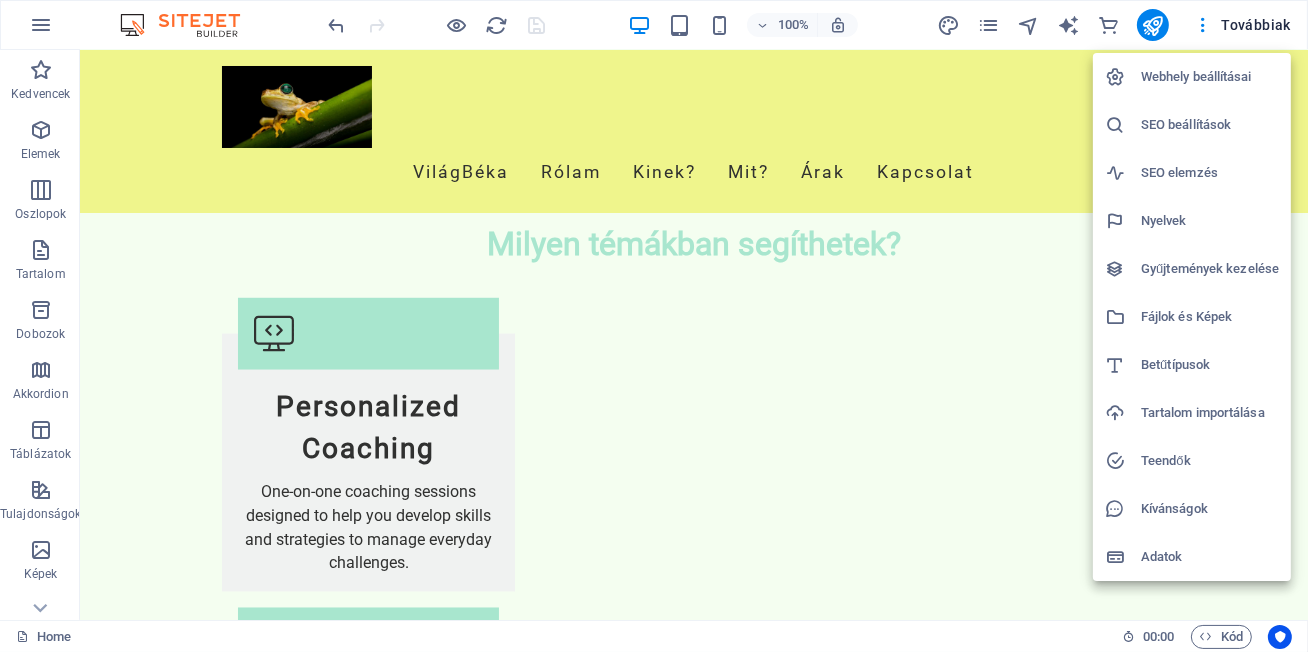click on "Webhely beállításai" at bounding box center (1210, 77) 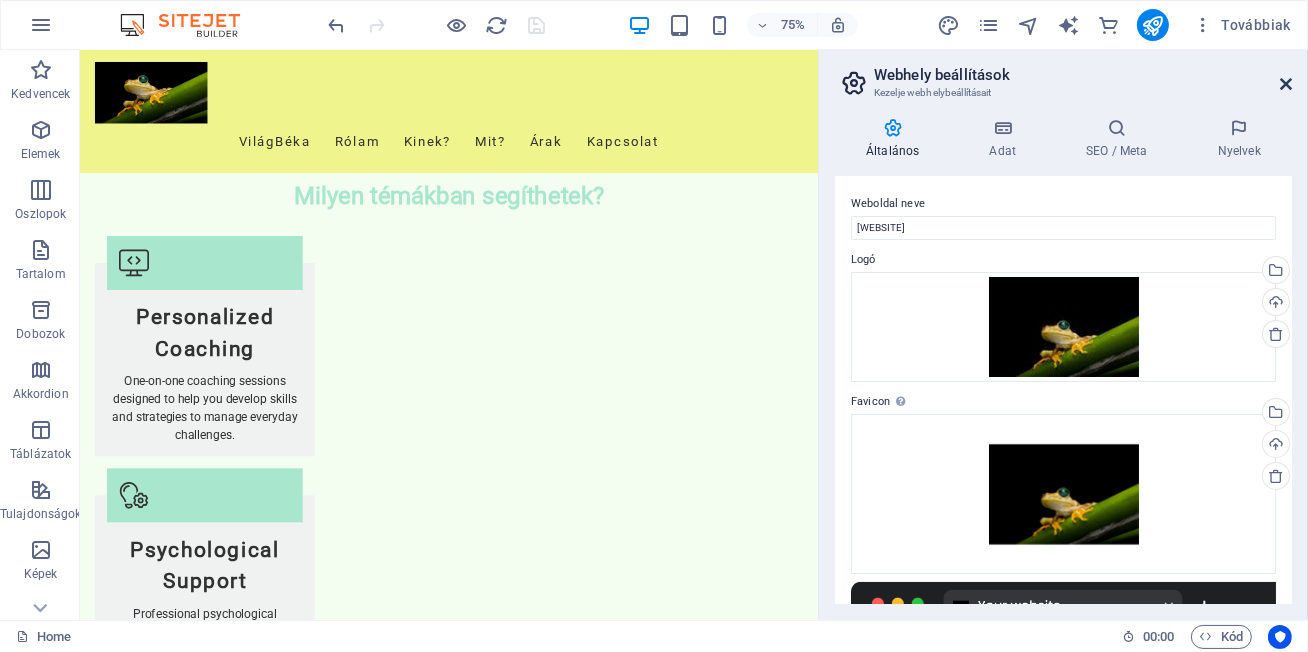 click at bounding box center (1286, 84) 